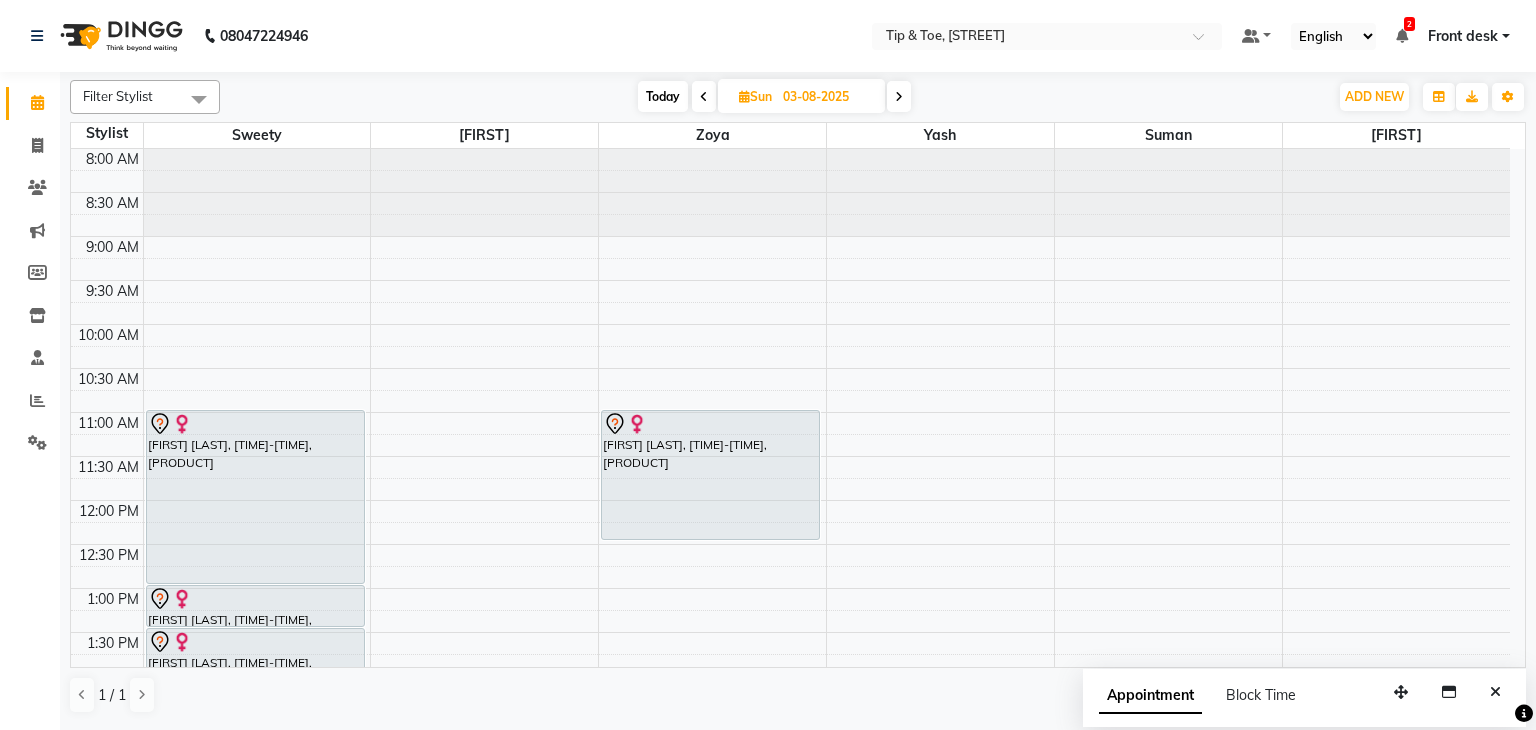 scroll, scrollTop: 0, scrollLeft: 0, axis: both 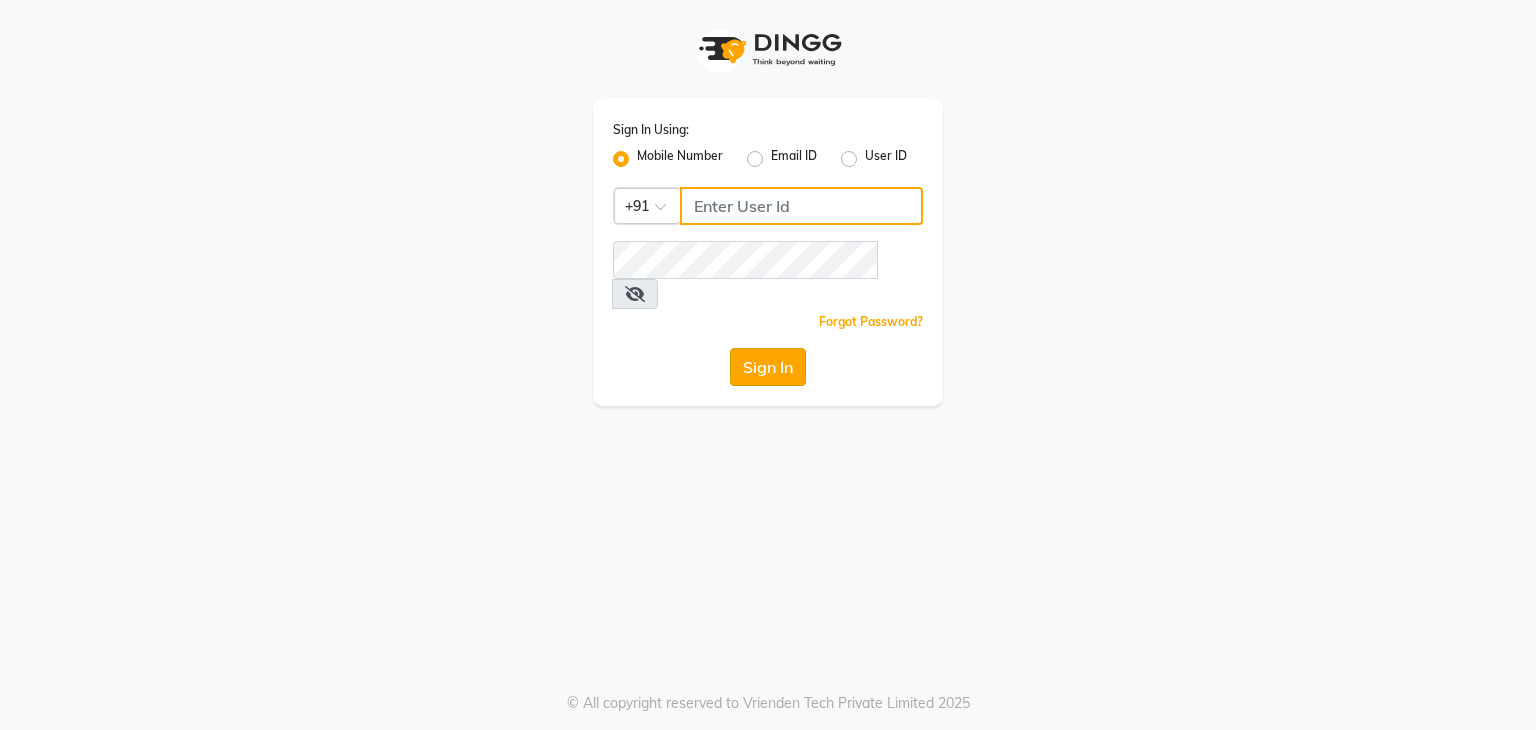 type on "8748874801" 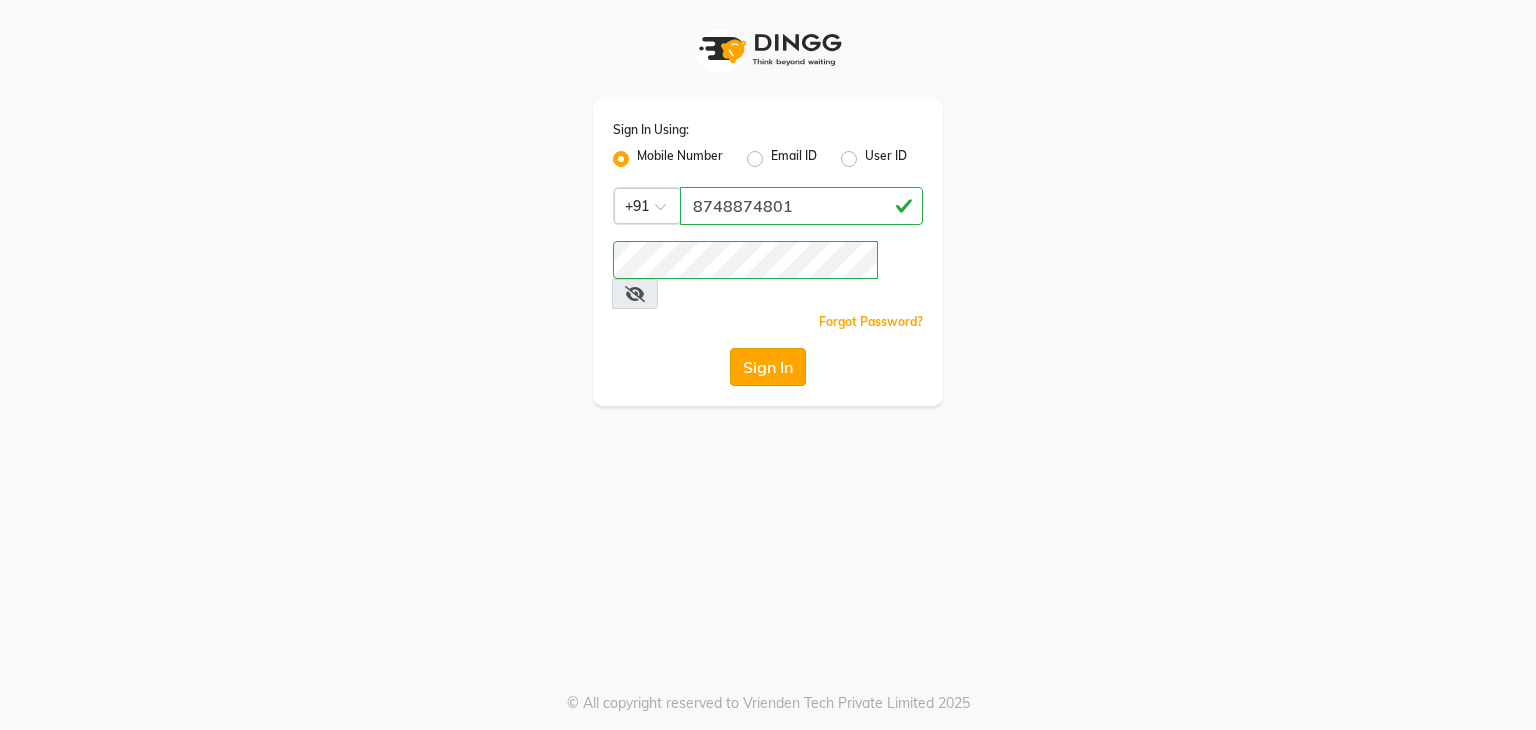 click on "Sign In" 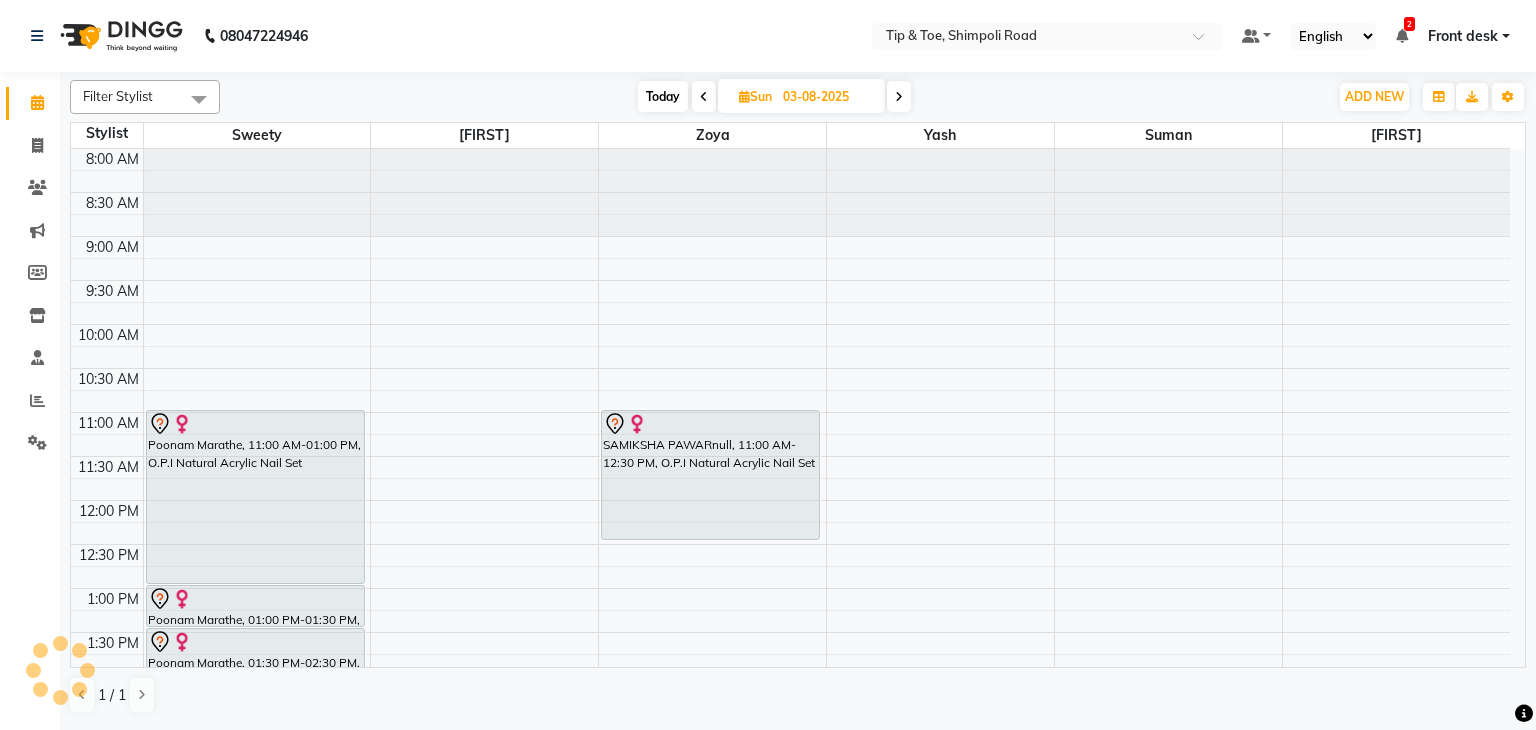 scroll, scrollTop: 350, scrollLeft: 0, axis: vertical 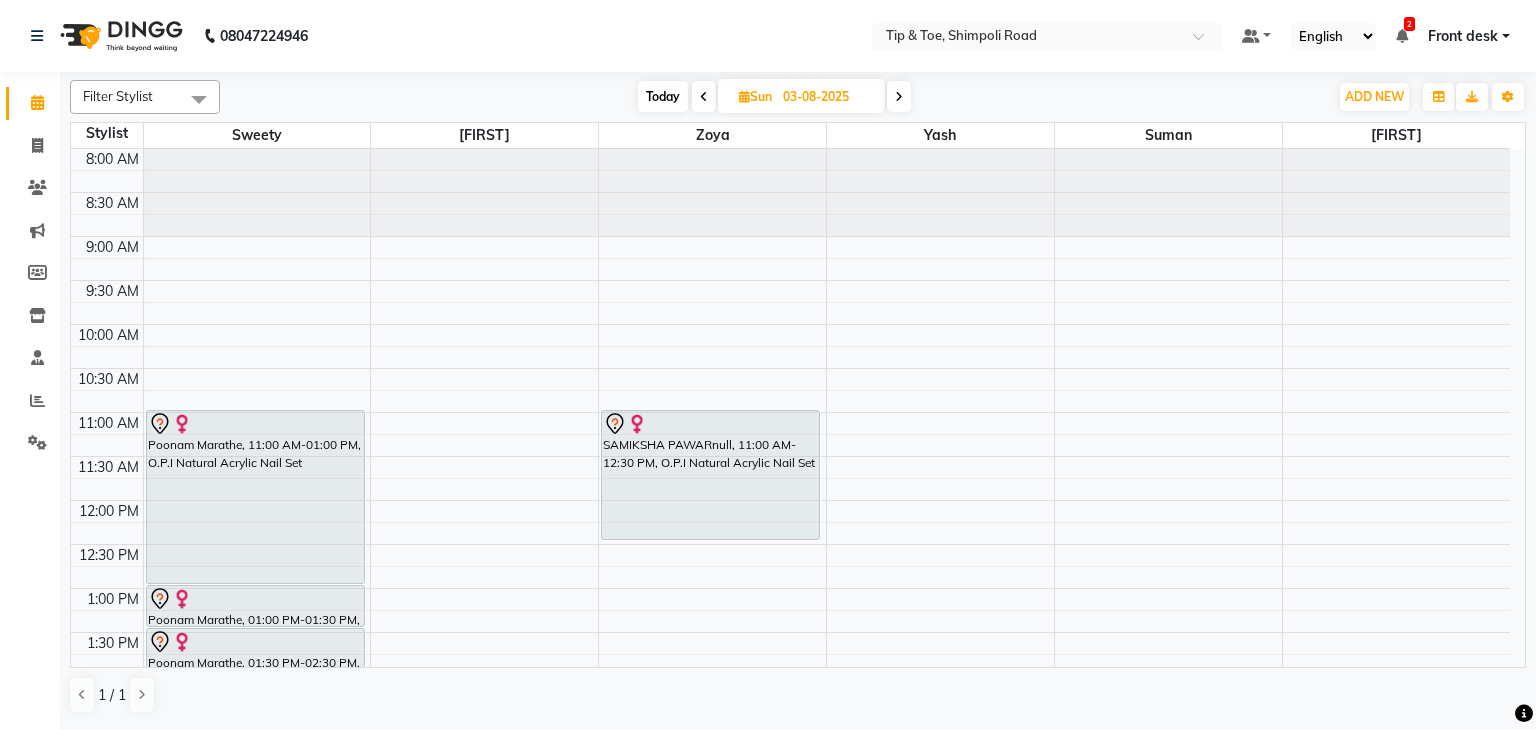 click on "Today" at bounding box center [663, 96] 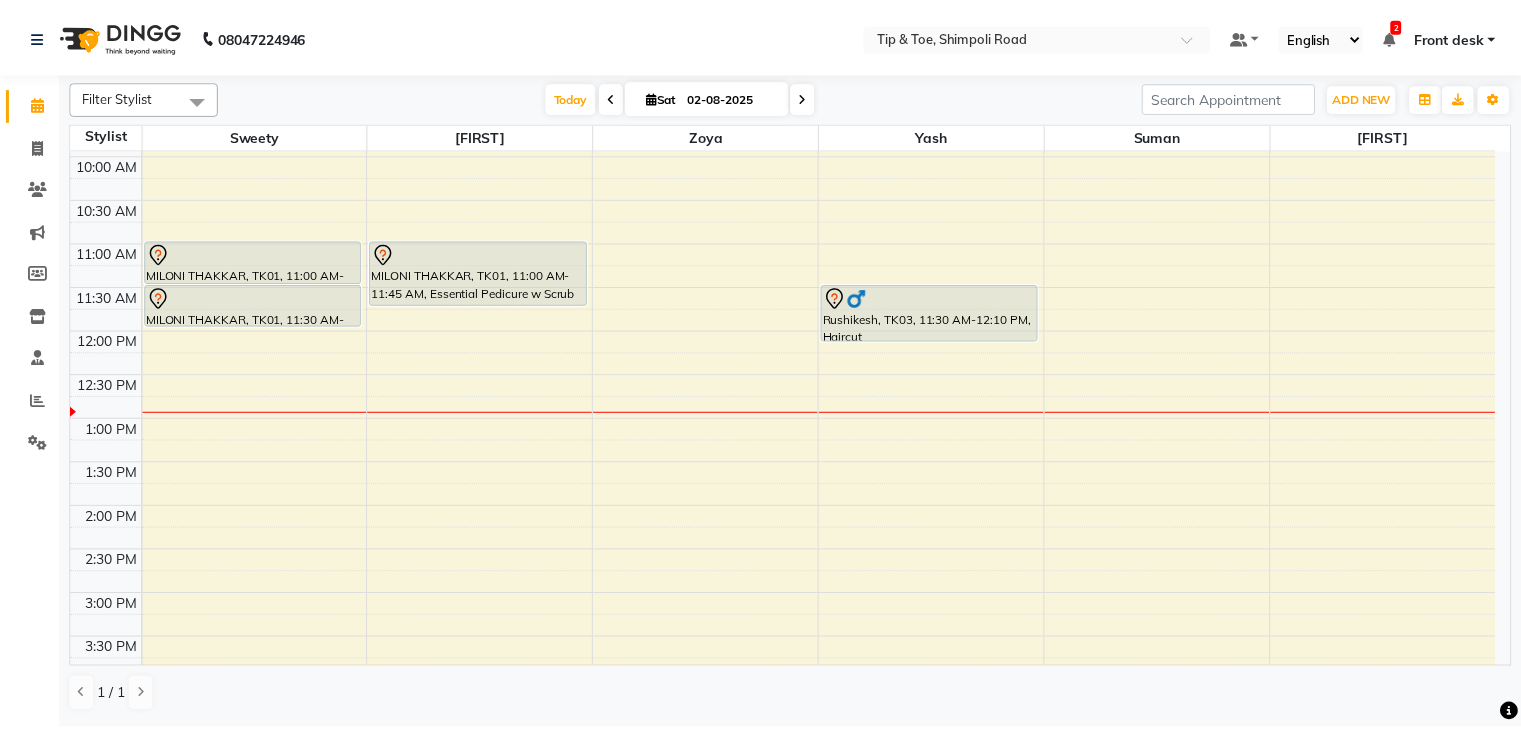 scroll, scrollTop: 0, scrollLeft: 0, axis: both 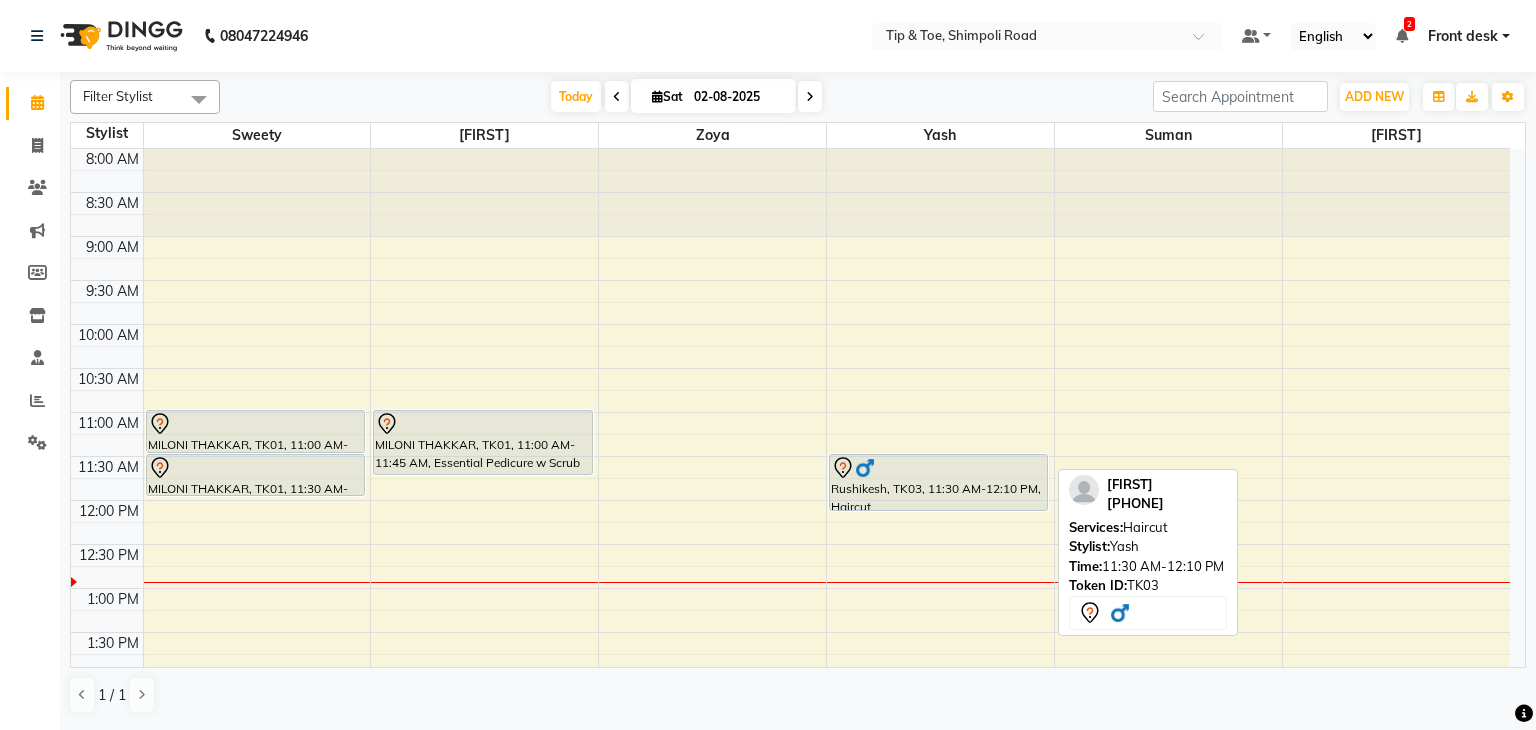 click on "Rushikesh, TK03, 11:30 AM-12:10 PM, Haircut" at bounding box center [938, 482] 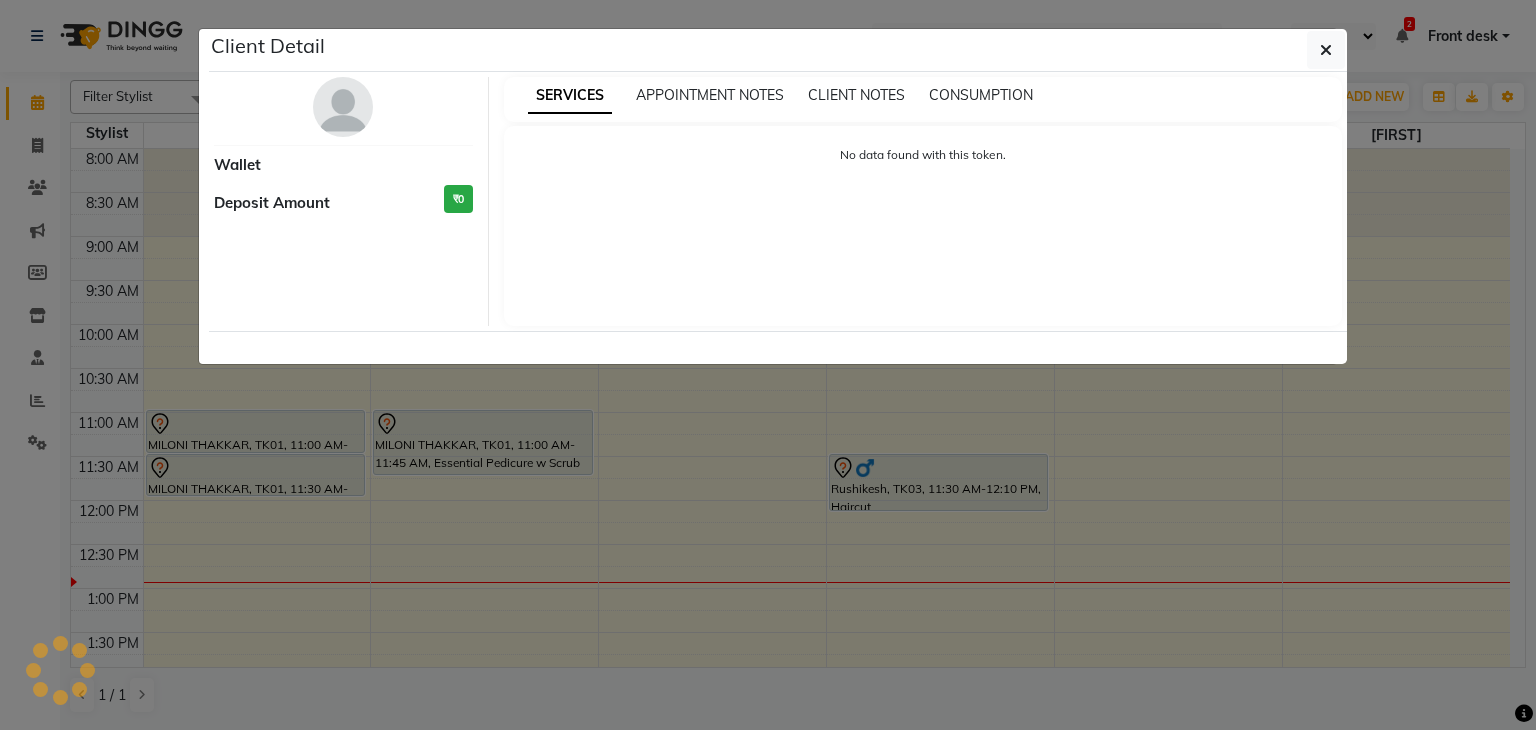 select on "7" 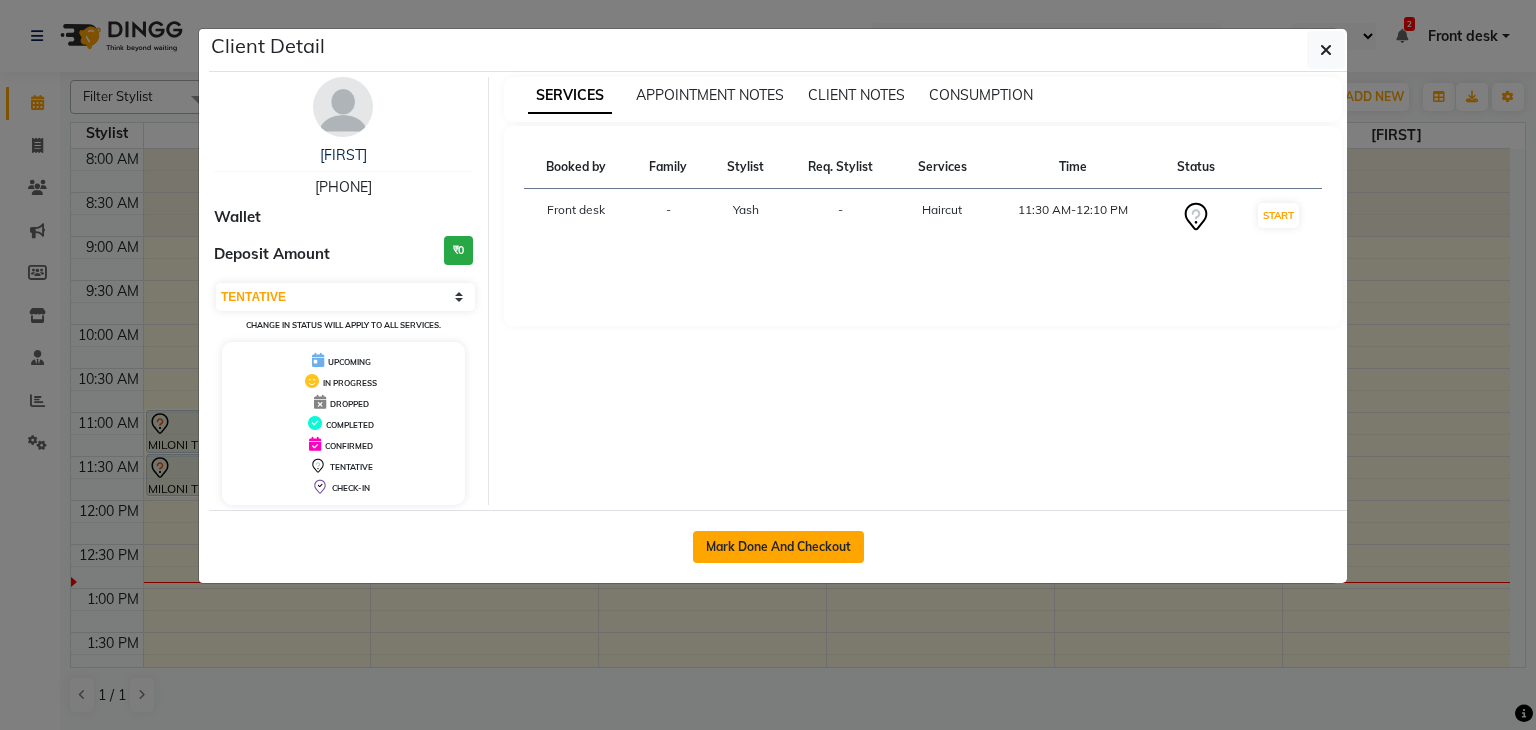 click on "Mark Done And Checkout" 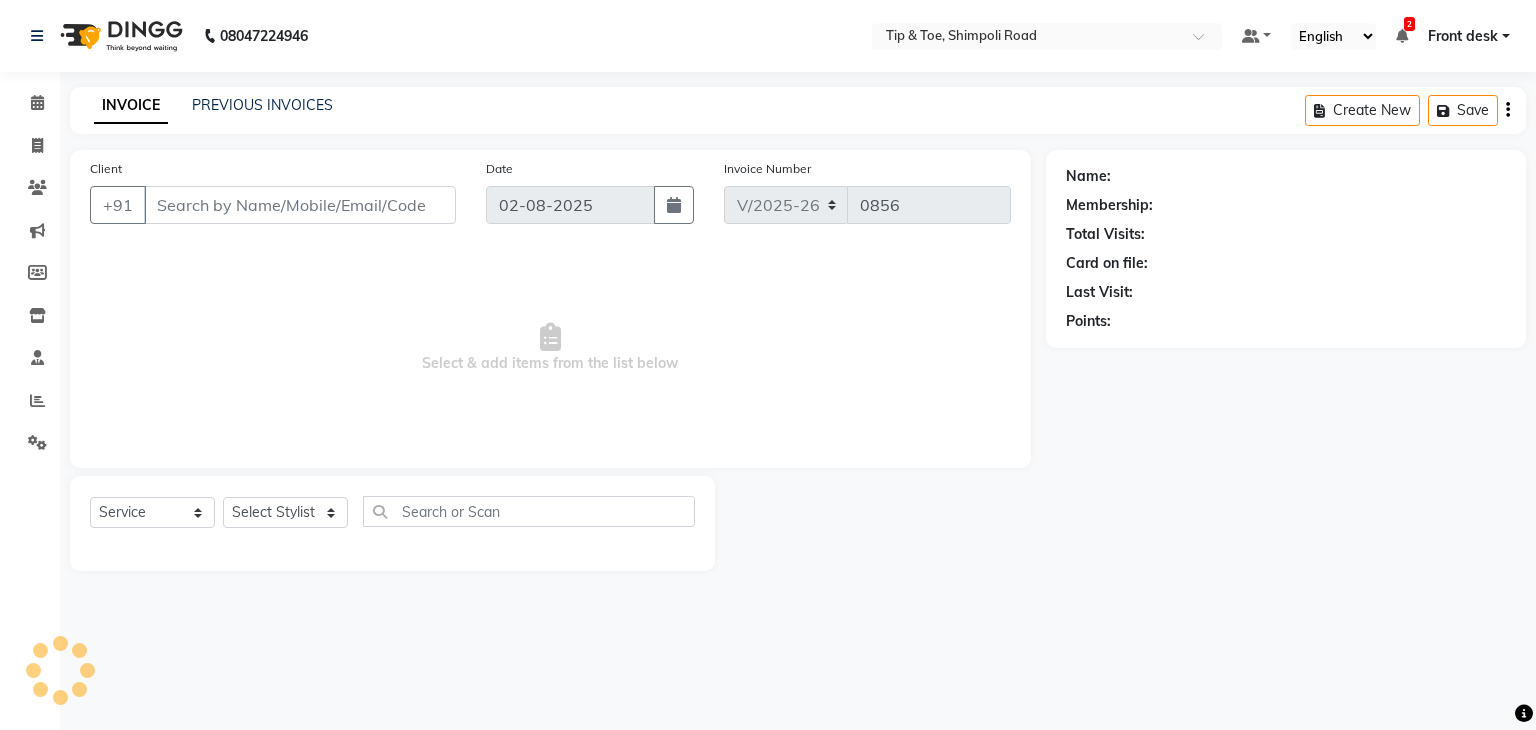 type on "[PHONE]" 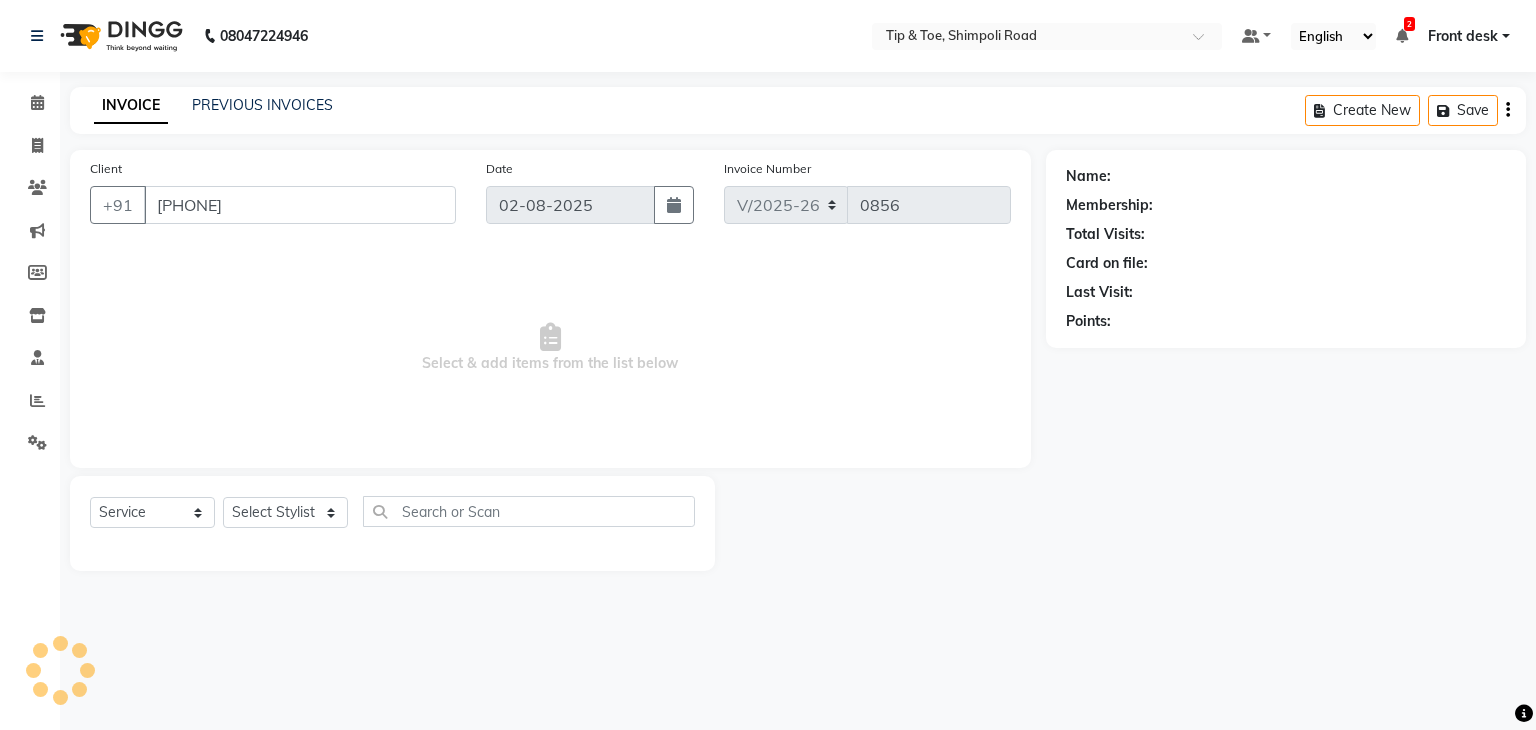 select on "68799" 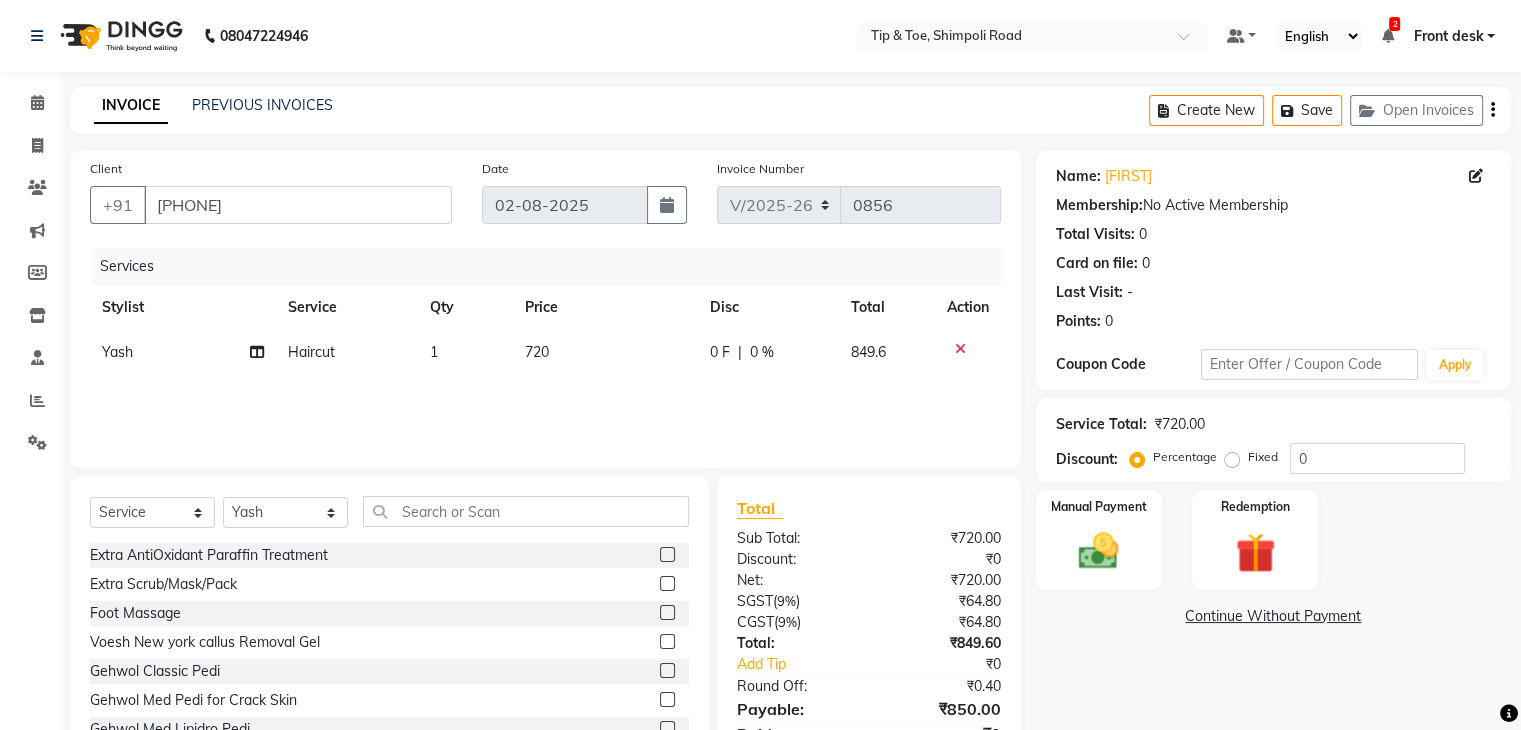 click on "Yash" 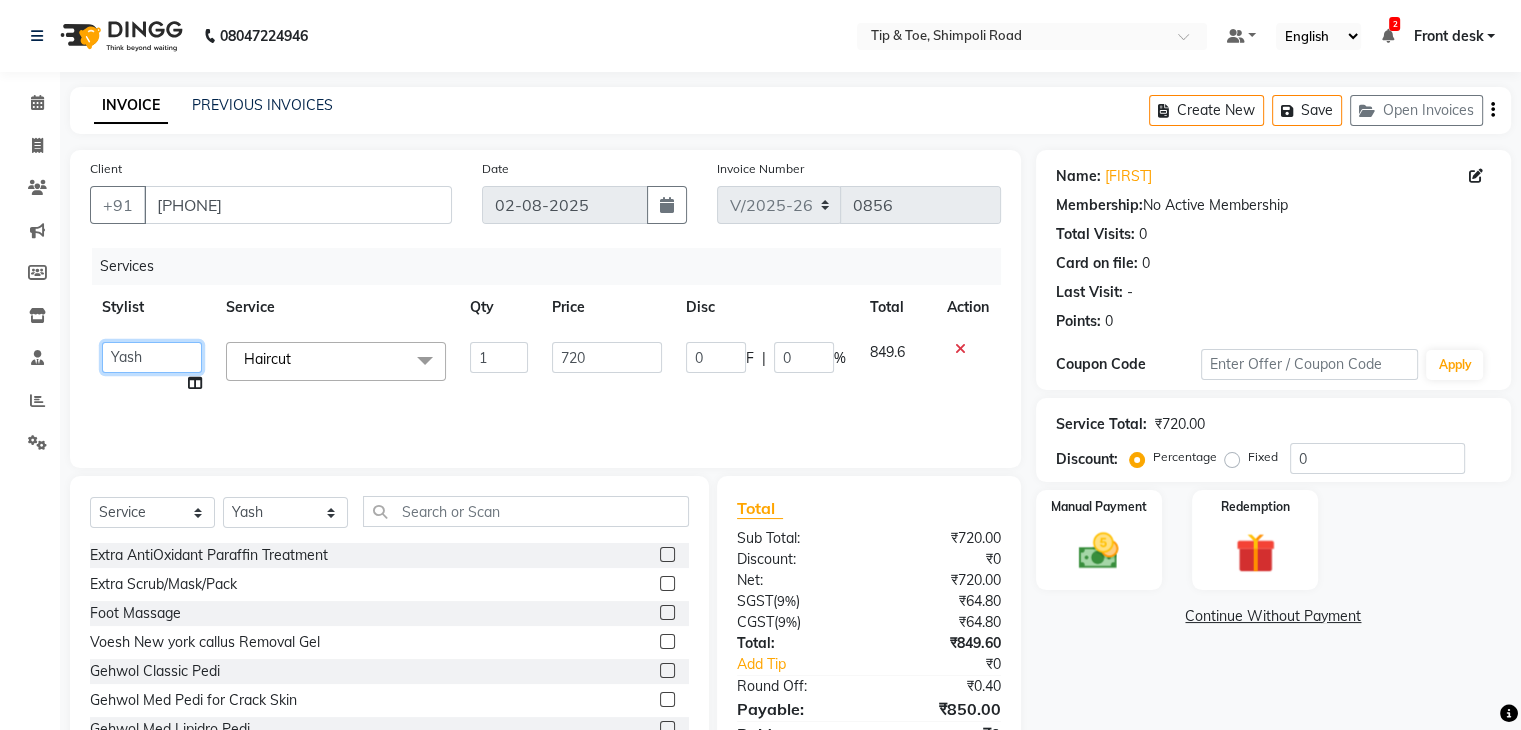 click on "Front desk   Madhura   Regan   Suman   Supriya   Sweety   tasmiya    Ujair   Vikarm   Yash   Zoya" 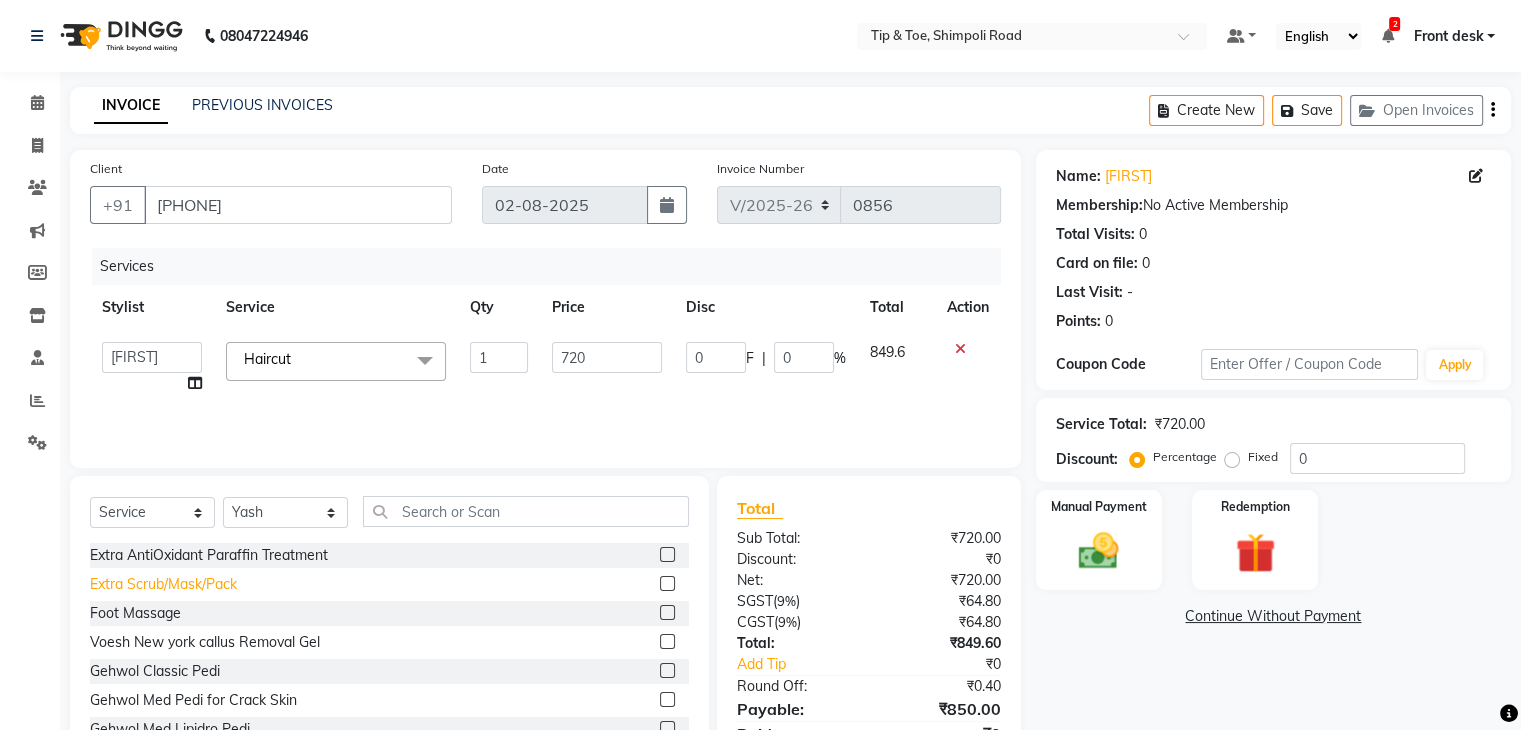 select on "67579" 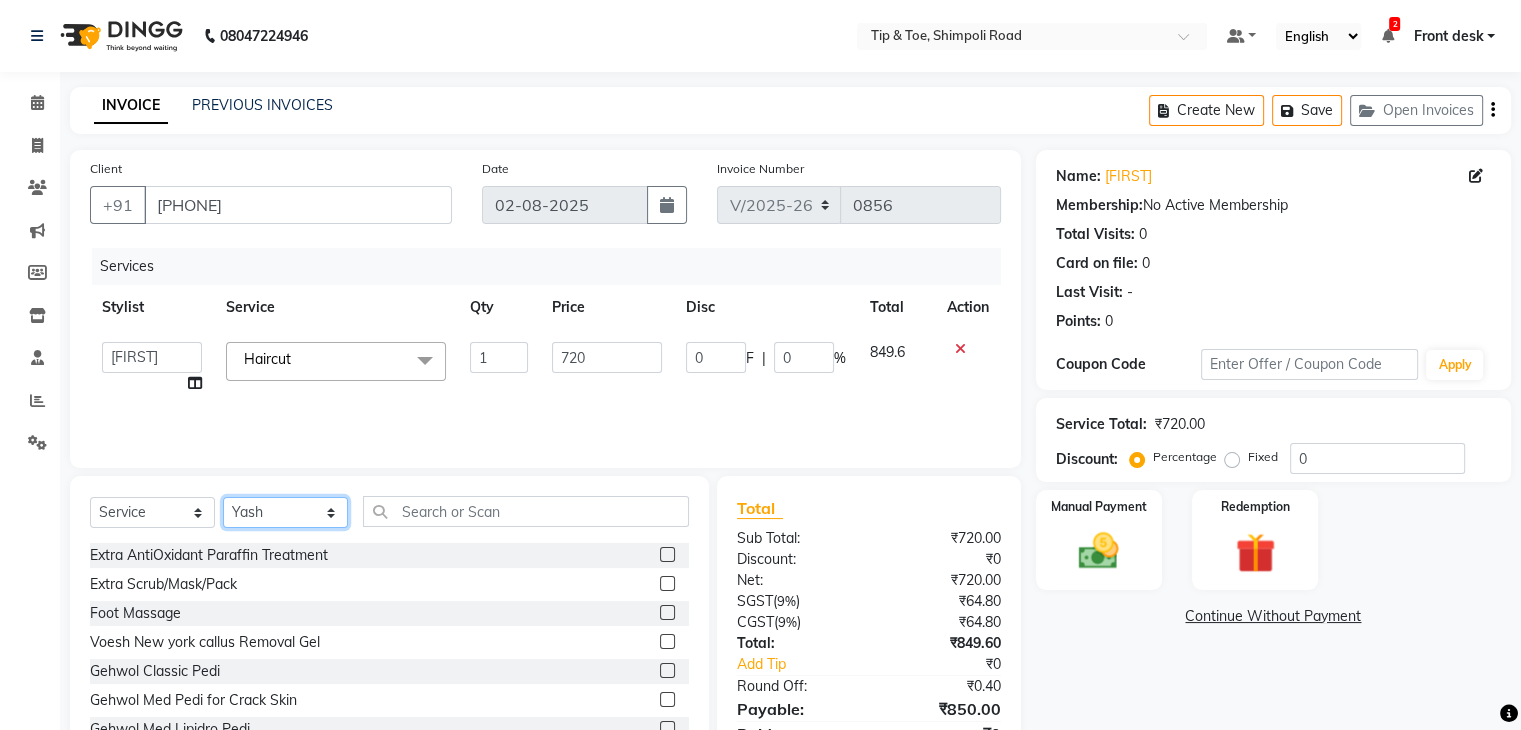 click on "Select Stylist Front desk Madhura Regan Suman Supriya Sweety tasmiya  Ujair Vikarm Yash Zoya" 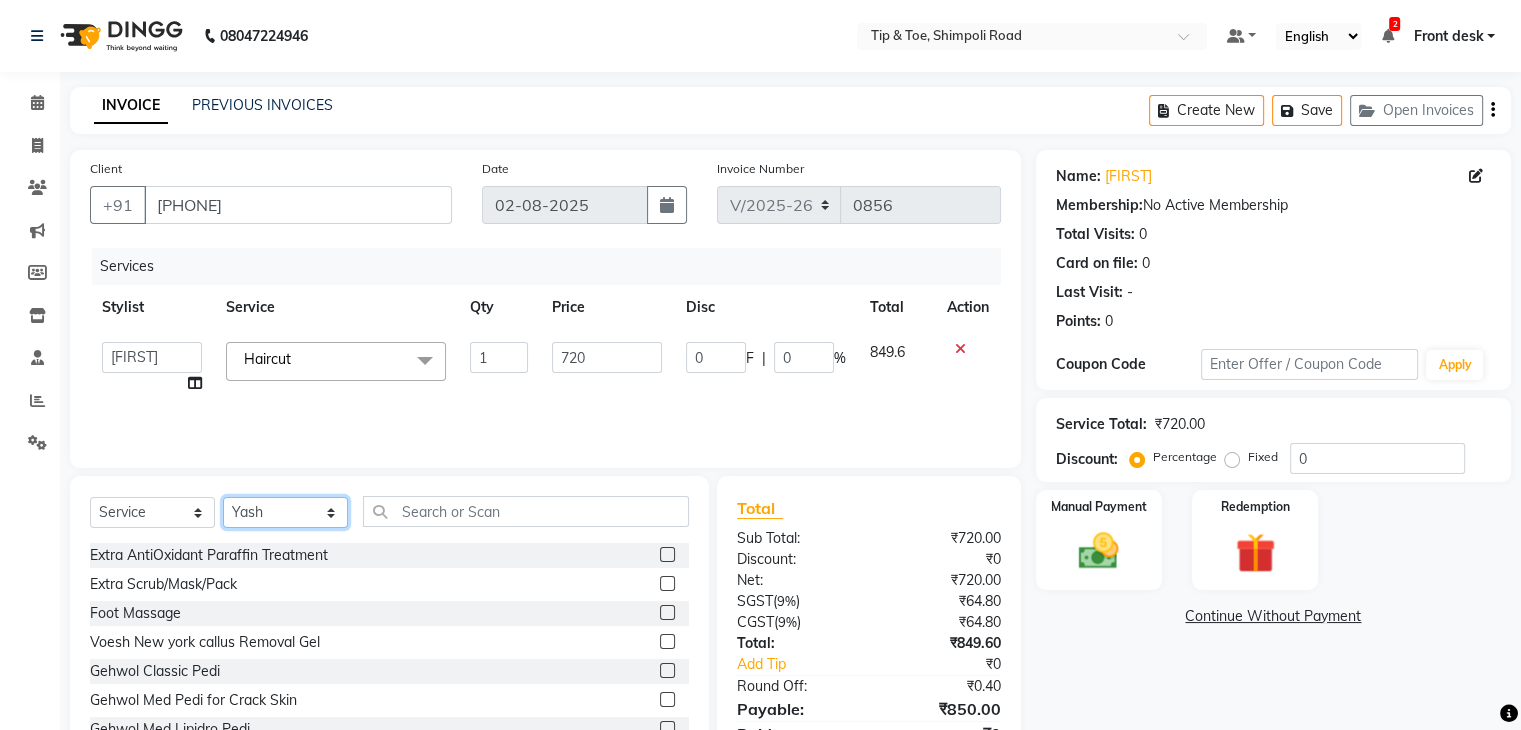 select on "67579" 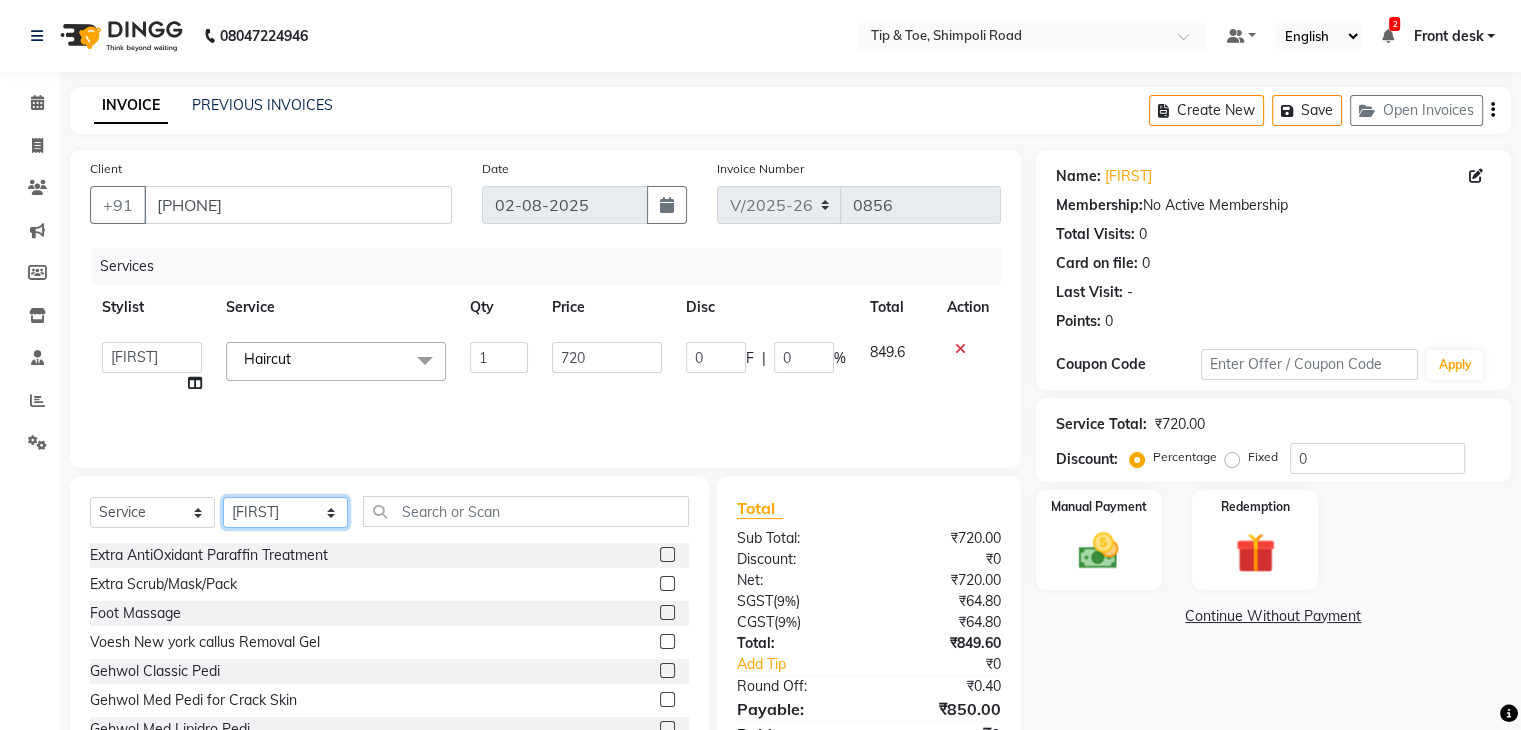 click on "Select Stylist Front desk Madhura Regan Suman Supriya Sweety tasmiya  Ujair Vikarm Yash Zoya" 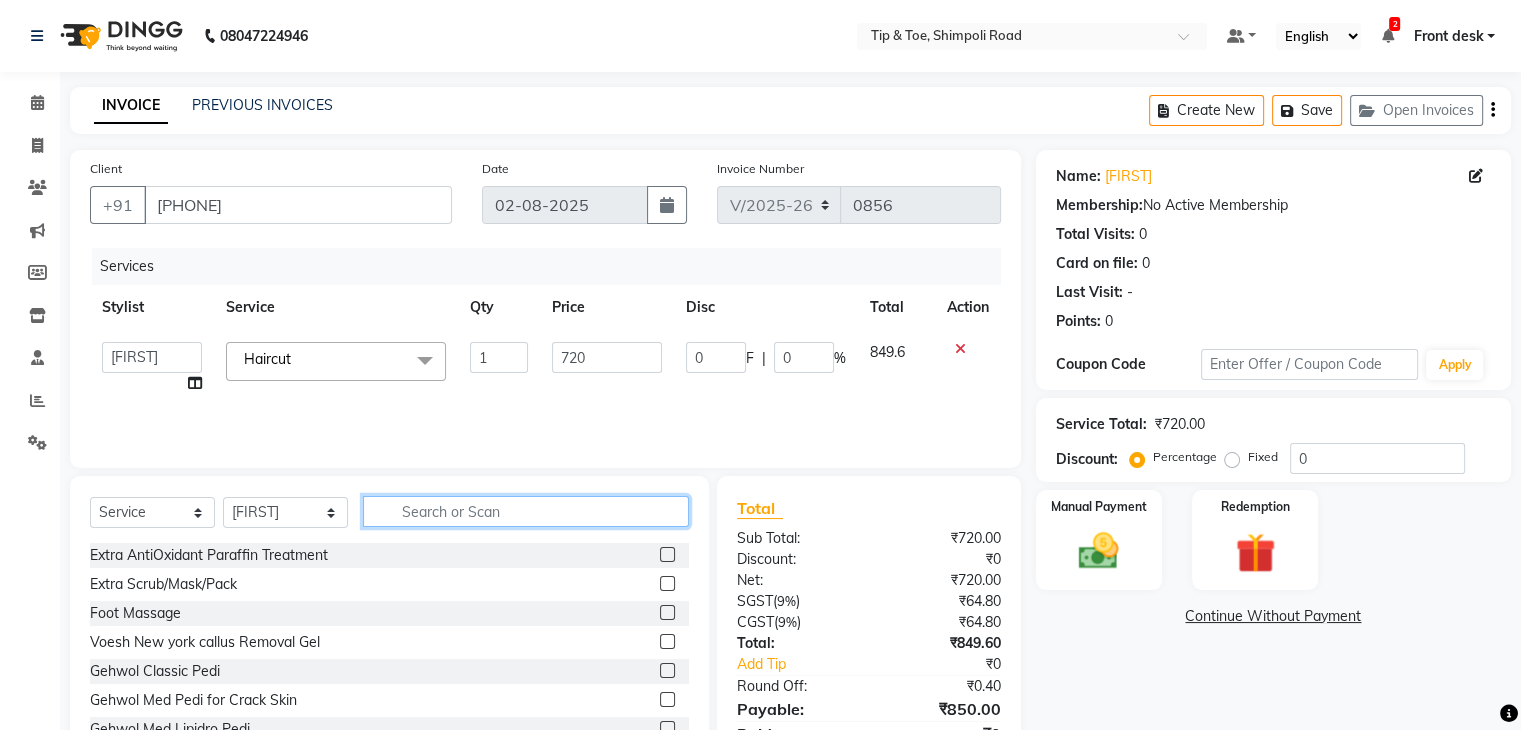 click 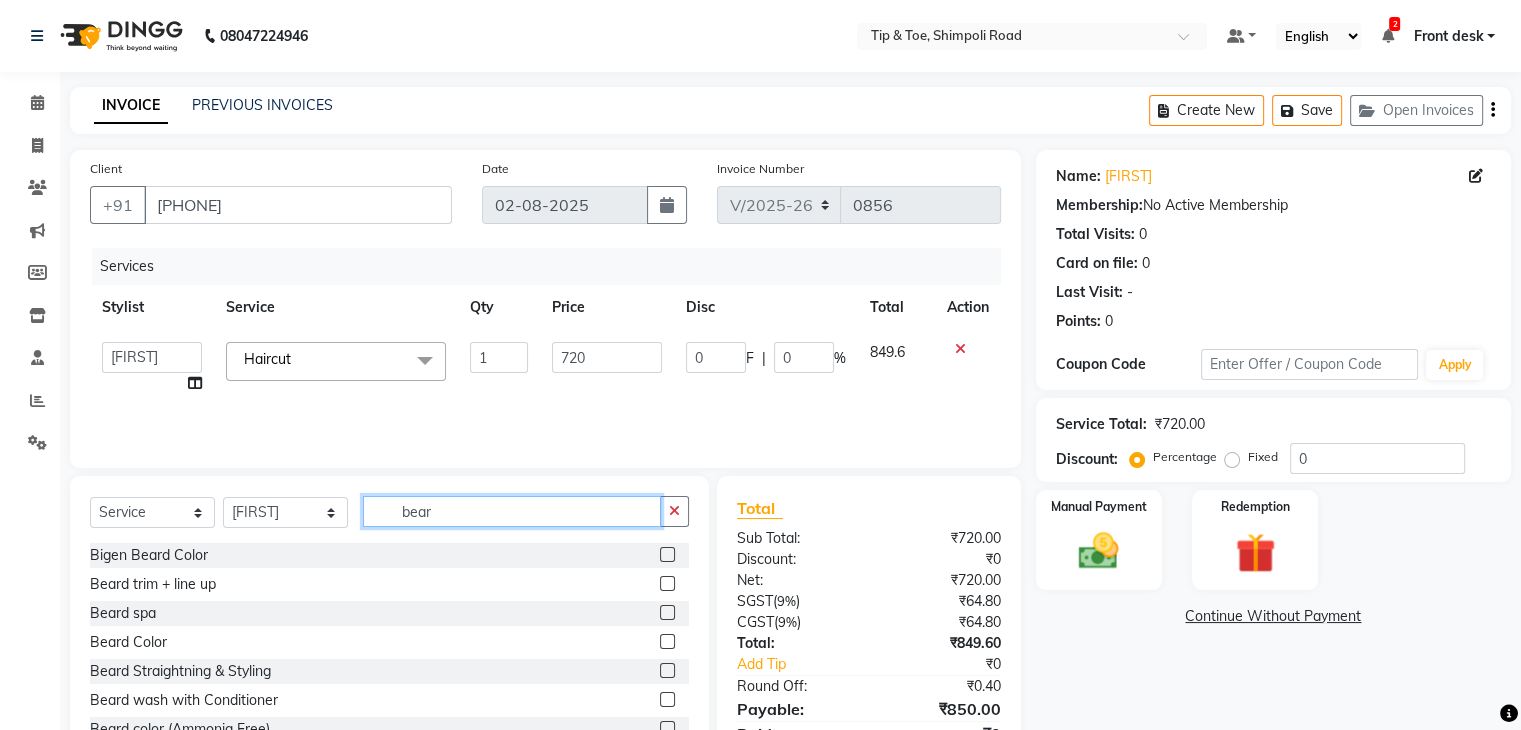 type on "bear" 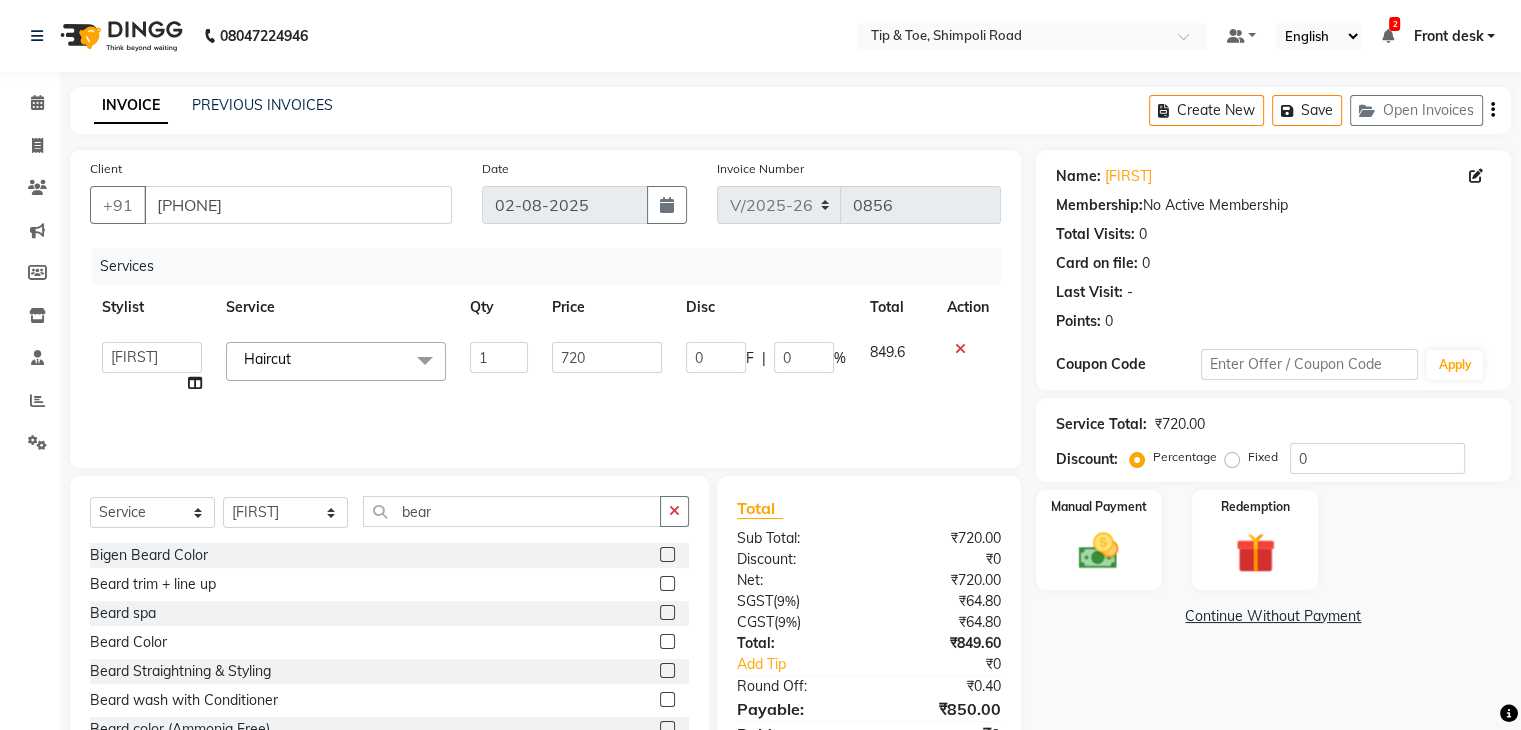 click 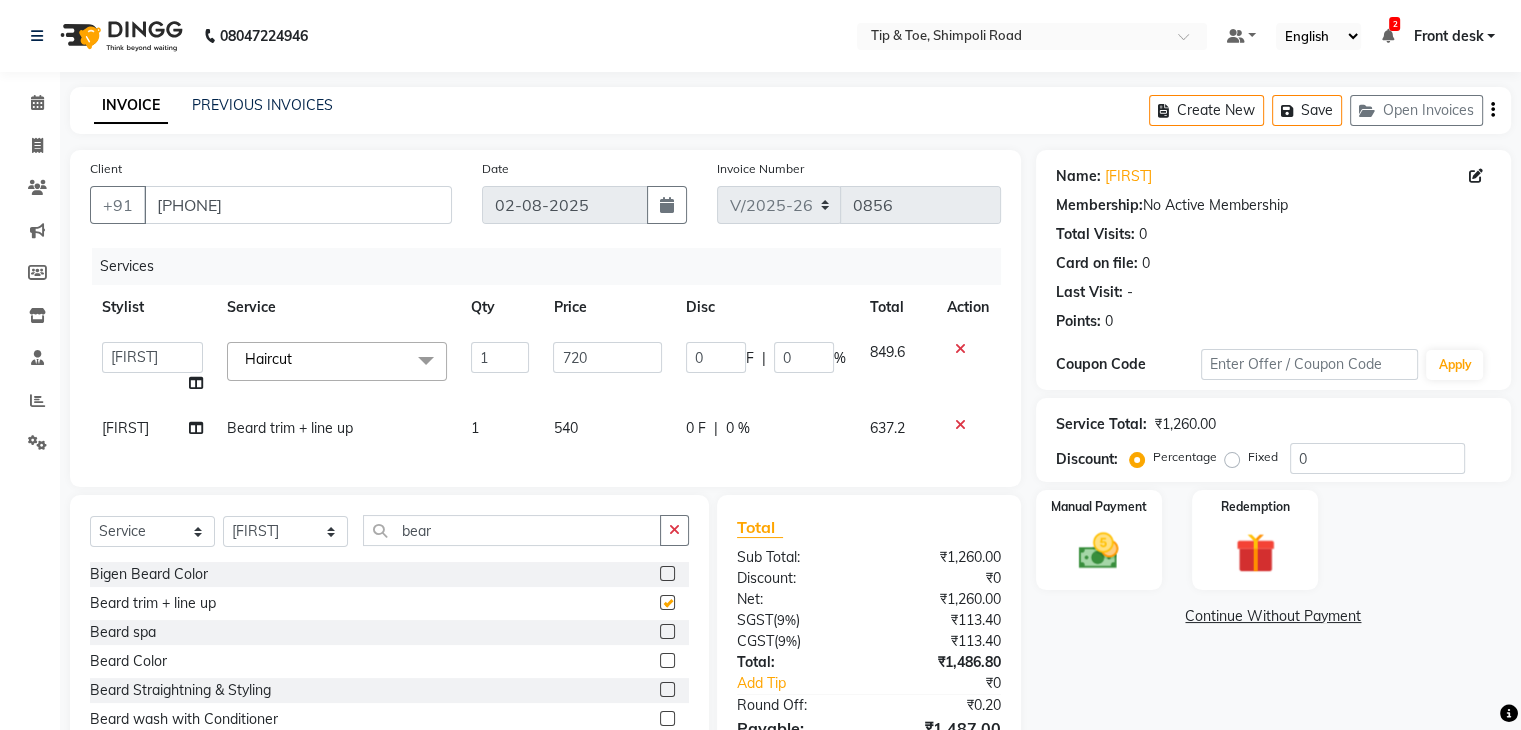 checkbox on "false" 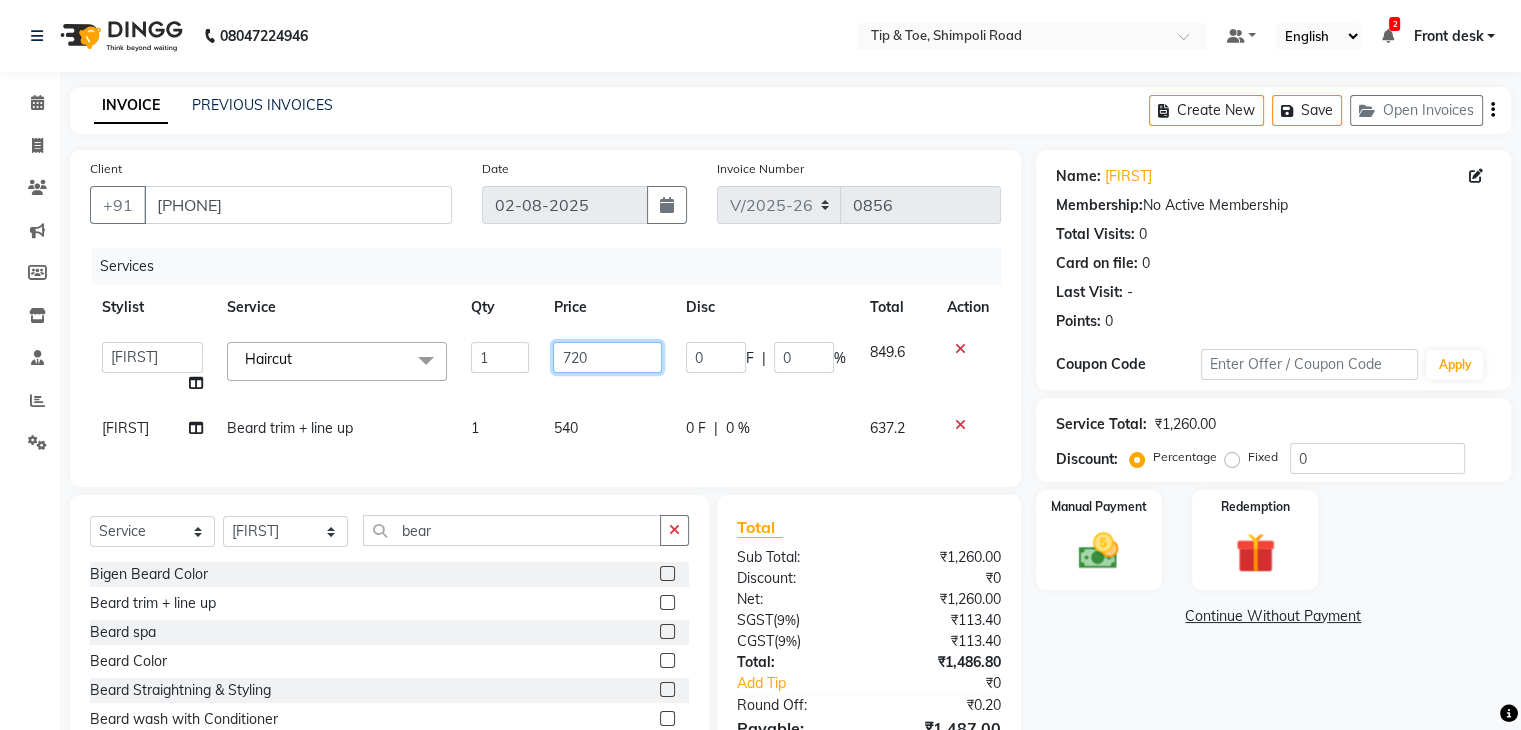 click on "720" 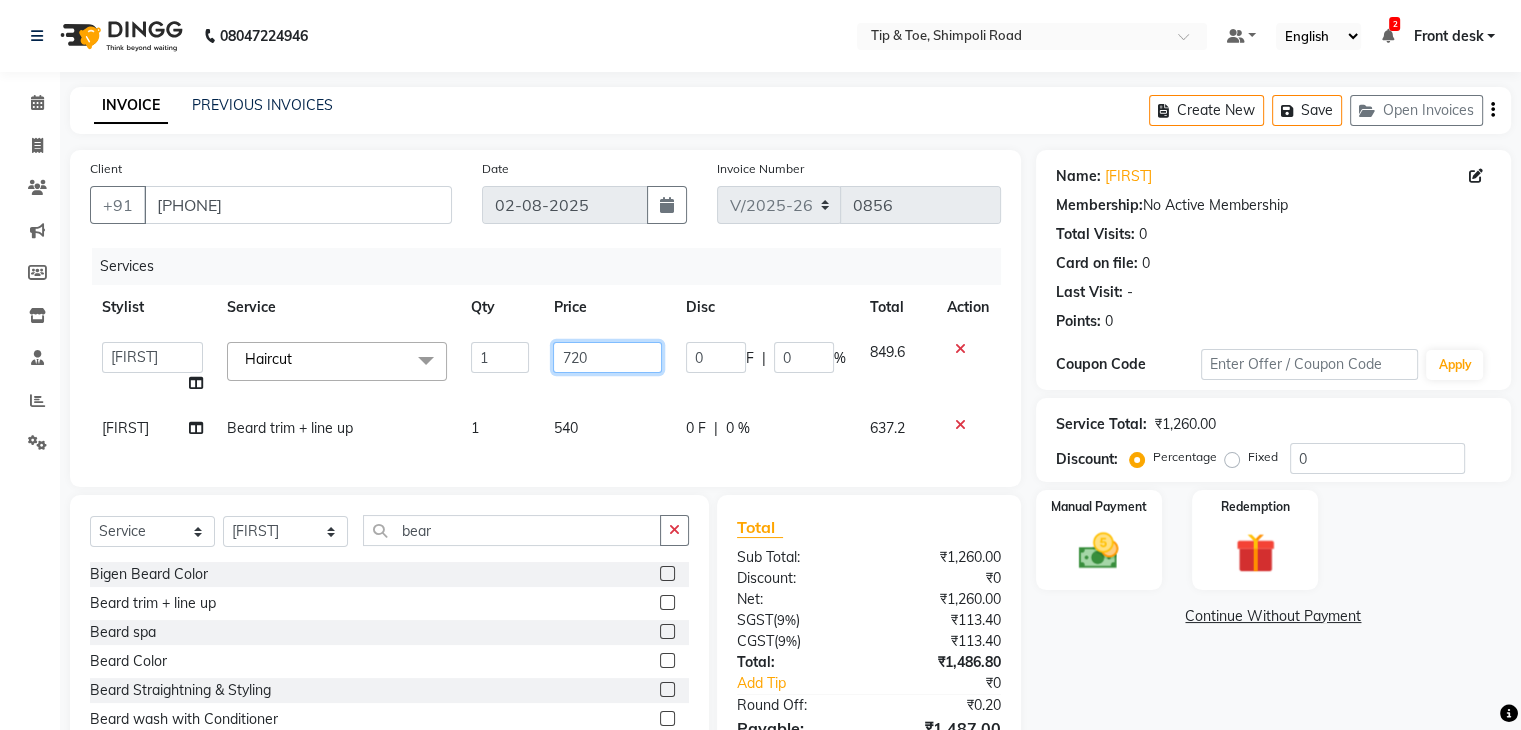 click on "720" 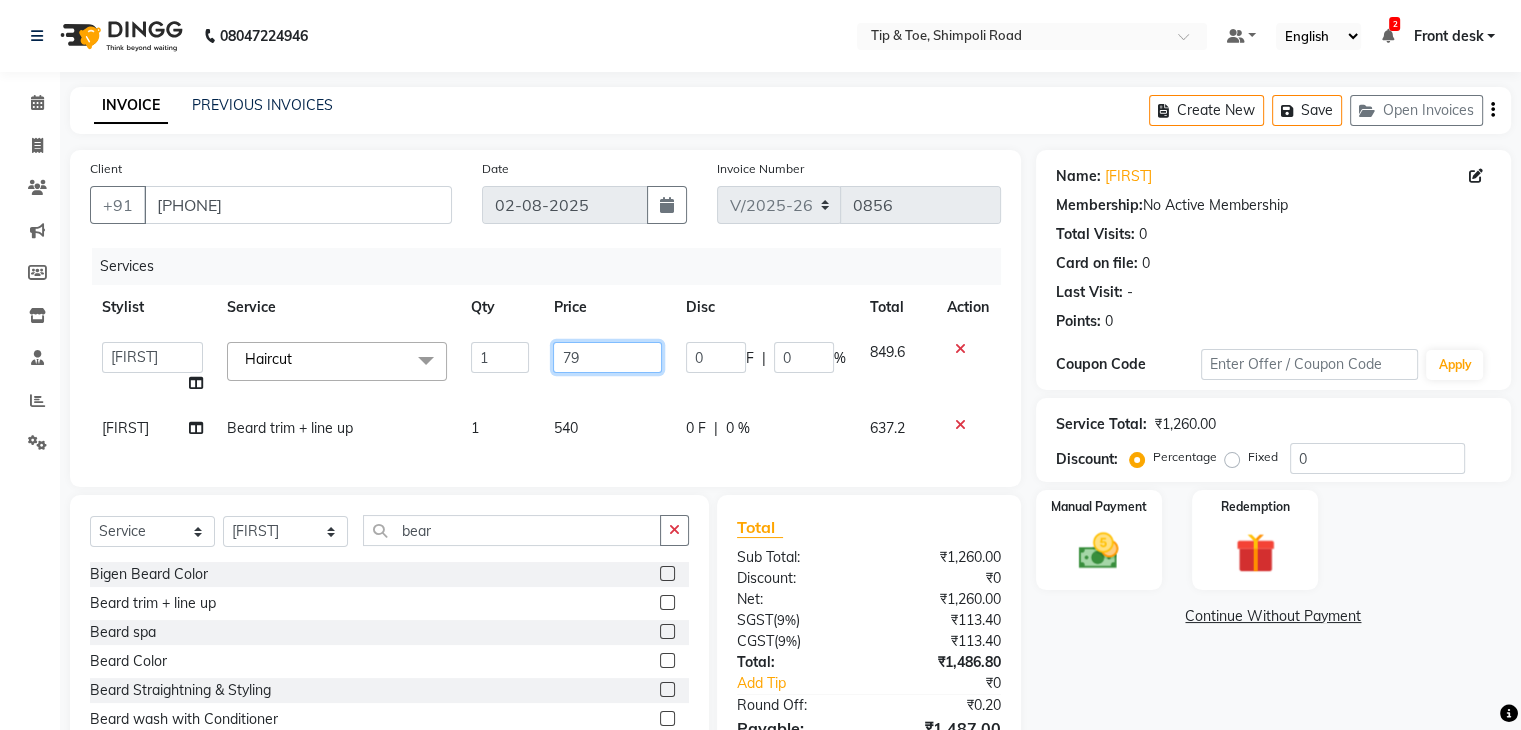 type on "799" 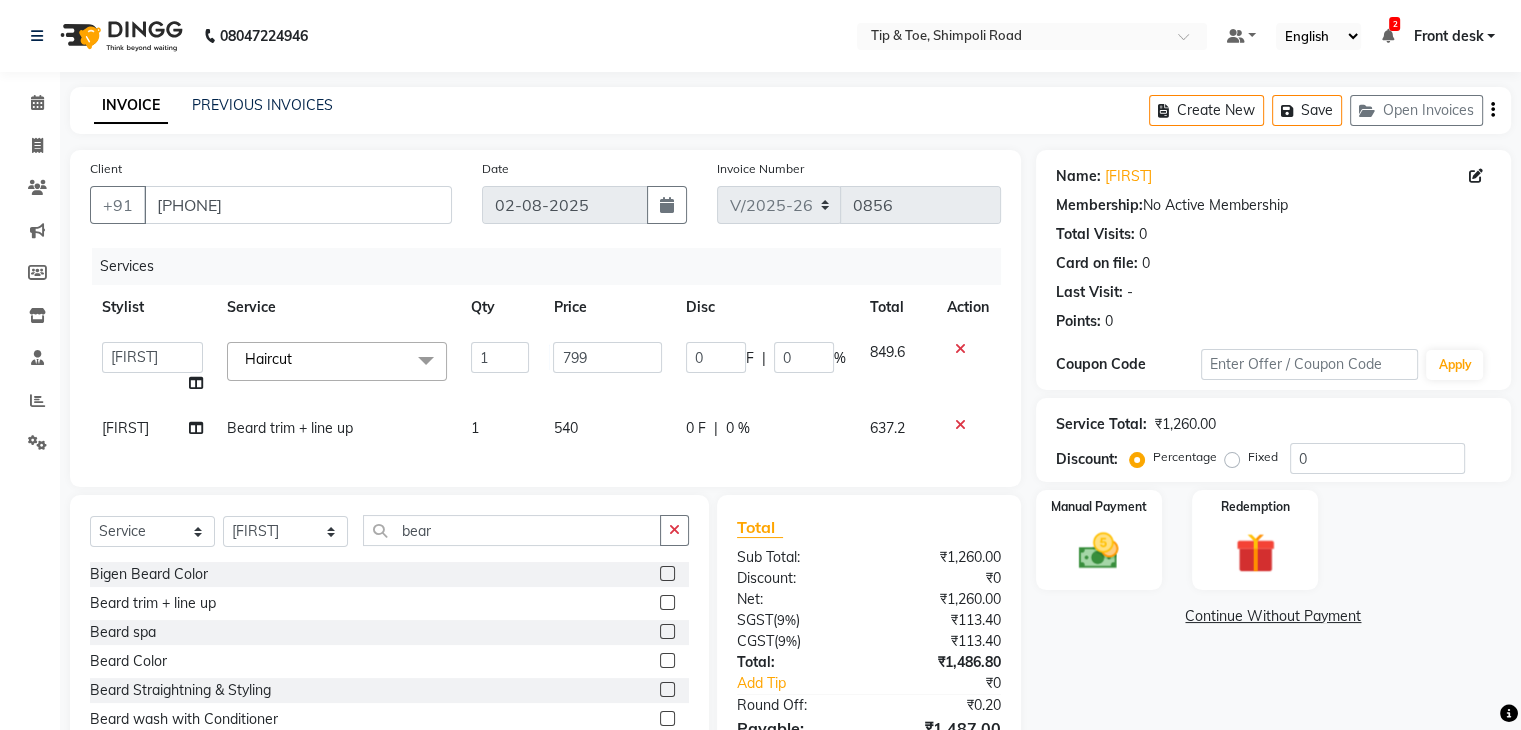 click on "Front desk   [FIRST]   [LAST]   [FIRST]   [FIRST]    [FIRST]    [FIRST]   [FIRST]   [FIRST]   [FIRST]  Haircut  x Extra AntiOxidant Paraffin Treatment Extra Scrub/Mask/Pack Foot Massage Voesh New york callus Removal Gel Gehwol Classic Pedi Gehwol Med Pedi for Crack Skin Gehwol Med Lipidro Pedi Vedic valley manicure Vedic valley pedicure Essential Manicure w Scrub Essential Pedicure w Scrub T&T Nail Art Set (10 Fingers) T&T Acrylic Single Design T&T Single Nail Design T&T Glitter Color Change Permanent Alga Spa Manicure Eyebrow Lamination Lashes Tinting Eyebrow Tinting Russian Lashes Touch-Up Russian Lashes Extension Waiting charge 1 hr Lashes Removal Single Line Lashes Extension Barbie Lashes Extension Lashes Touch-Up O.P.I Ombre Gel Nail Set O.P.I Ombre Acrylic Nail Set O.P.I French Acrylic Nail Set O.P.I Natural Acrylic Nail Set O.P.I French Gel Nail Set O.P.I Natural Gel Nail Set O.P.I Gel Overlays O.P.I Acrylic Overlays O.P.I Pink & White Gel Overlays O.P.I Pink & White Acrylic Overlays O.P.I Gel Matte Coat" 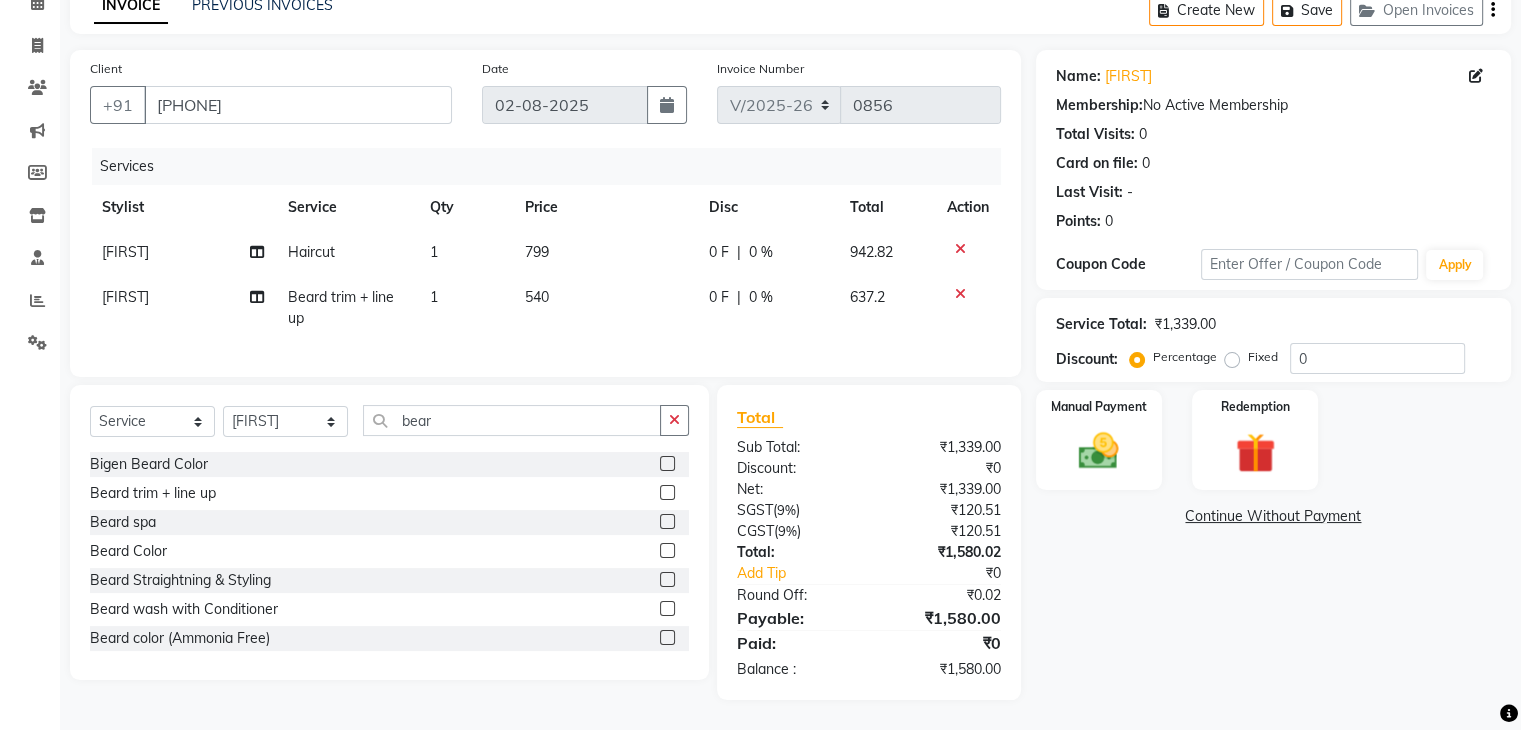 scroll, scrollTop: 116, scrollLeft: 0, axis: vertical 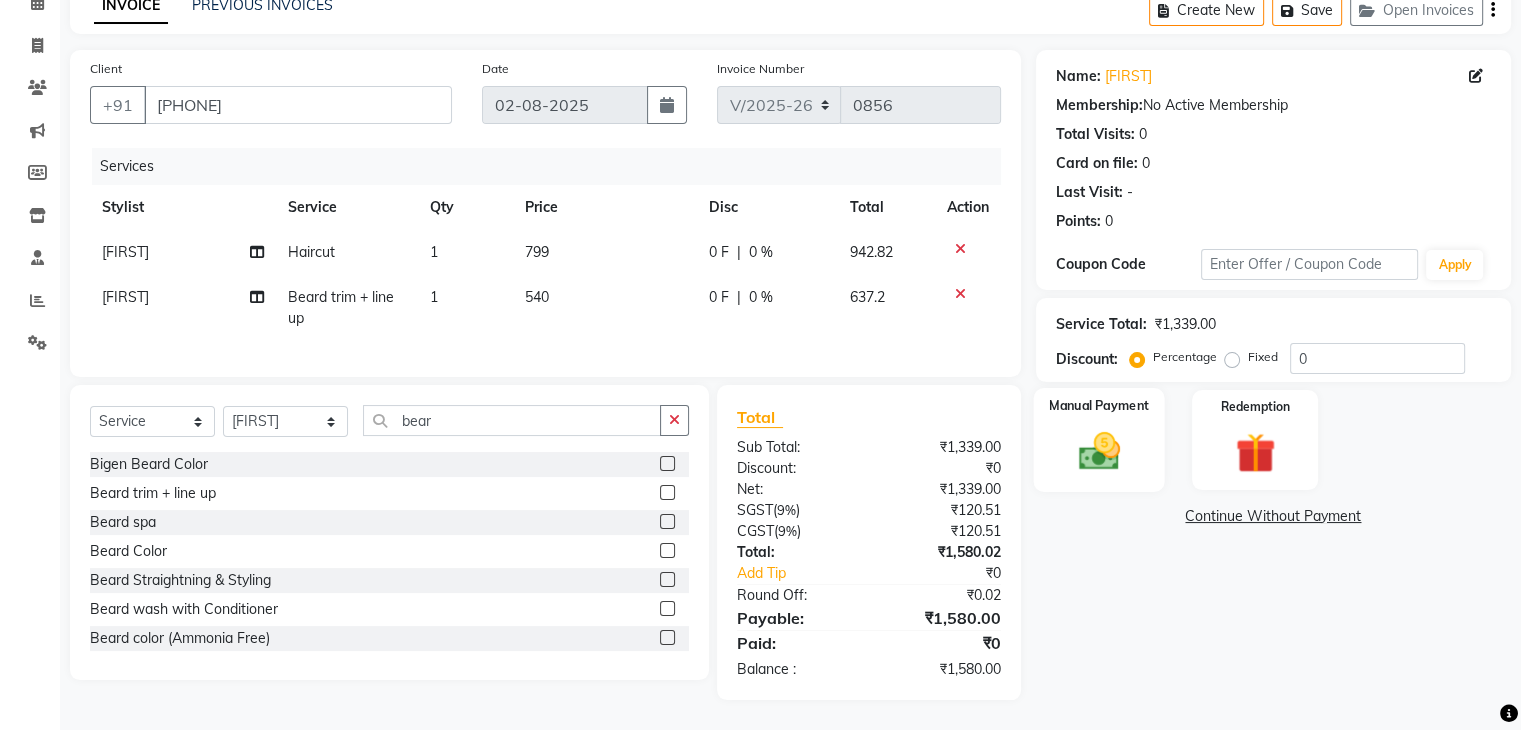 click on "Manual Payment" 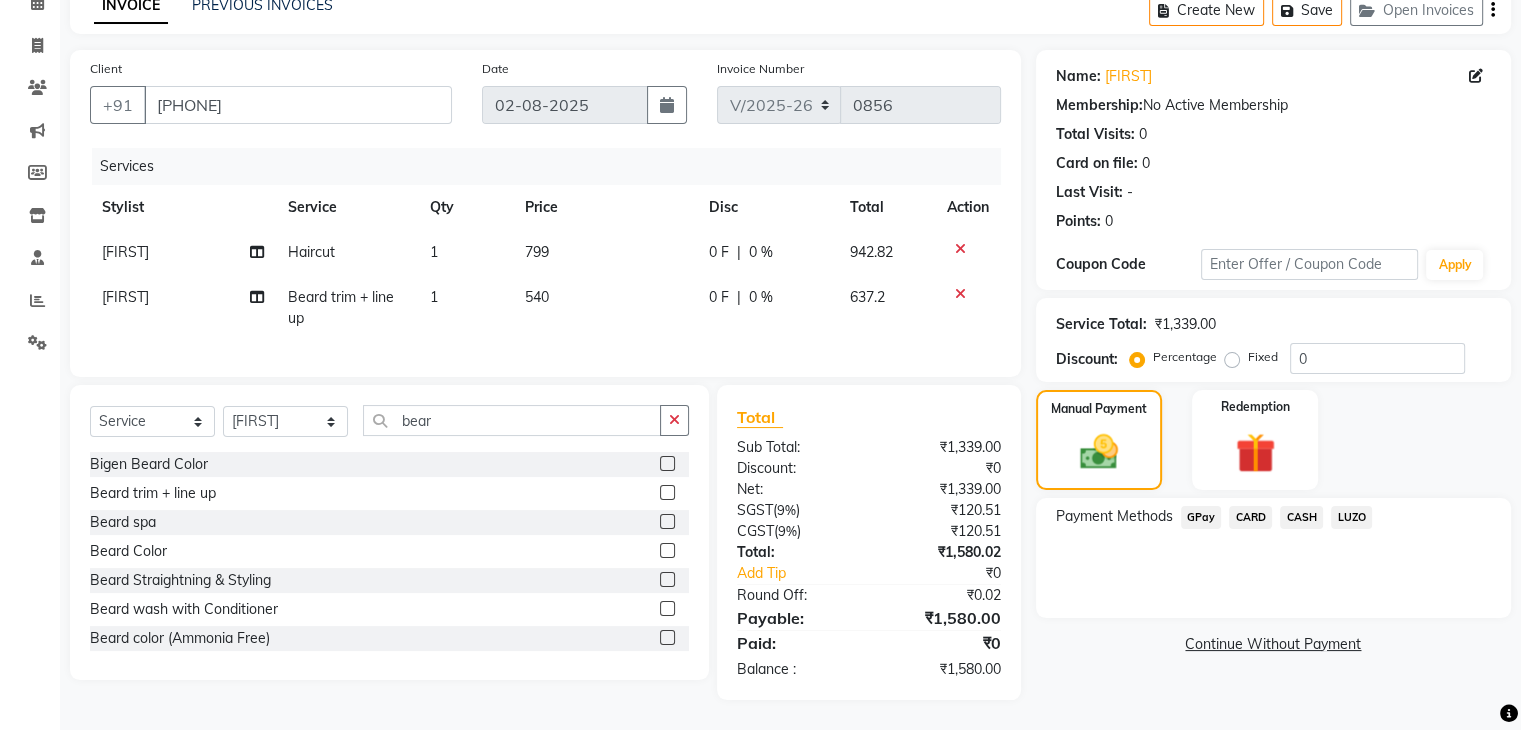 click on "GPay" 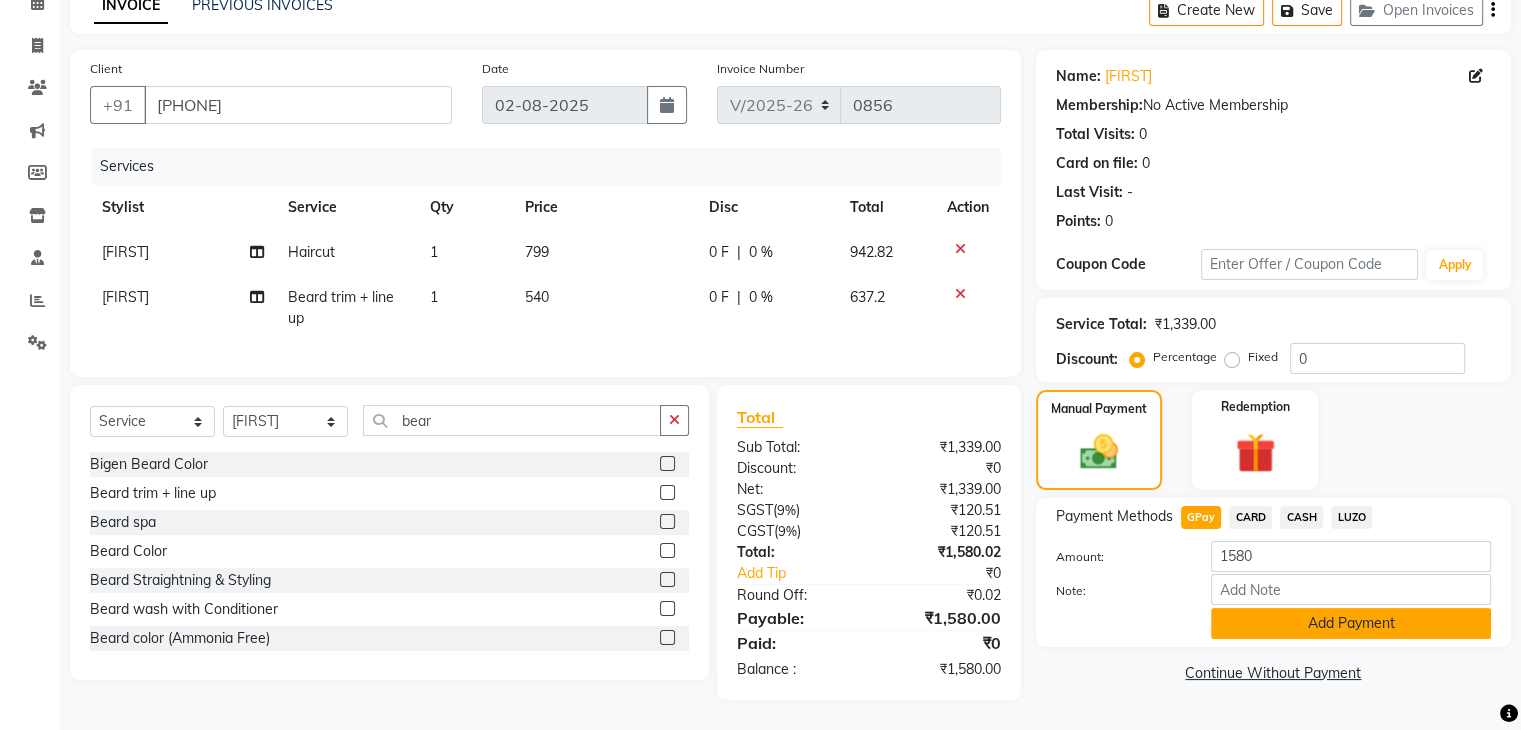 click on "Add Payment" 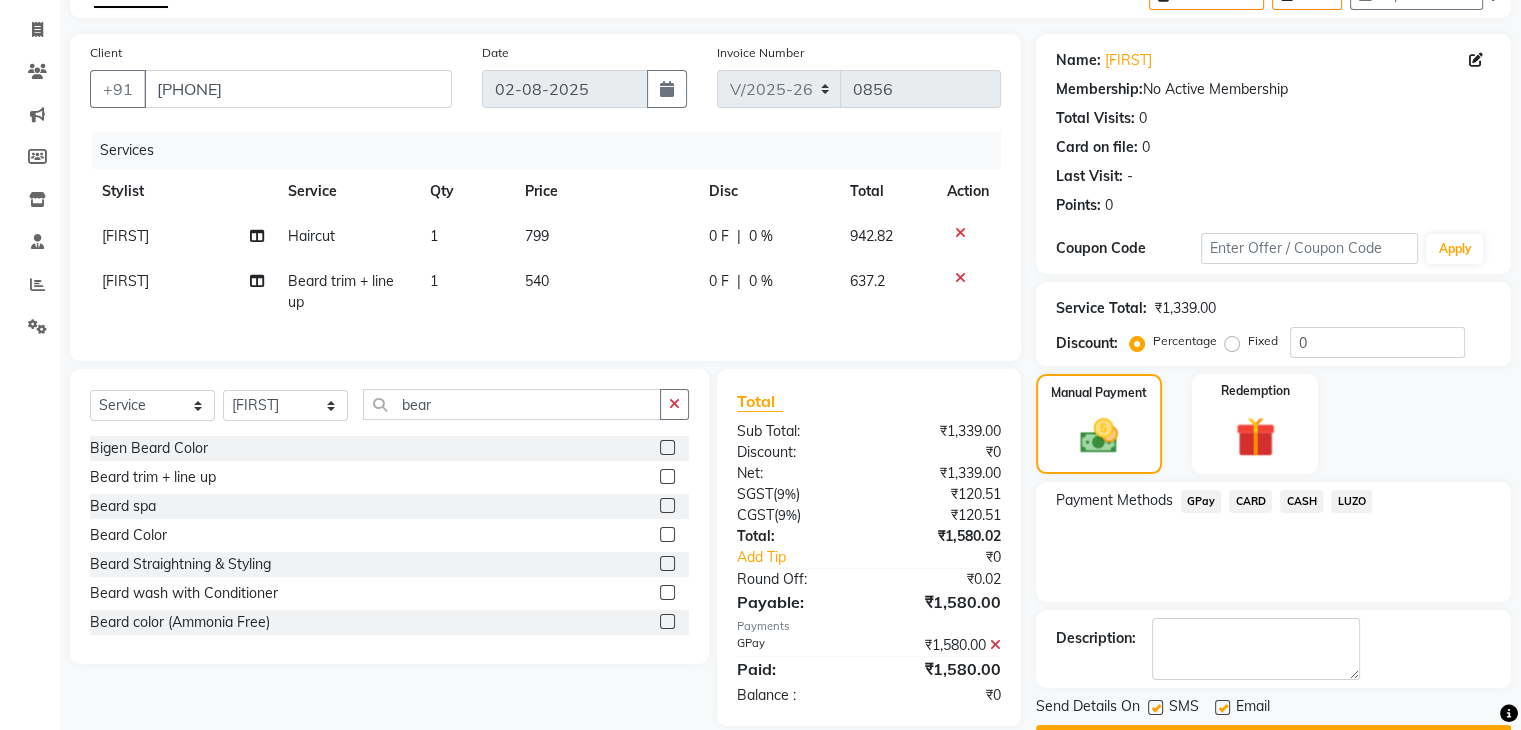 scroll, scrollTop: 171, scrollLeft: 0, axis: vertical 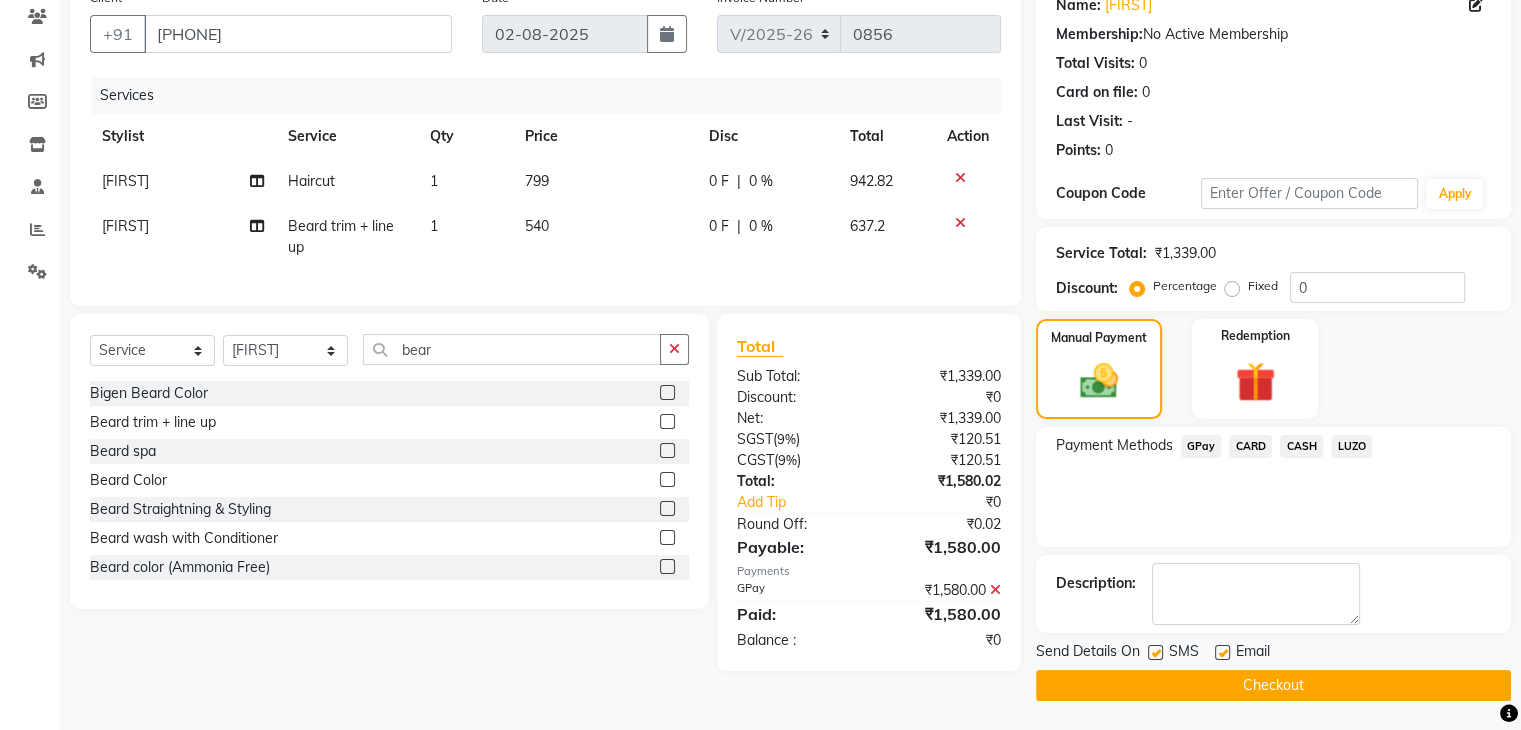 click on "Checkout" 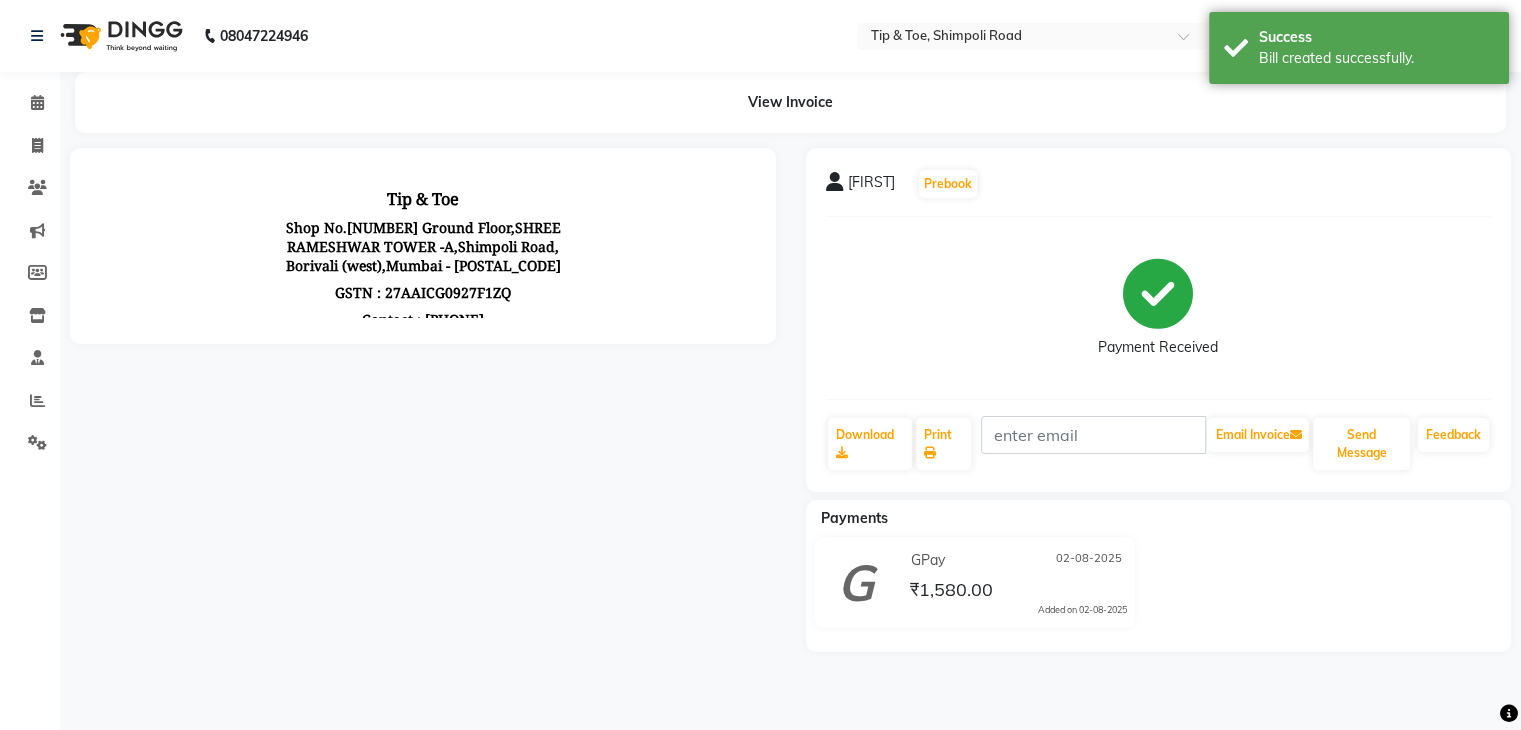 scroll, scrollTop: 0, scrollLeft: 0, axis: both 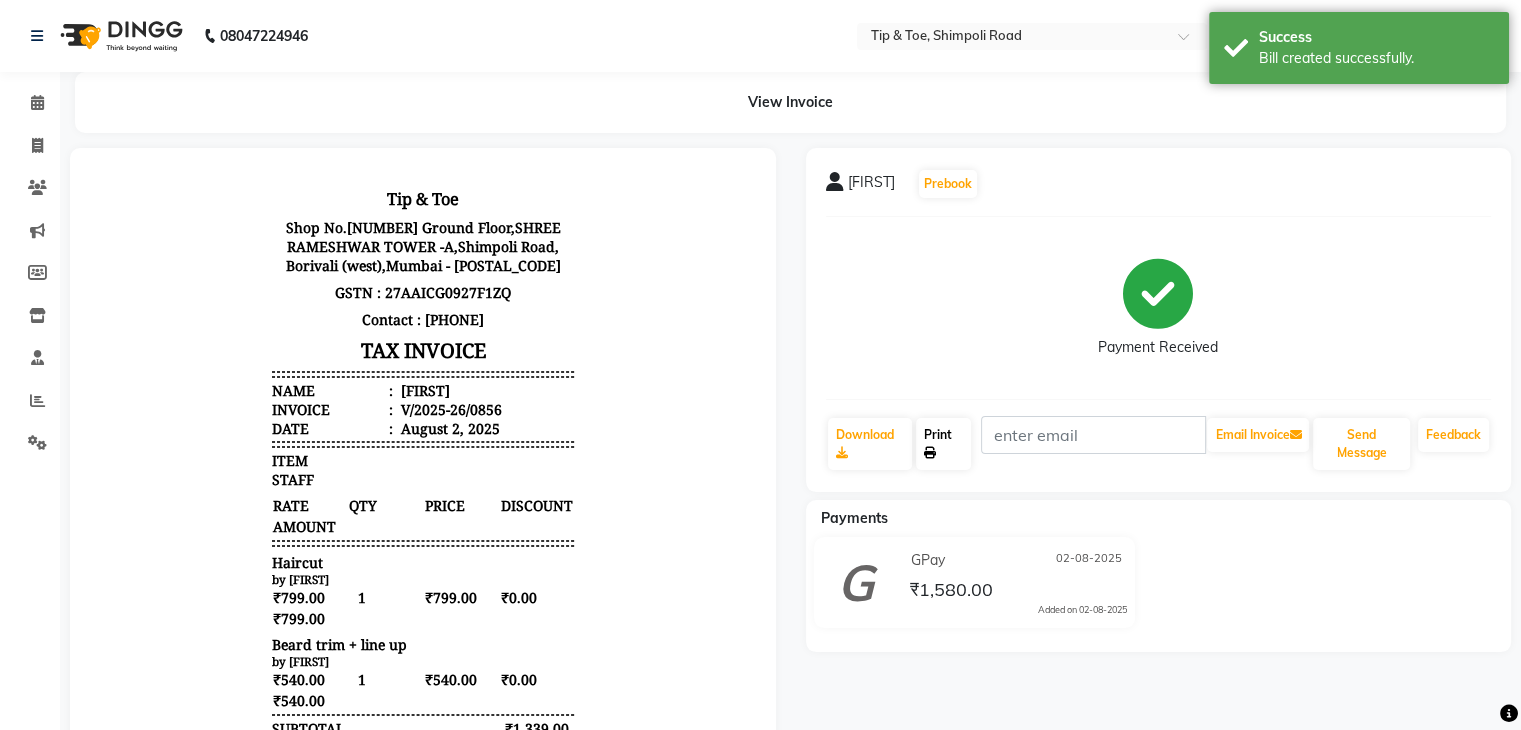 click on "Print" 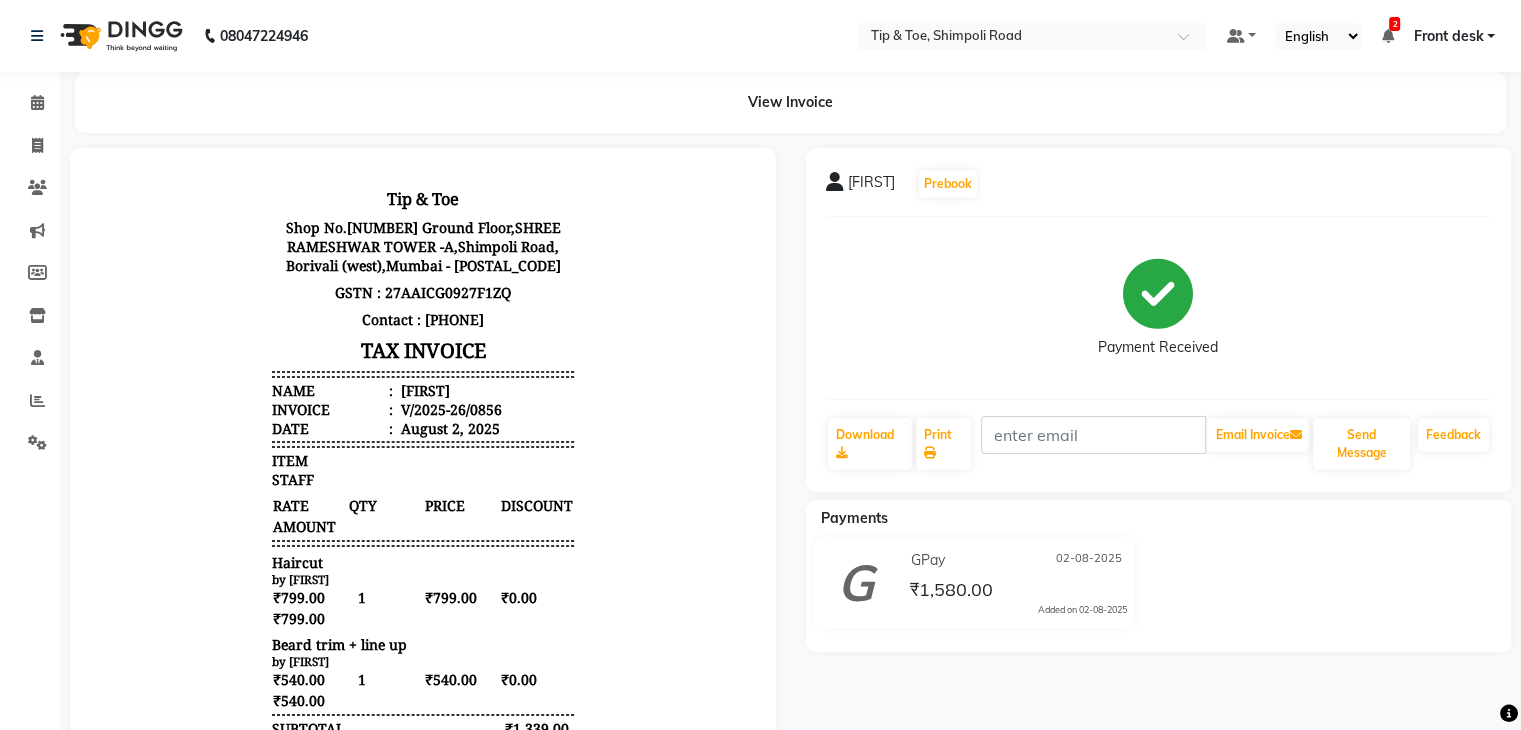 click on "Beard trim + line up" at bounding box center [339, 644] 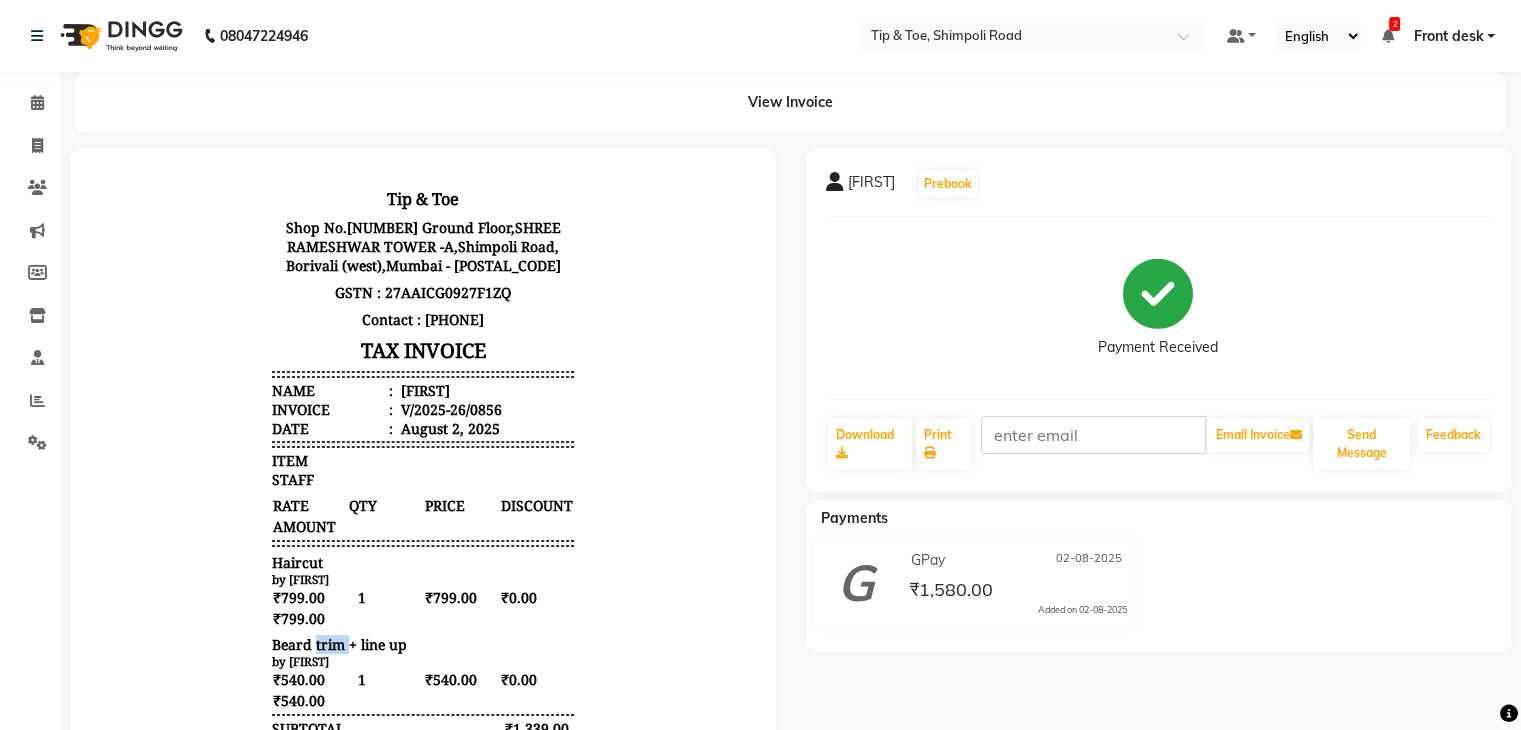 click on "Beard trim + line up" at bounding box center (339, 644) 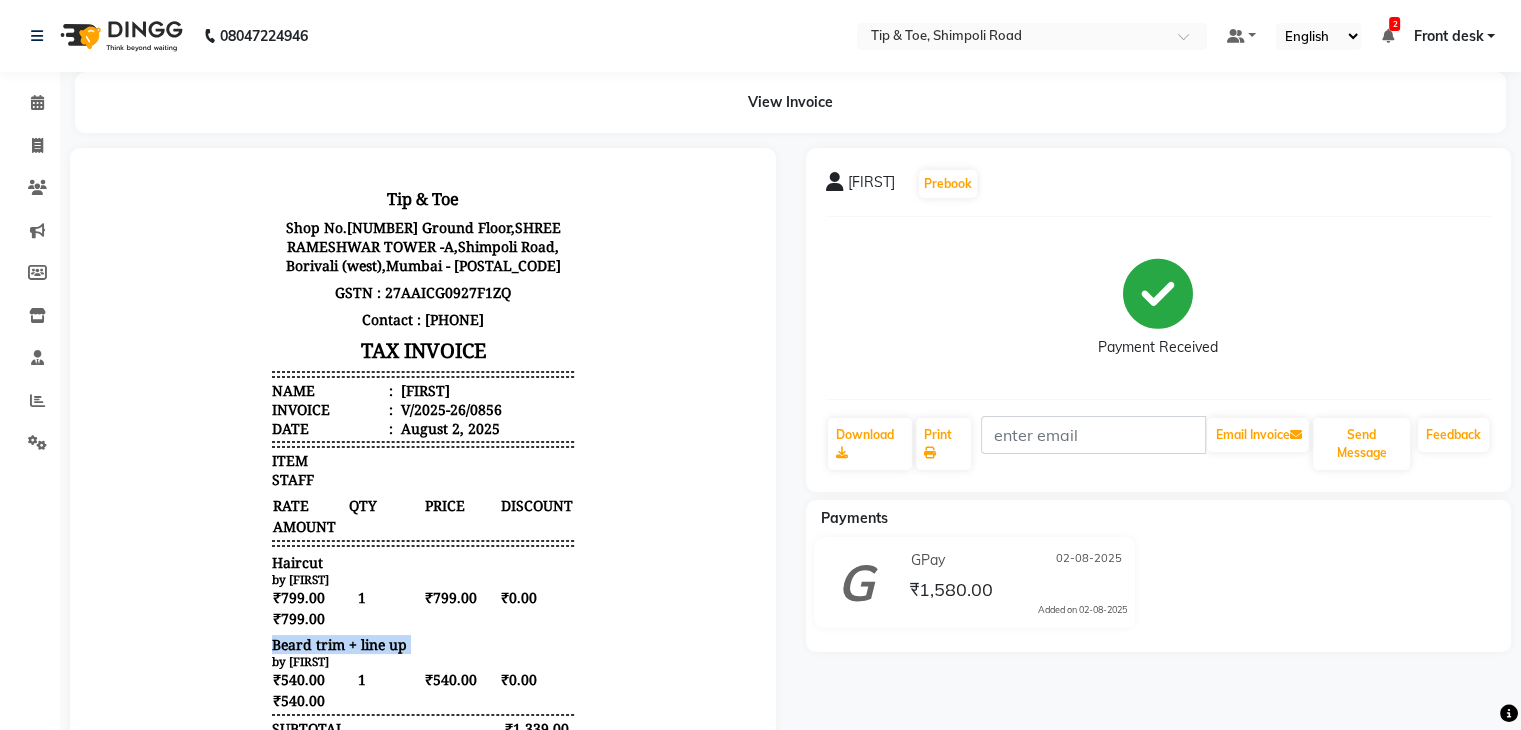 click on "Beard trim + line up" at bounding box center (339, 644) 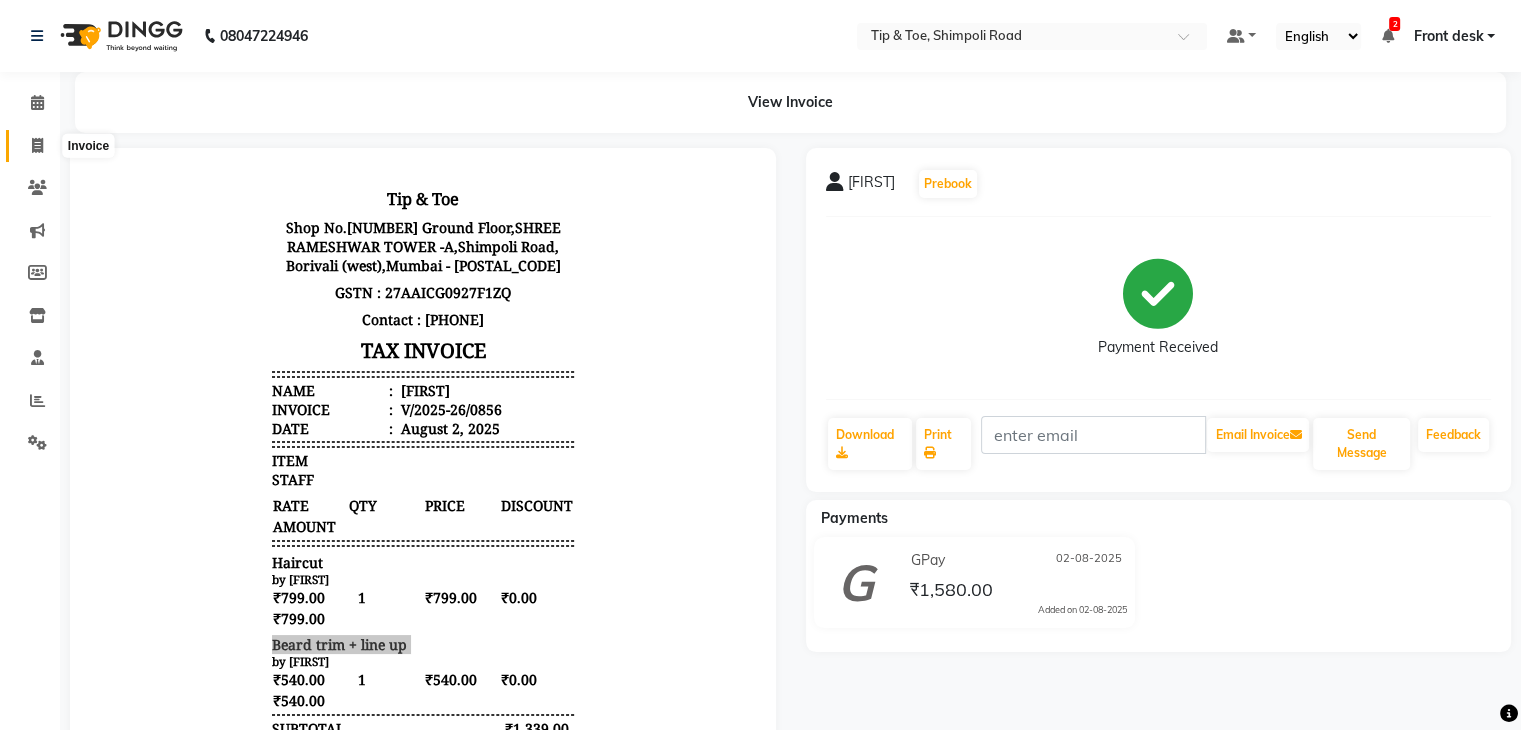click 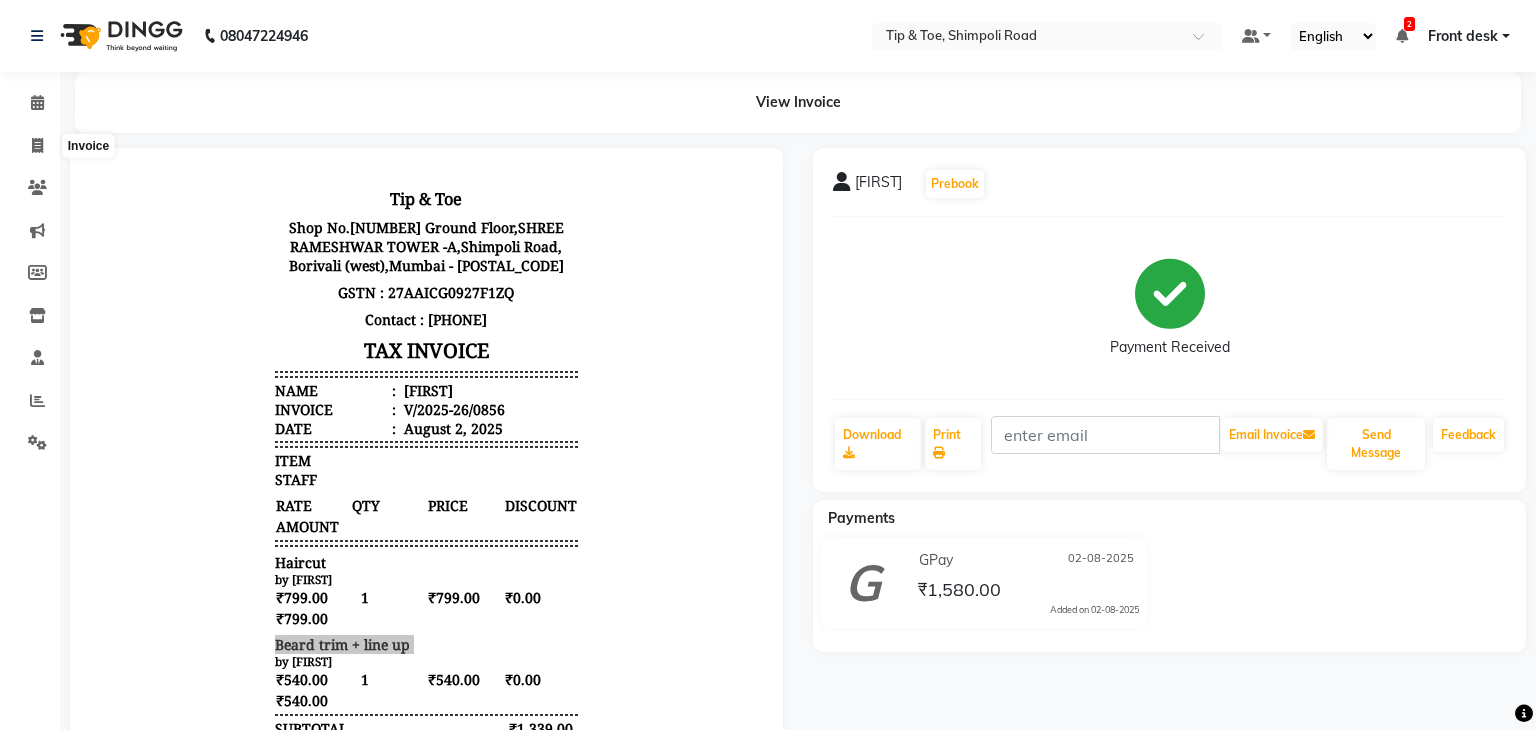 select on "5942" 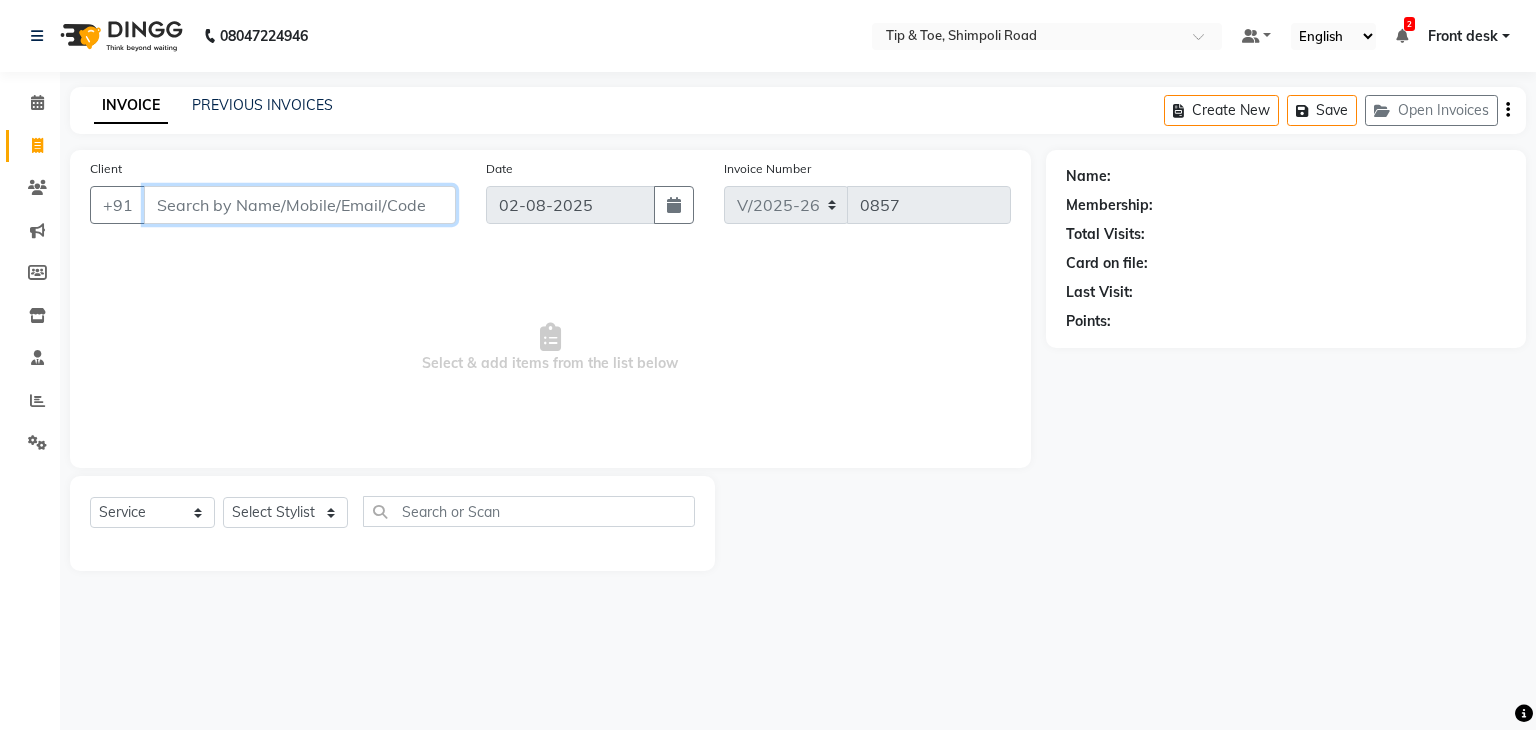 click on "Client" at bounding box center [300, 205] 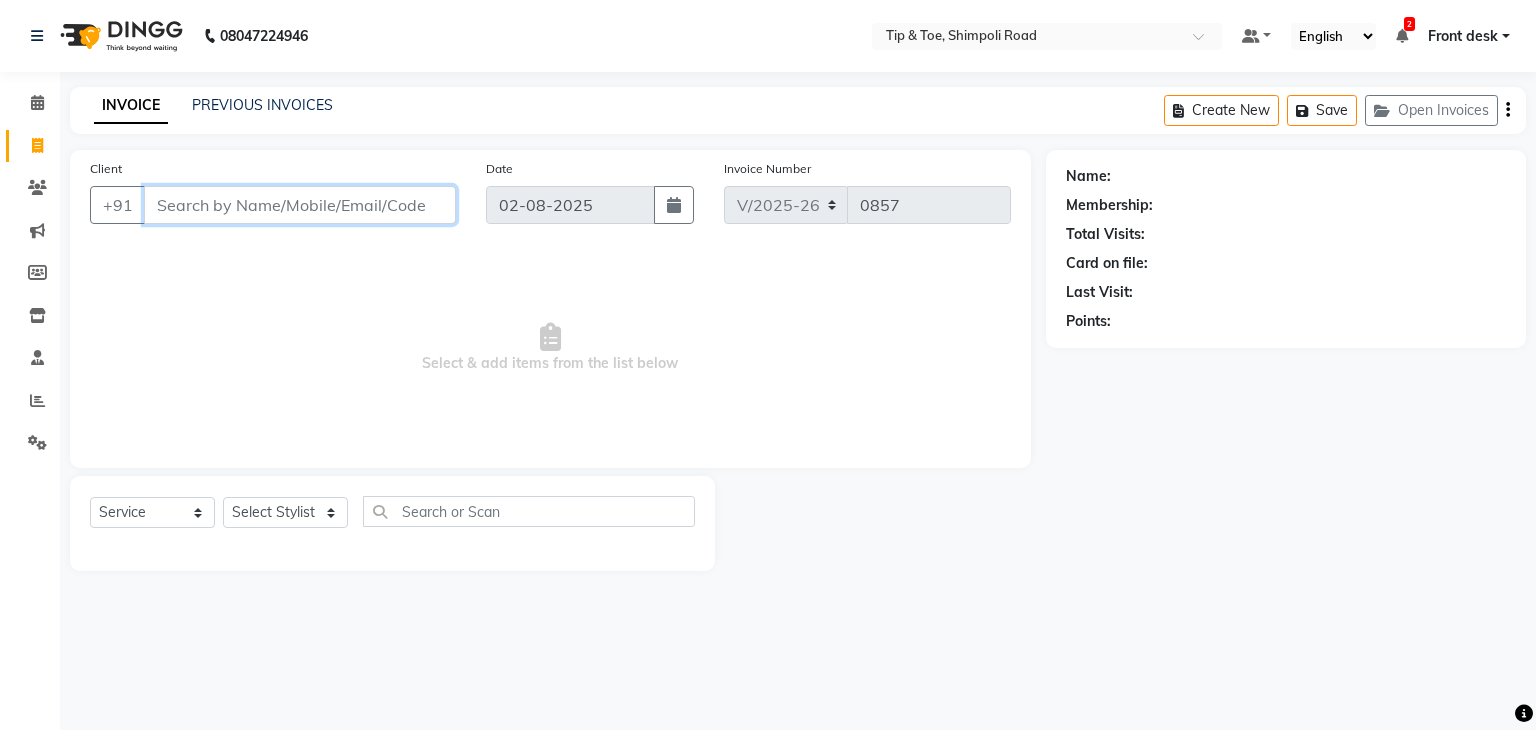 click on "Client" at bounding box center (300, 205) 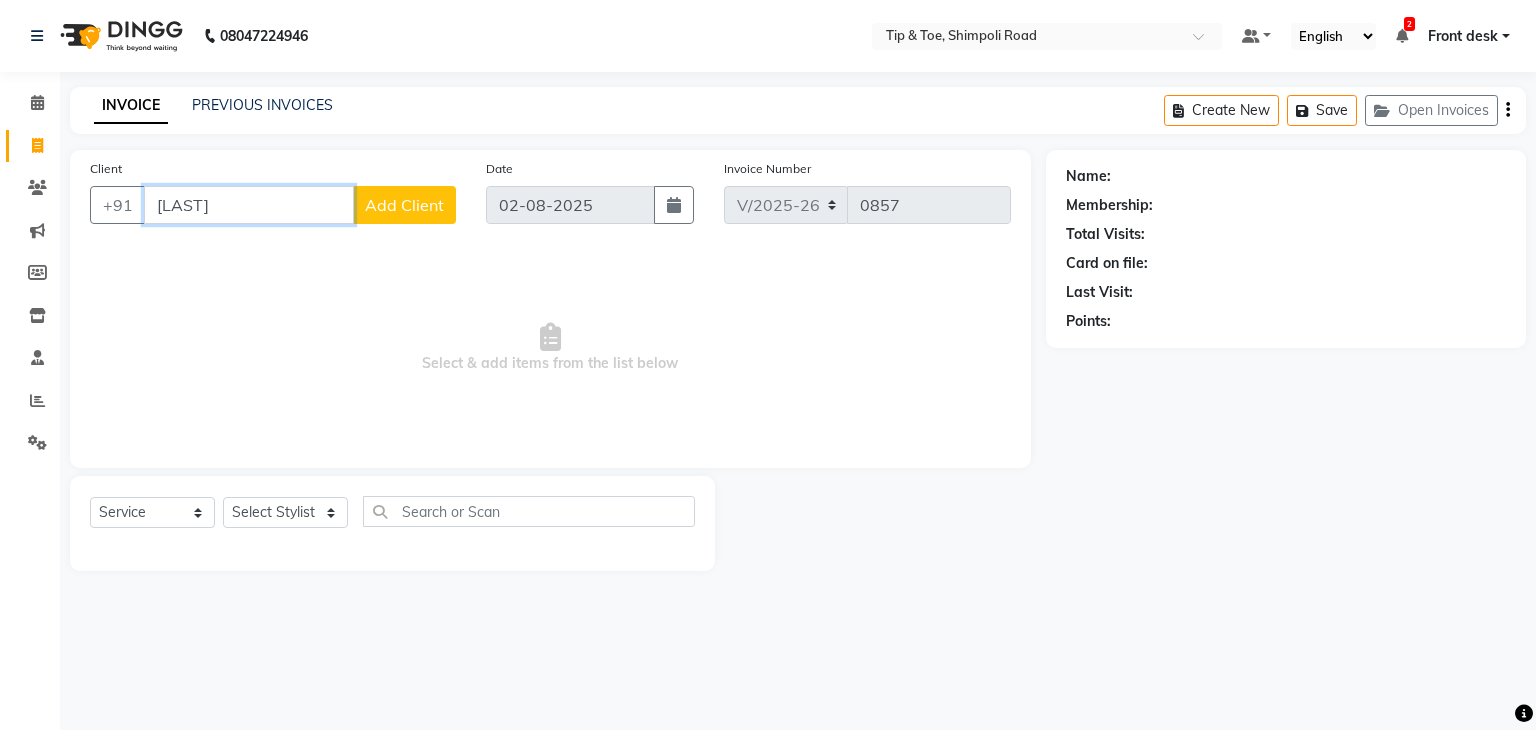 click on "[LAST]" at bounding box center (249, 205) 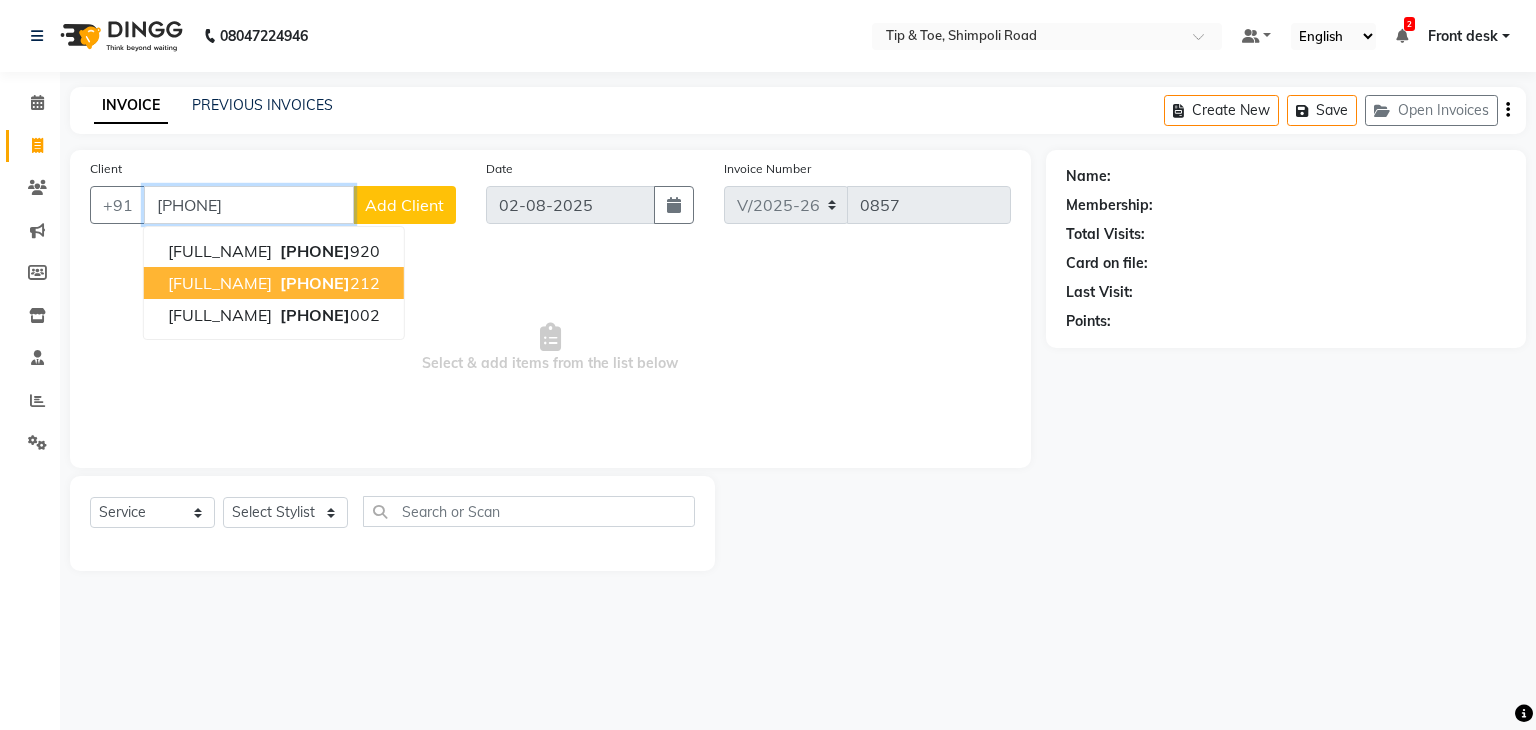 click on "[FULL_NAME]" at bounding box center [220, 283] 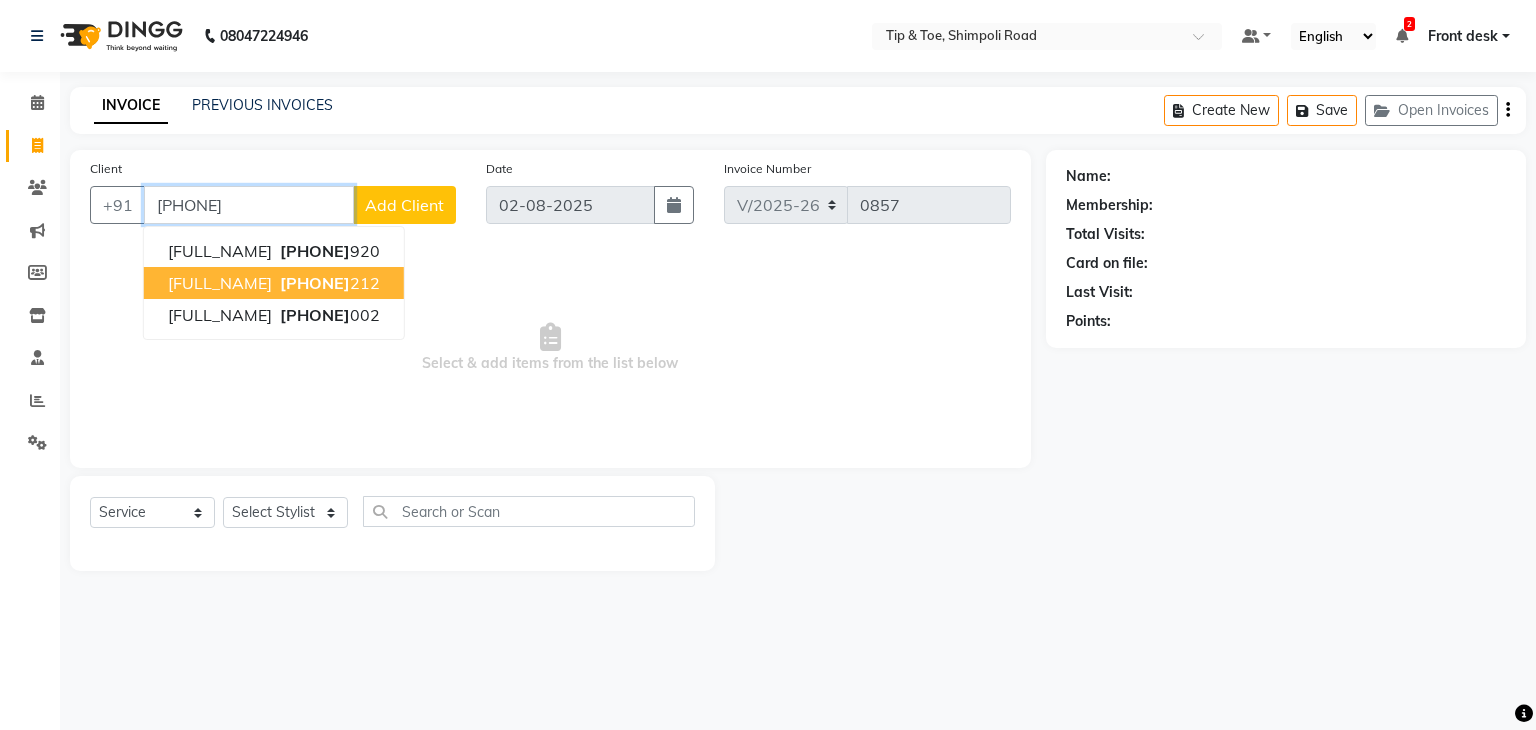 type on "[PHONE]" 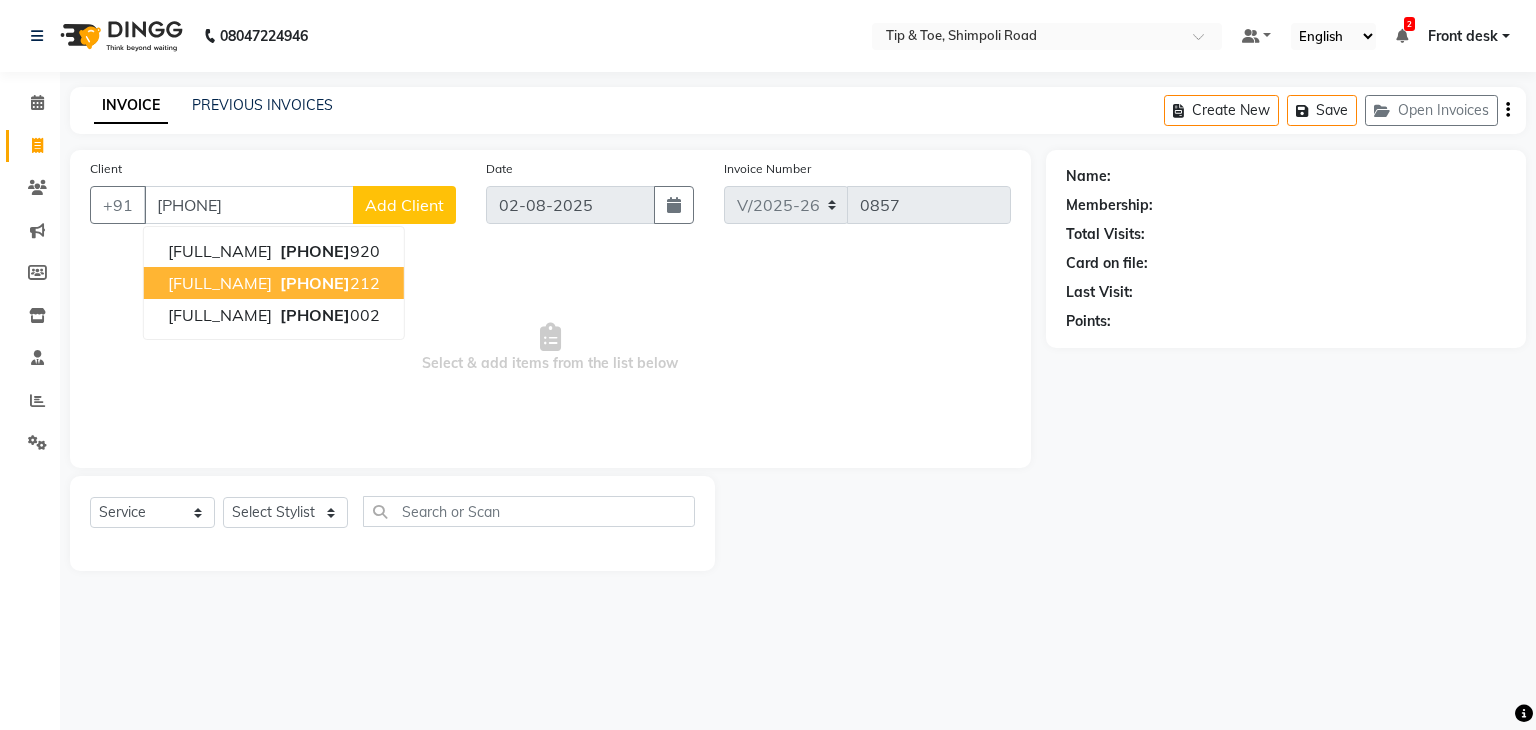 select on "1: Object" 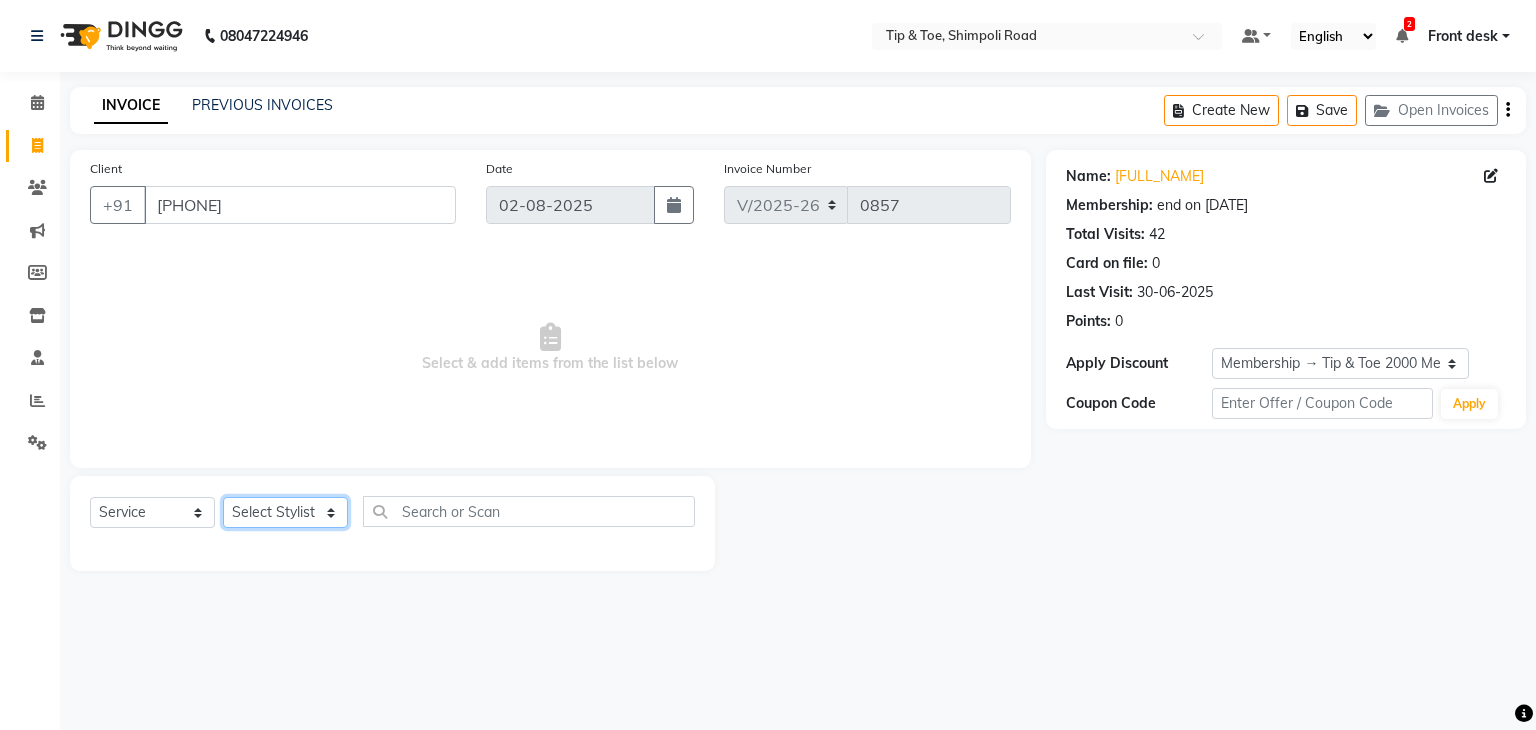 click on "Select Stylist Front desk Madhura Regan Suman Supriya Sweety tasmiya  Ujair Vikarm Yash Zoya" 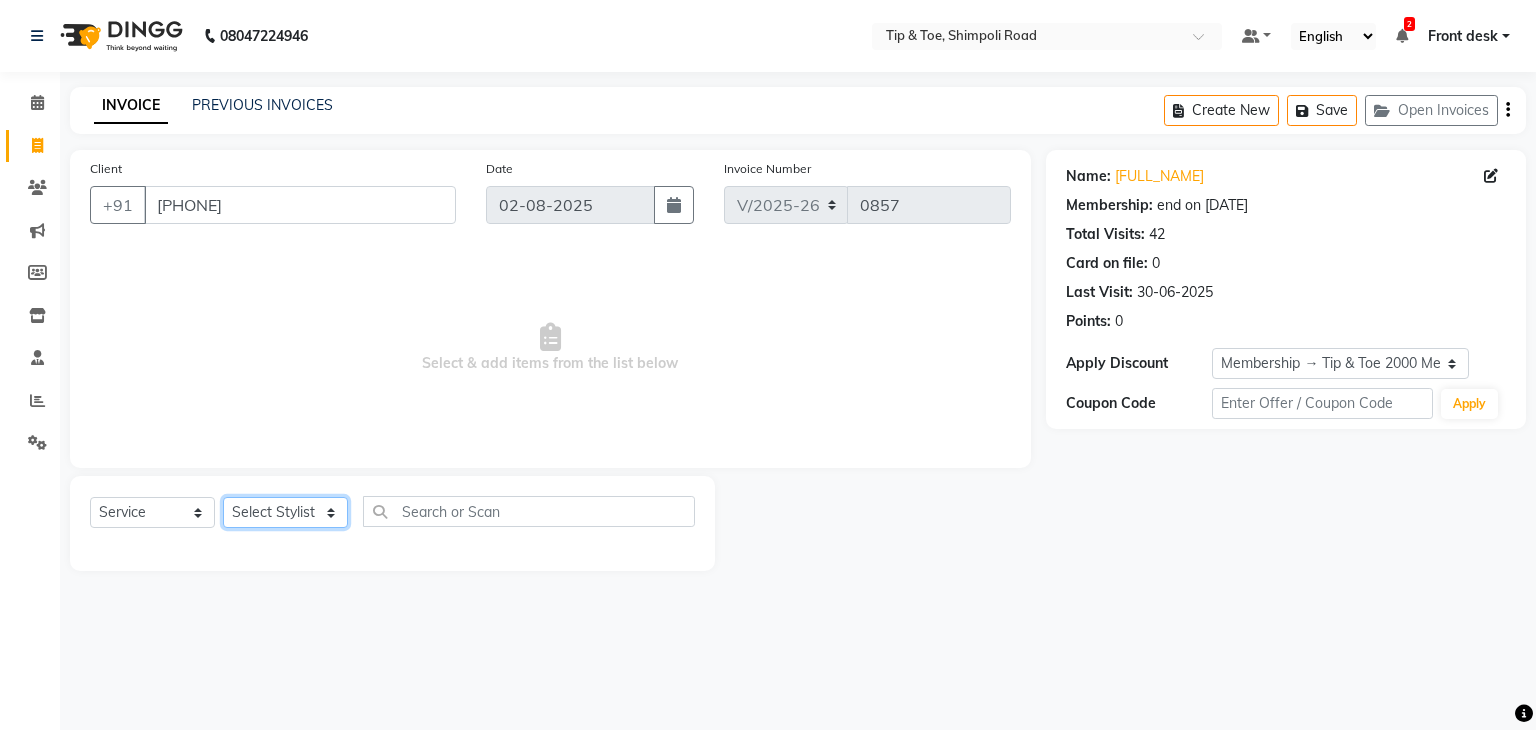 select on "83602" 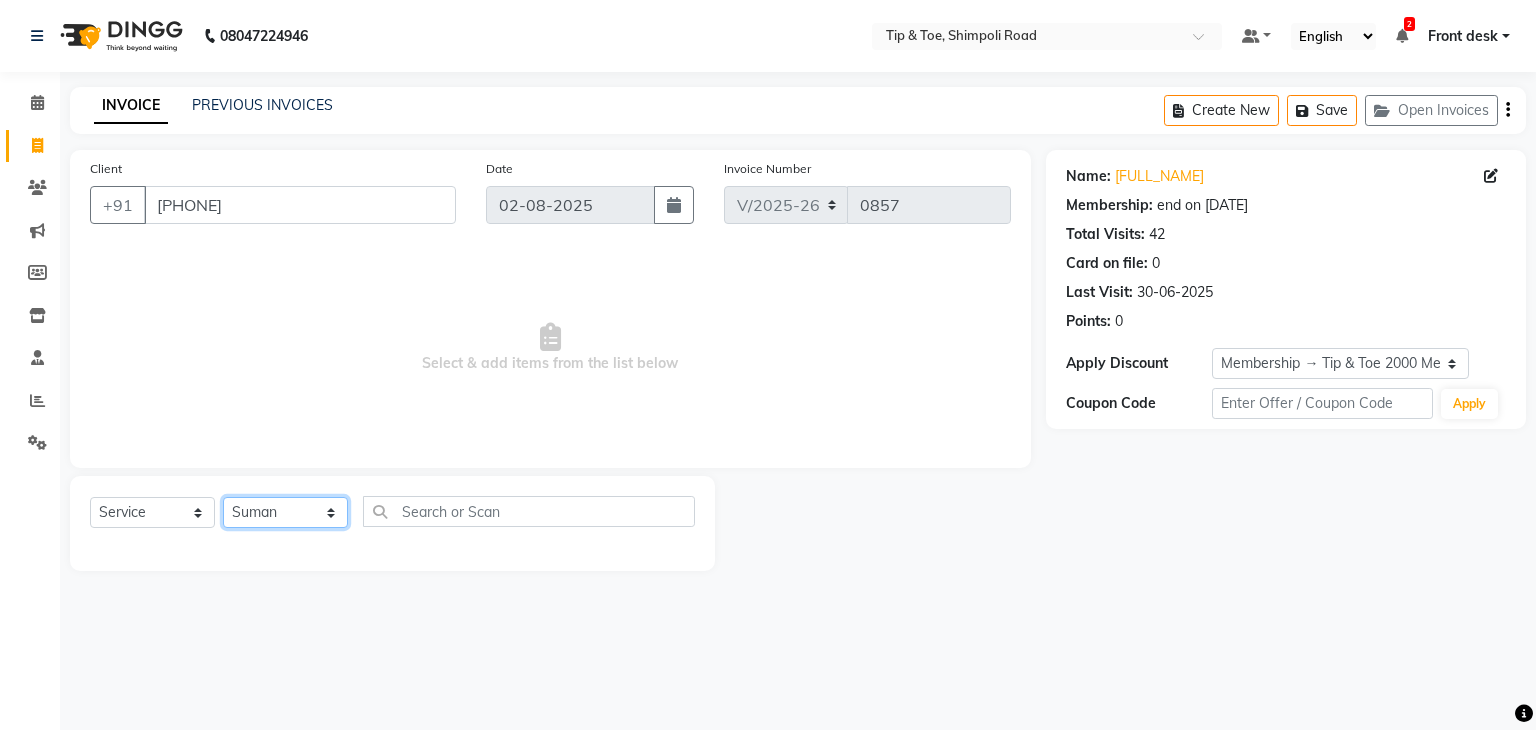click on "Select Stylist Front desk Madhura Regan Suman Supriya Sweety tasmiya  Ujair Vikarm Yash Zoya" 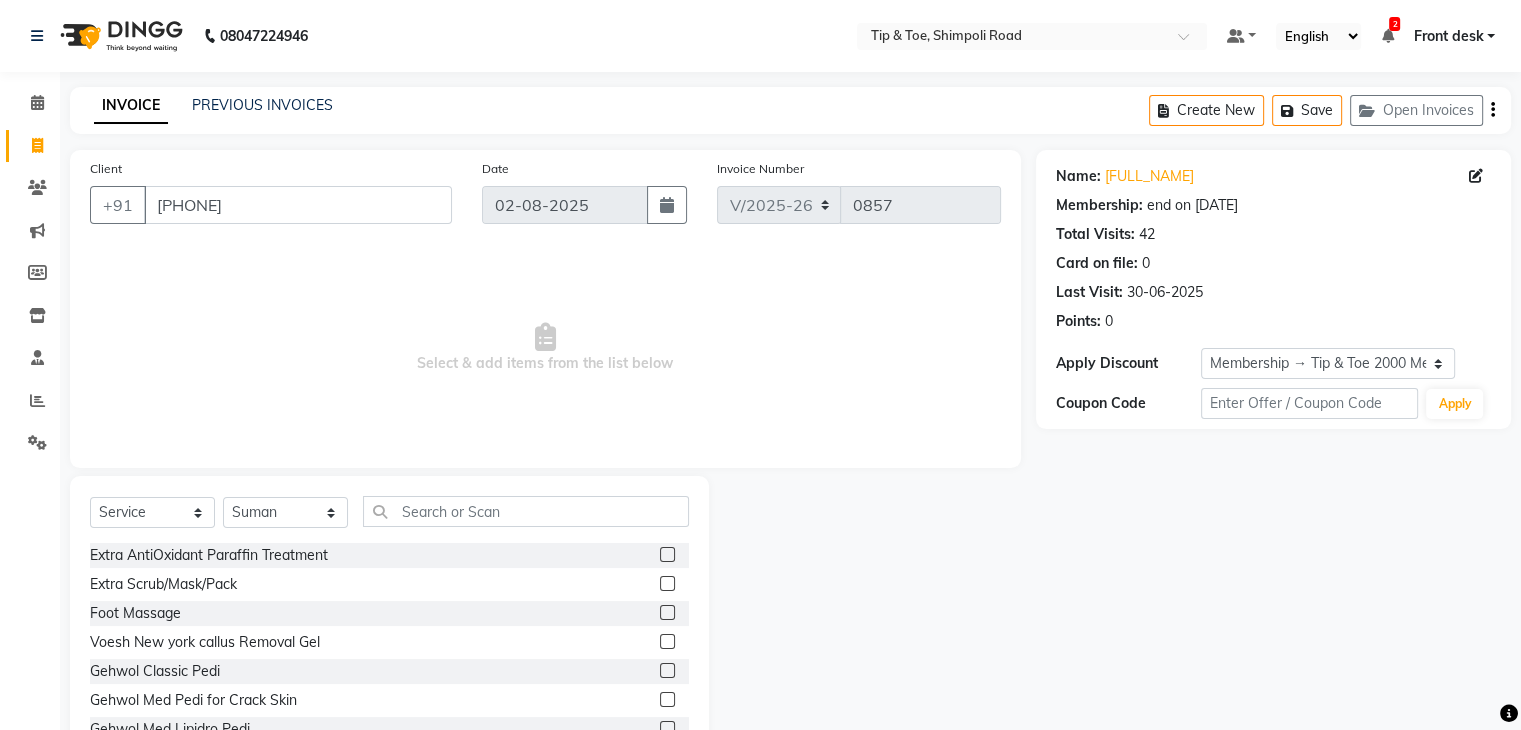 click on "Select  Service  Product  Membership  Package Voucher Prepaid Gift Card  Select Stylist Front desk Madhura Regan Suman Supriya Sweety tasmiya  Ujair Vikarm Yash Zoya" 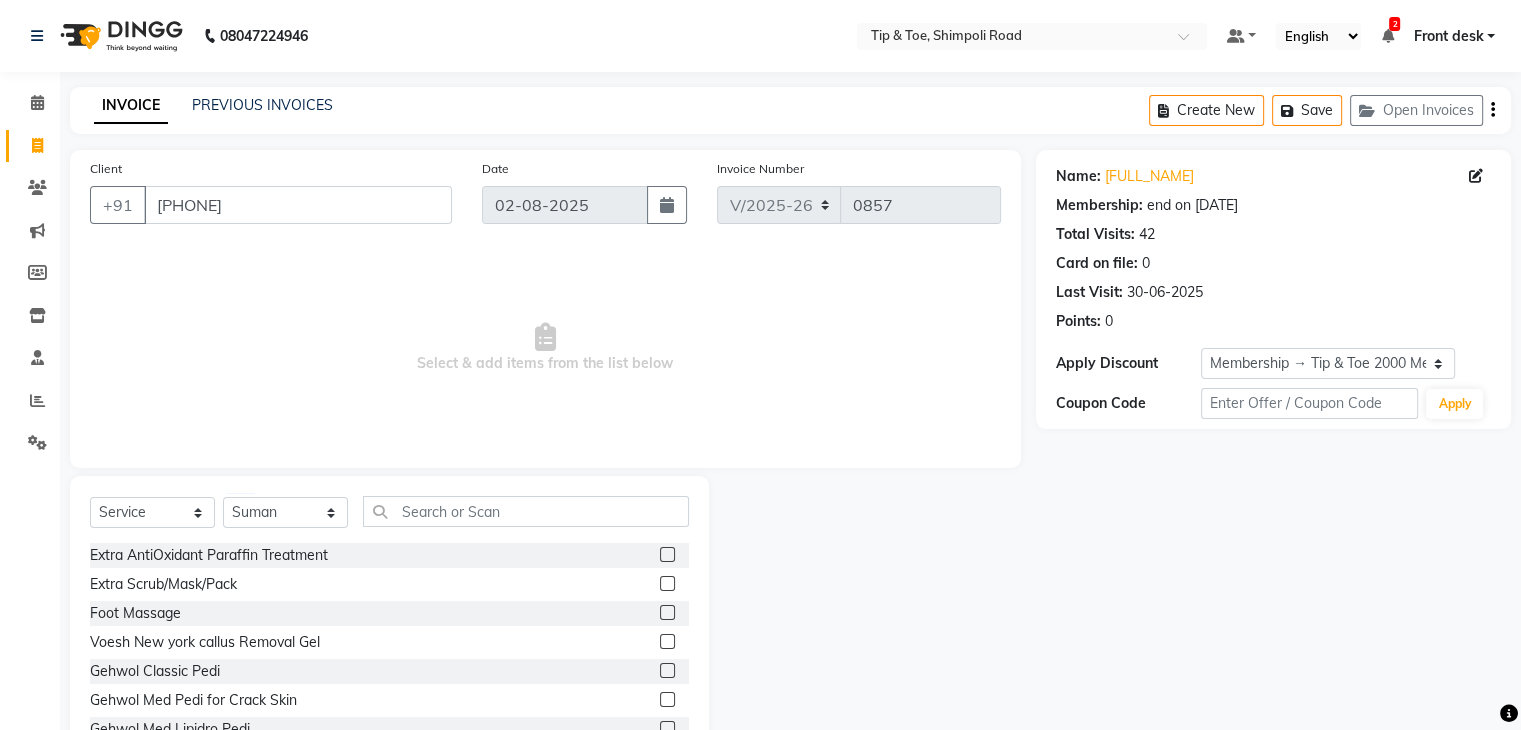 click on "Select  Service  Product  Membership  Package Voucher Prepaid Gift Card  Select Stylist Front desk Madhura Regan Suman Supriya Sweety tasmiya  Ujair Vikarm Yash Zoya" 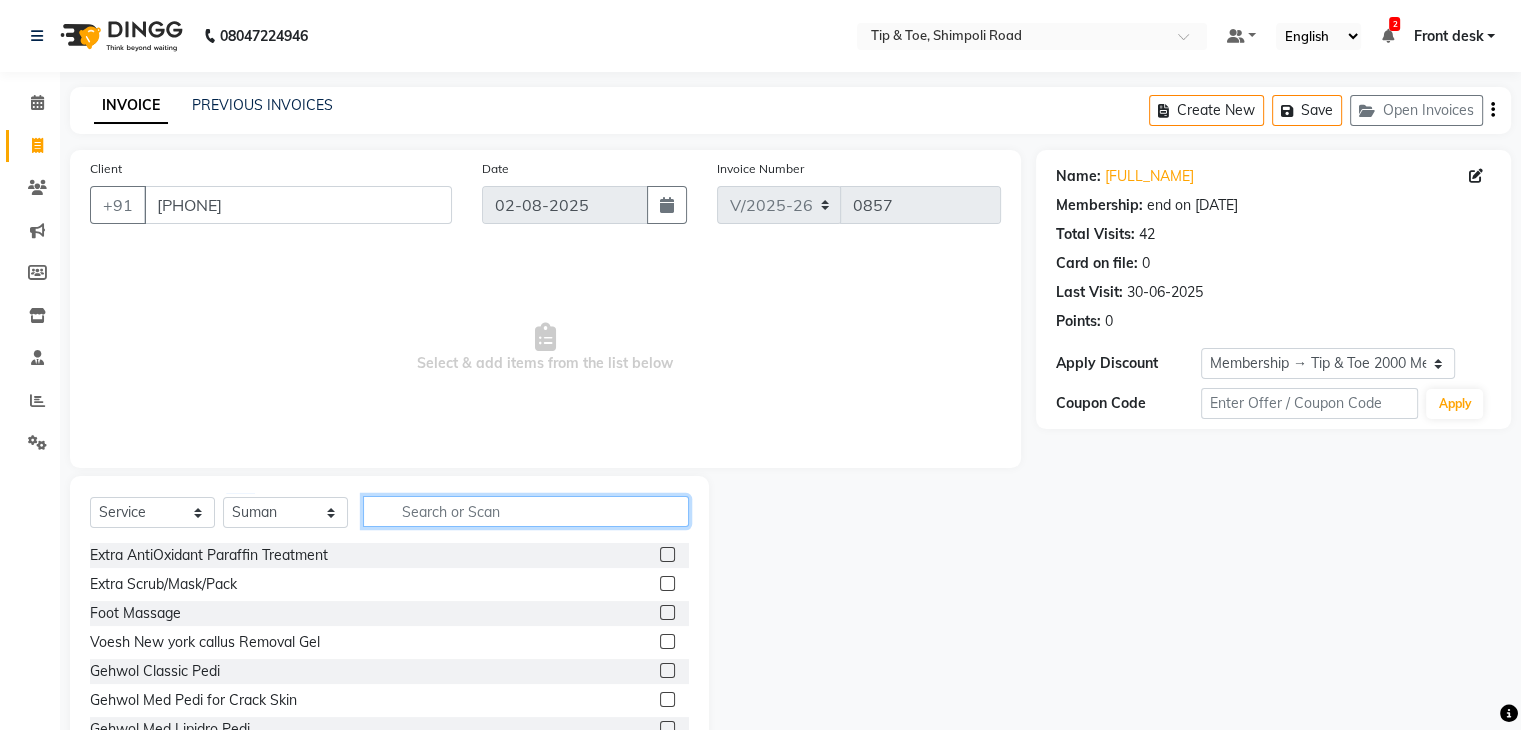 click 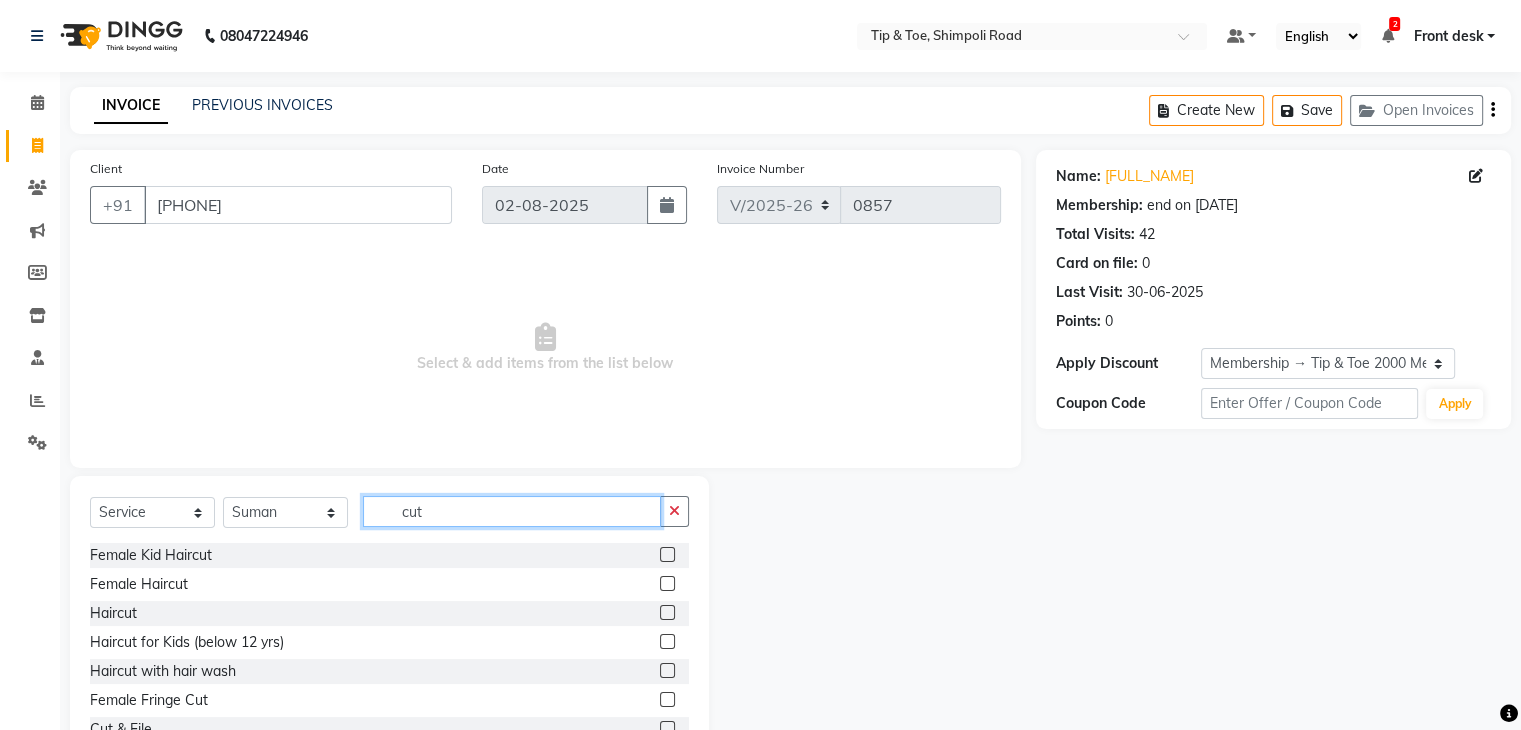 type on "cut" 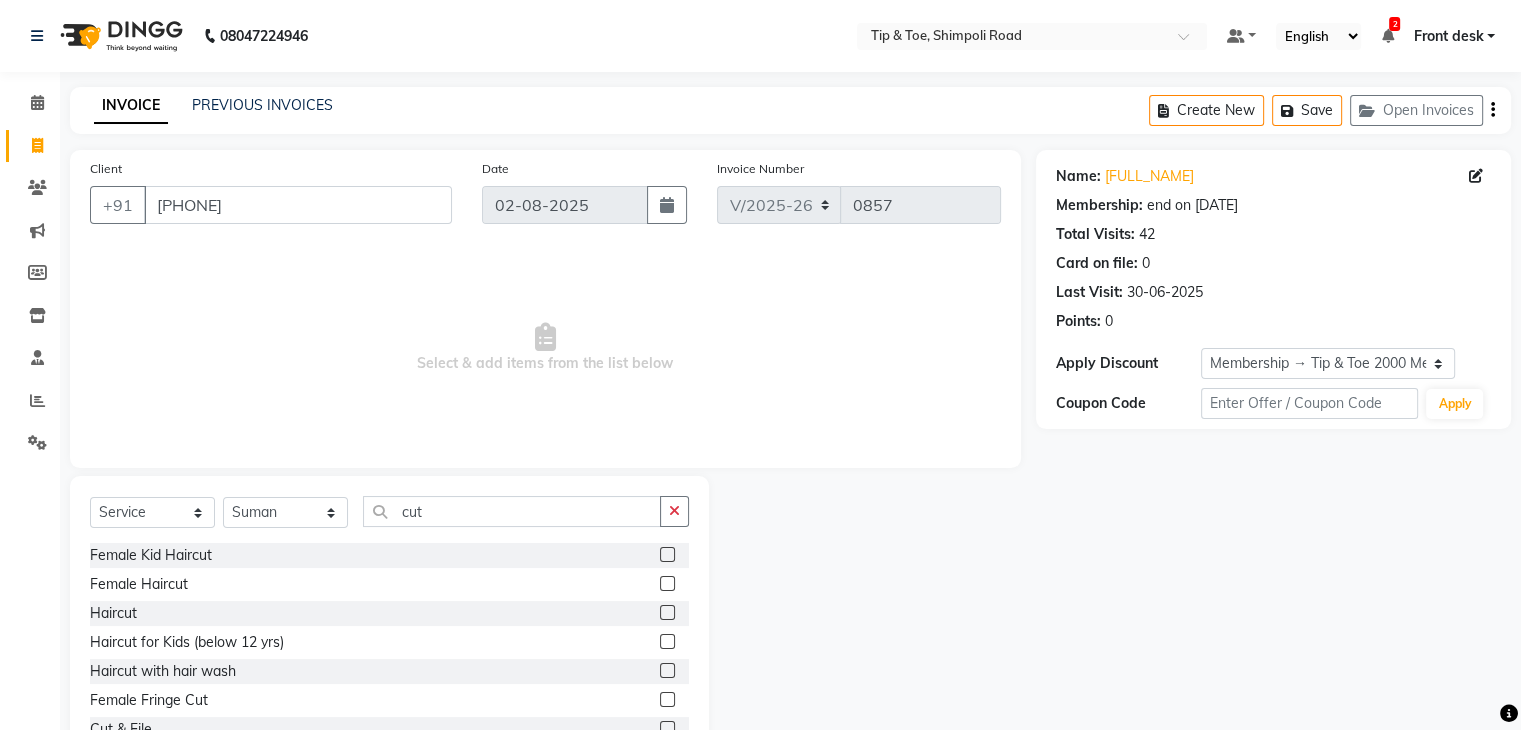 click 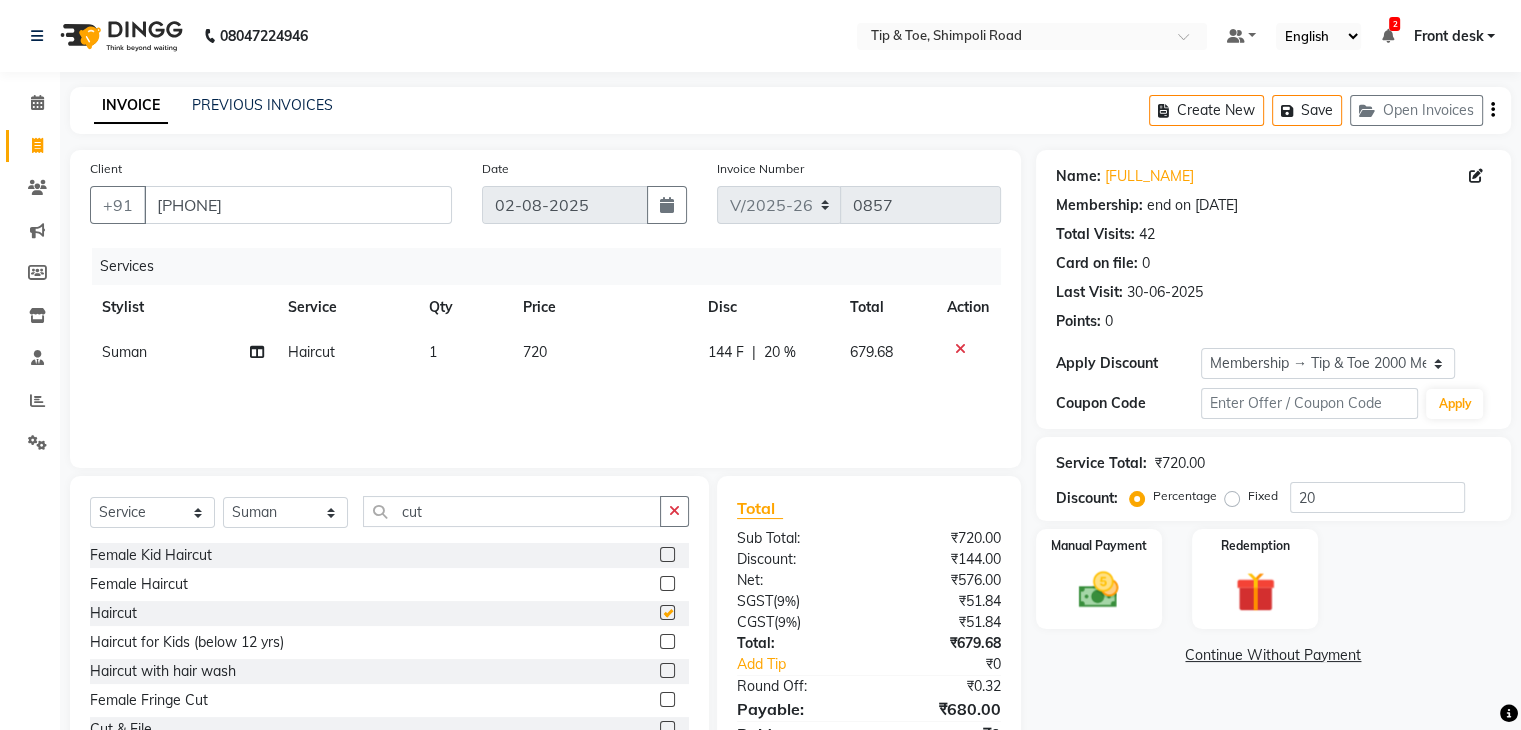 checkbox on "false" 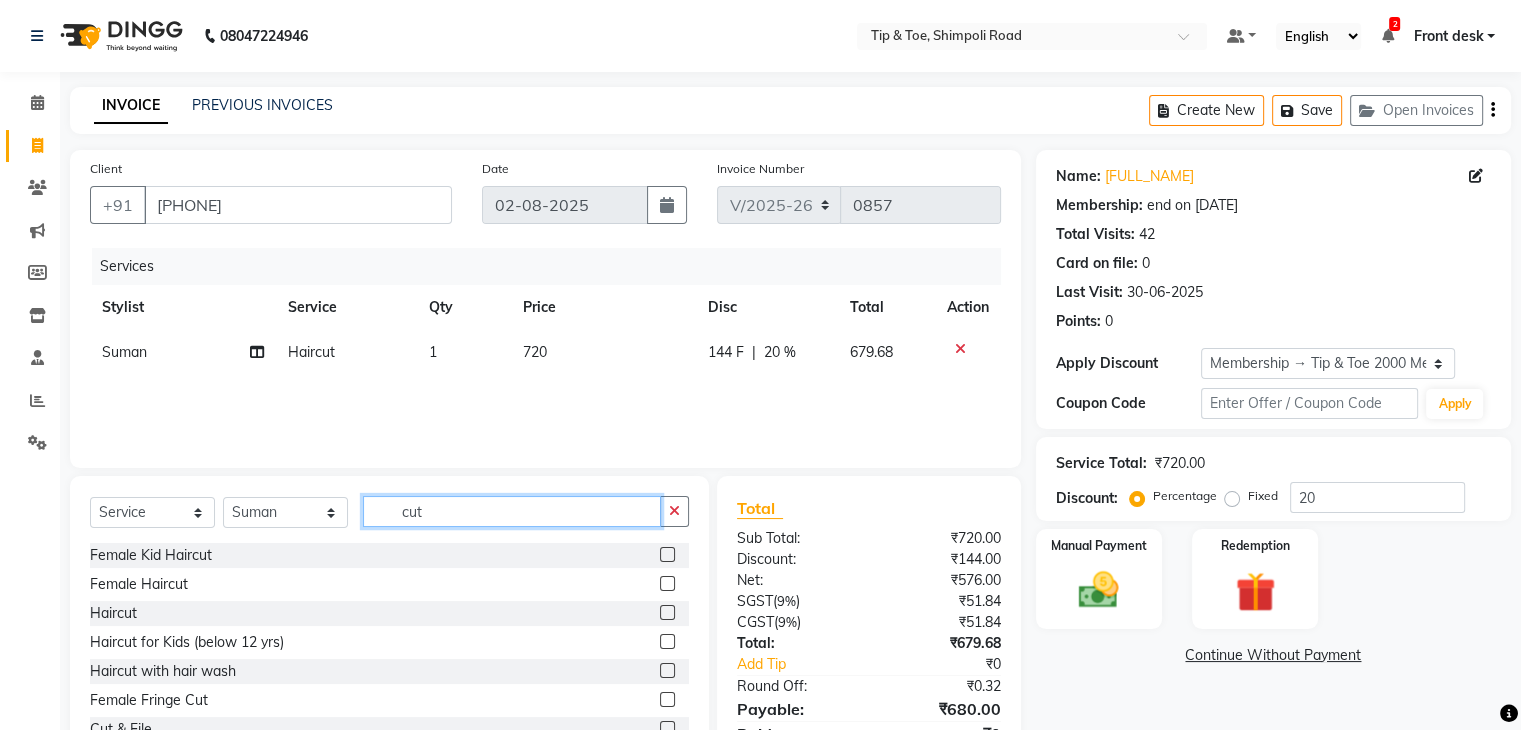 click on "cut" 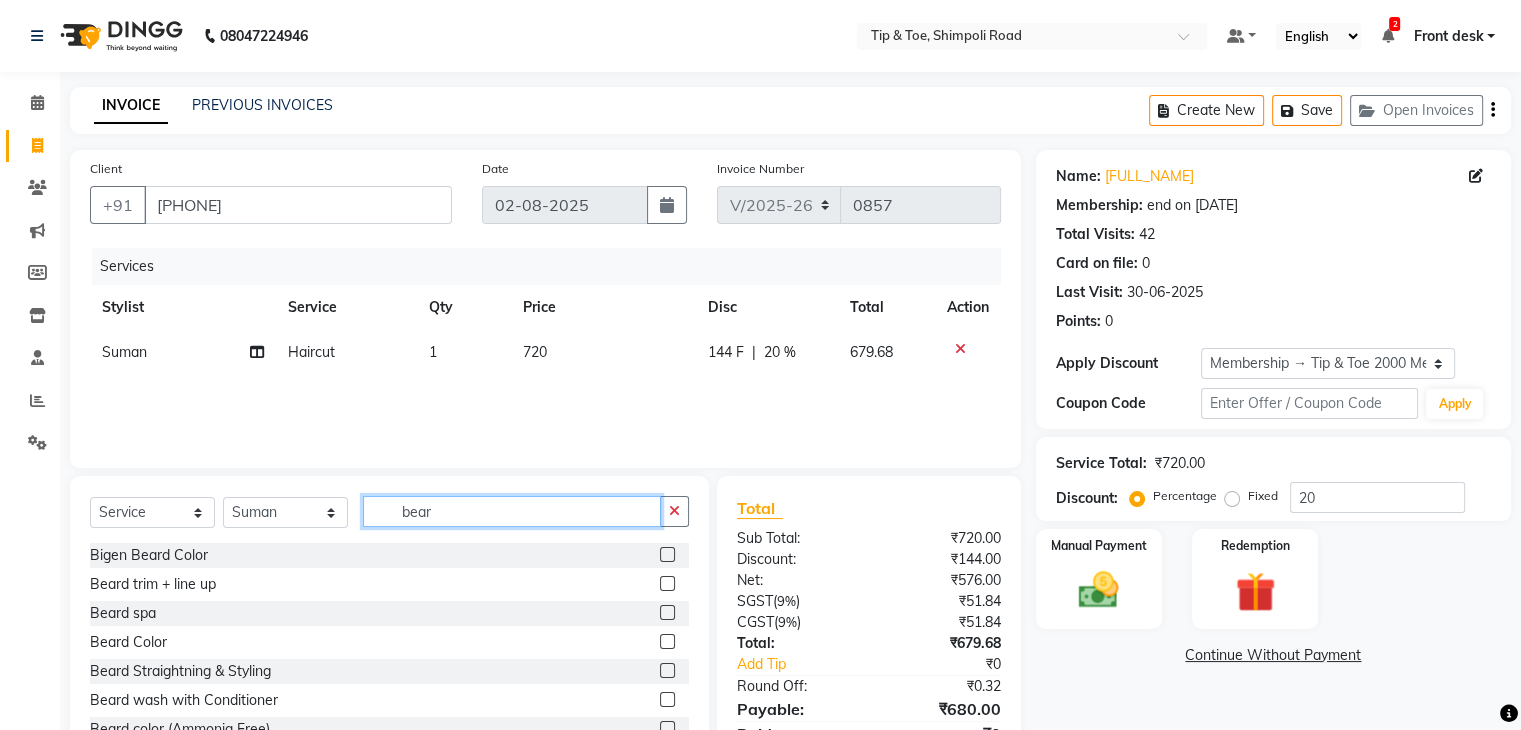 type on "bear" 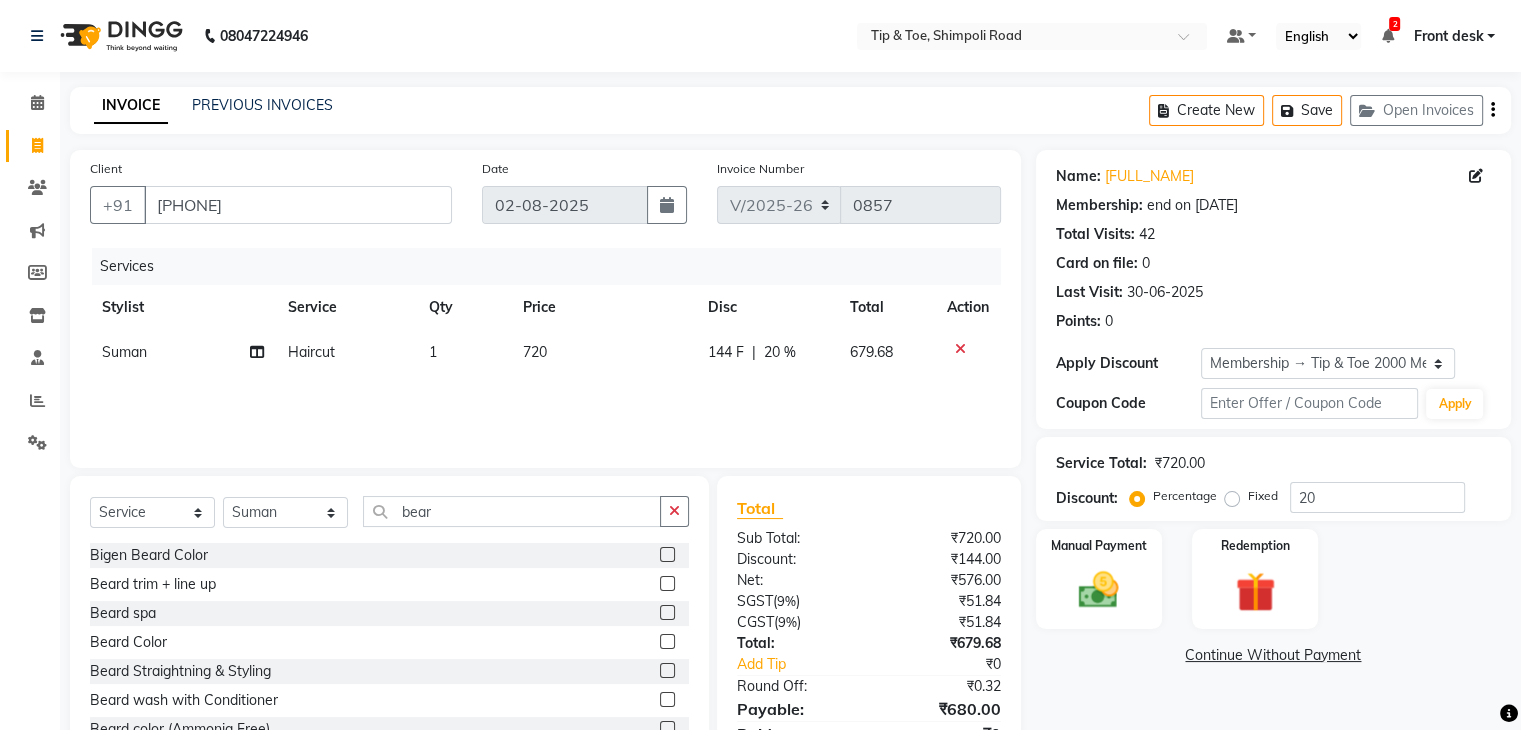 click 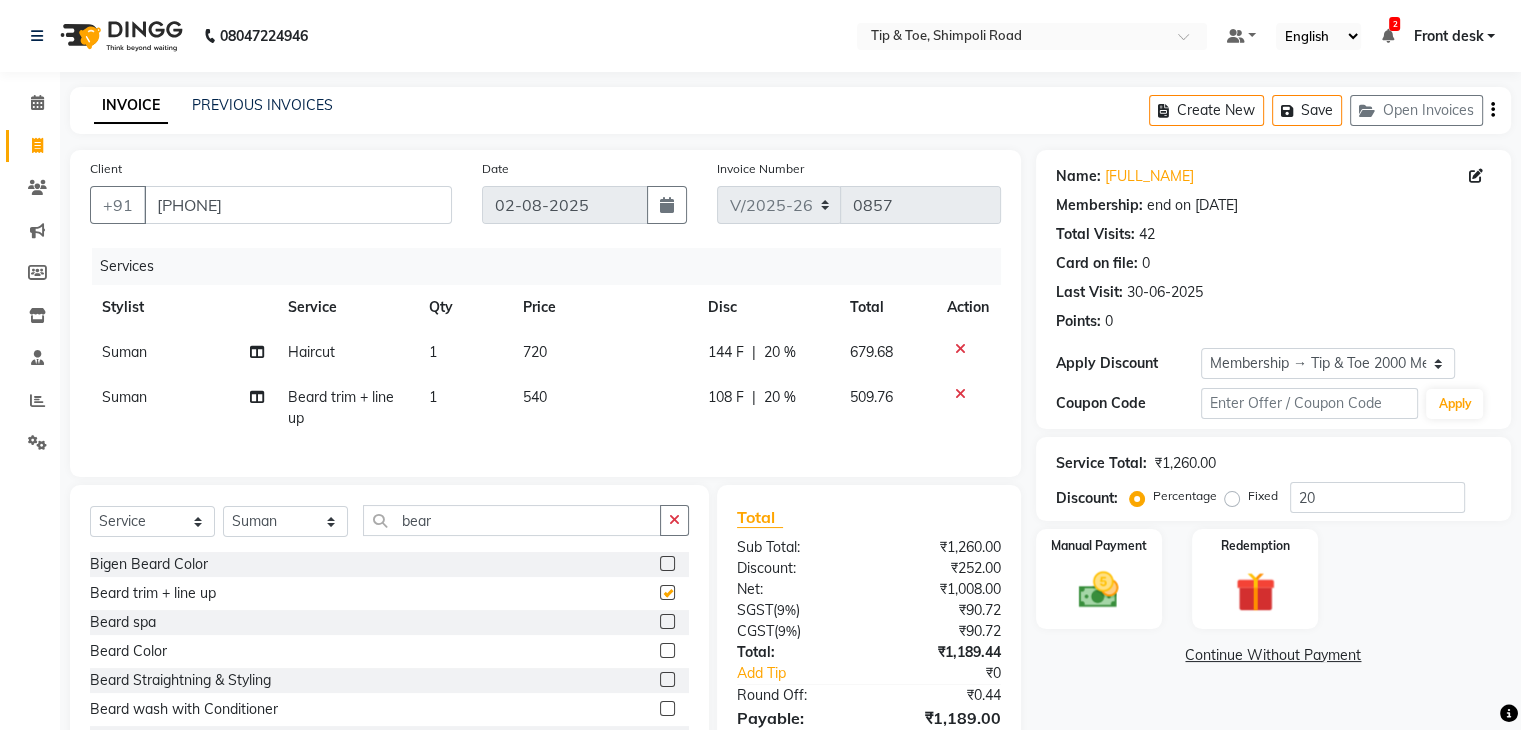 checkbox on "false" 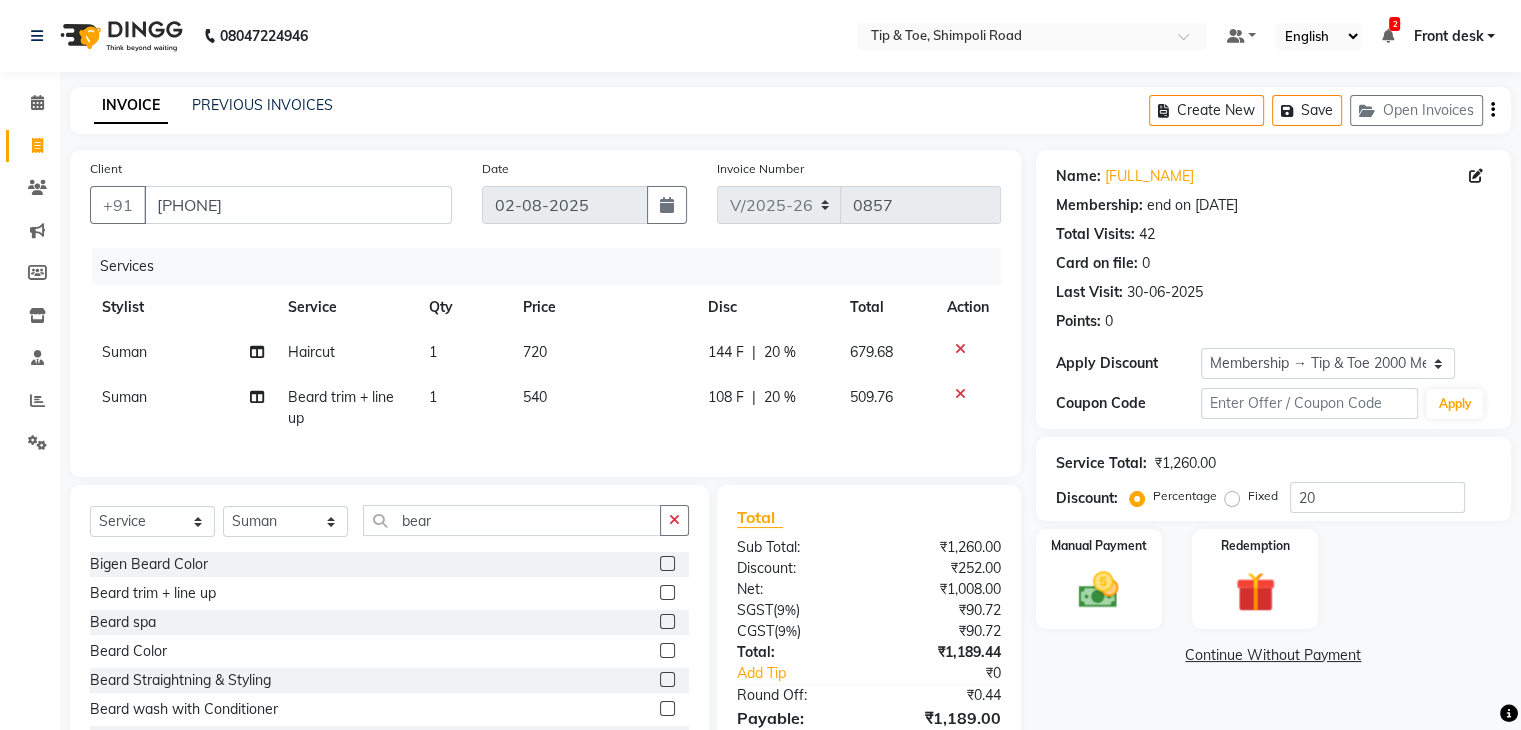 click on "720" 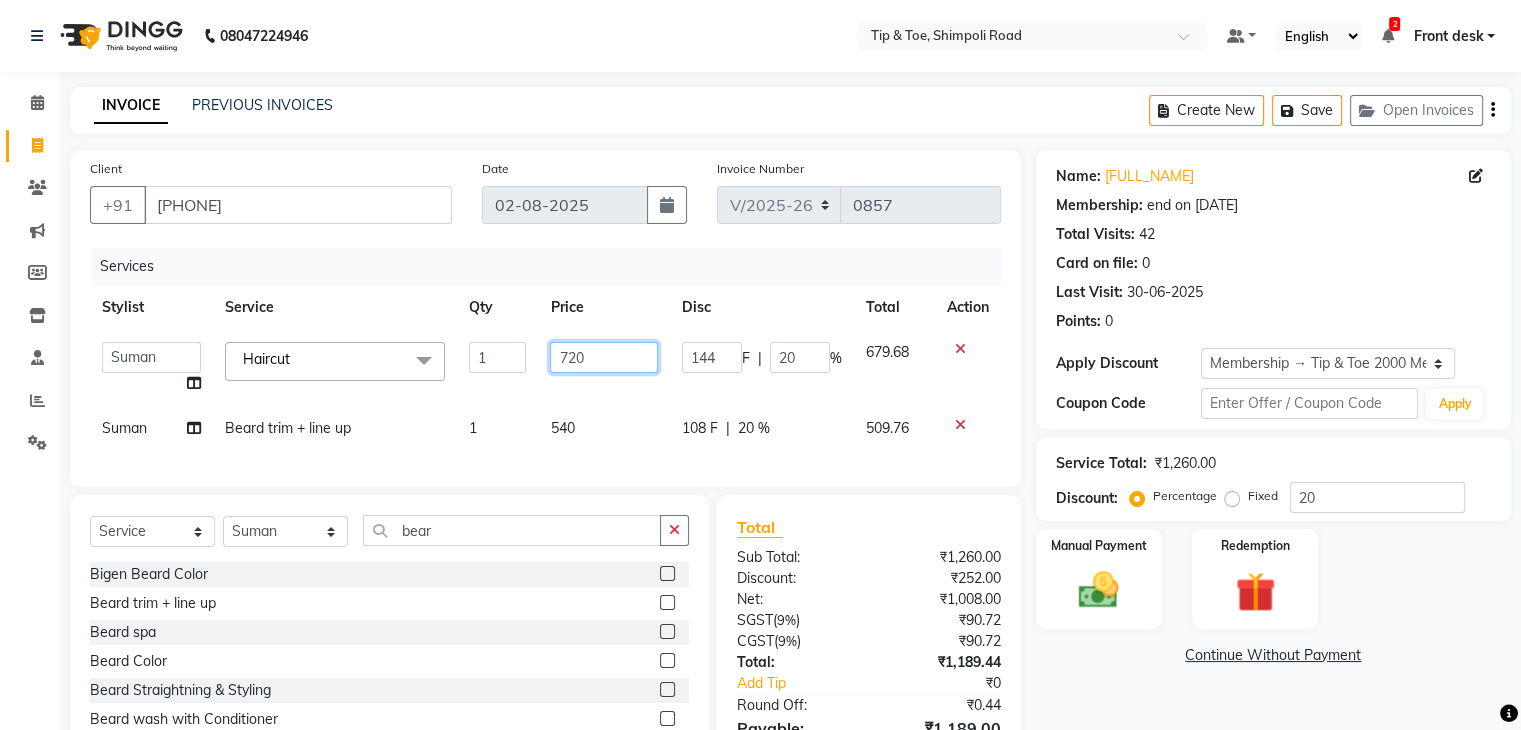 click on "720" 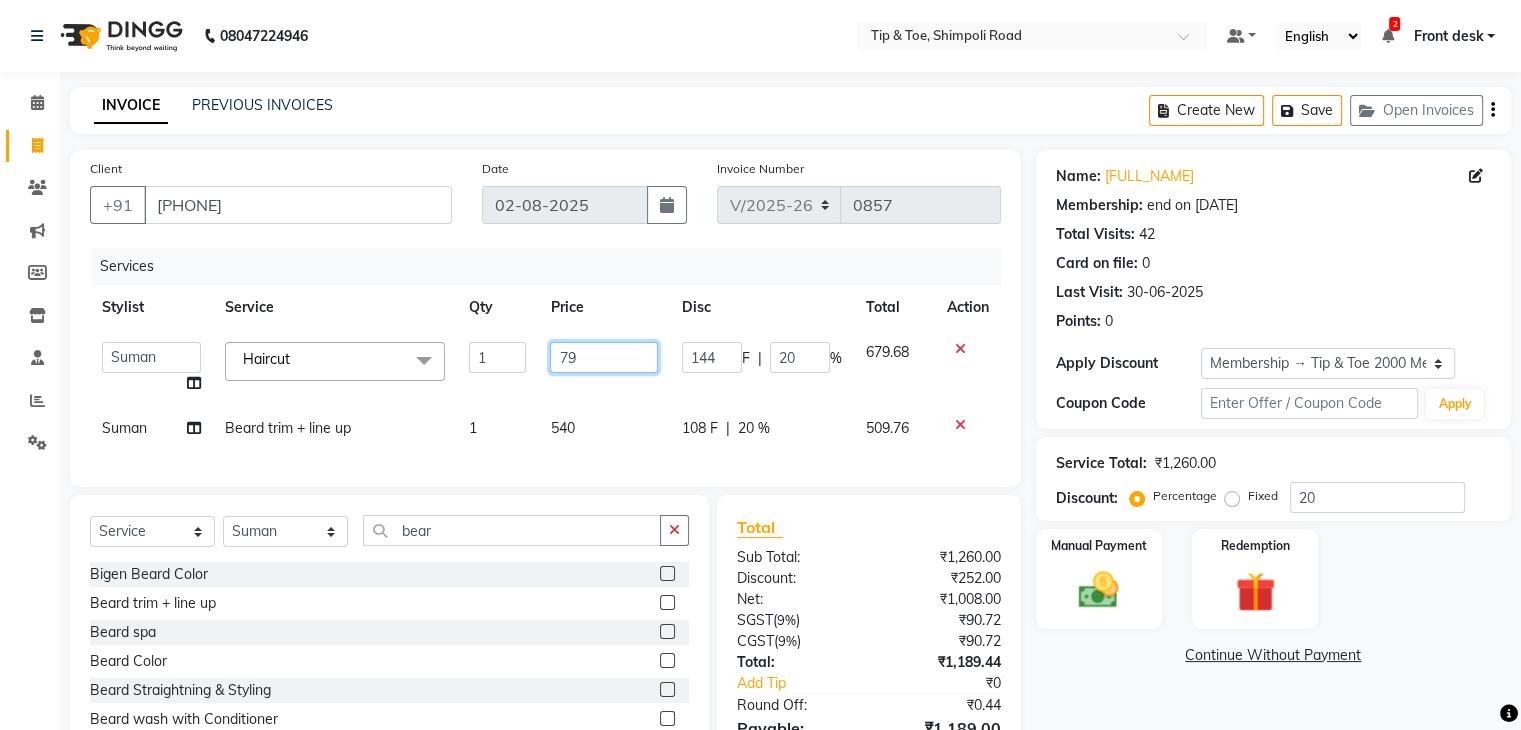 type on "799" 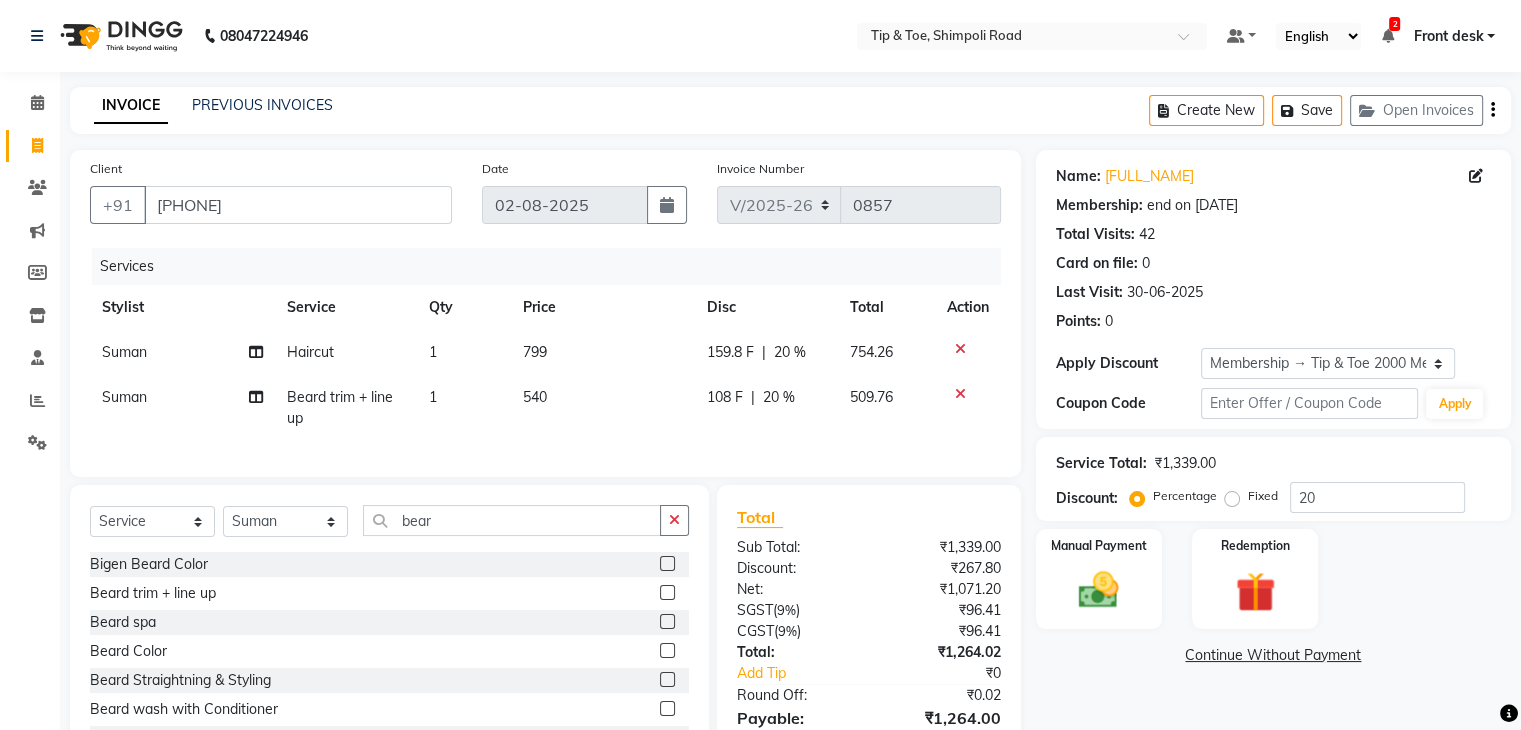 click on "540" 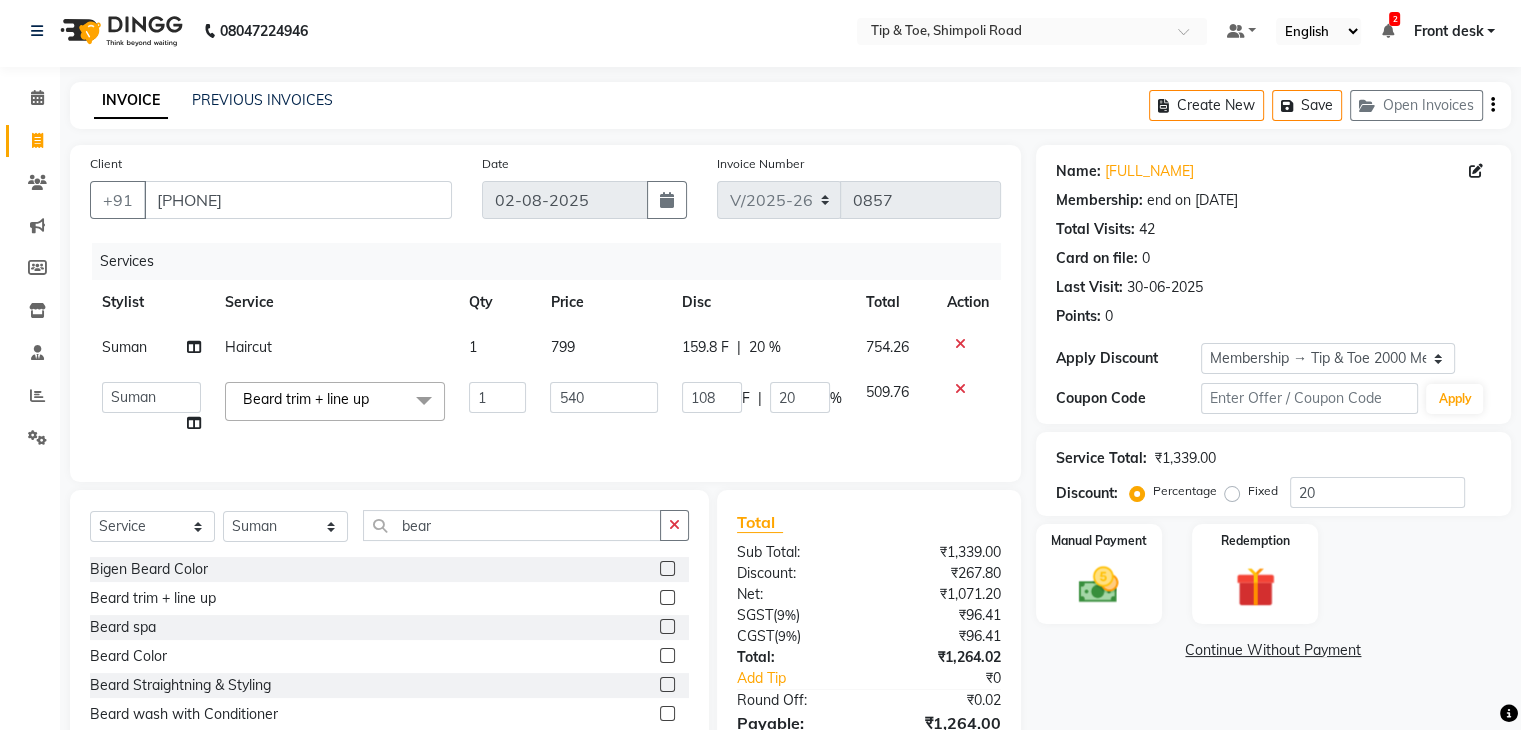 scroll, scrollTop: 126, scrollLeft: 0, axis: vertical 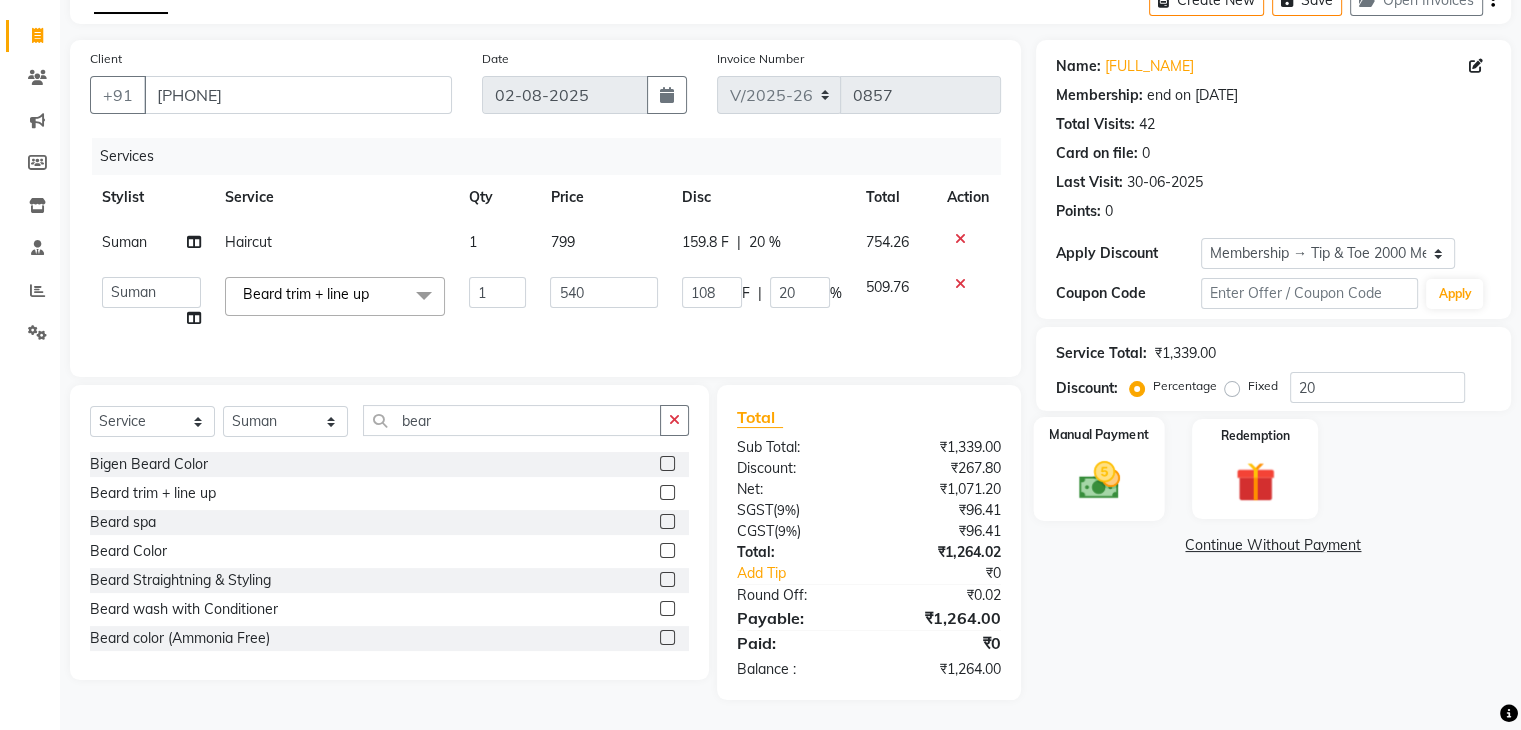 click 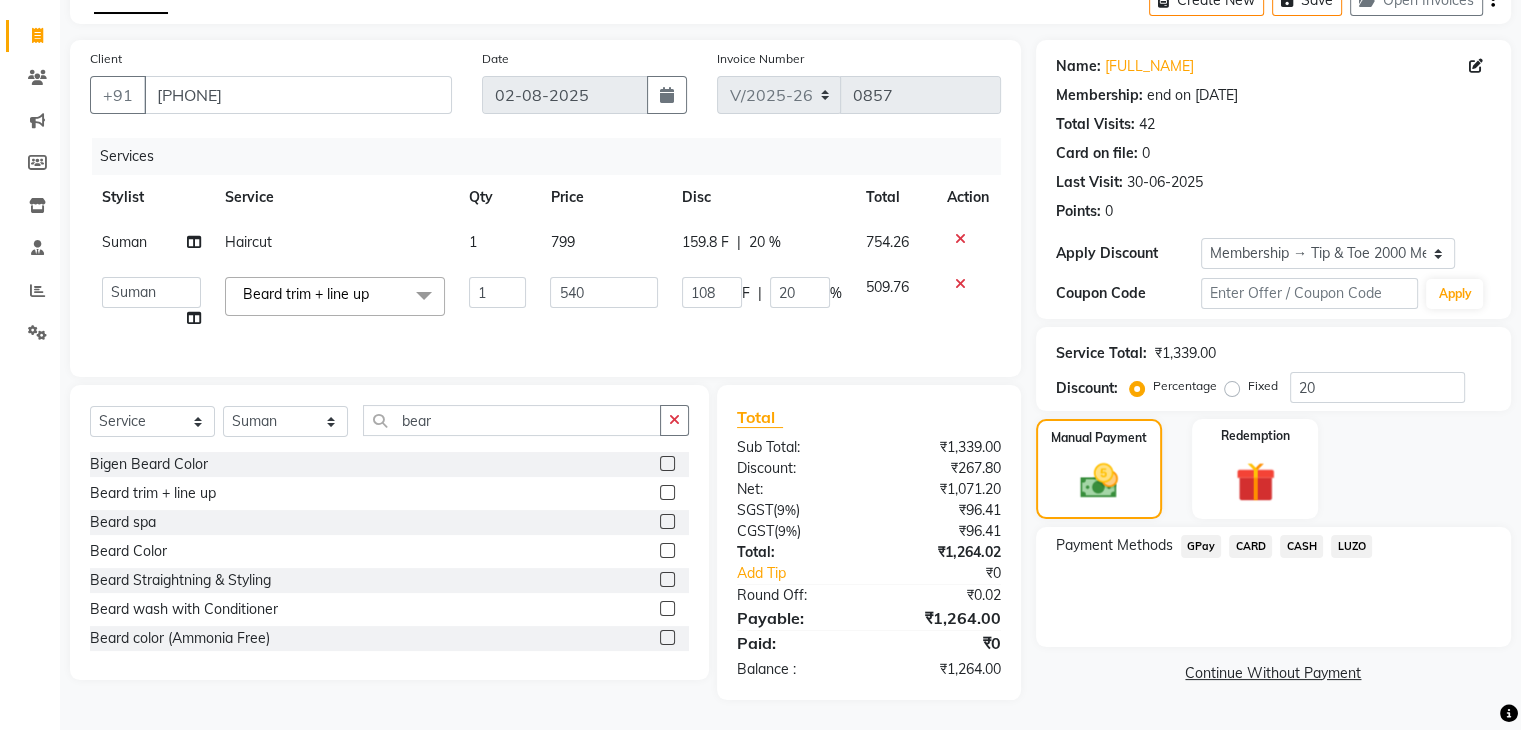 click on "CARD" 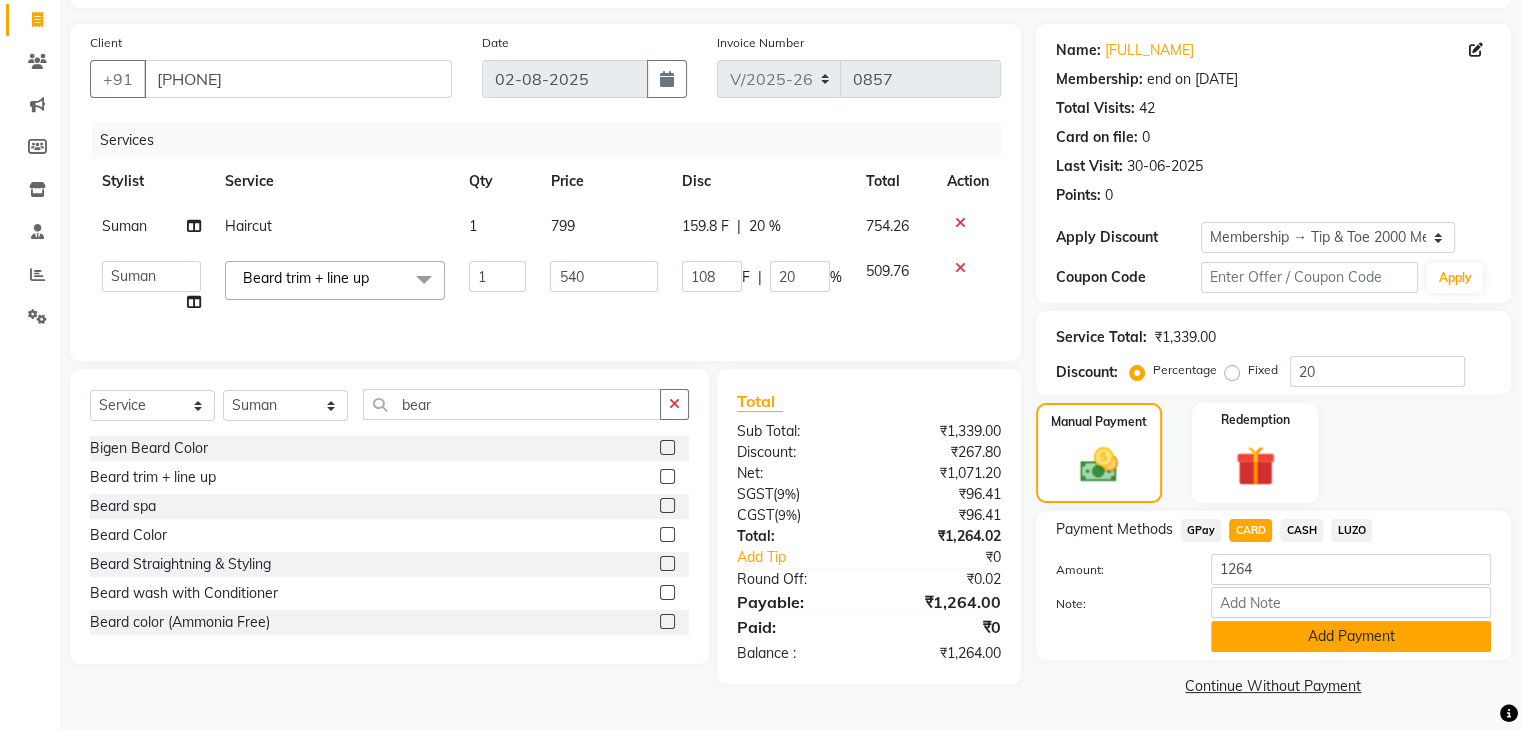 click on "Add Payment" 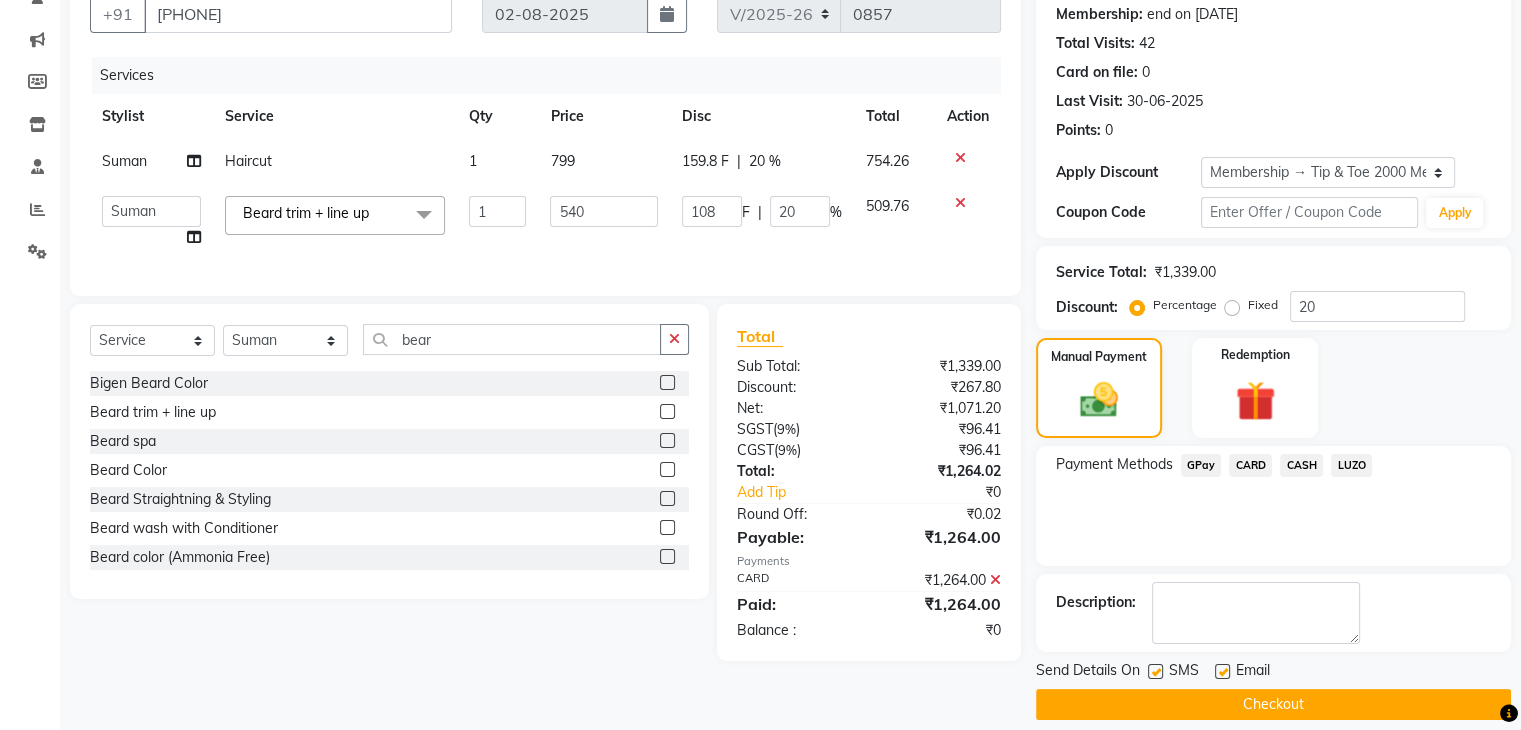 scroll, scrollTop: 209, scrollLeft: 0, axis: vertical 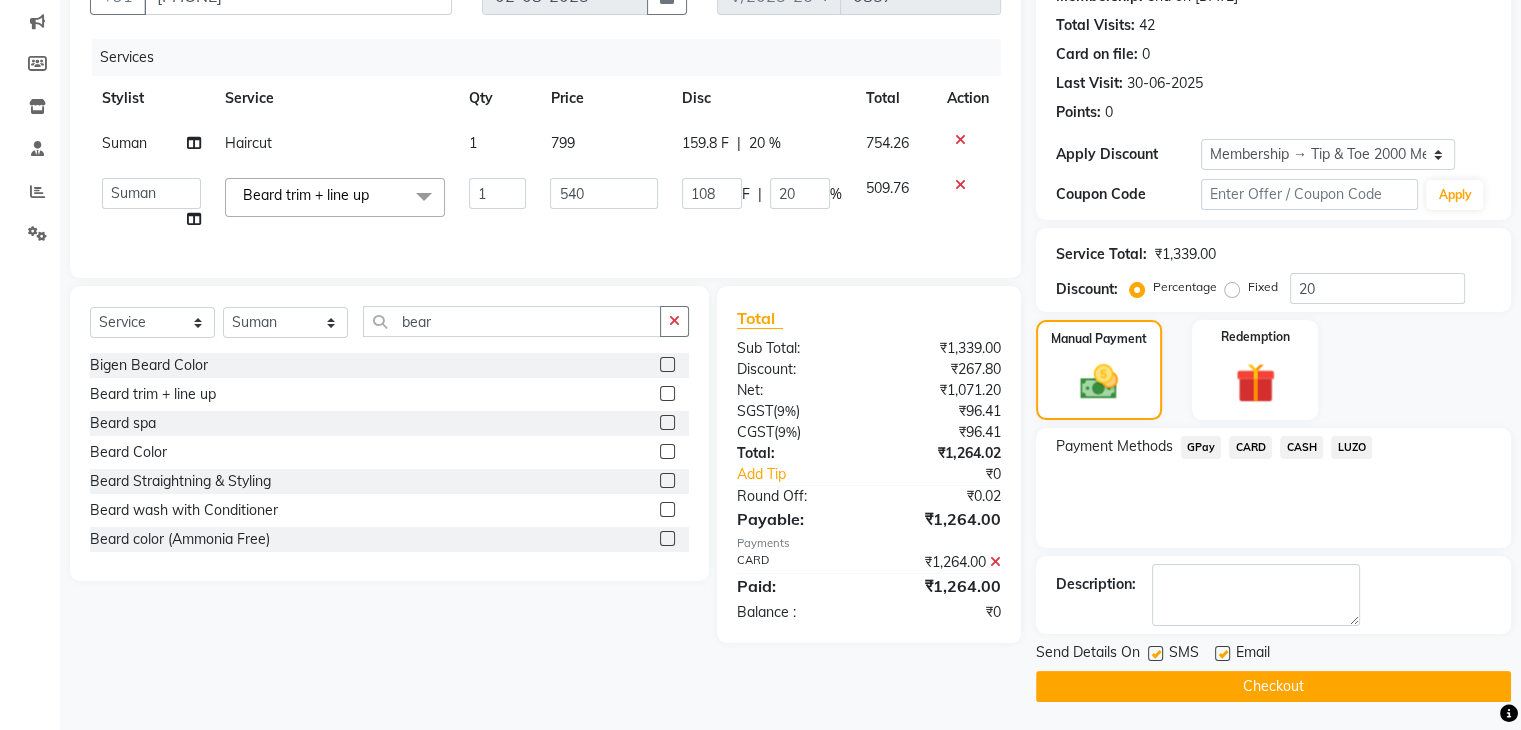 click on "Checkout" 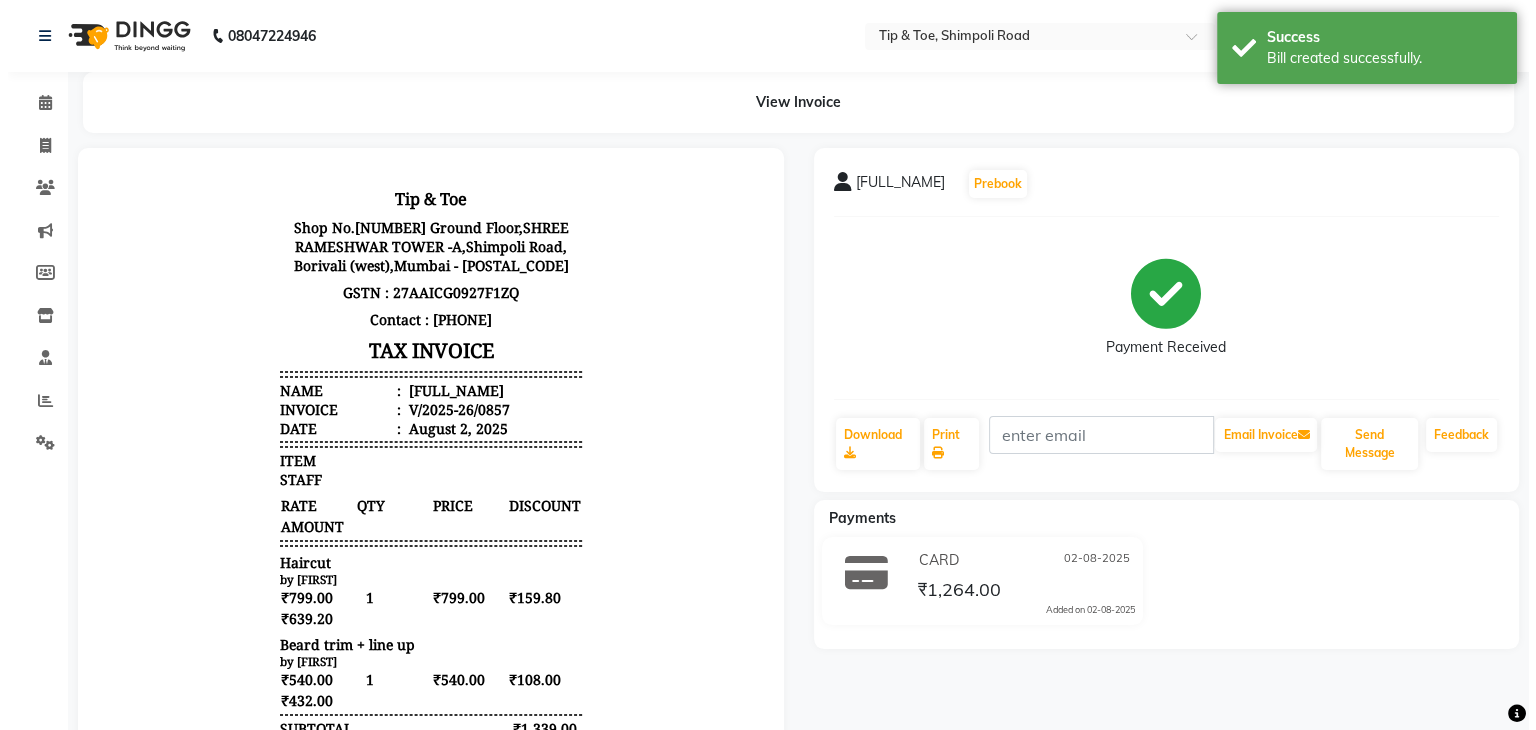scroll, scrollTop: 0, scrollLeft: 0, axis: both 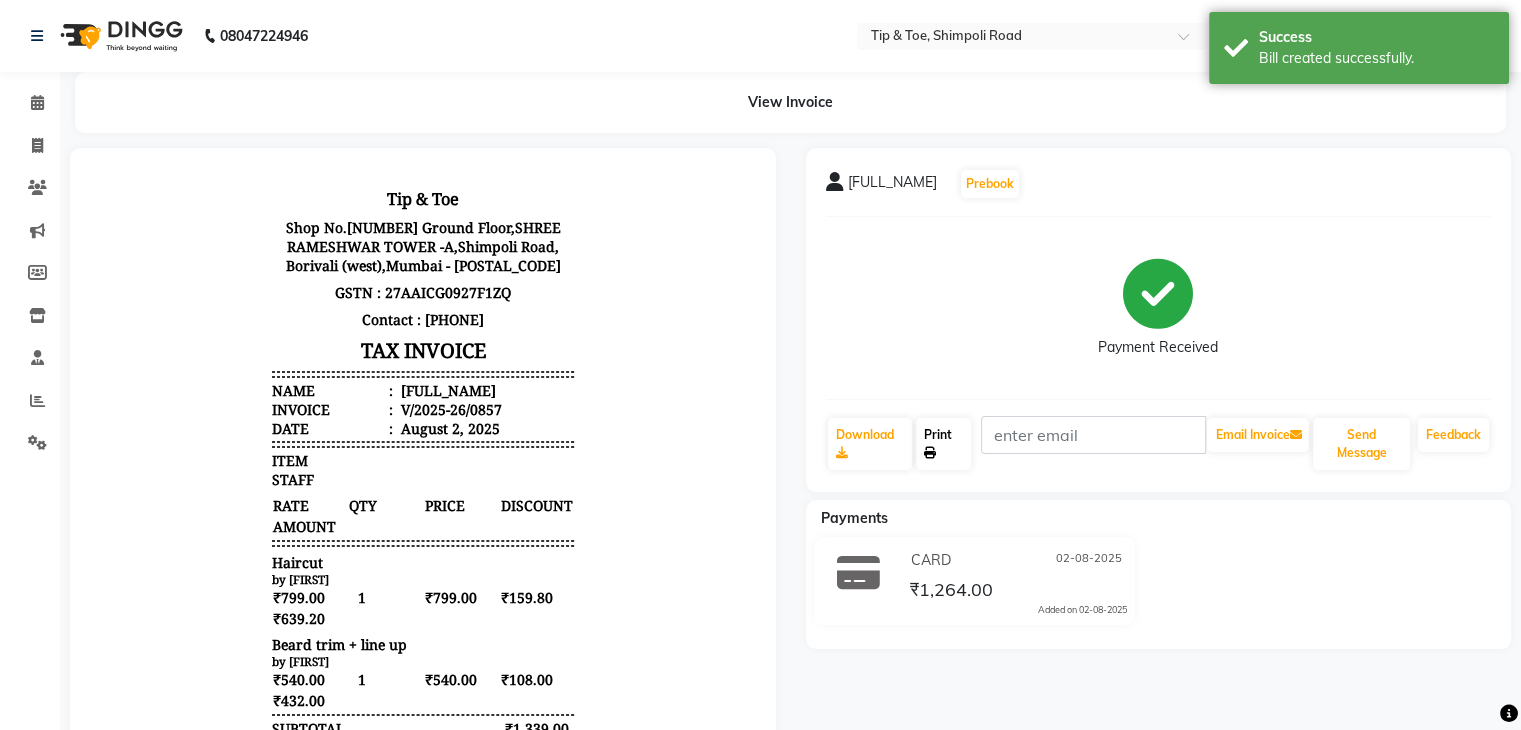 click on "Print" 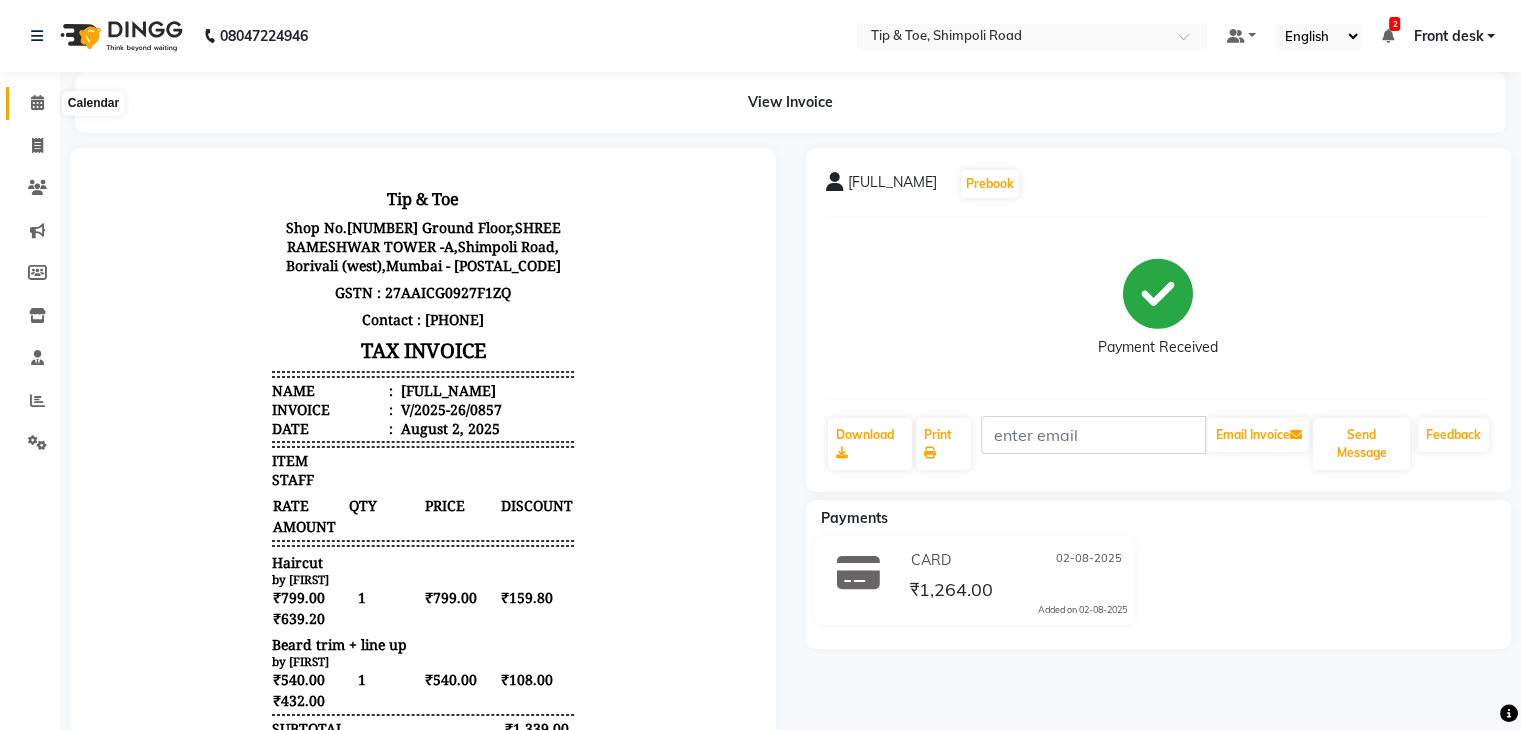 click 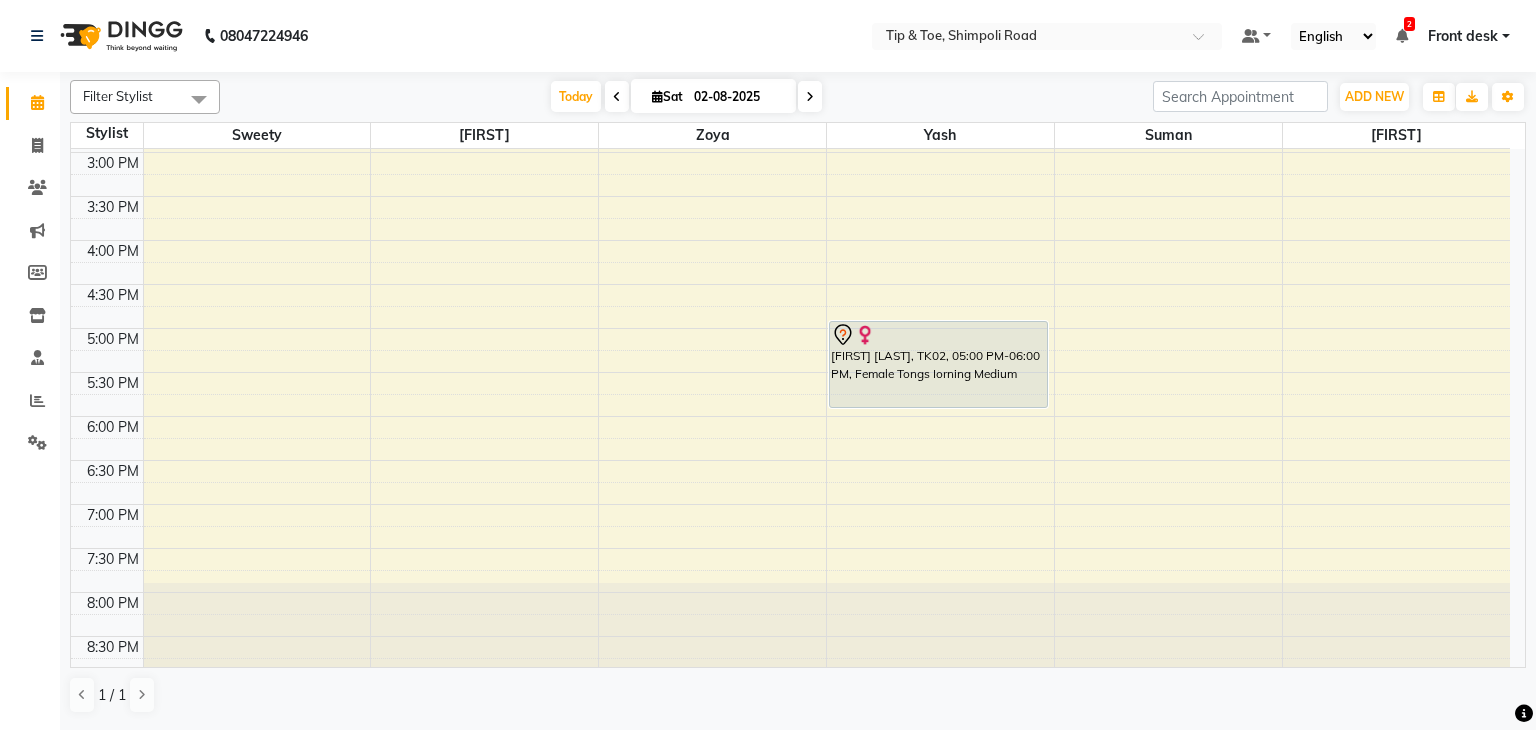 scroll, scrollTop: 613, scrollLeft: 0, axis: vertical 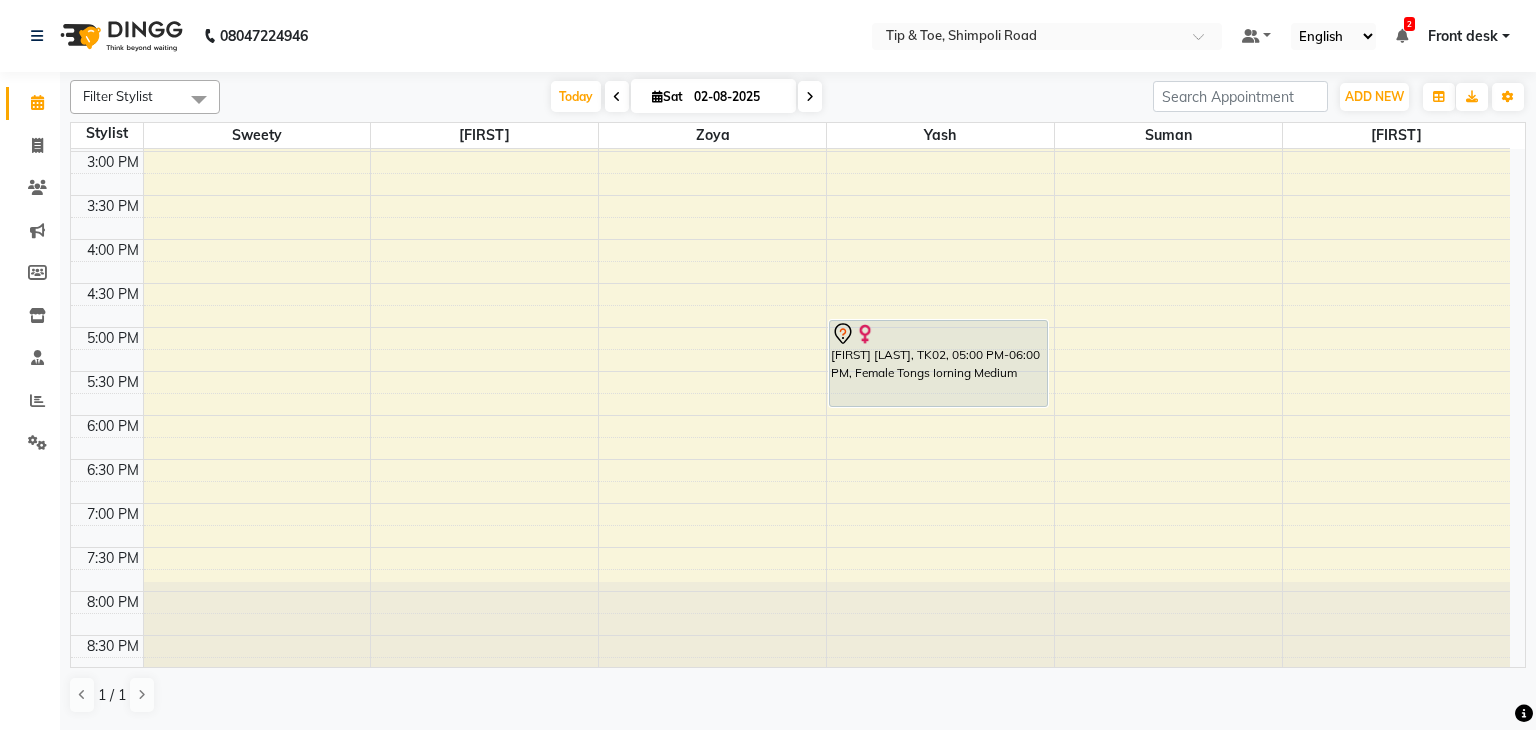 click on "MILONI THAKKAR, TK01, 11:00 AM-11:30 AM, O.P.I Permanent Gel Polish             MILONI THAKKAR, TK01, 11:30 AM-12:00 PM, Essential Manicure w Scrub             MILONI THAKKAR, TK01, 11:00 AM-11:45 AM, Essential Pedicure w Scrub             Rohini paul, TK02, 05:00 PM-06:00 PM, Female Tongs Iorning Medium     Indrajeet Shedje, TK04, 12:30 PM-01:30 PM, Haircut,Beard trim + line up" at bounding box center (790, 107) 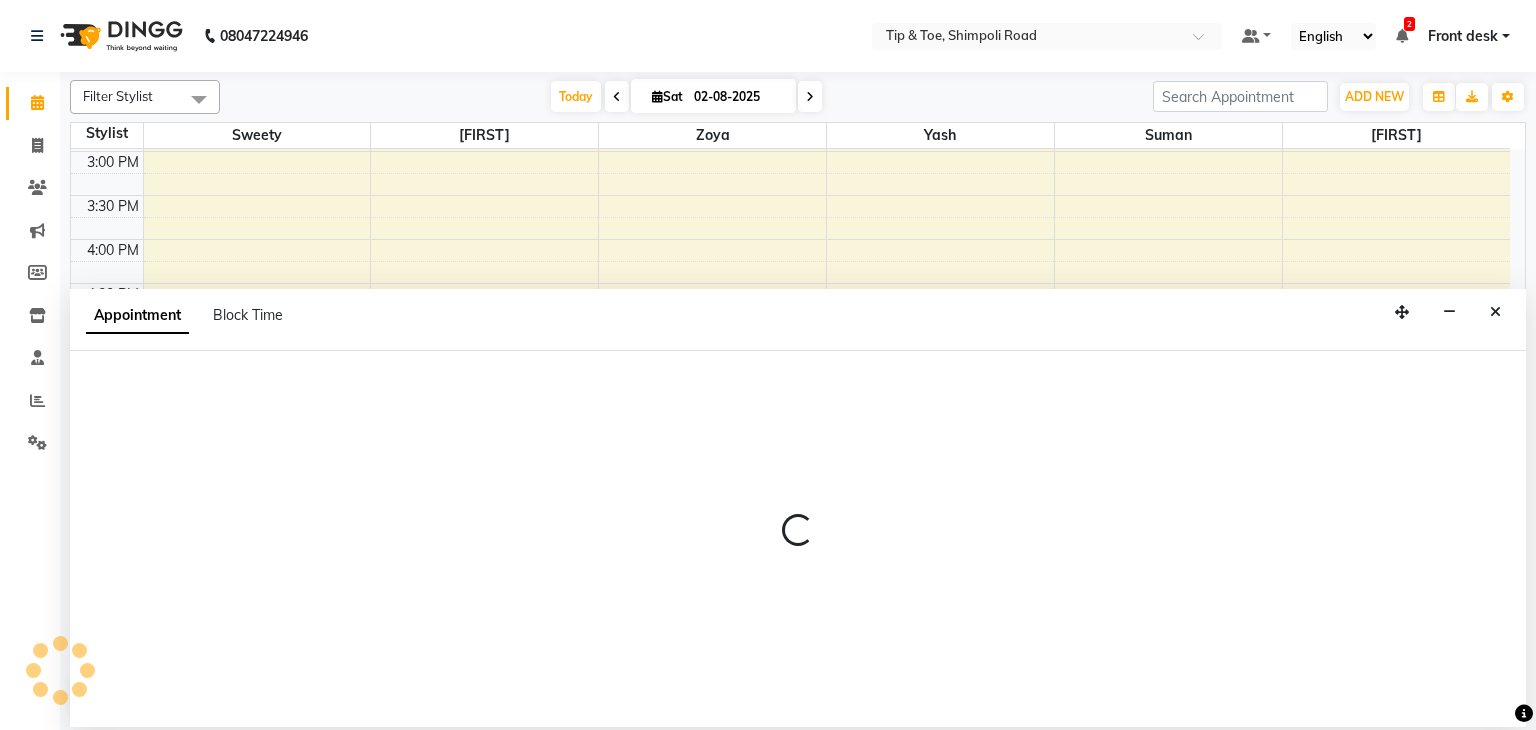 select on "67779" 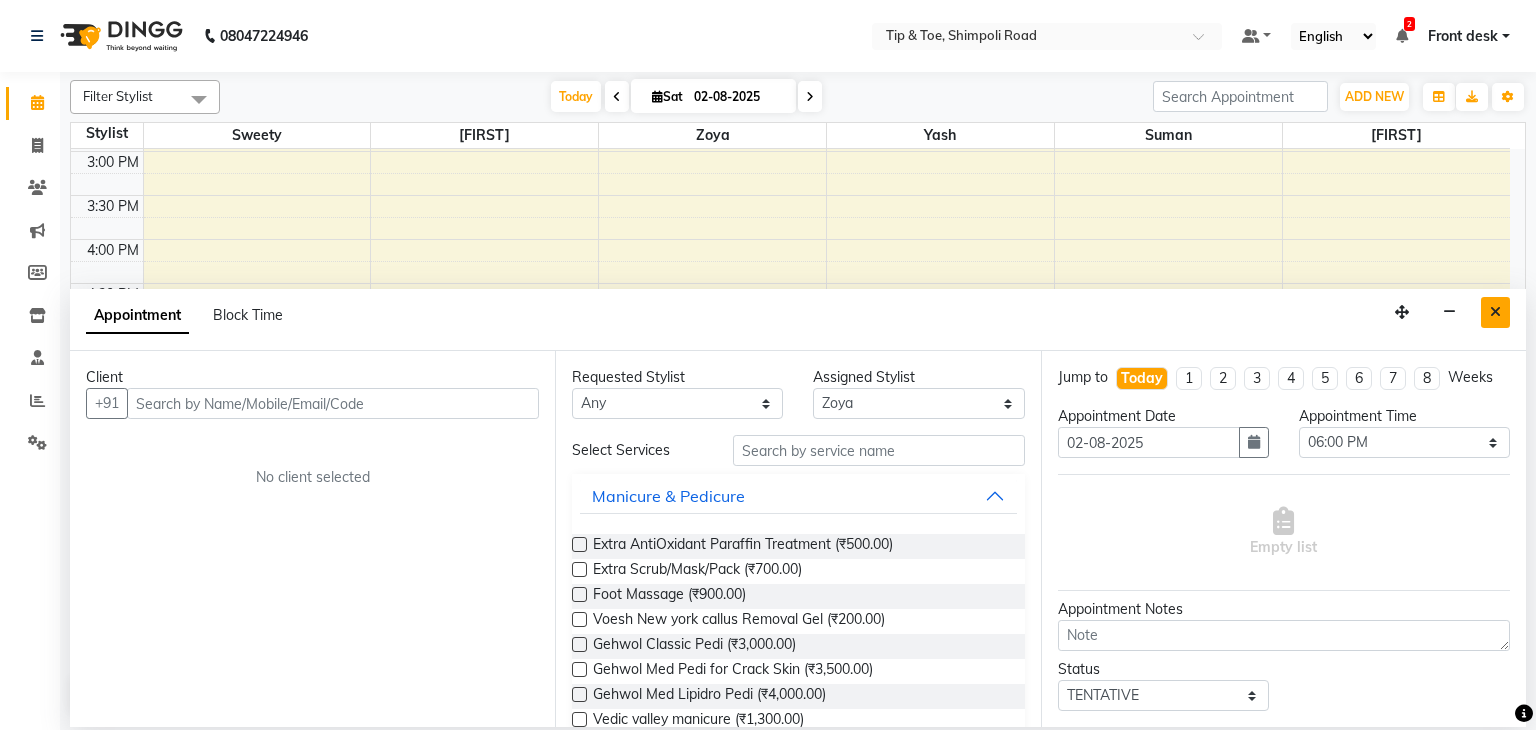 click at bounding box center (1495, 312) 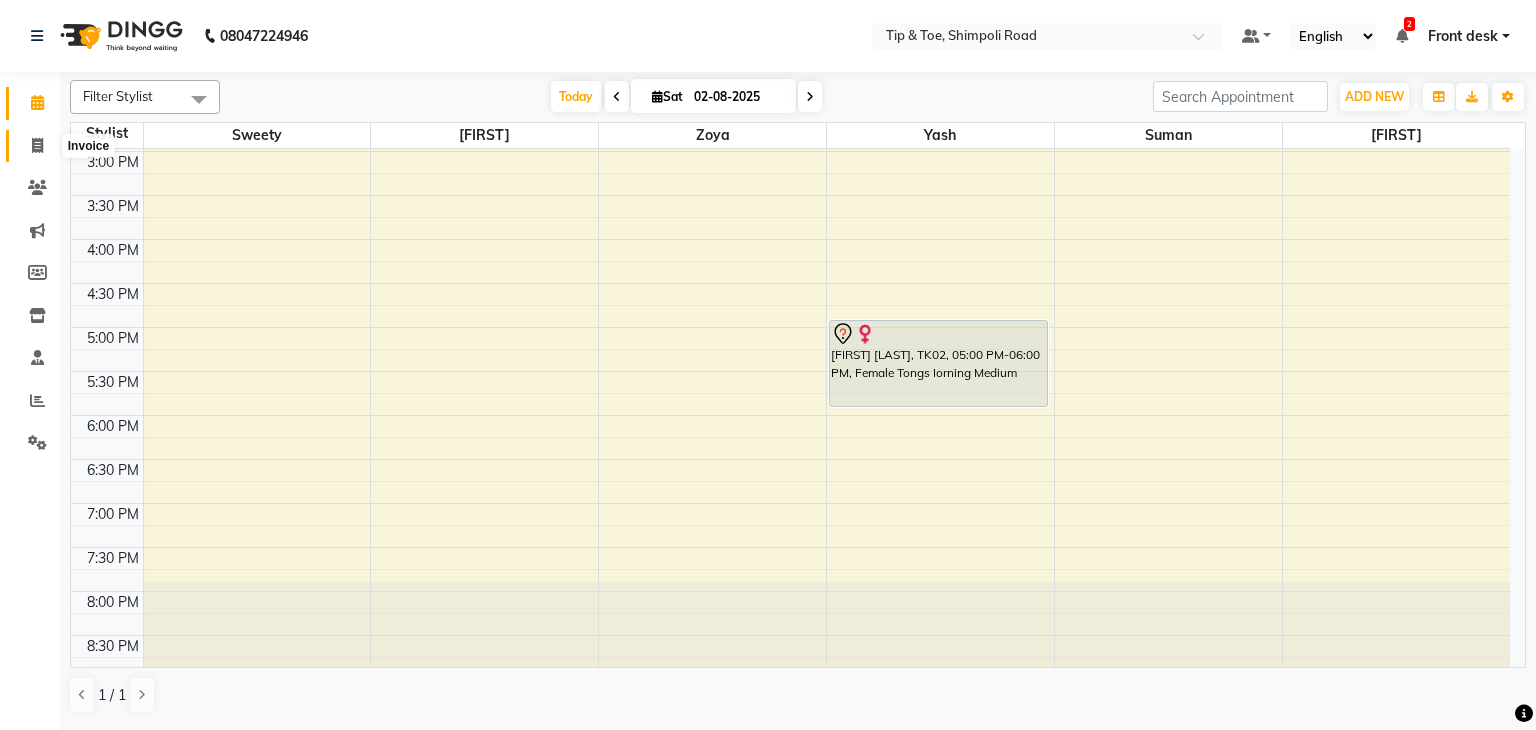 click 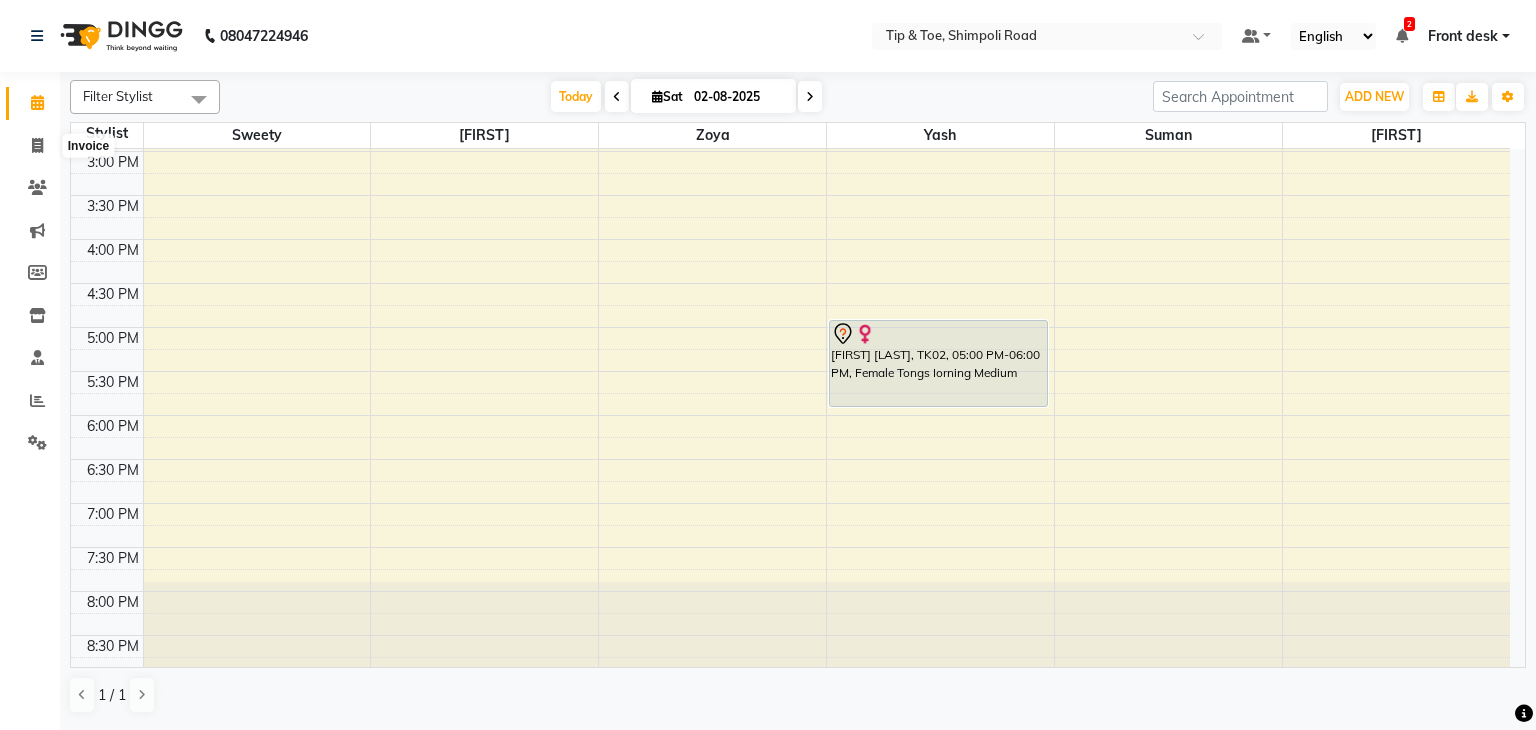 select on "5942" 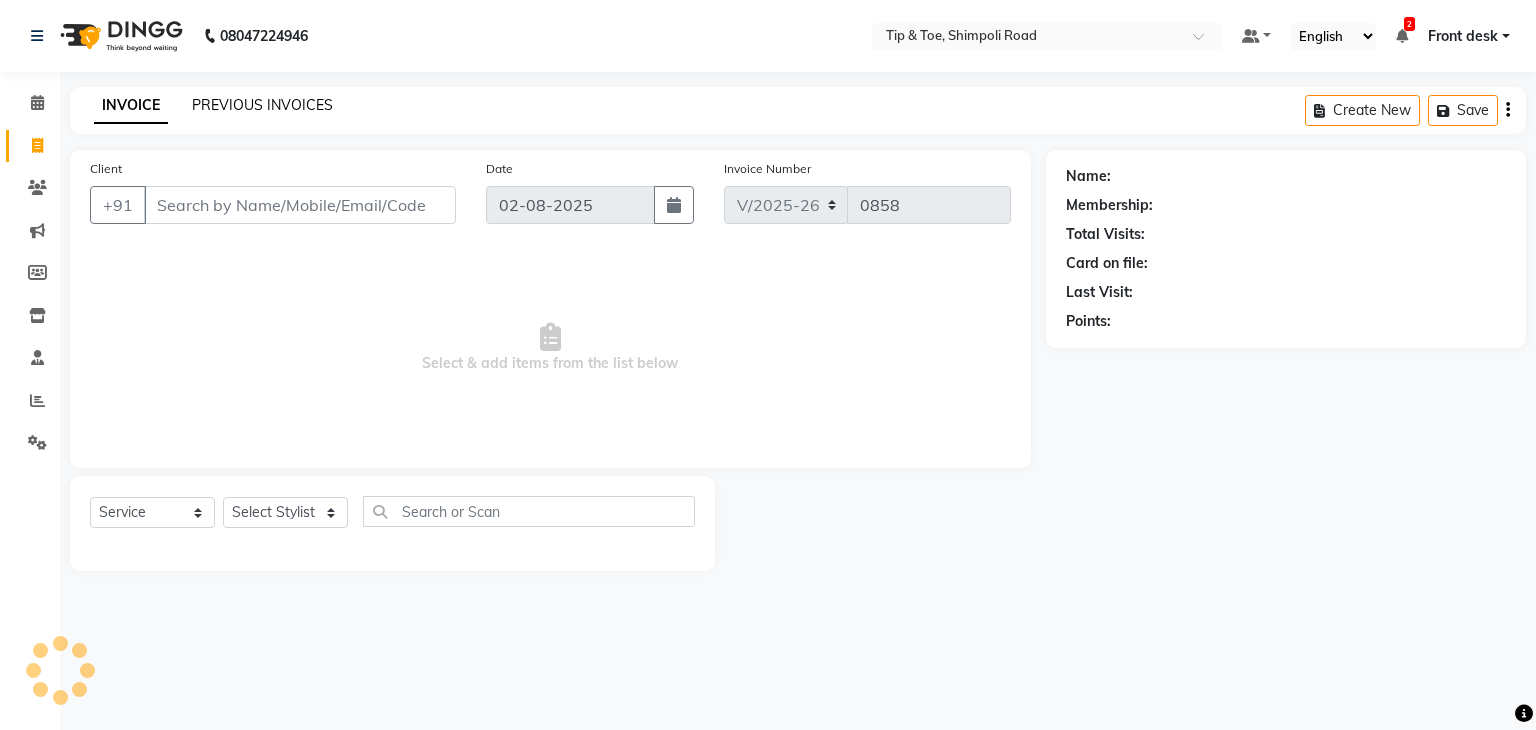 click on "PREVIOUS INVOICES" 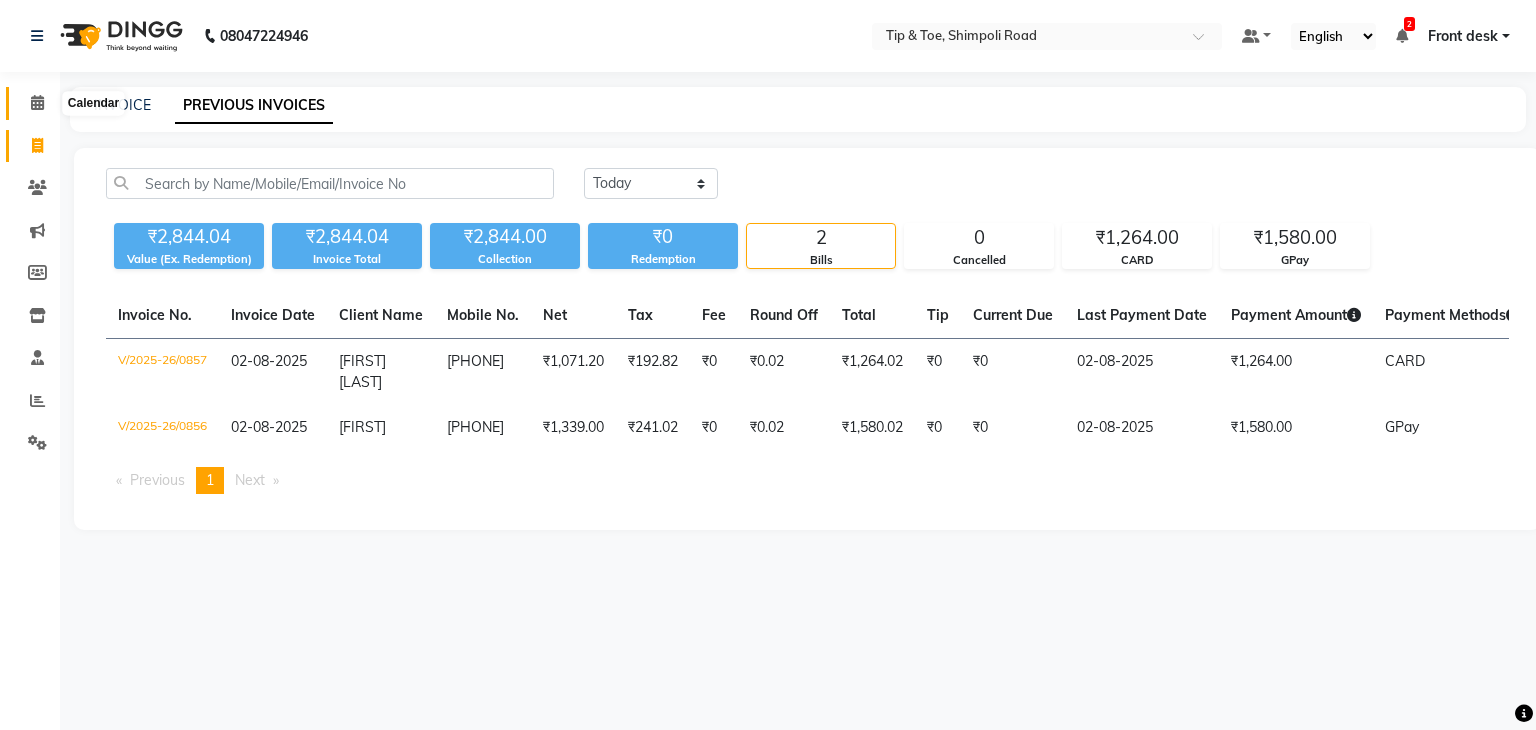 click 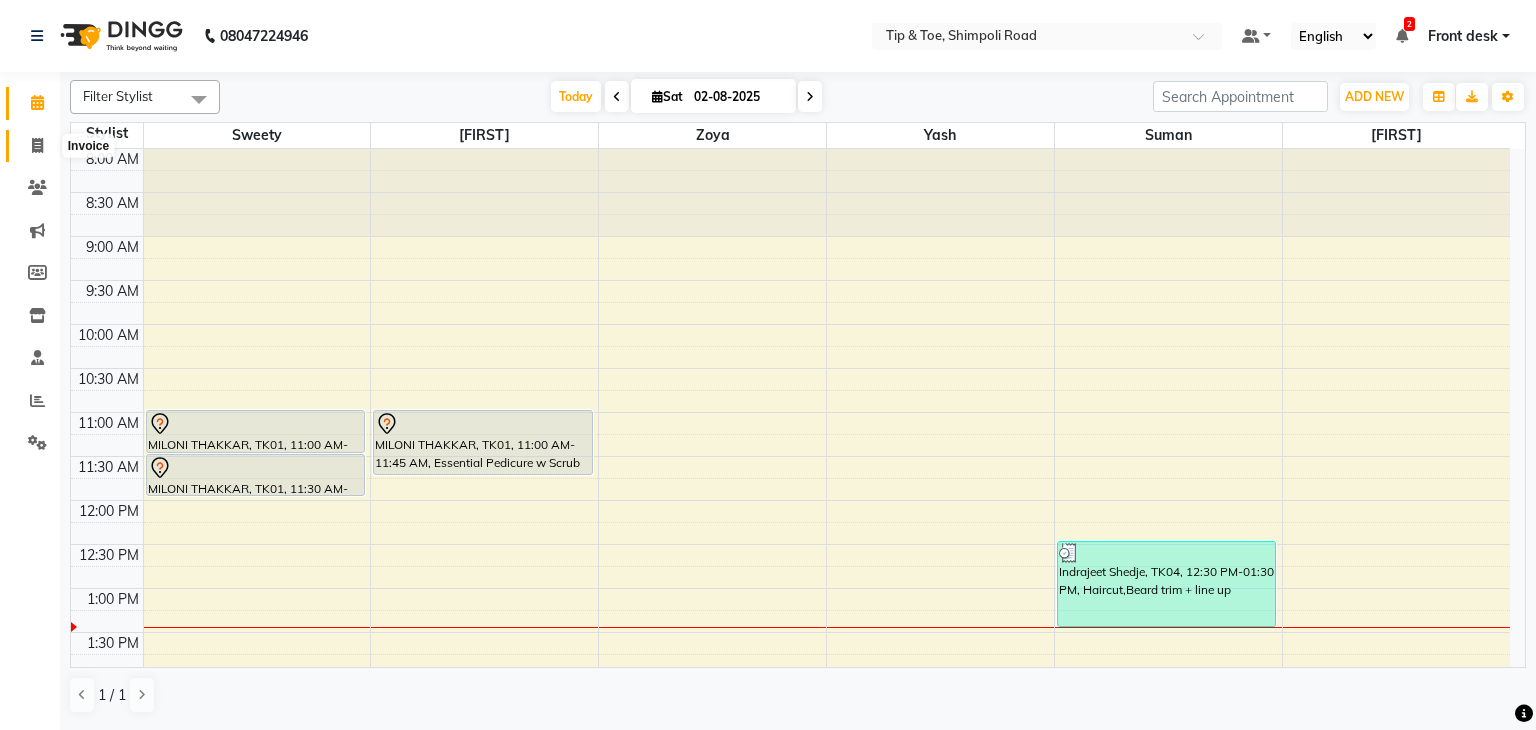 click 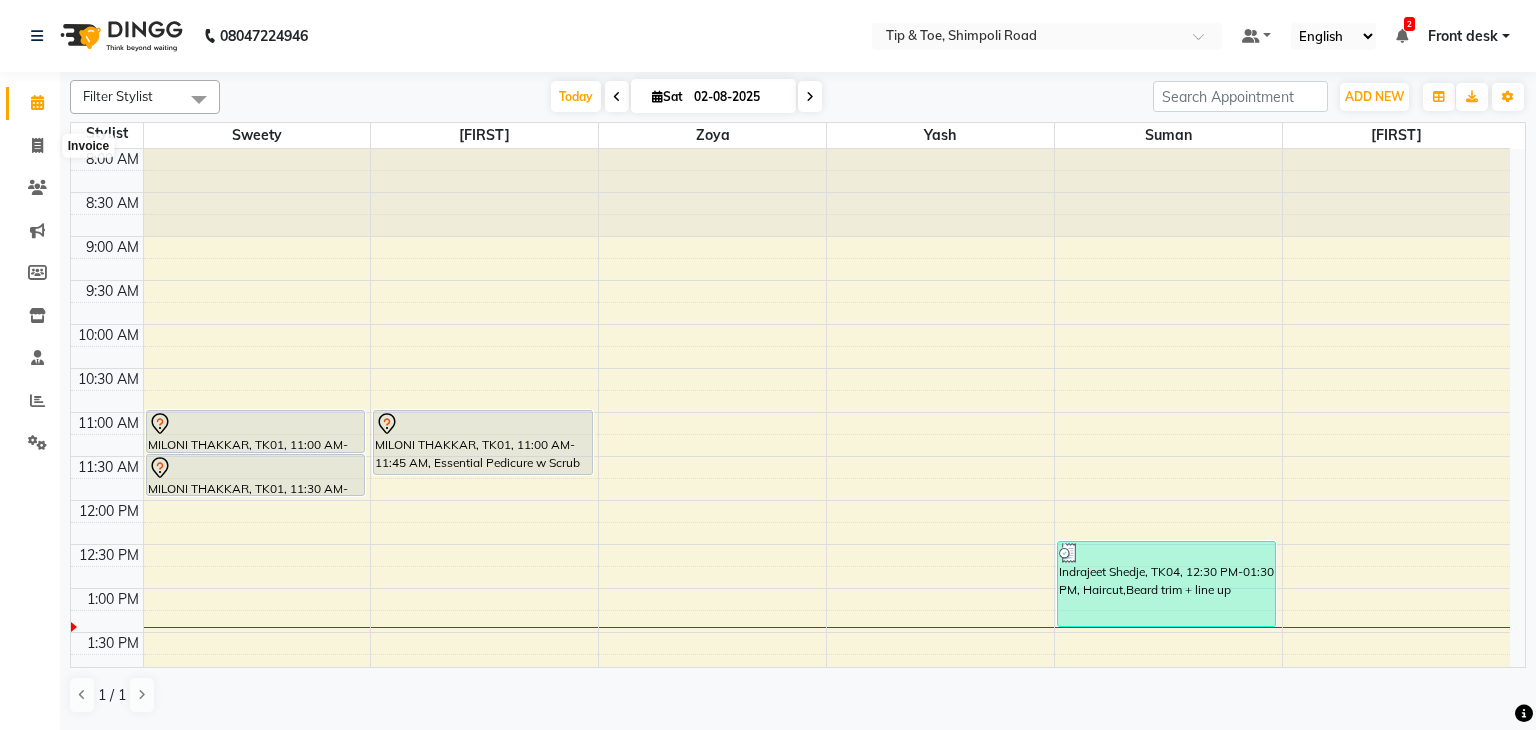 select on "5942" 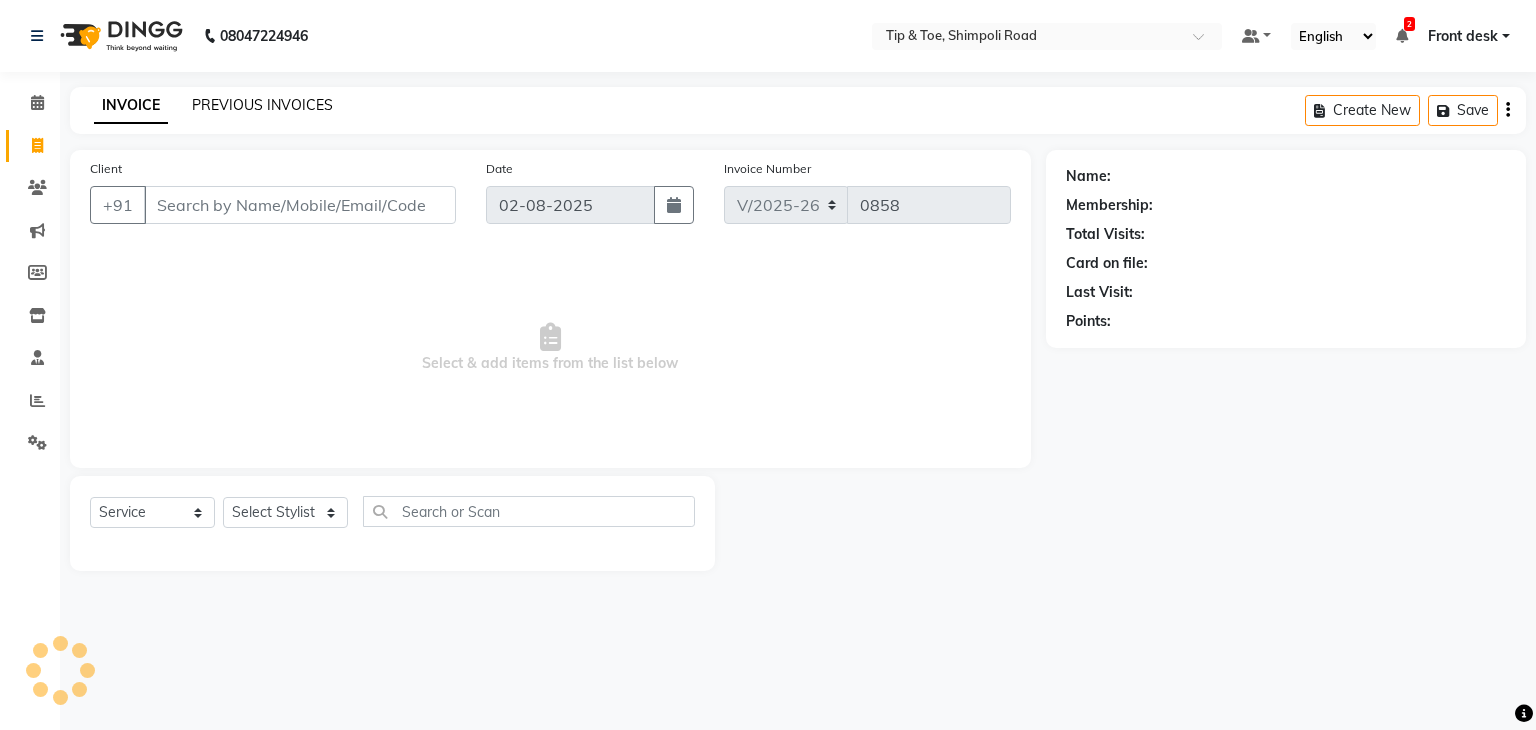 click on "PREVIOUS INVOICES" 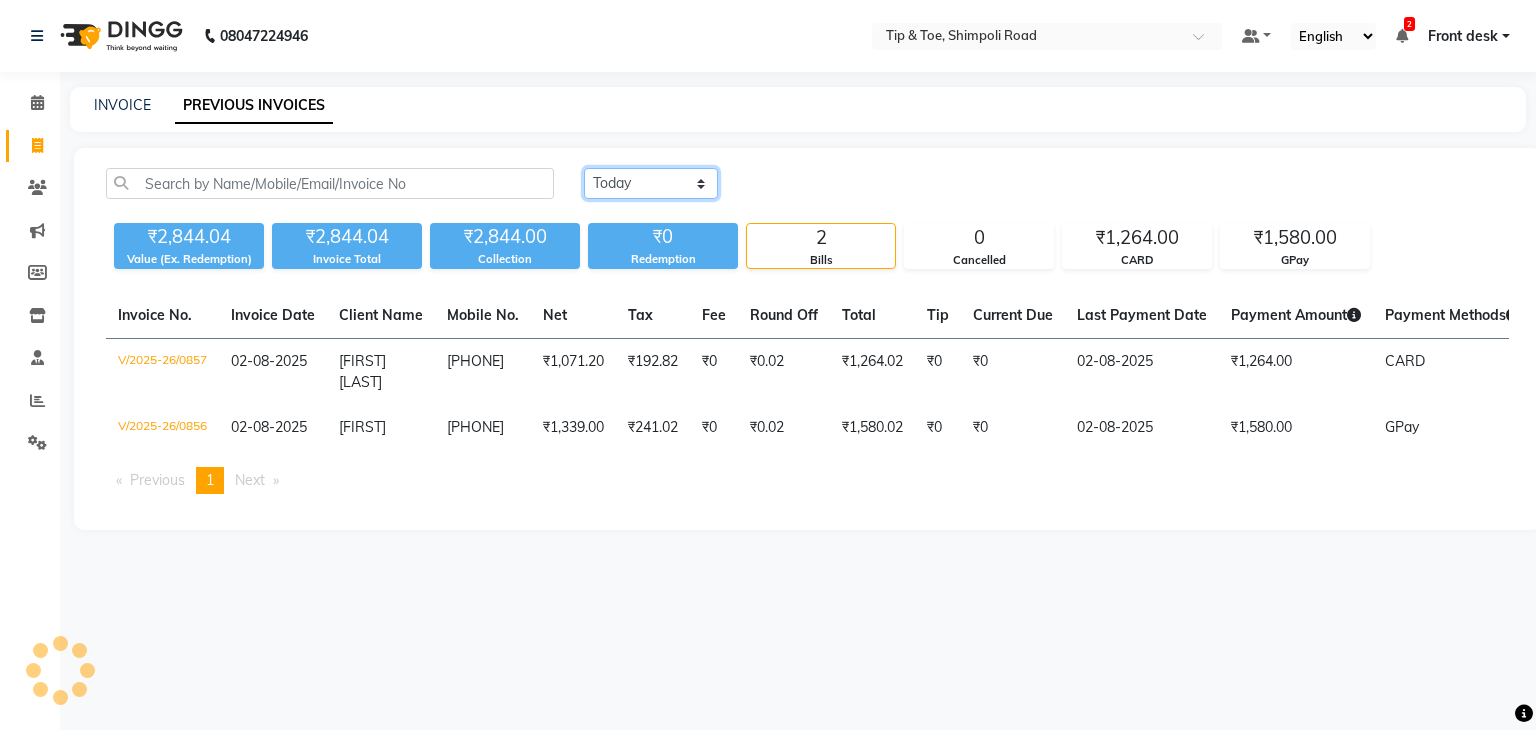 click on "Today Yesterday Custom Range" 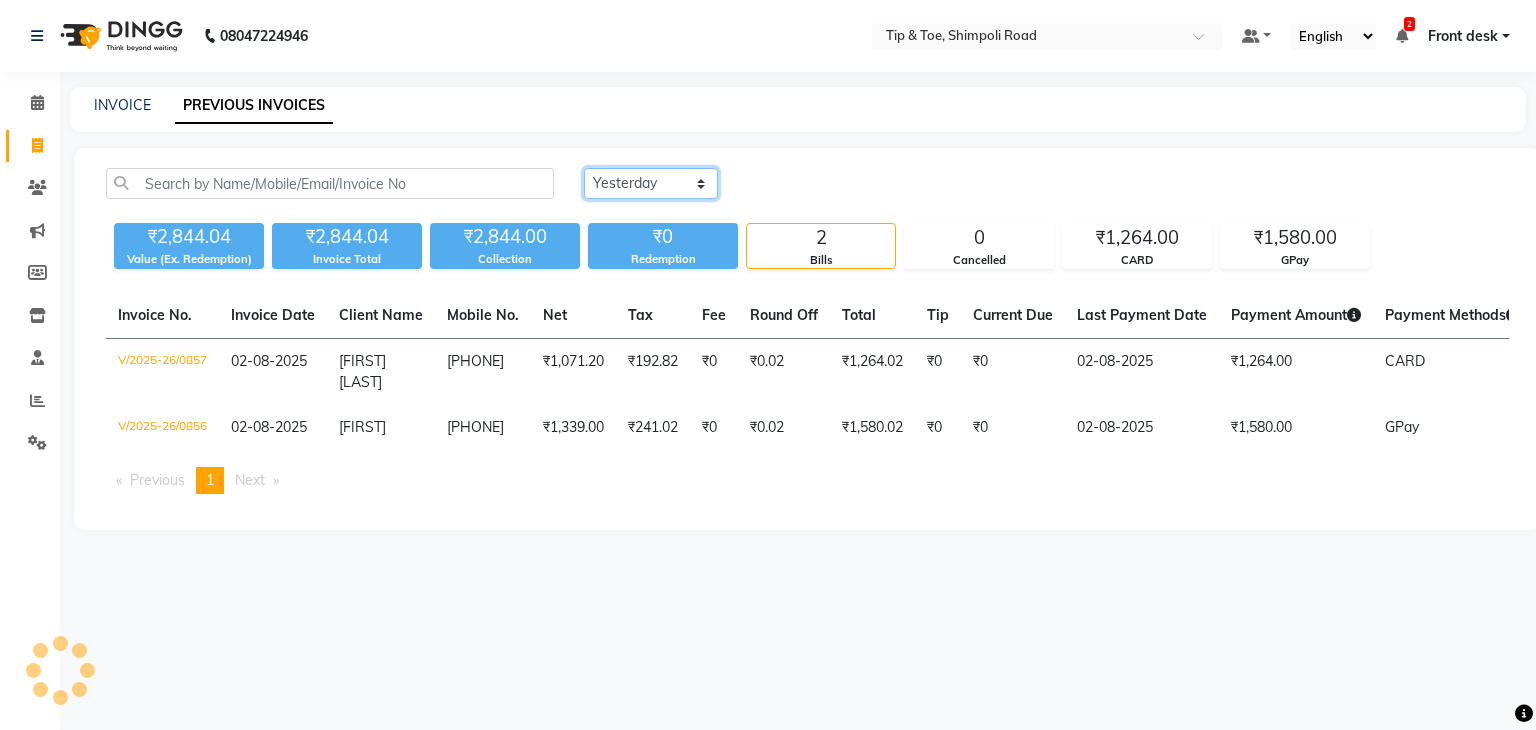 click on "Today Yesterday Custom Range" 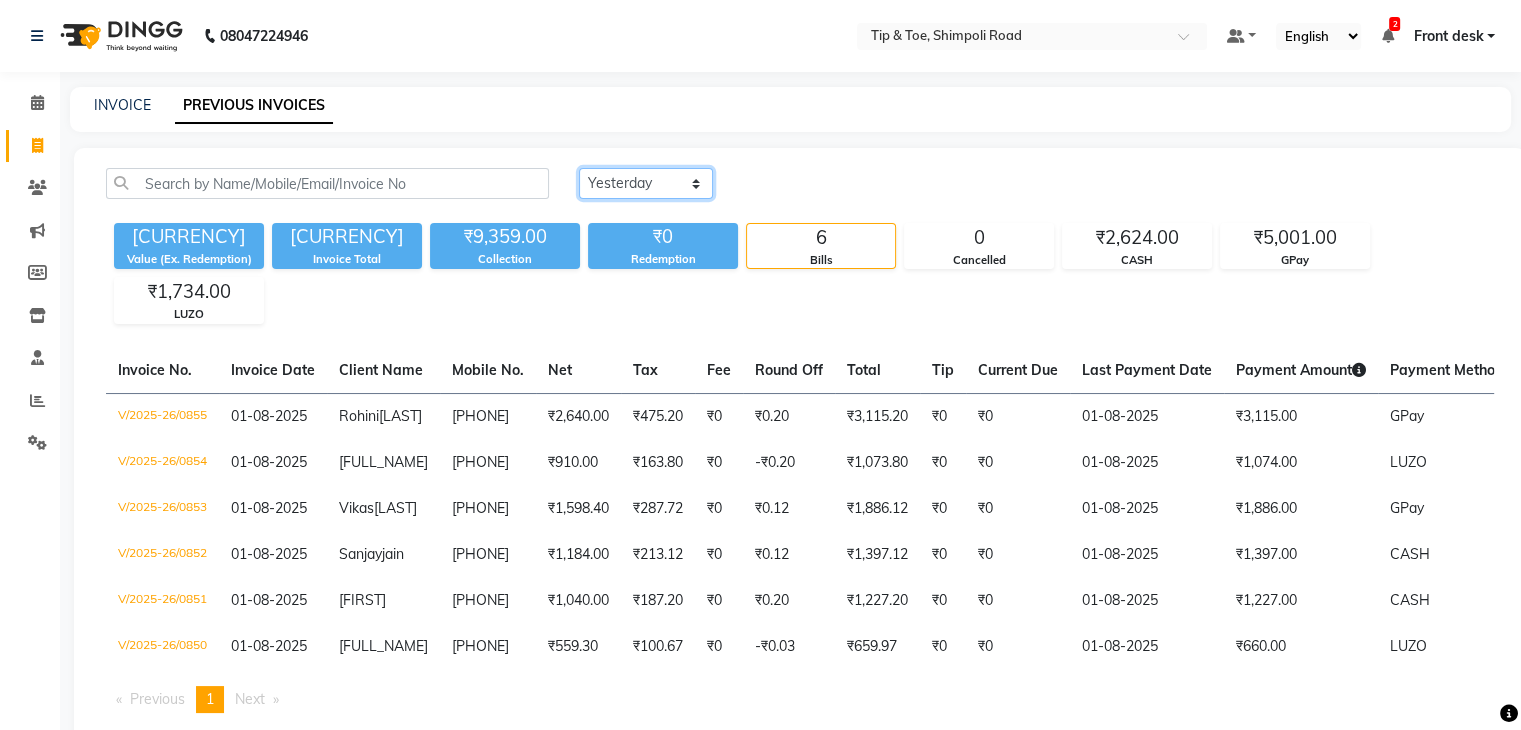 click on "Today Yesterday Custom Range" 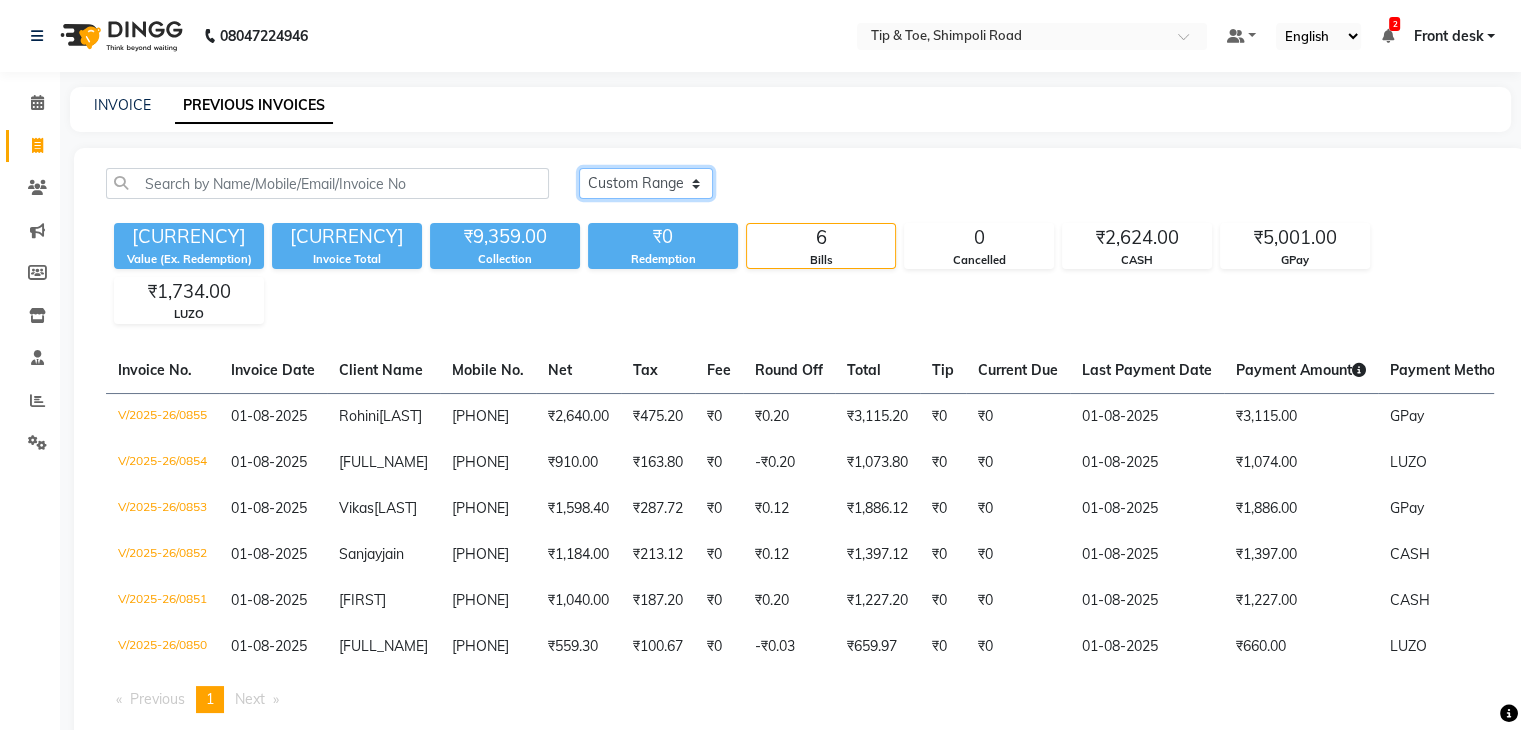 click on "Today Yesterday Custom Range" 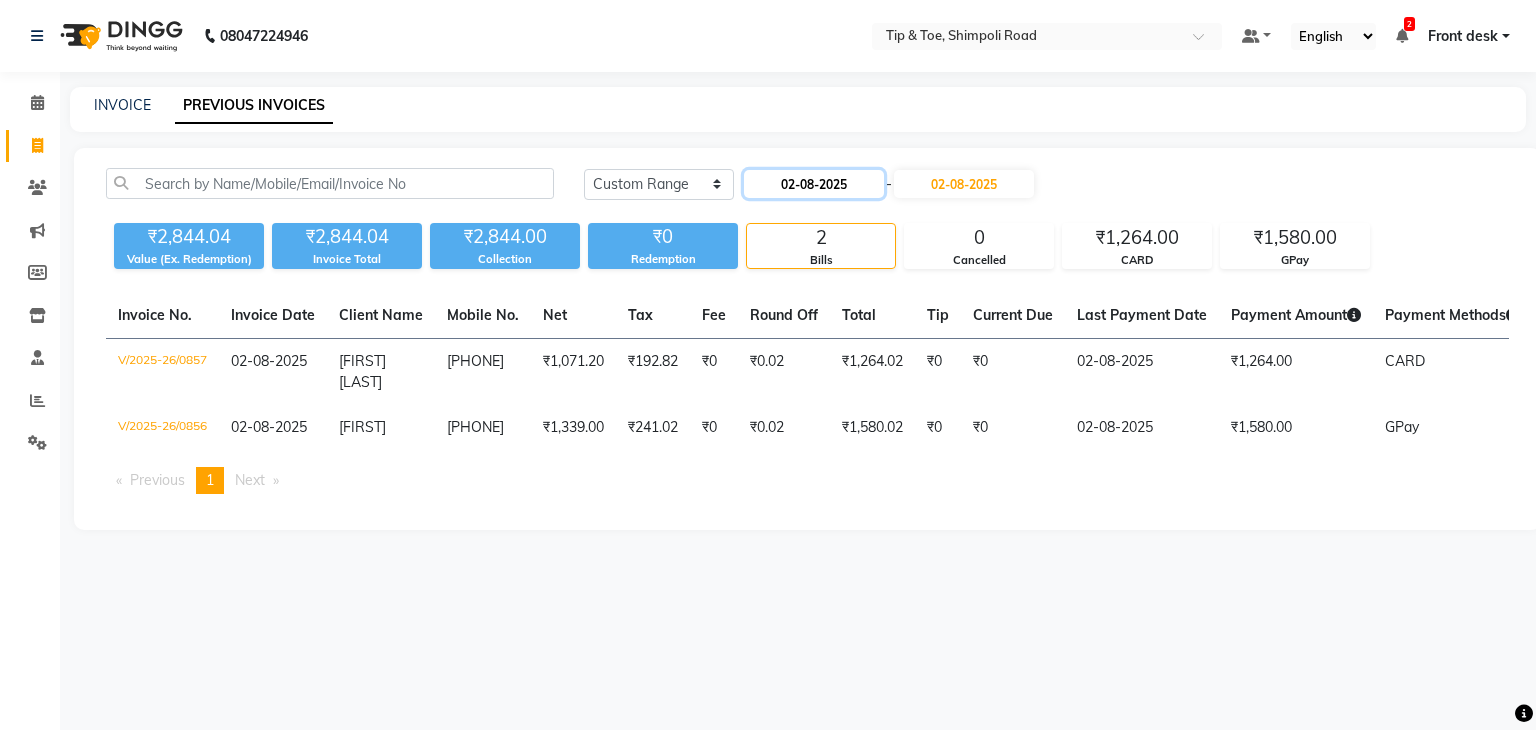 click on "02-08-2025" 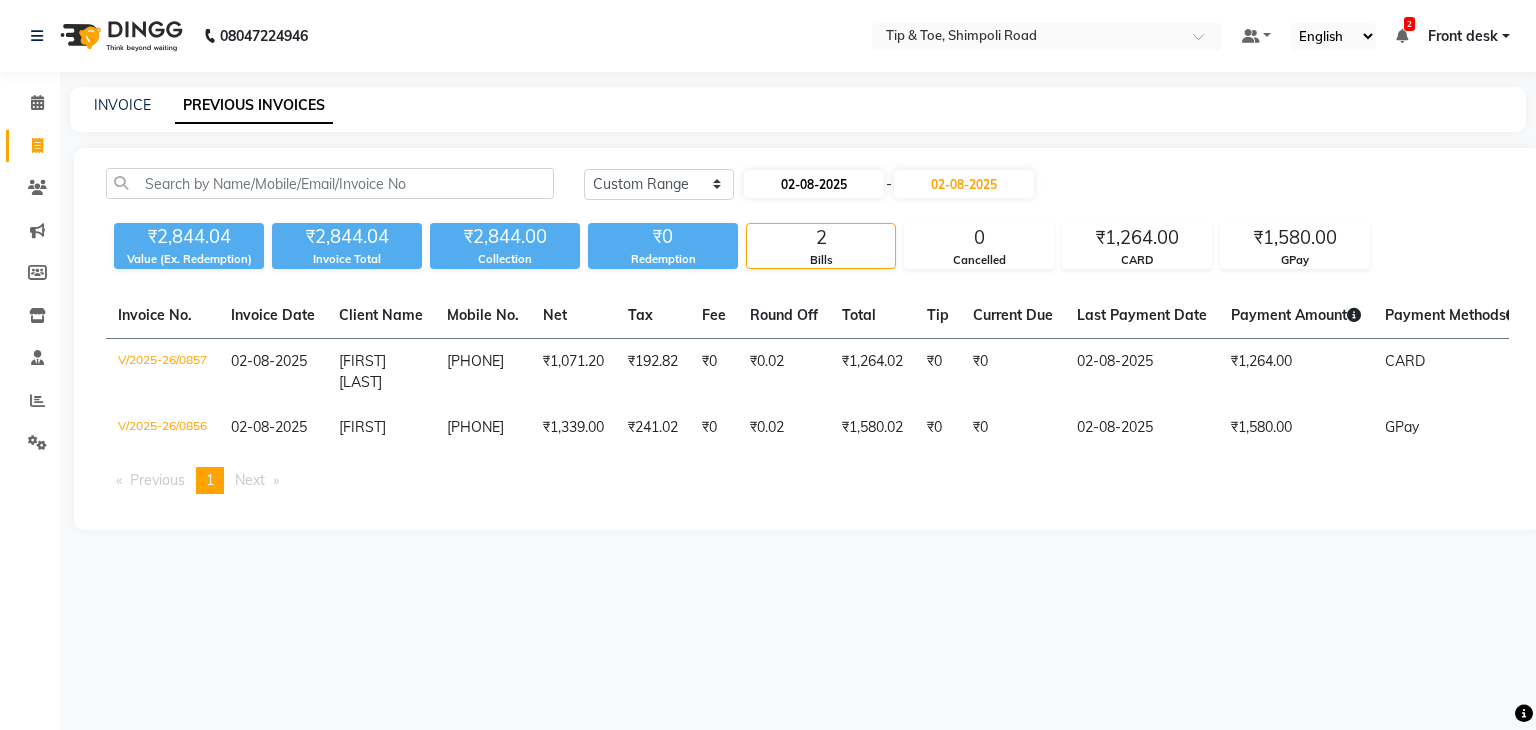 select on "8" 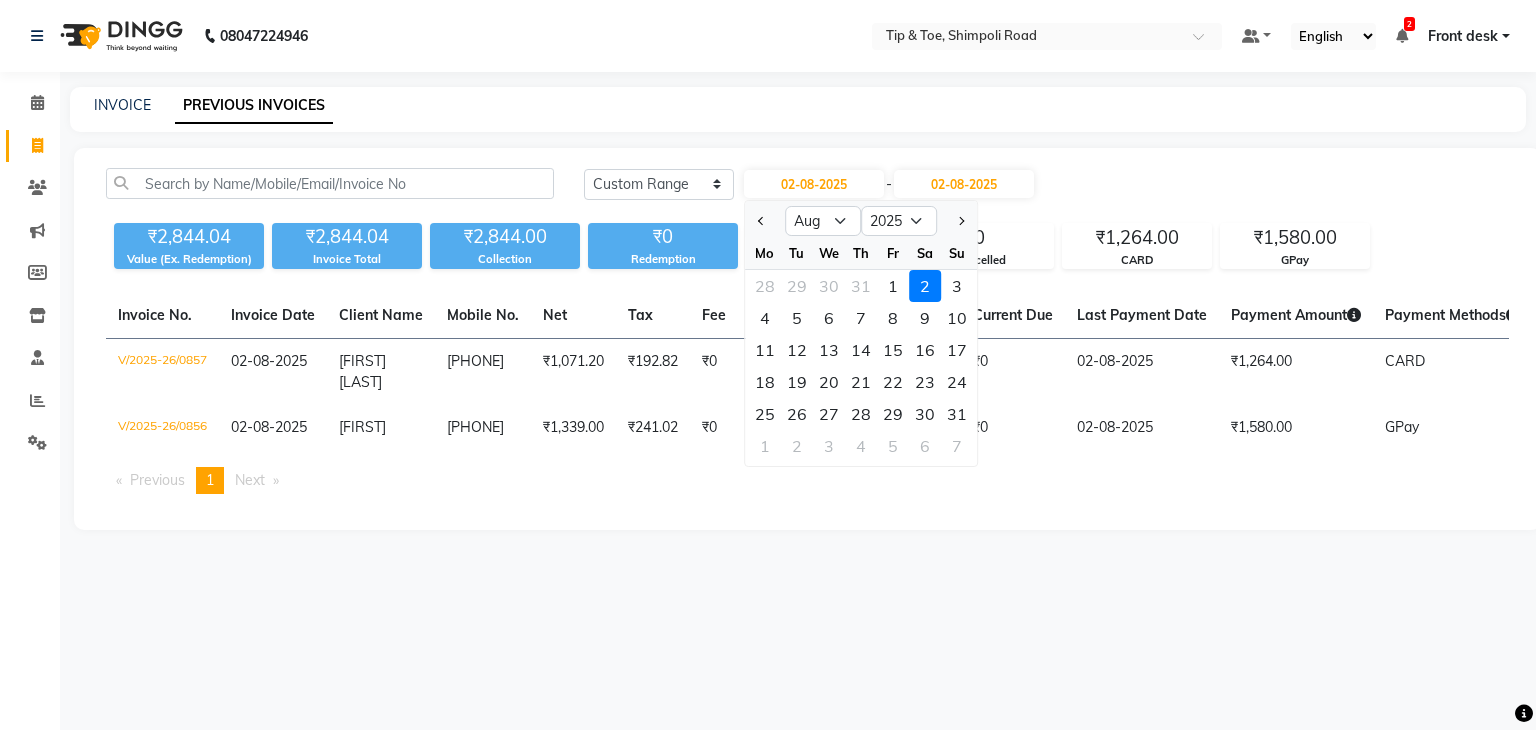 click 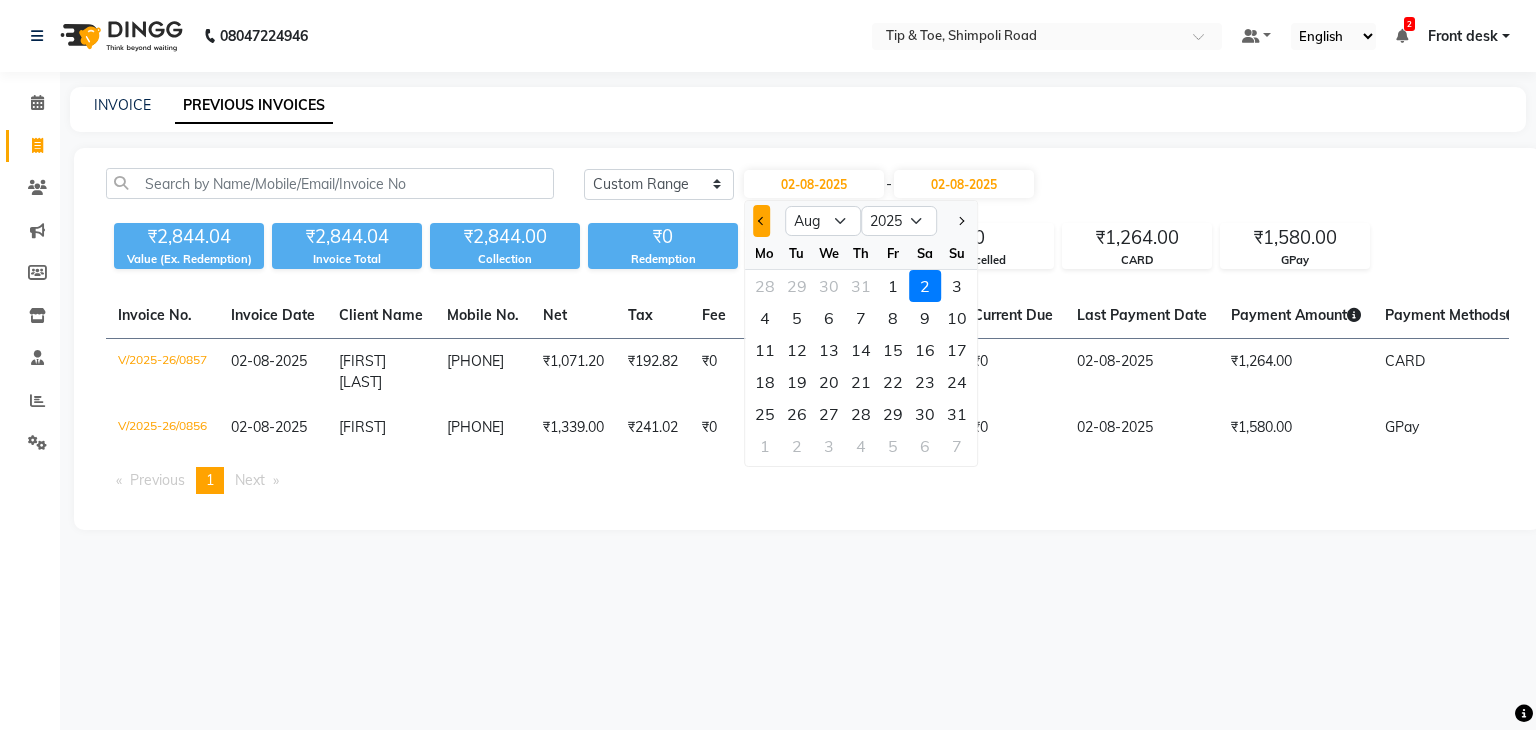 click 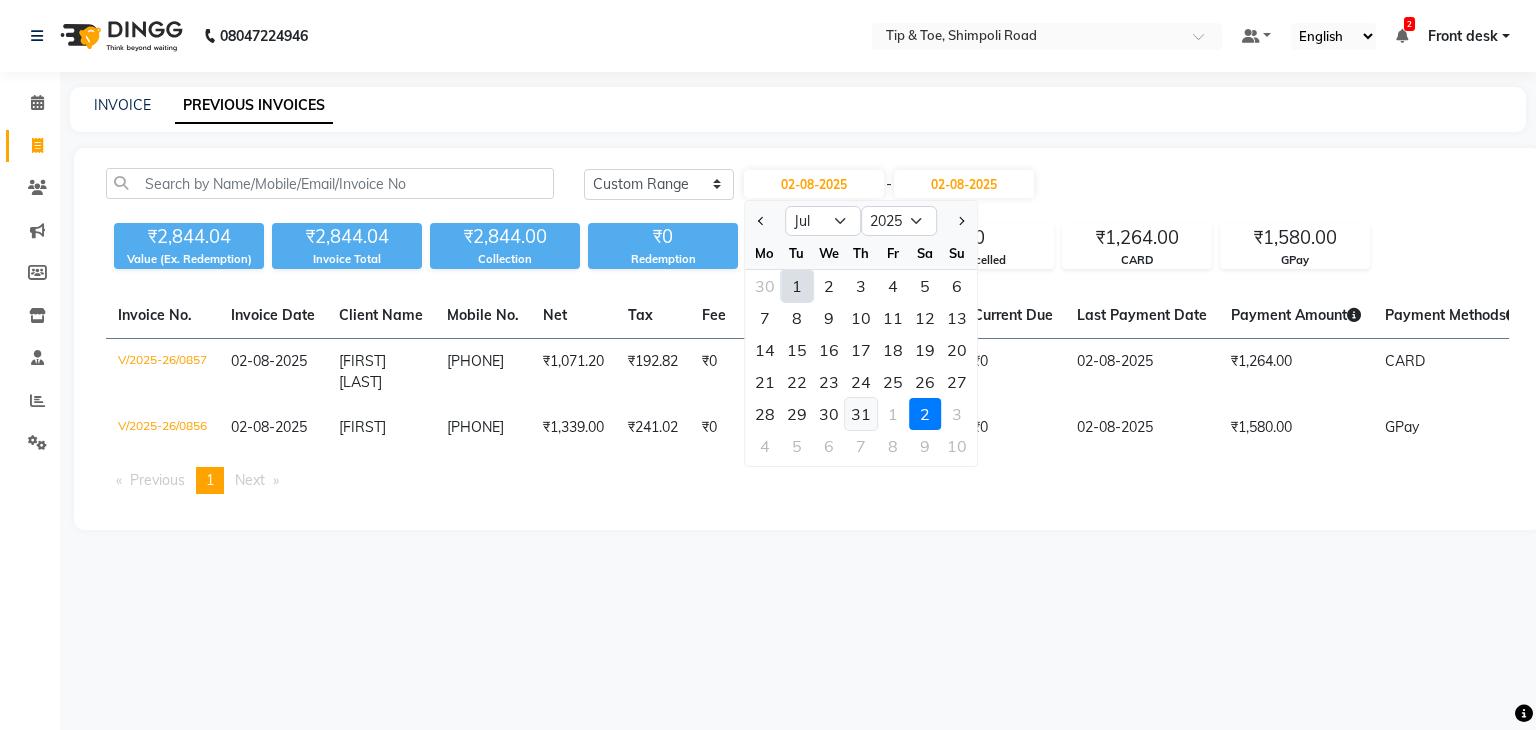 click on "31" 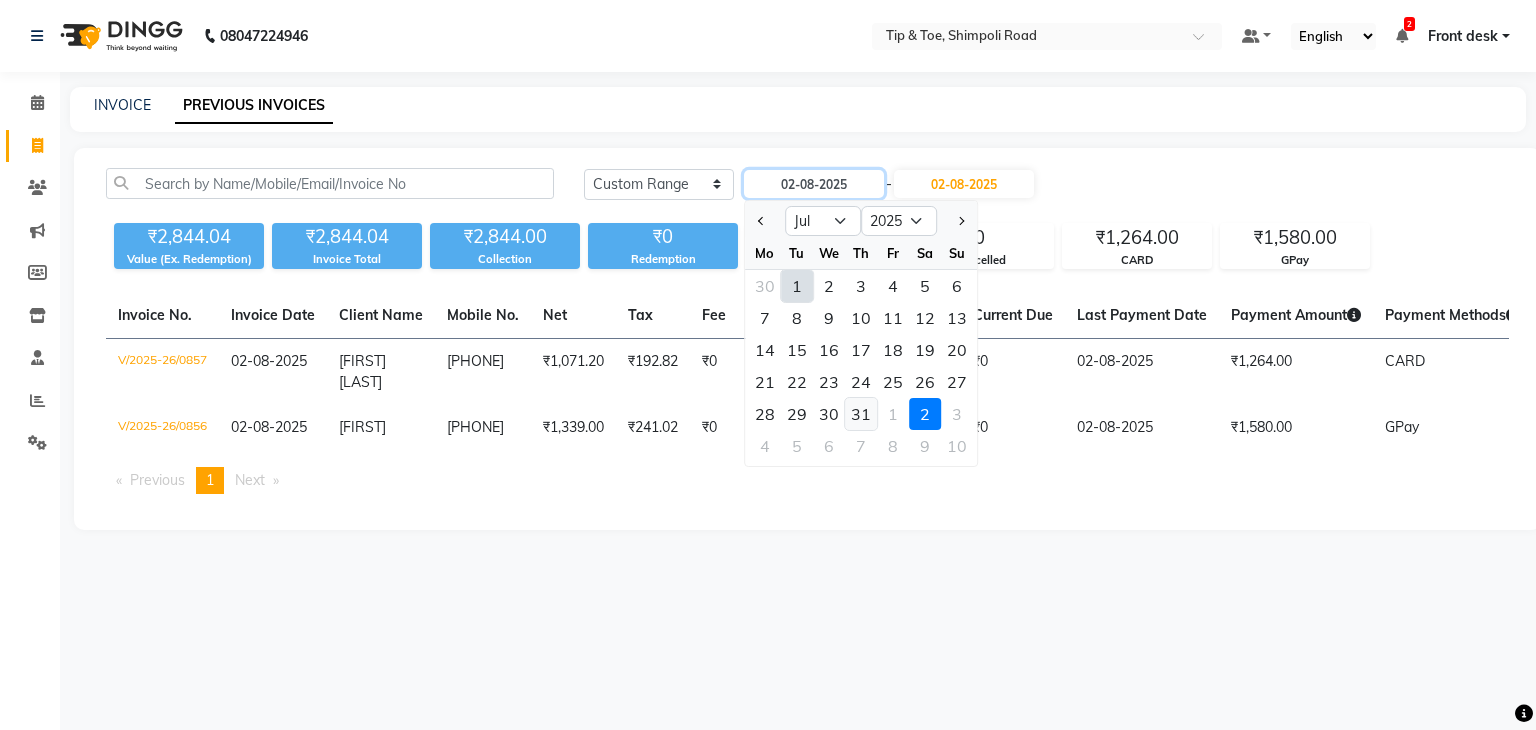 type on "31-07-2025" 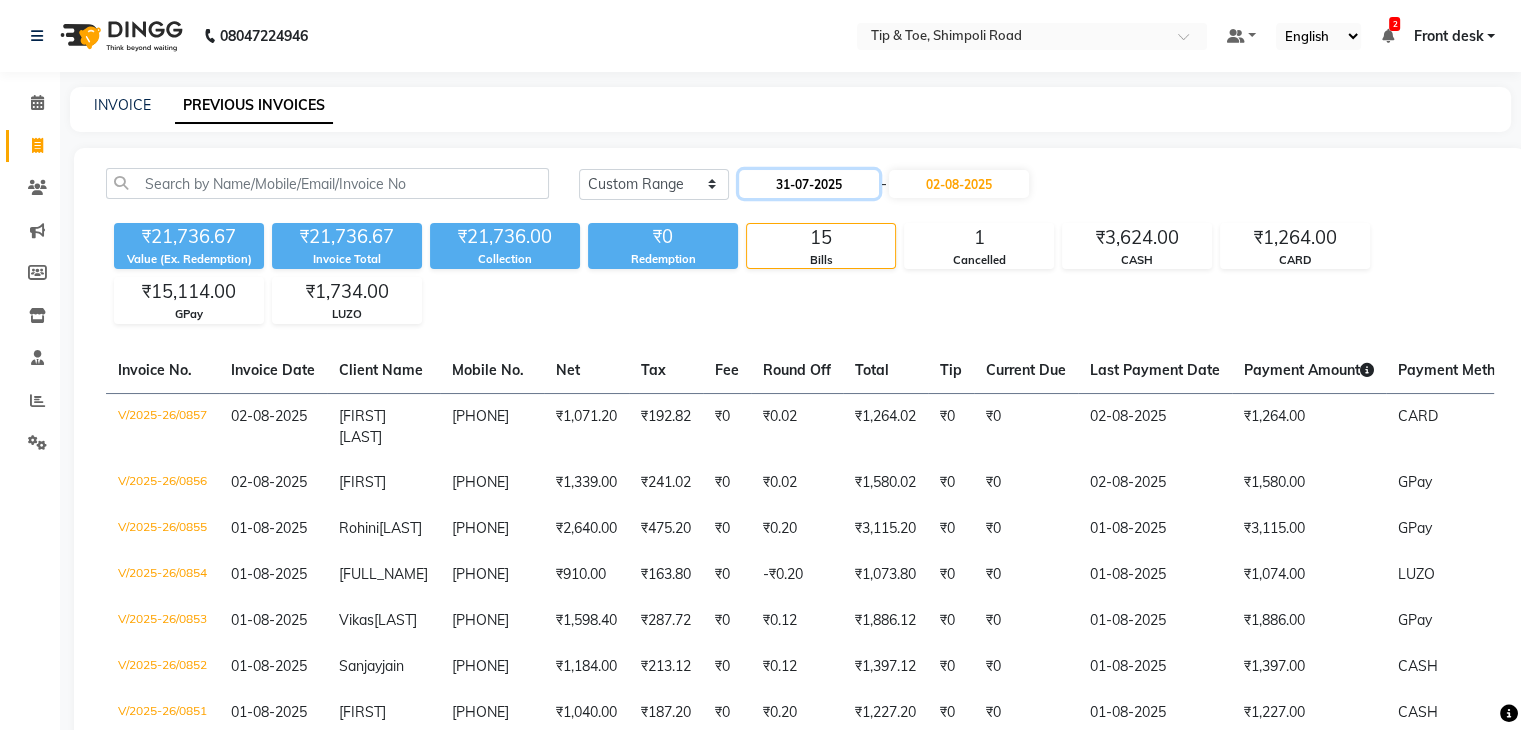 click on "31-07-2025" 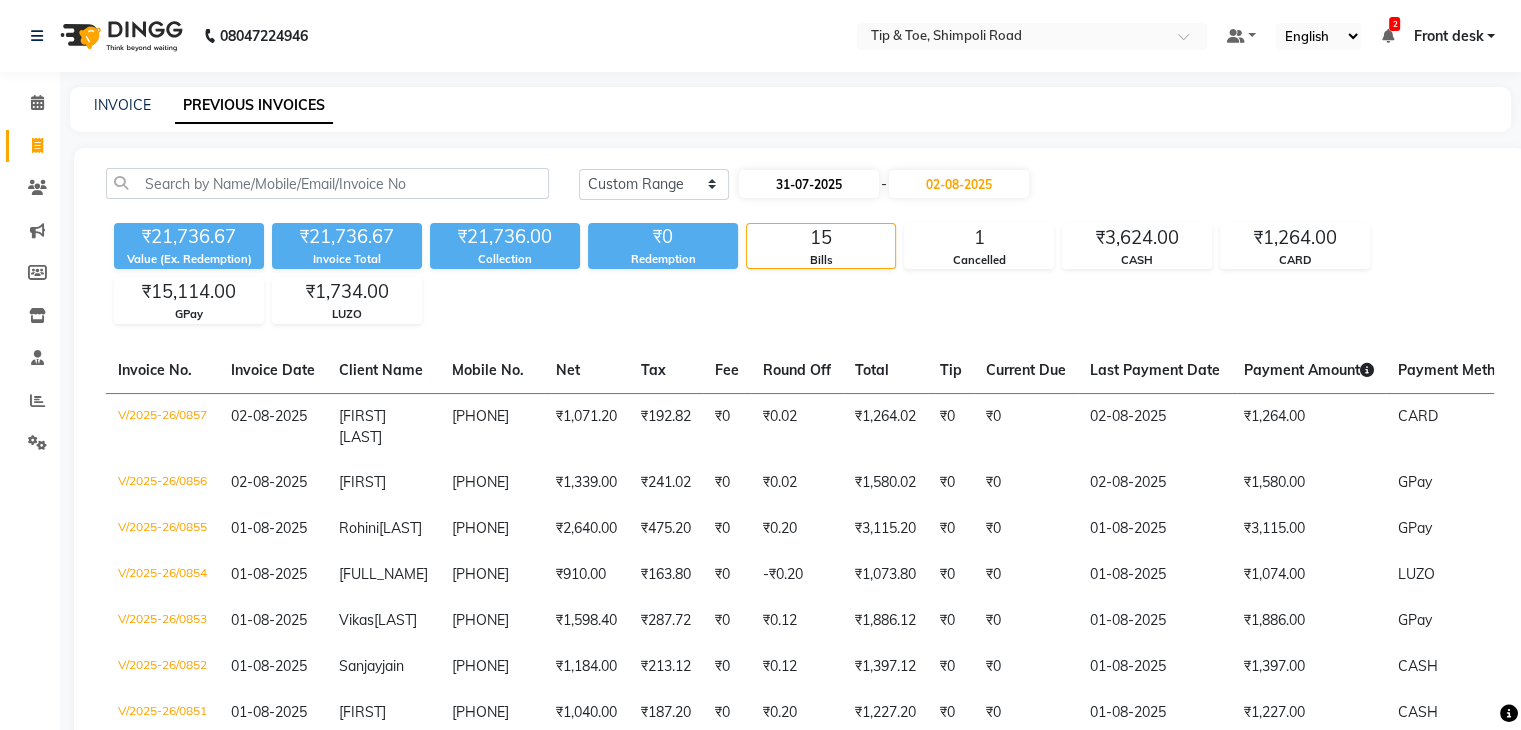 select on "7" 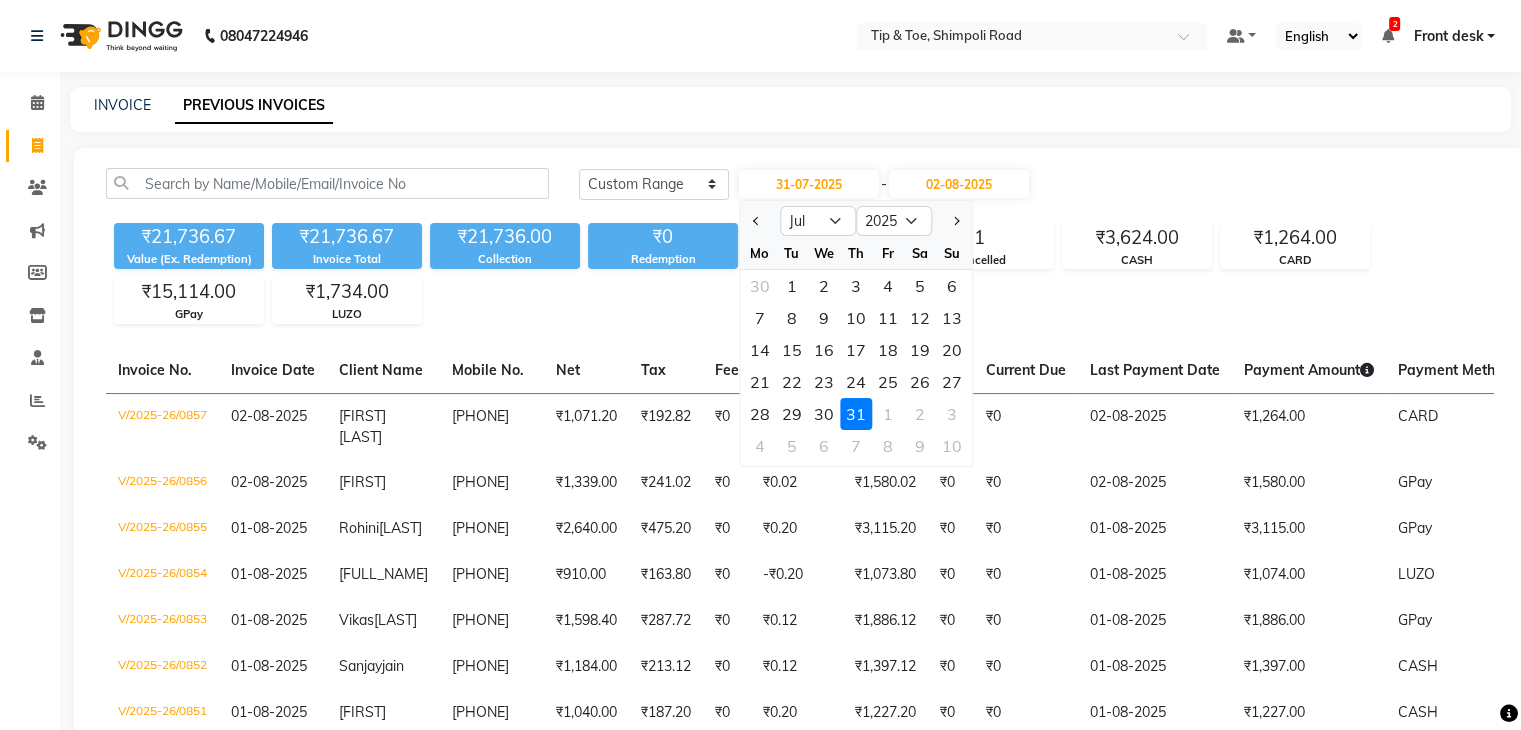 click on "Today Yesterday Custom Range 31-07-2025 Jan Feb Mar Apr May Jun Jul Aug Sep Oct Nov Dec 2015 2016 2017 2018 2019 2020 2021 2022 2023 2024 2025 2026 2027 2028 2029 2030 2031 2032 2033 2034 2035 Mo Tu We Th Fr Sa Su 30 1 2 3 4 5 6 7 8 9 10 11 12 13 14 15 16 17 18 19 20 21 22 23 24 25 26 27 28 29 30 31 1 2 3 4 5 6 7 8 9 10 - [DATE]" 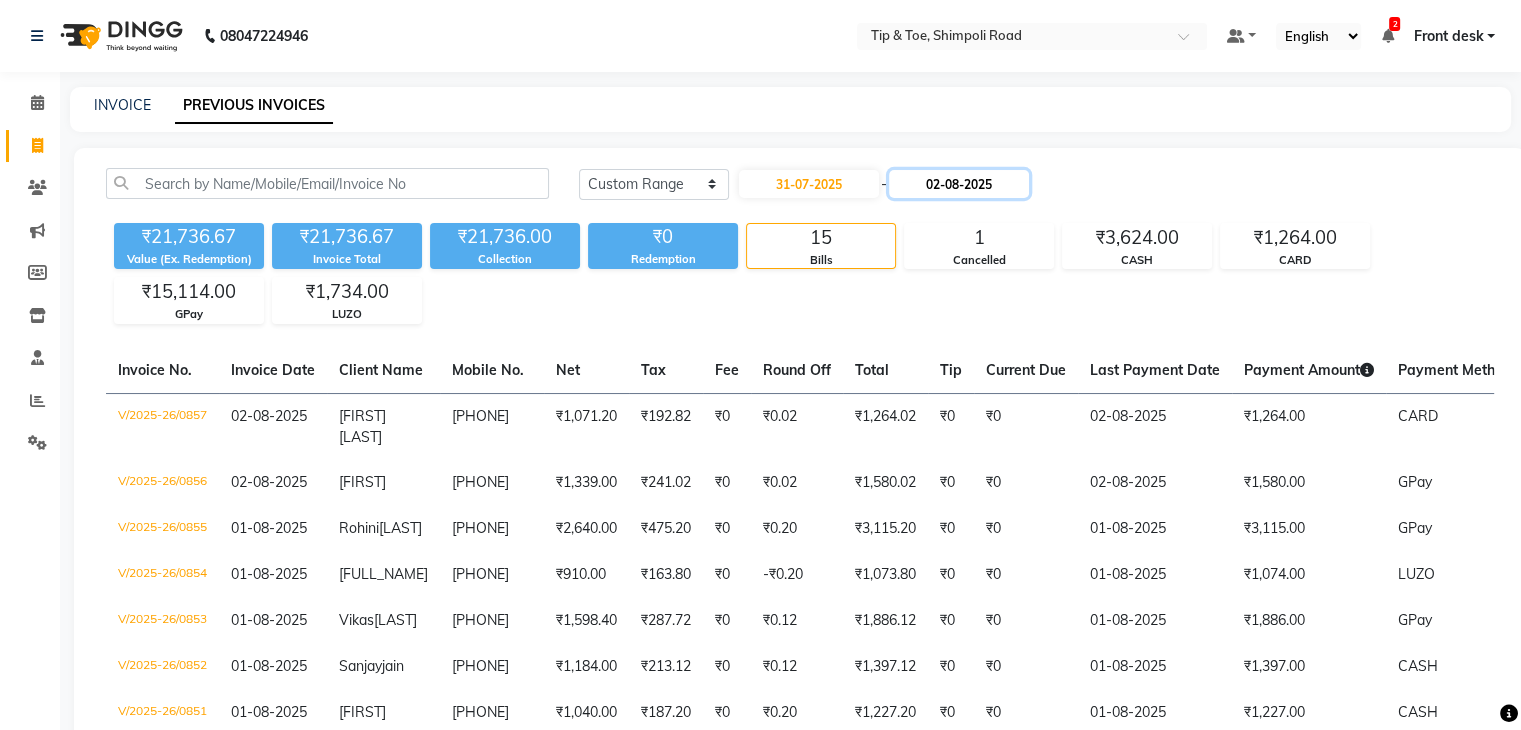click on "02-08-2025" 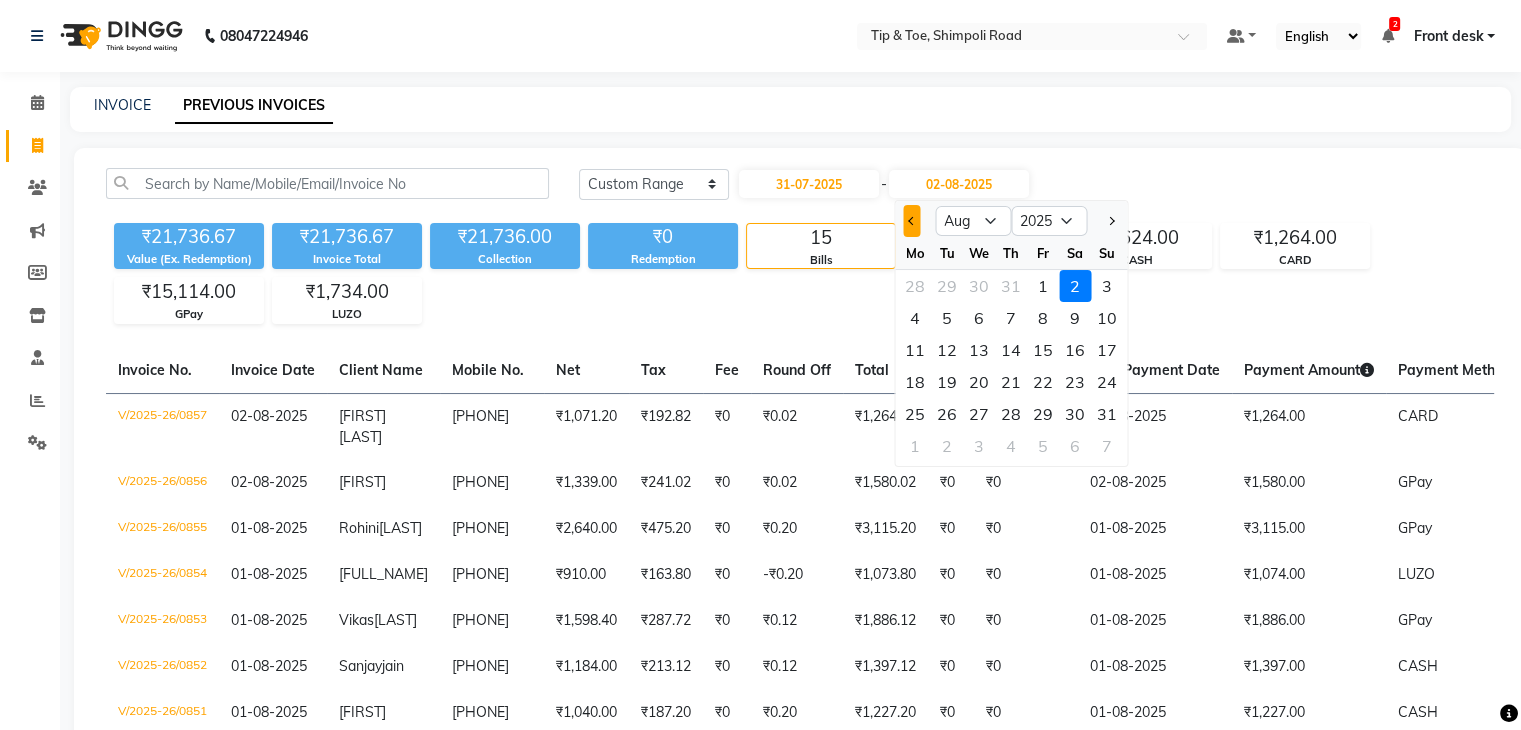 drag, startPoint x: 912, startPoint y: 225, endPoint x: 983, endPoint y: 323, distance: 121.016525 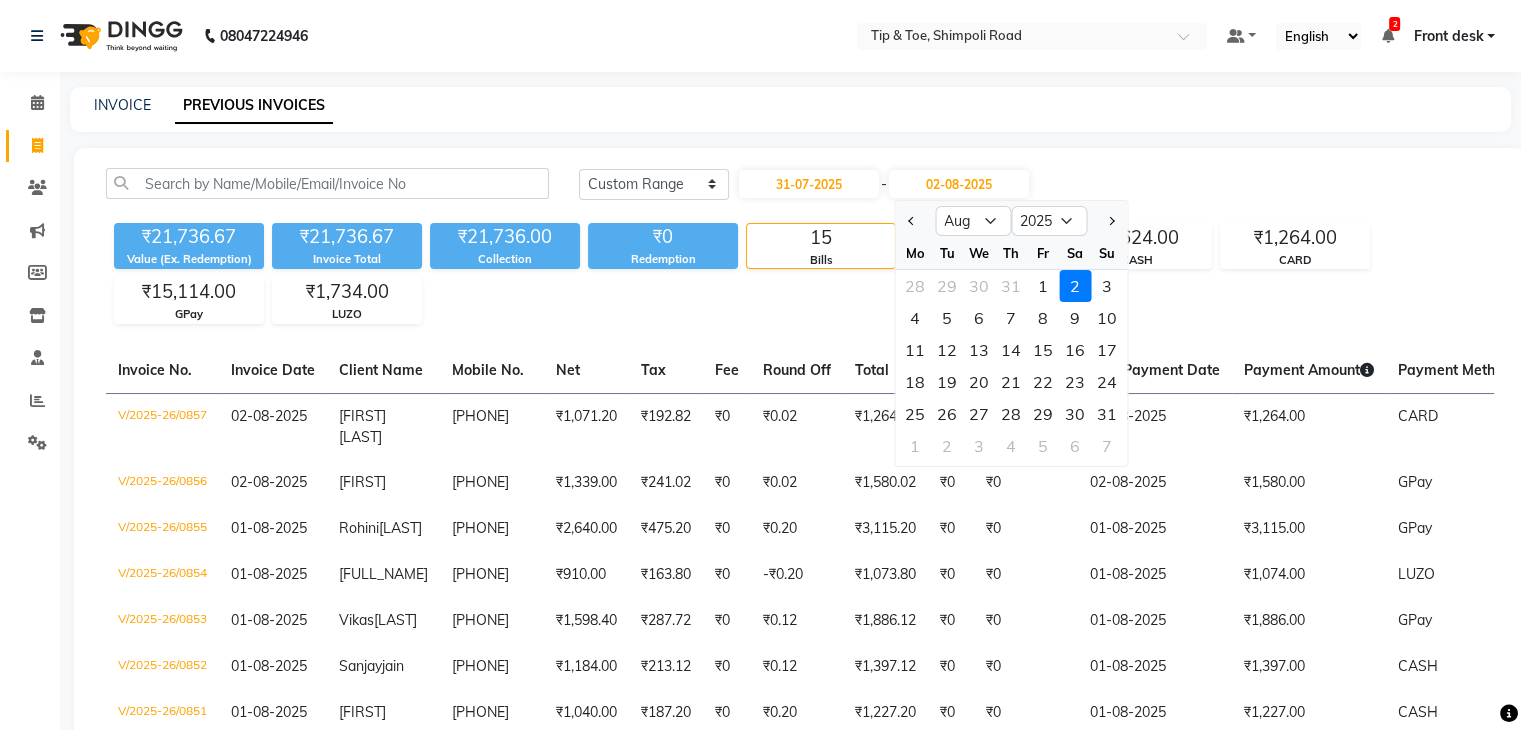 click 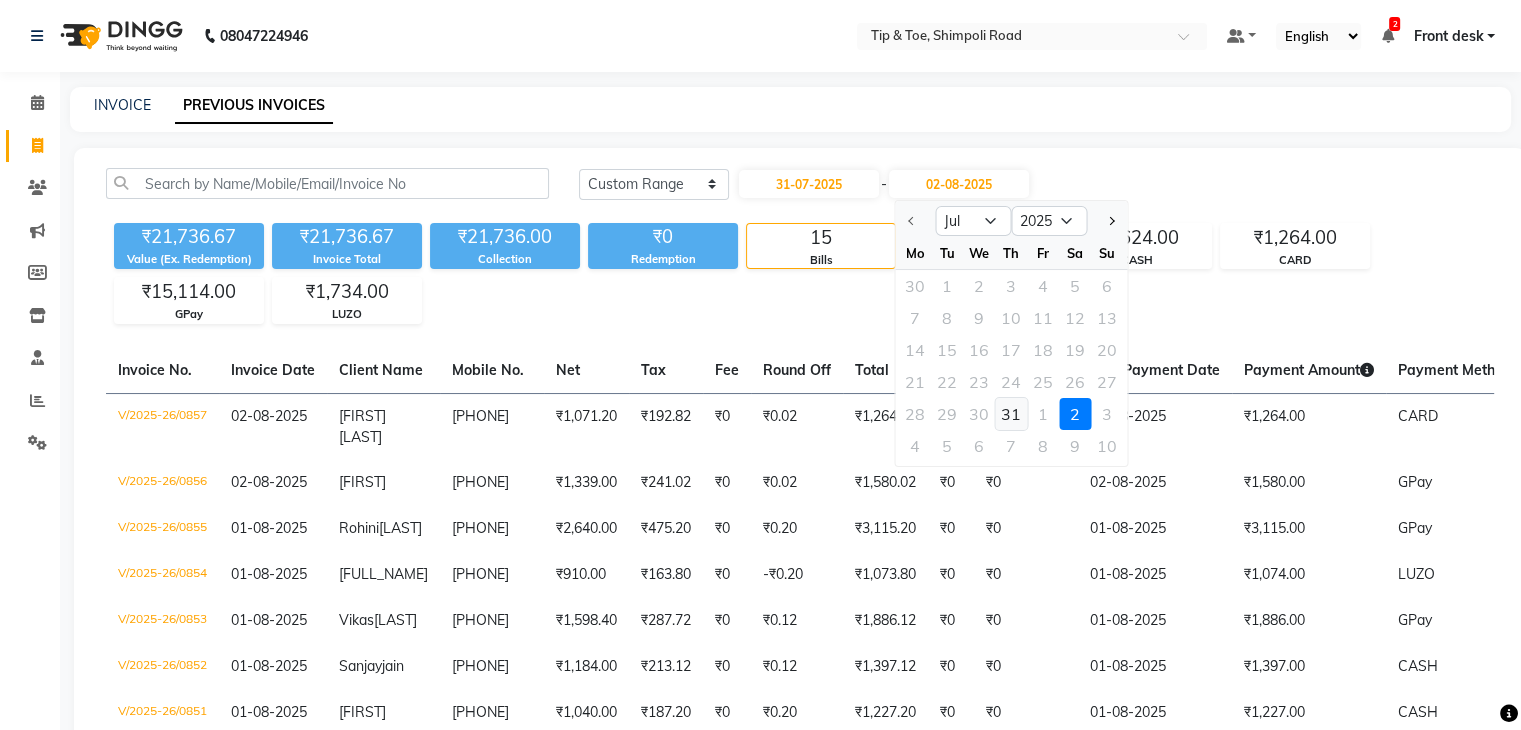 click on "31" 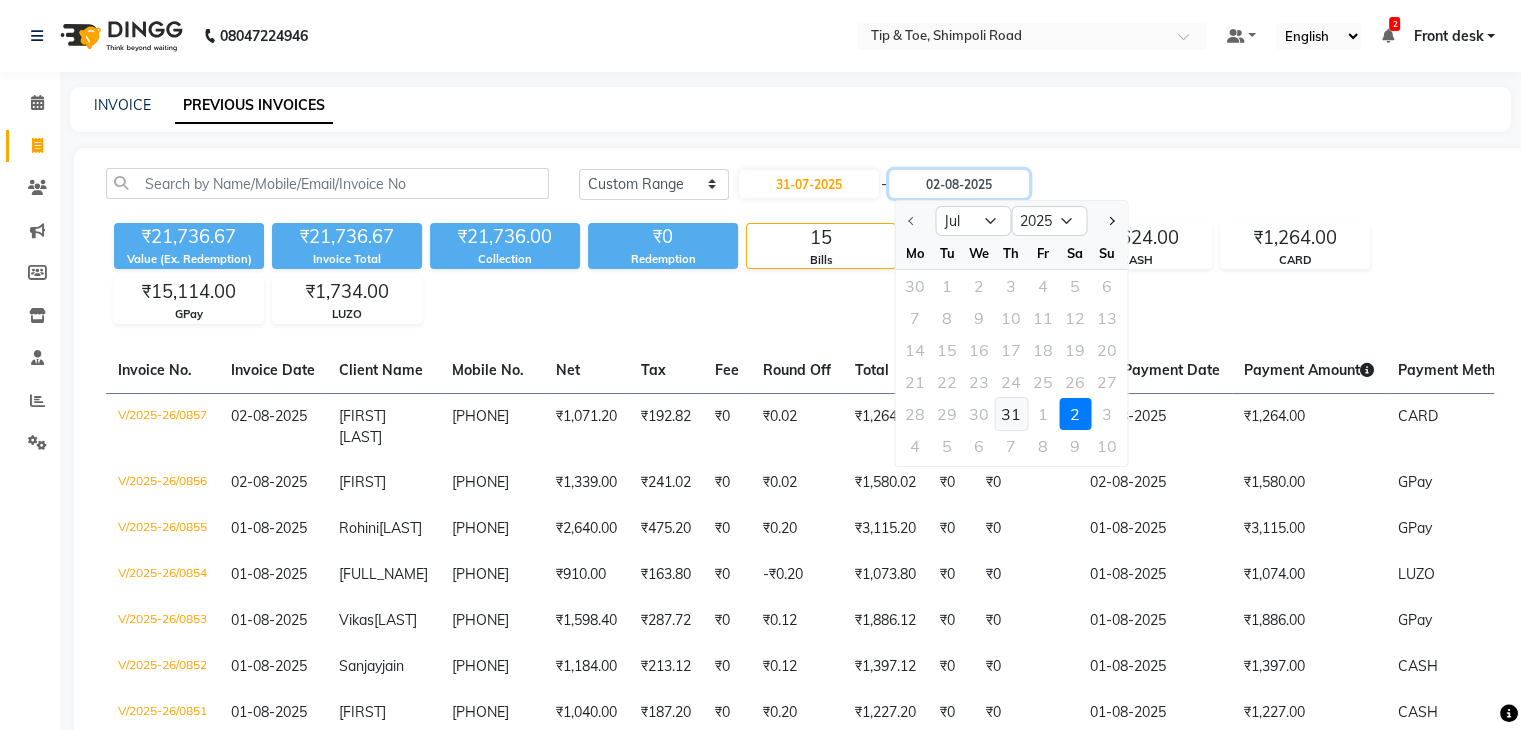 type on "31-07-2025" 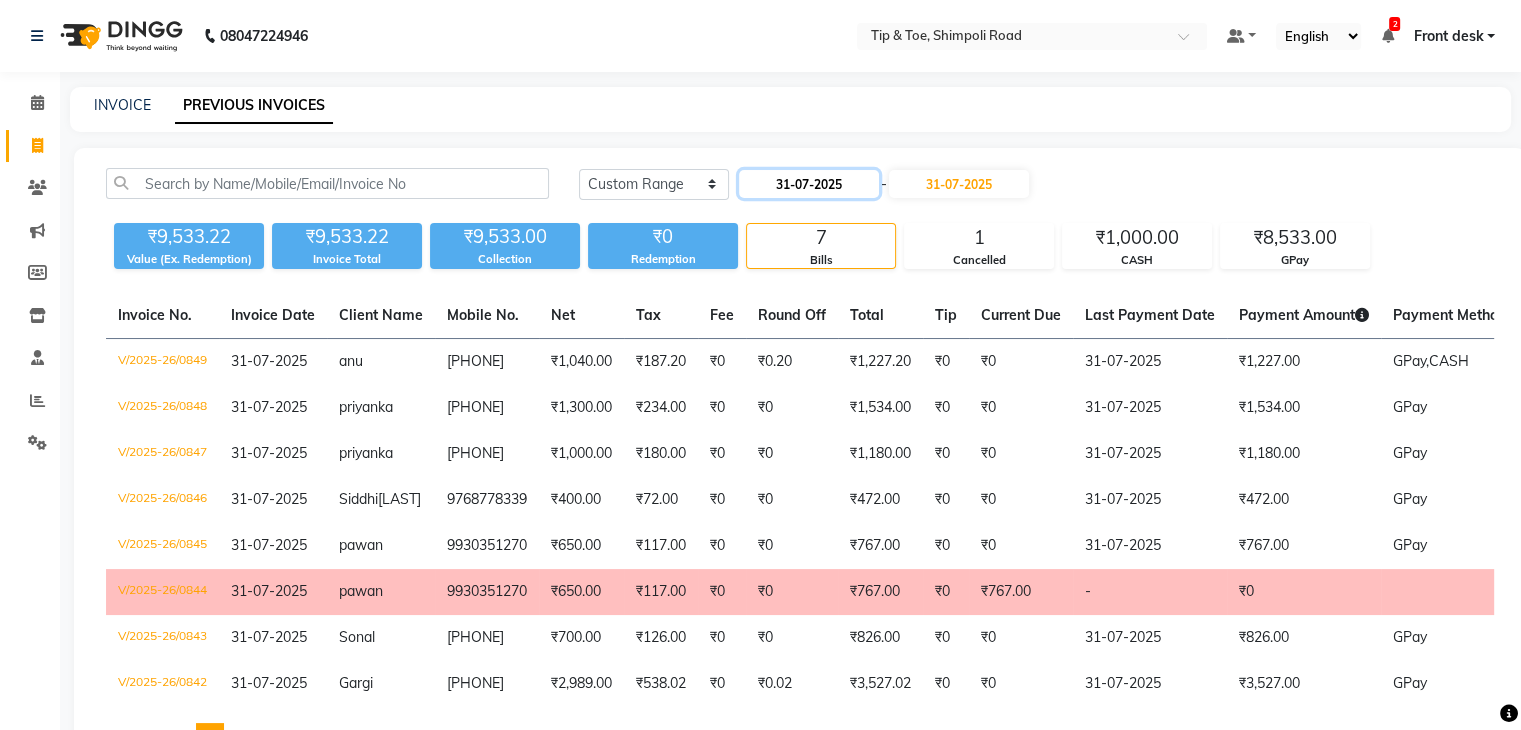 click on "31-07-2025" 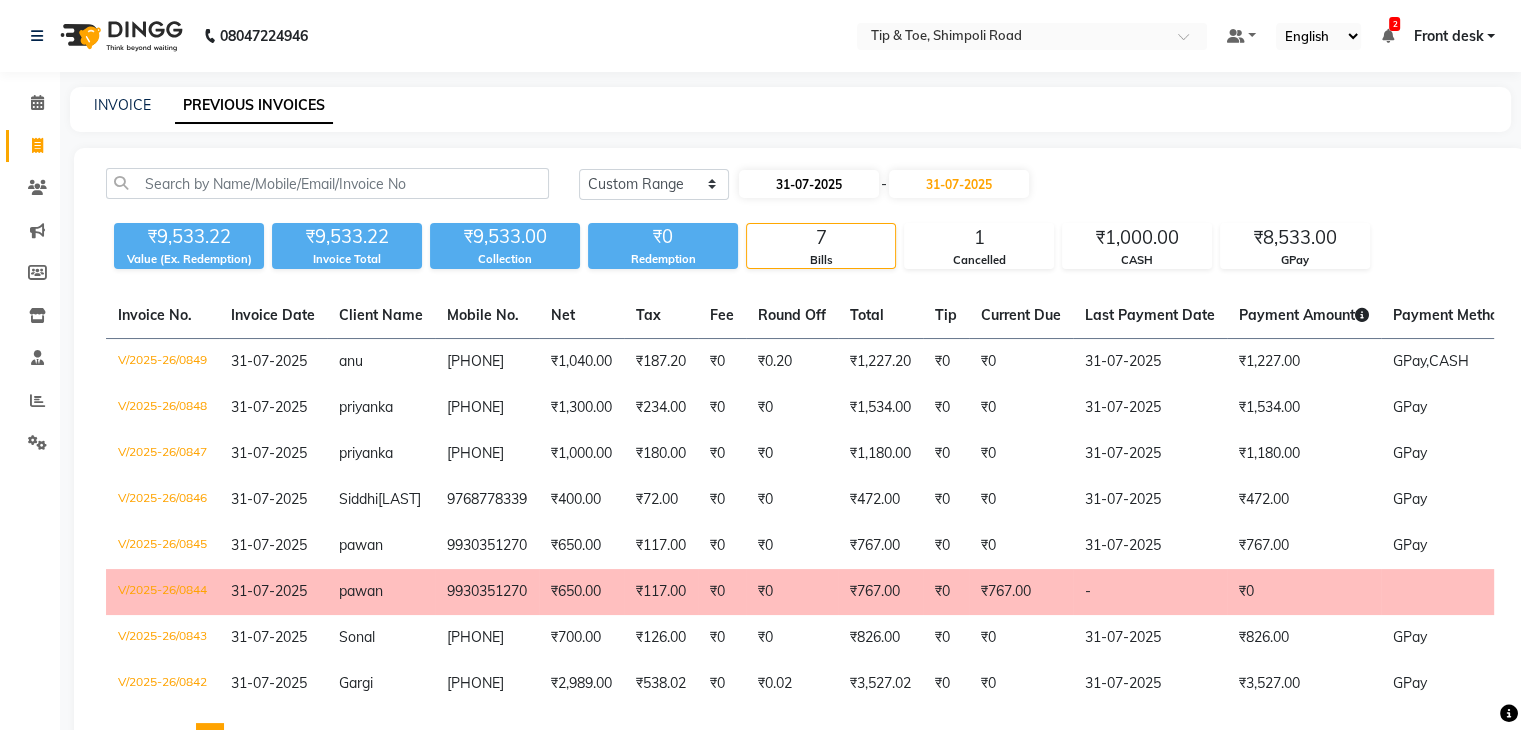 select on "7" 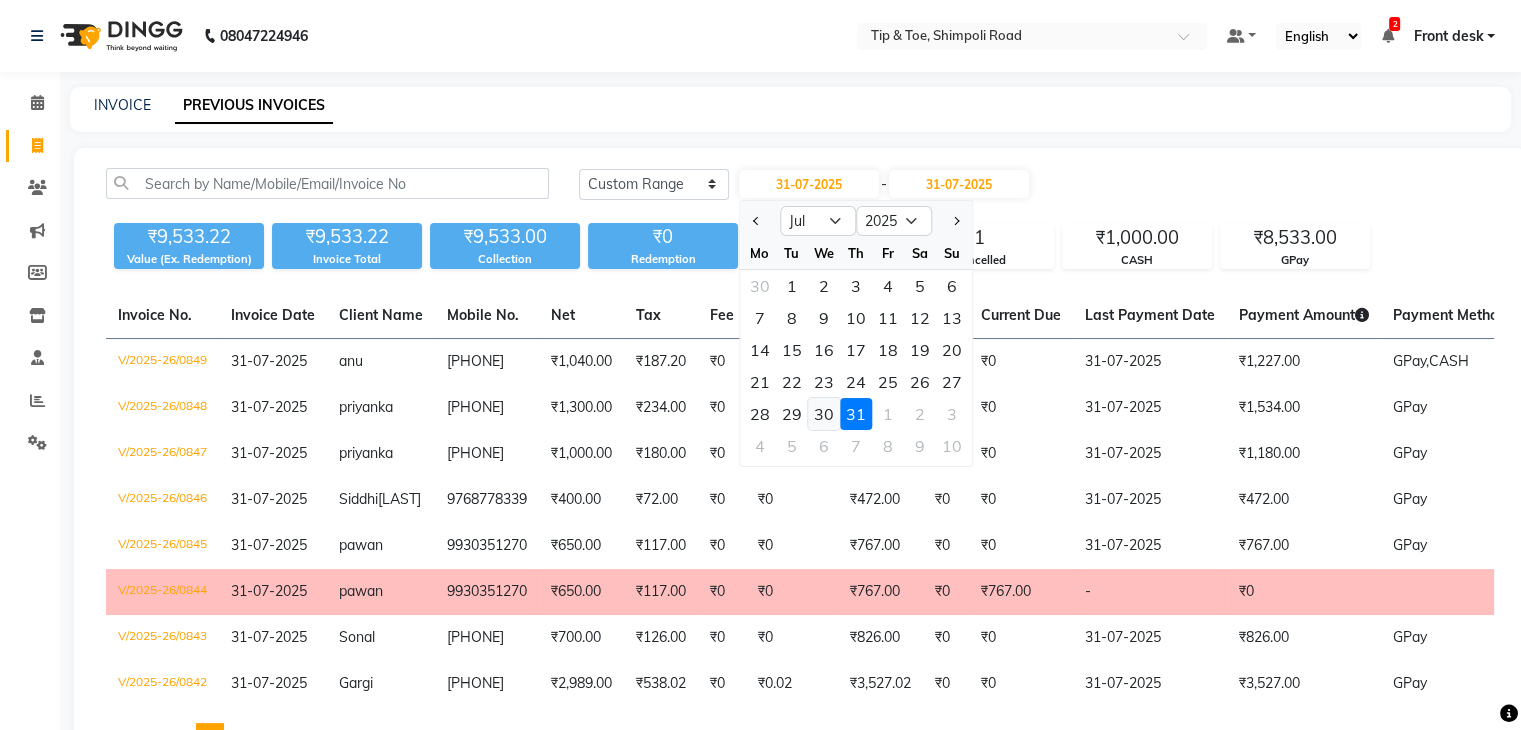 click on "30" 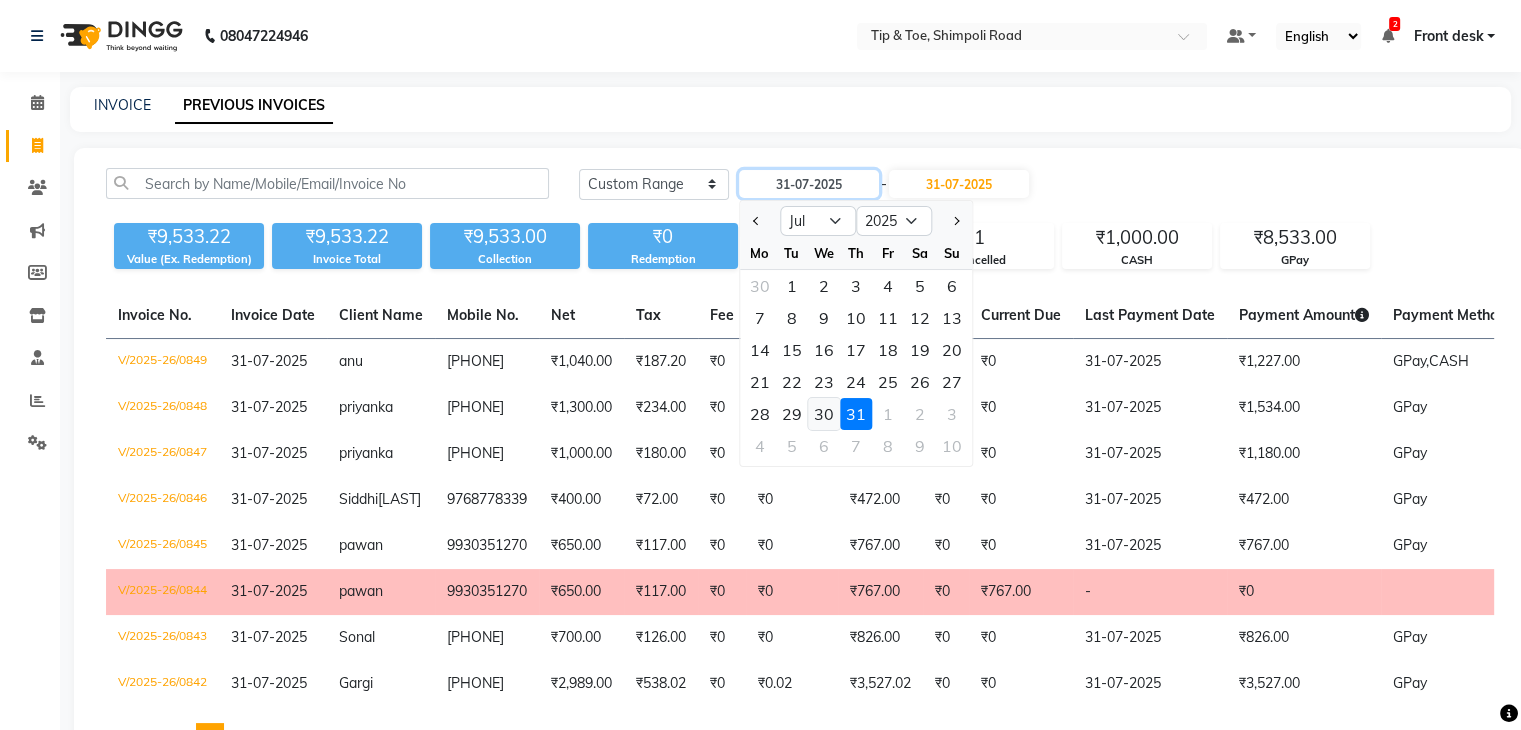 type on "30-07-2025" 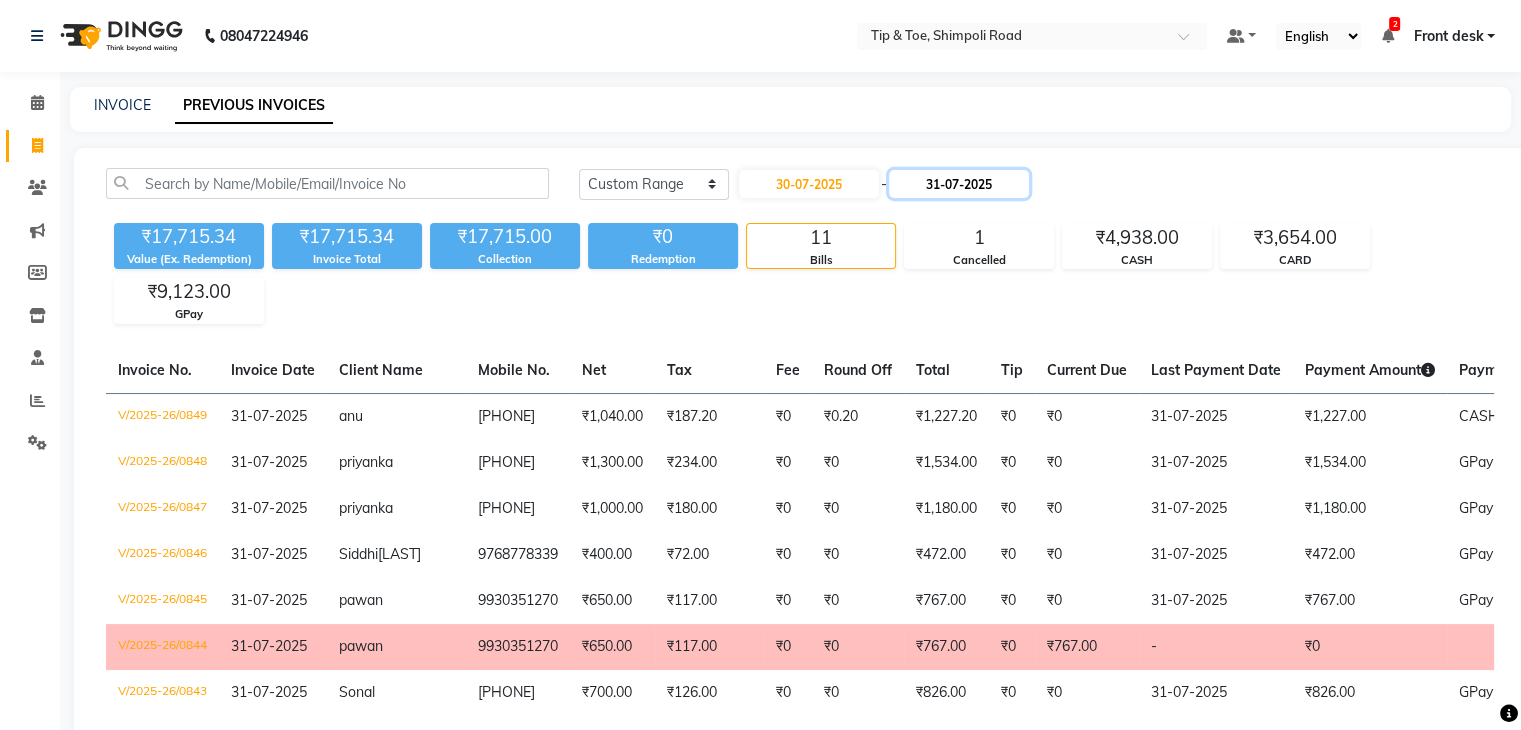 click on "31-07-2025" 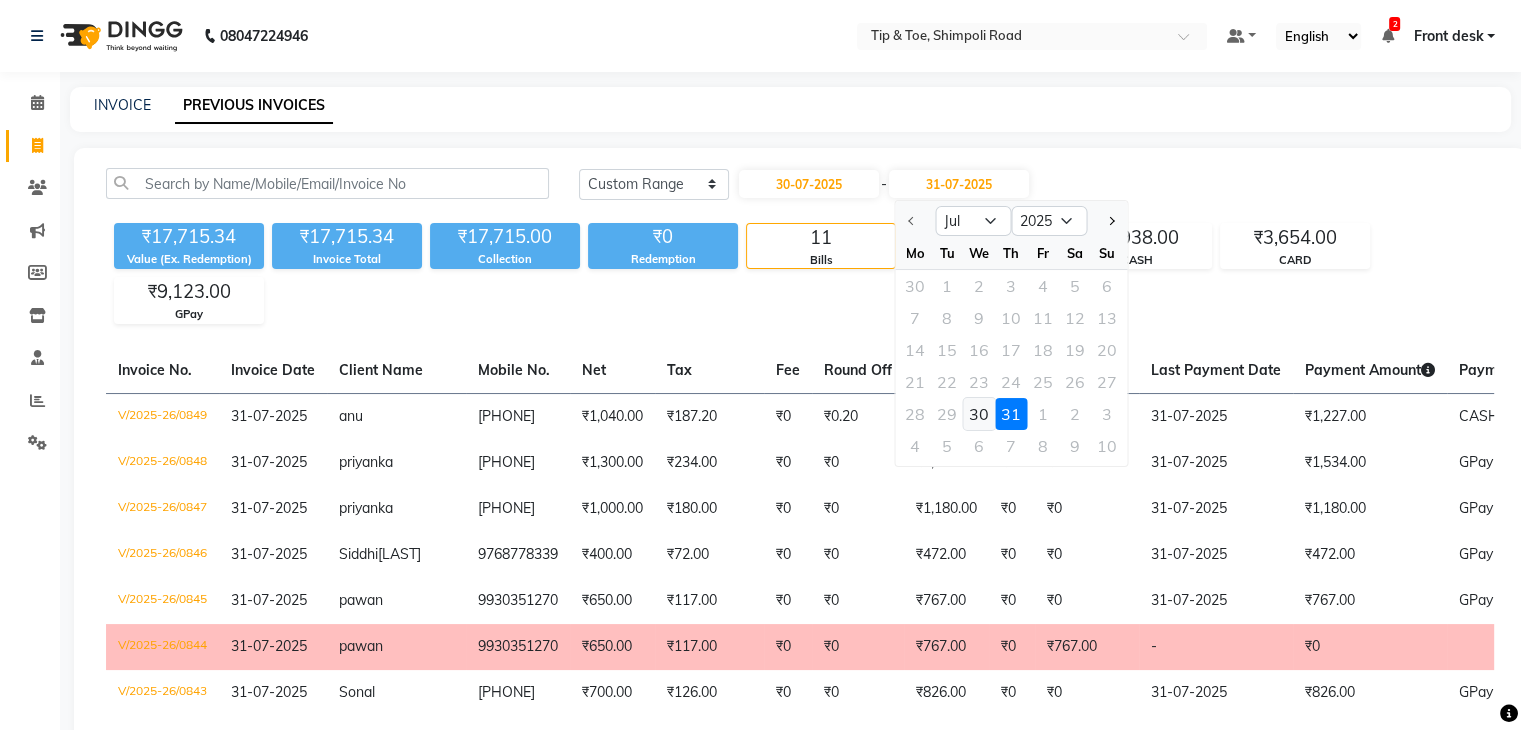 click on "30" 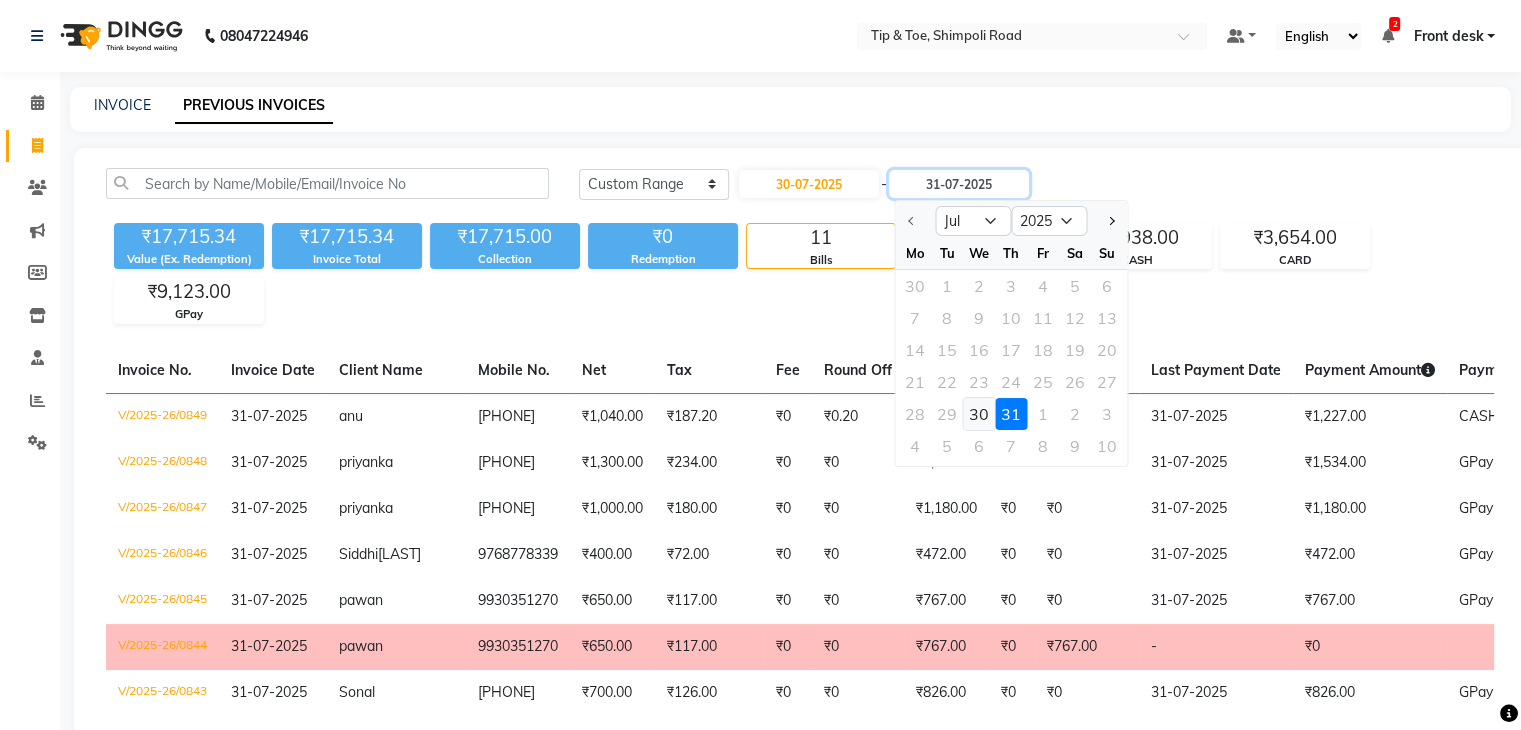 type on "30-07-2025" 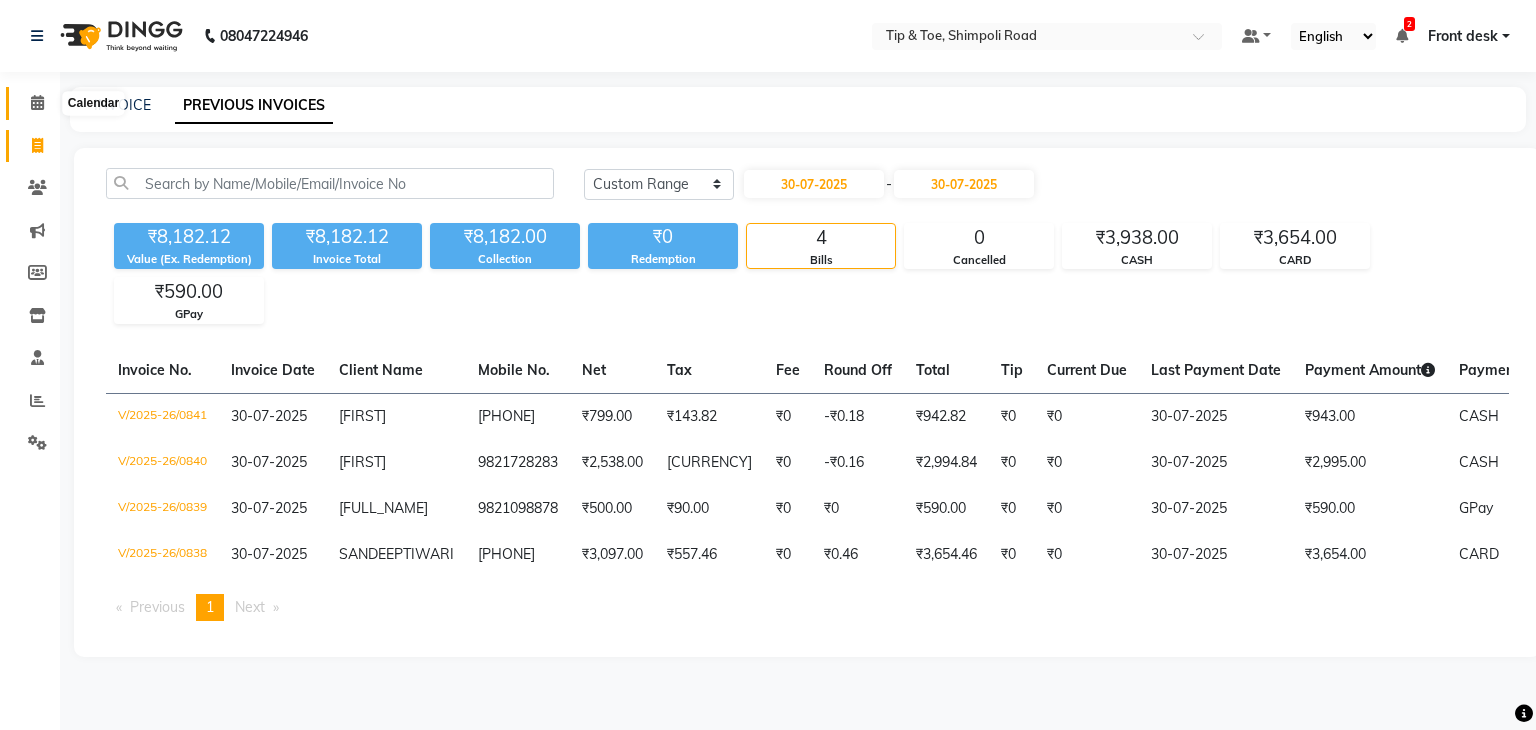 click 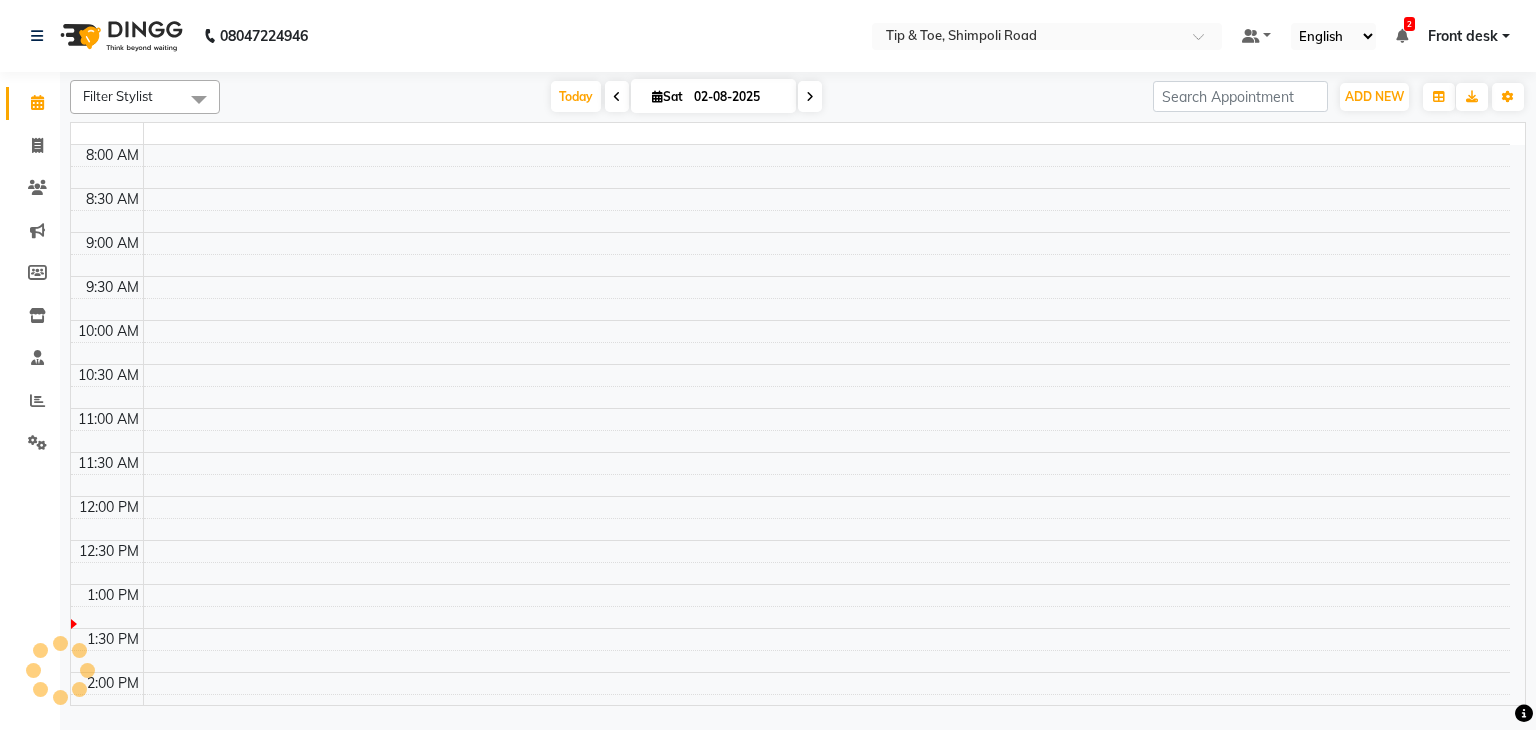 scroll, scrollTop: 436, scrollLeft: 0, axis: vertical 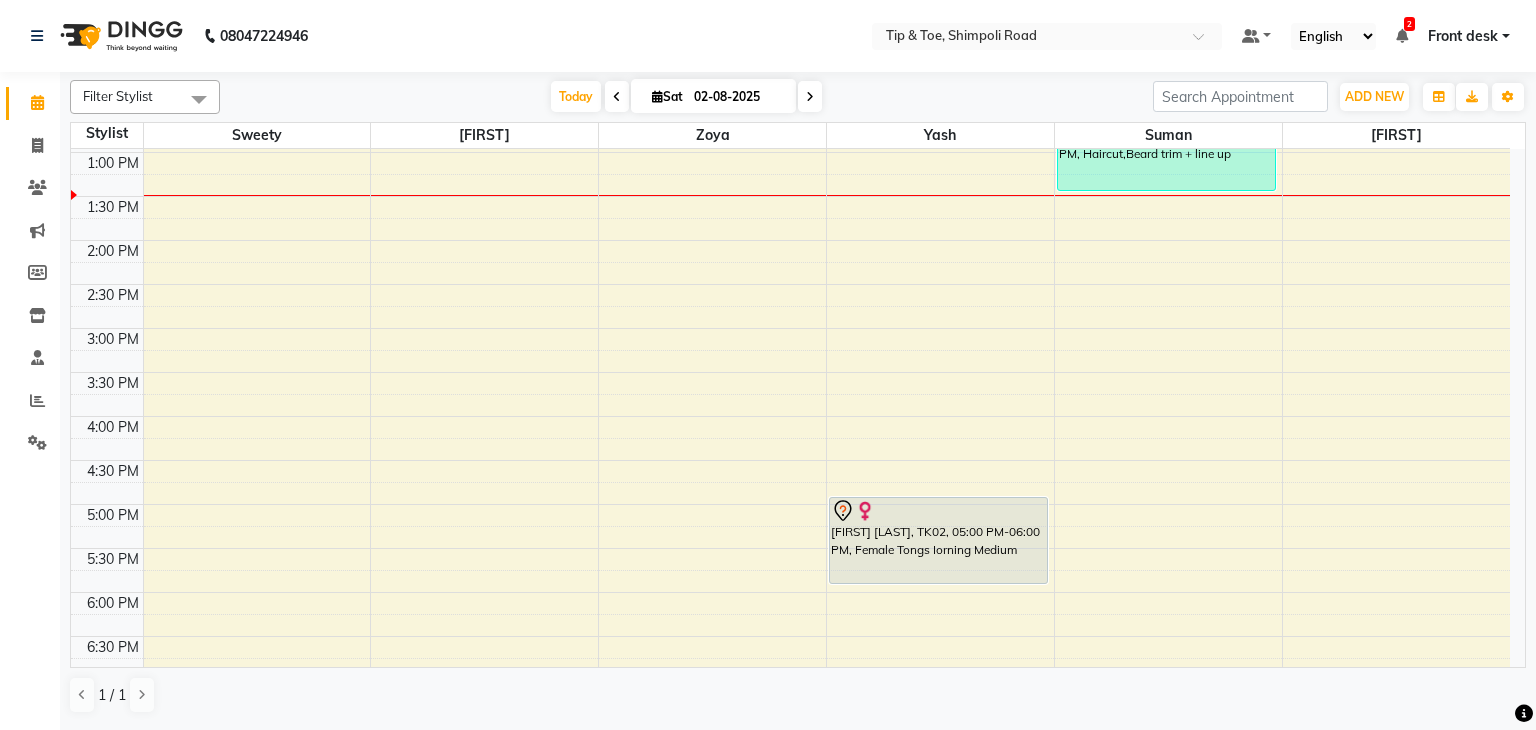 click on "MILONI THAKKAR, TK01, 11:00 AM-11:30 AM, O.P.I Permanent Gel Polish" 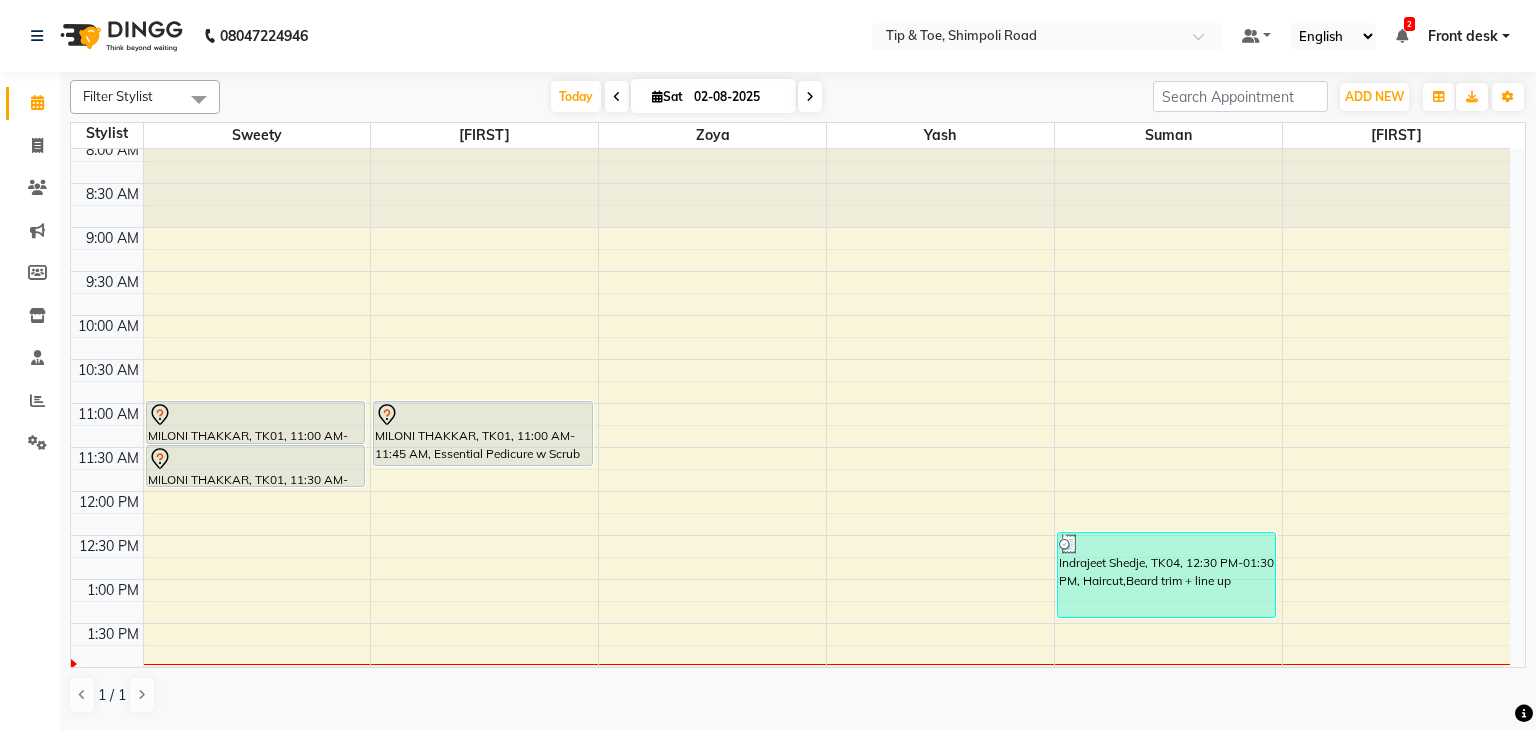 scroll, scrollTop: 0, scrollLeft: 0, axis: both 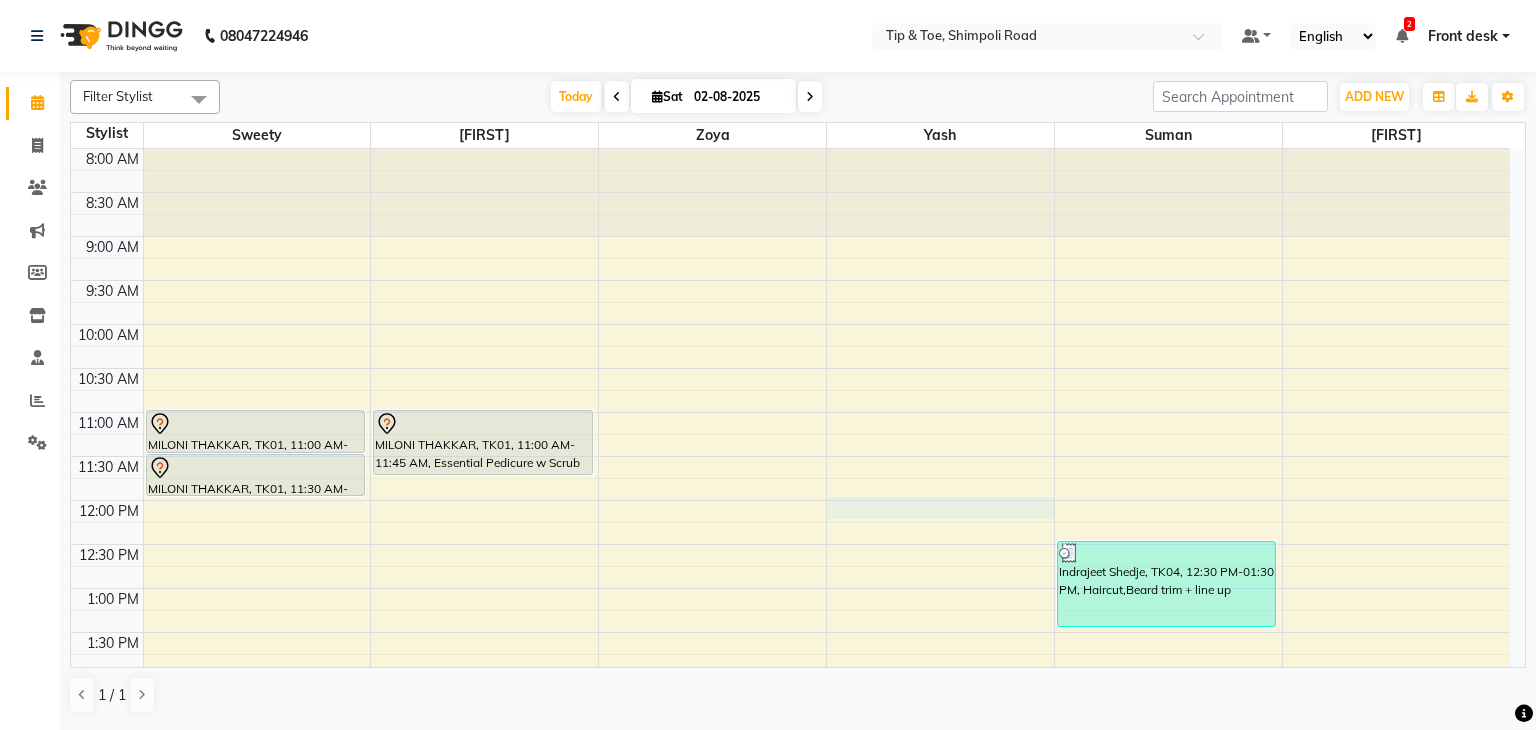 click on "MILONI THAKKAR, TK01, 11:00 AM-11:30 AM, O.P.I Permanent Gel Polish             MILONI THAKKAR, TK01, 11:30 AM-12:00 PM, Essential Manicure w Scrub             MILONI THAKKAR, TK01, 11:00 AM-11:45 AM, Essential Pedicure w Scrub             Rohini paul, TK02, 05:00 PM-06:00 PM, Female Tongs Iorning Medium     Indrajeet Shedje, TK04, 12:30 PM-01:30 PM, Haircut,Beard trim + line up" at bounding box center (790, 720) 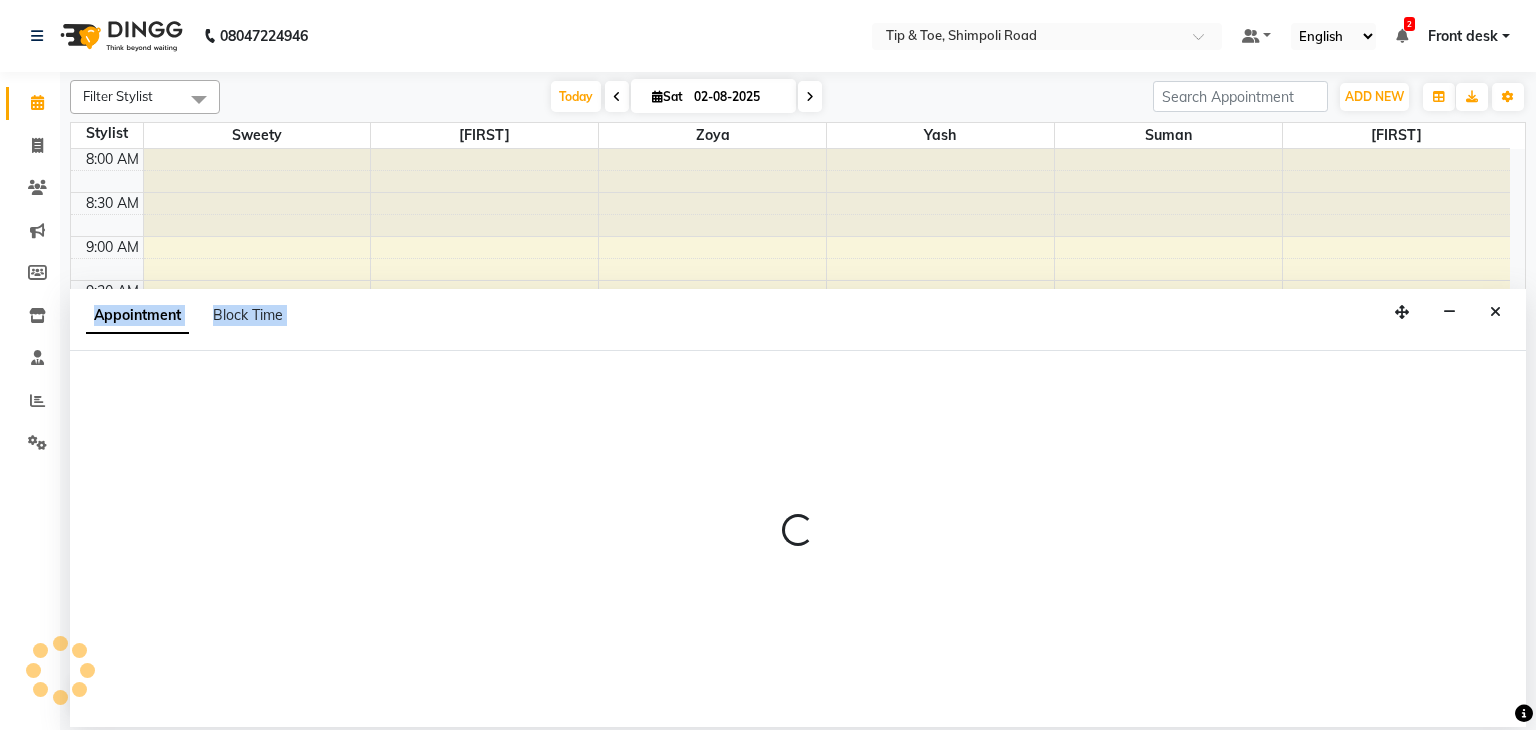select on "68799" 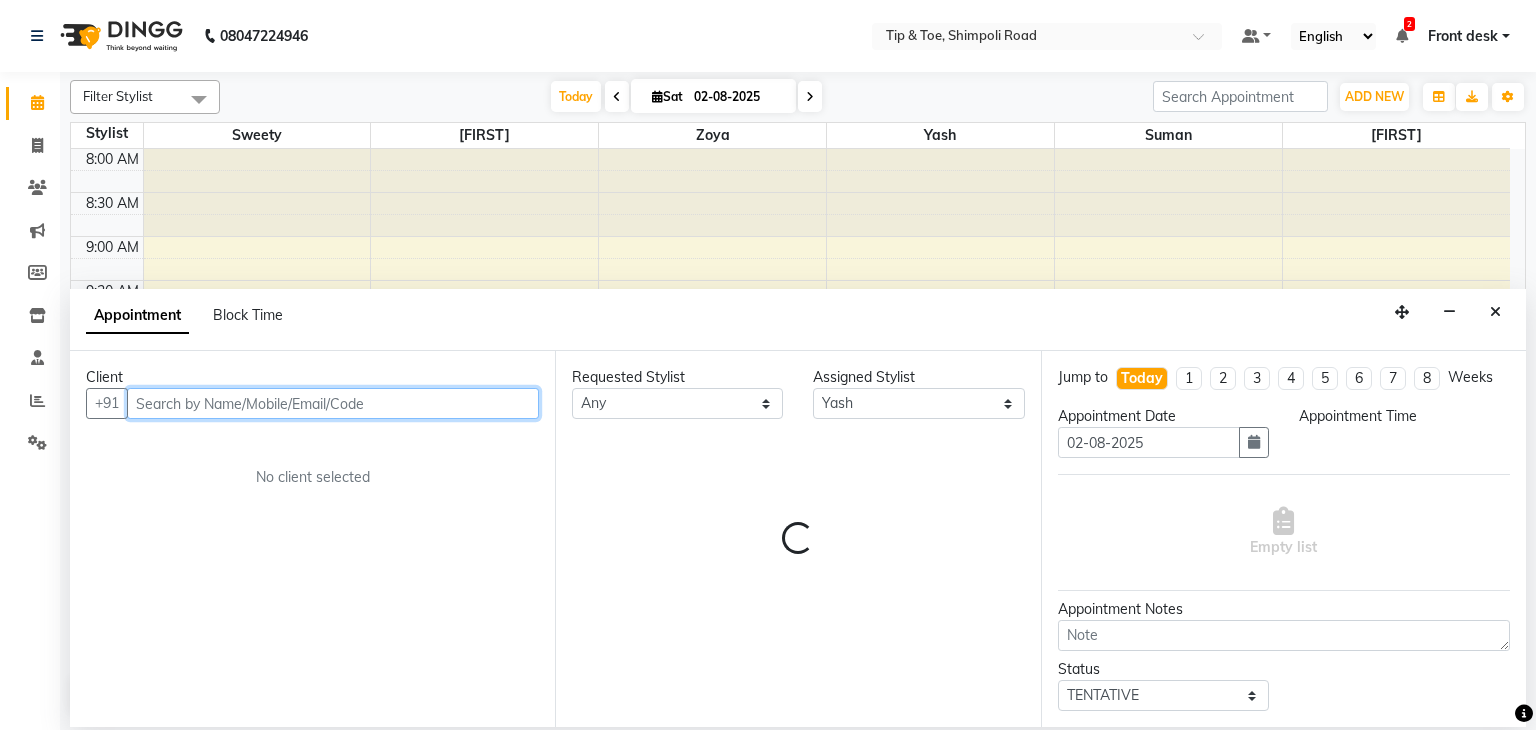 select on "720" 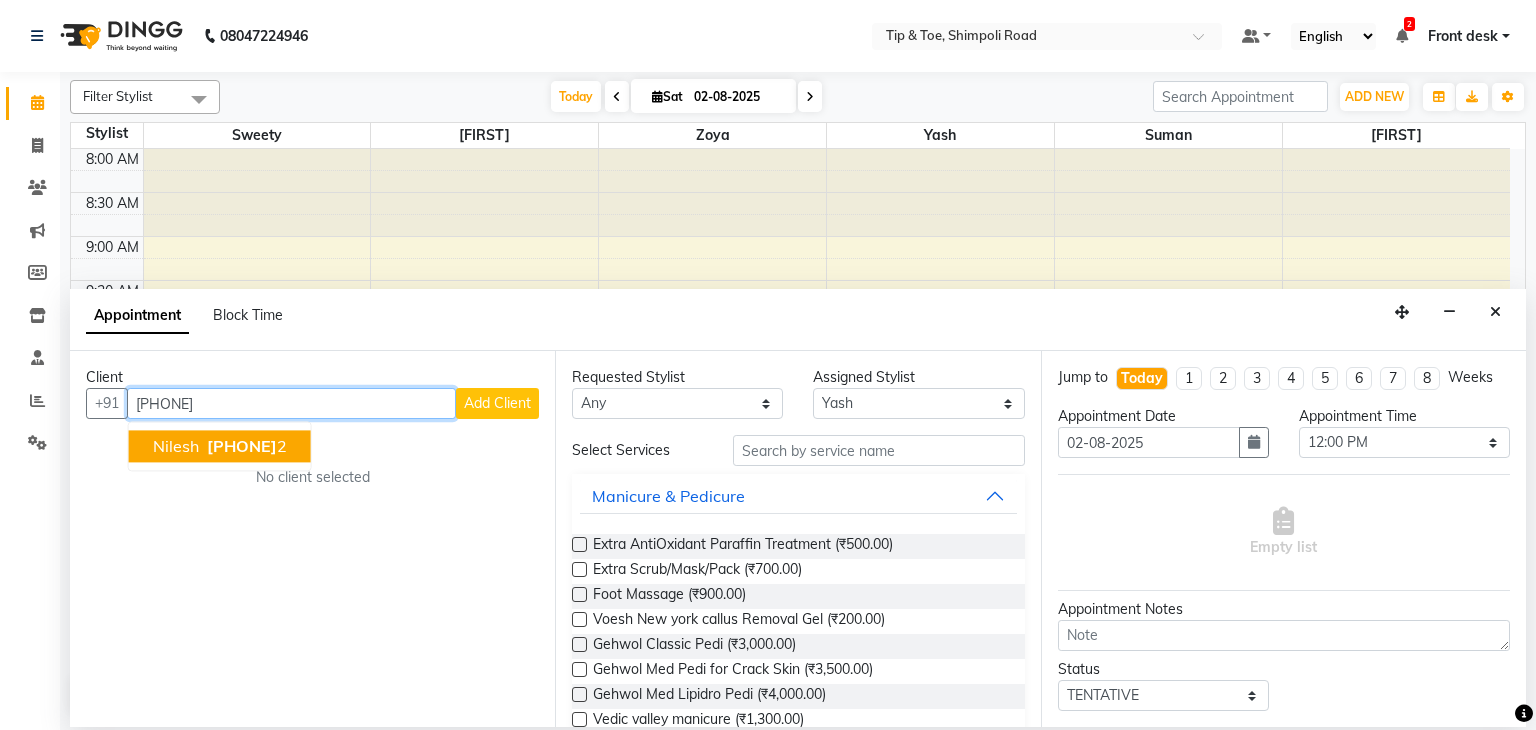 click on "[PHONE]" at bounding box center (242, 447) 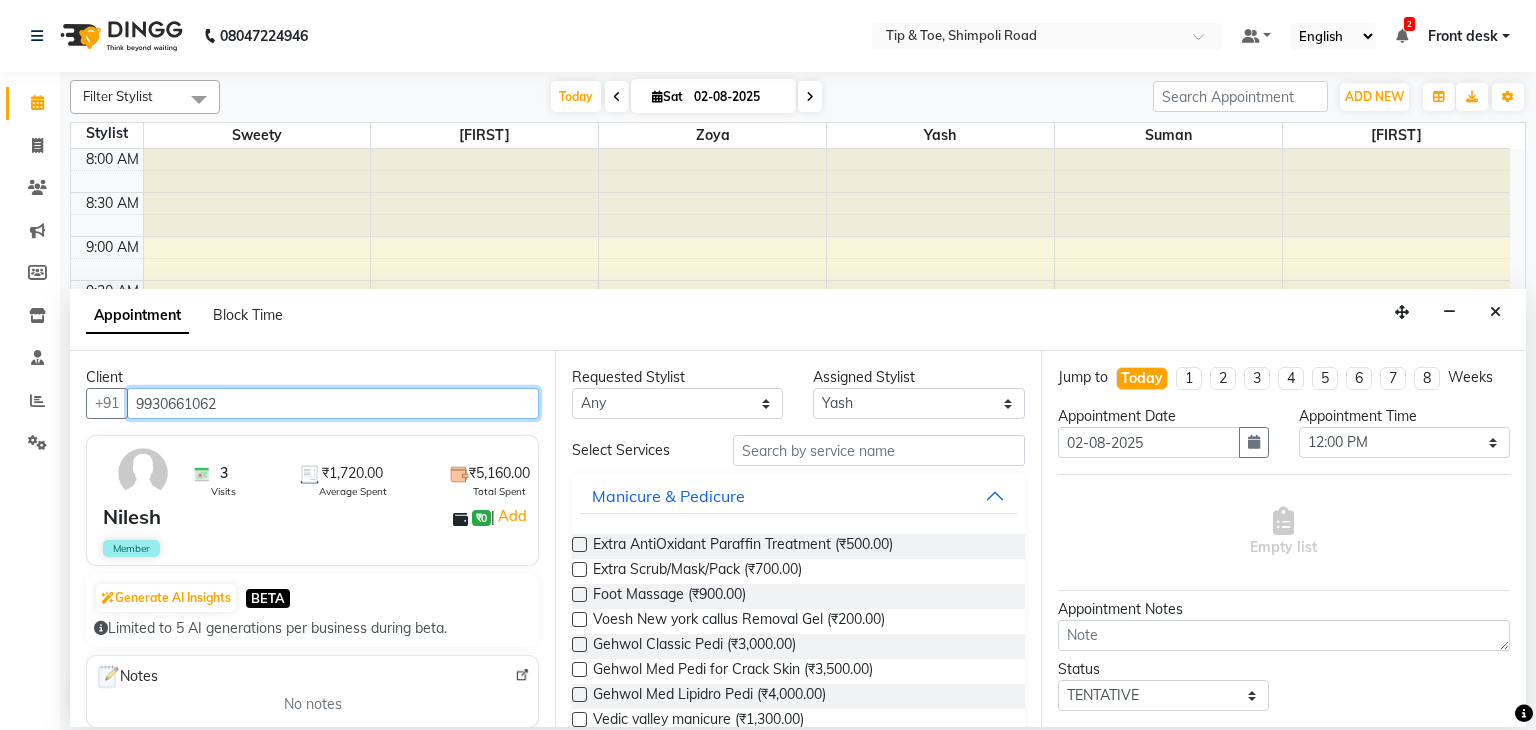 type on "9930661062" 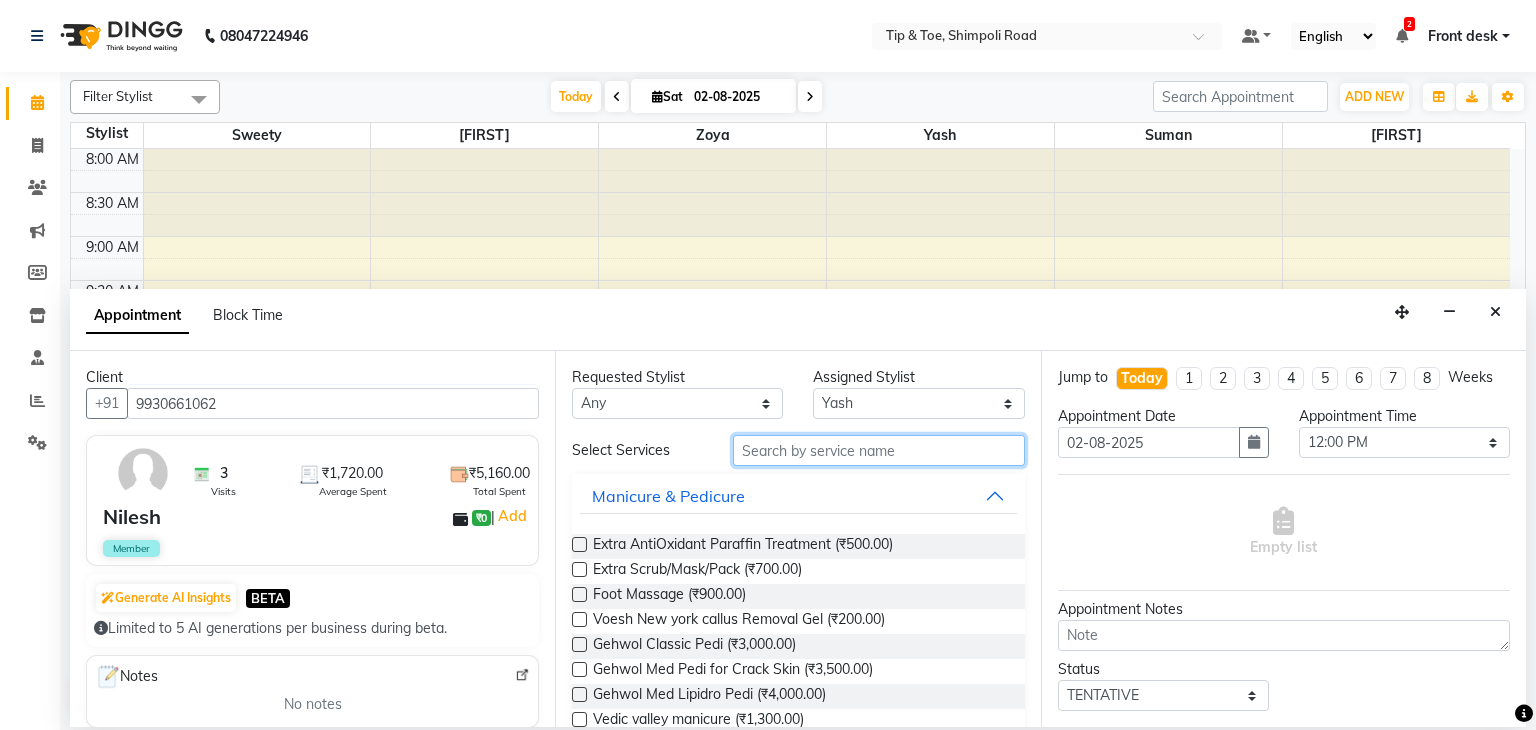 click at bounding box center [879, 450] 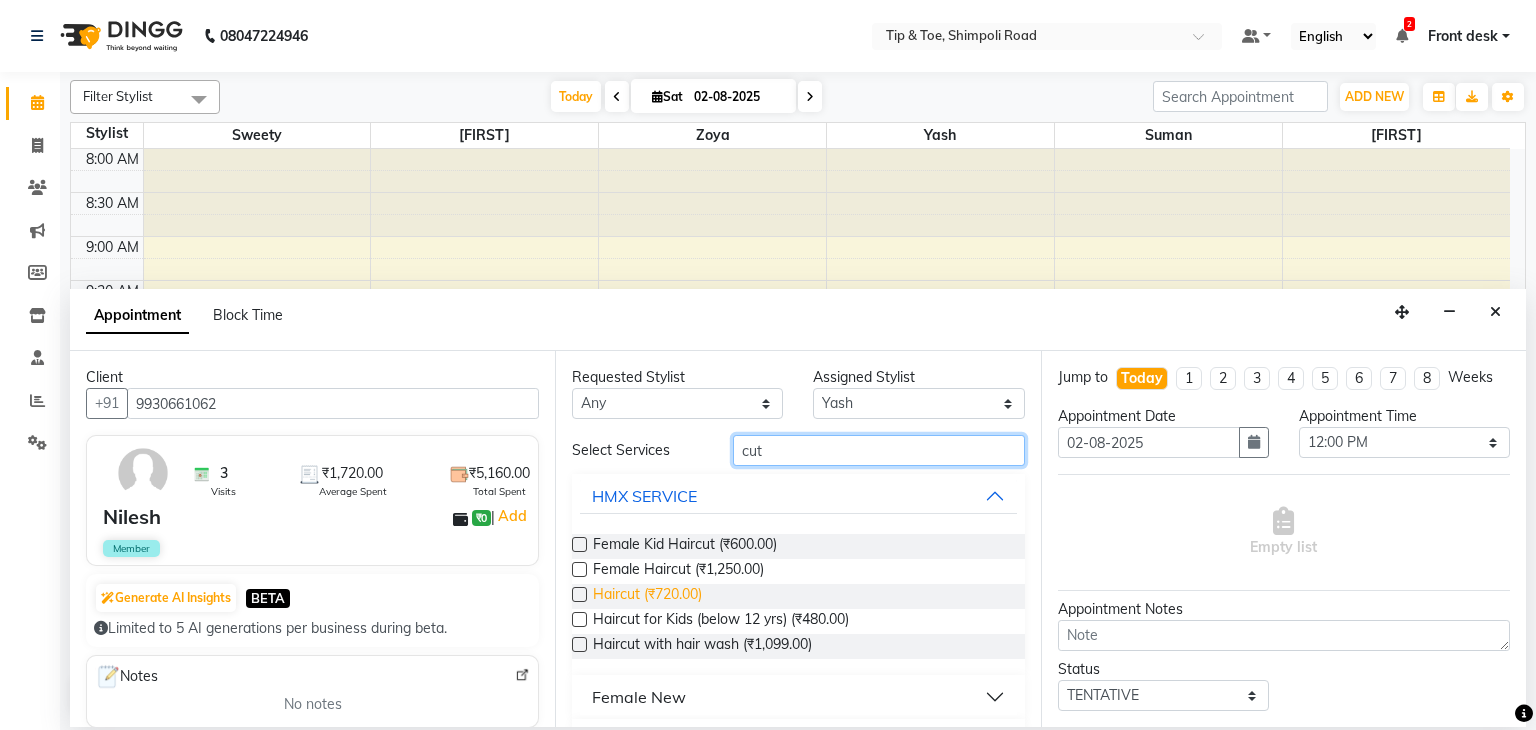 type on "cut" 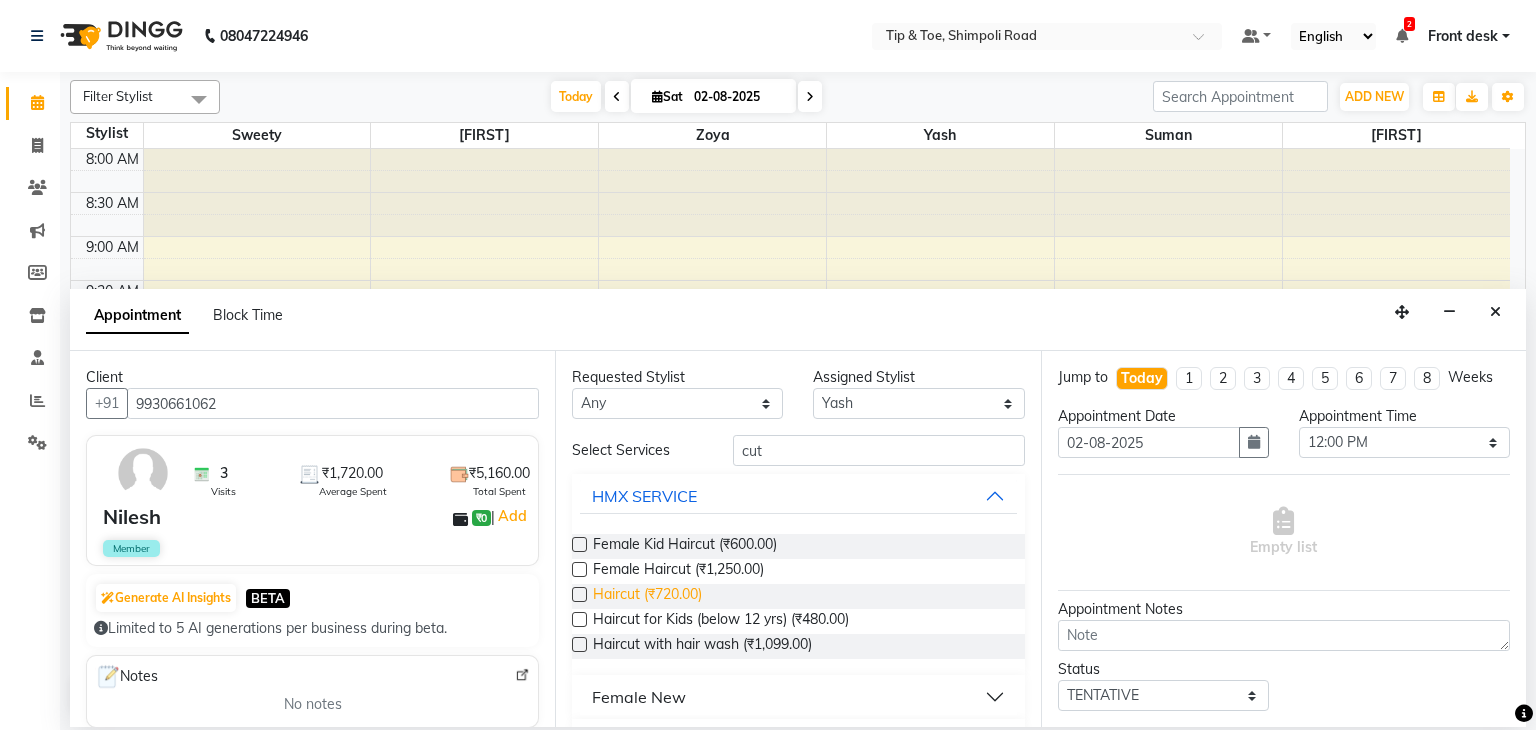 click on "Haircut (₹720.00)" at bounding box center [647, 596] 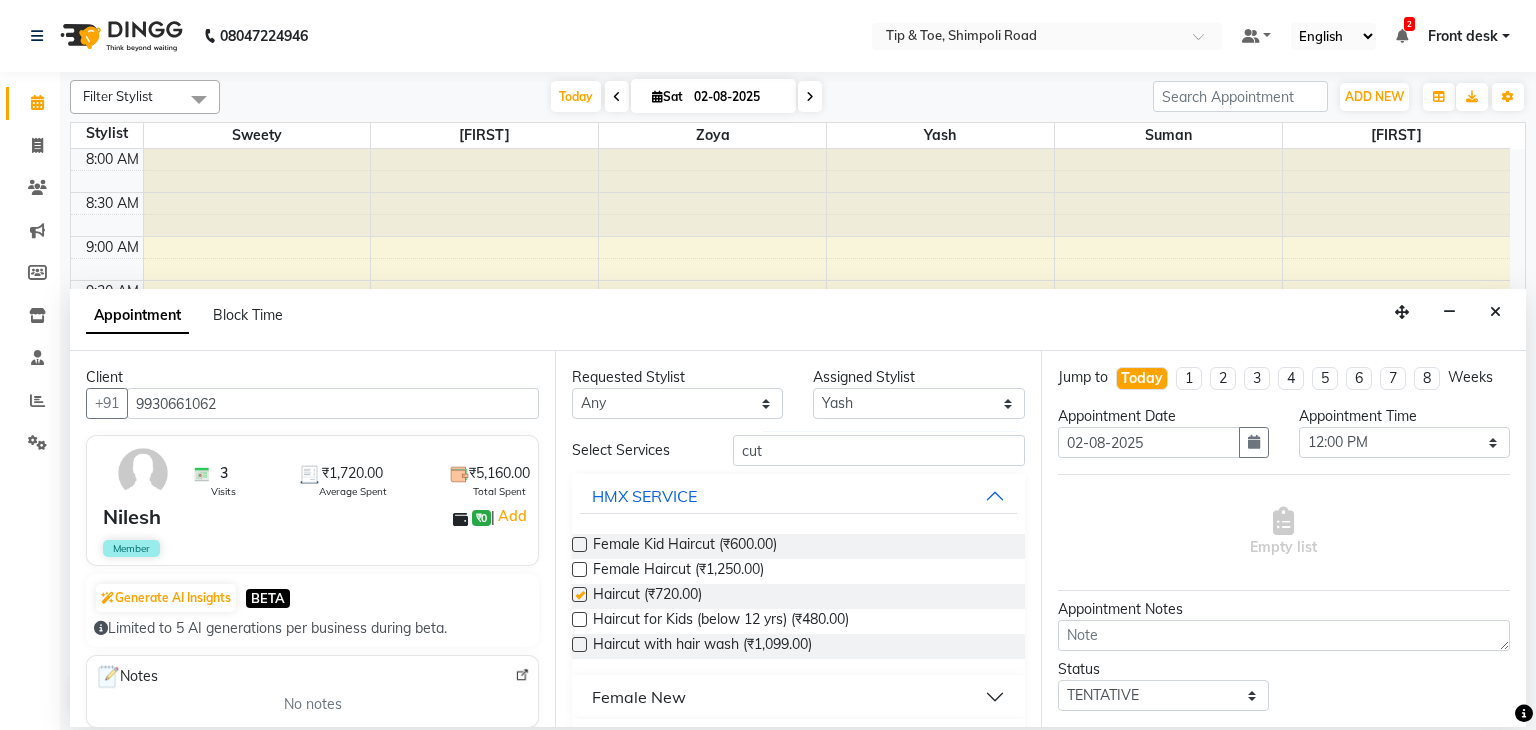 checkbox on "false" 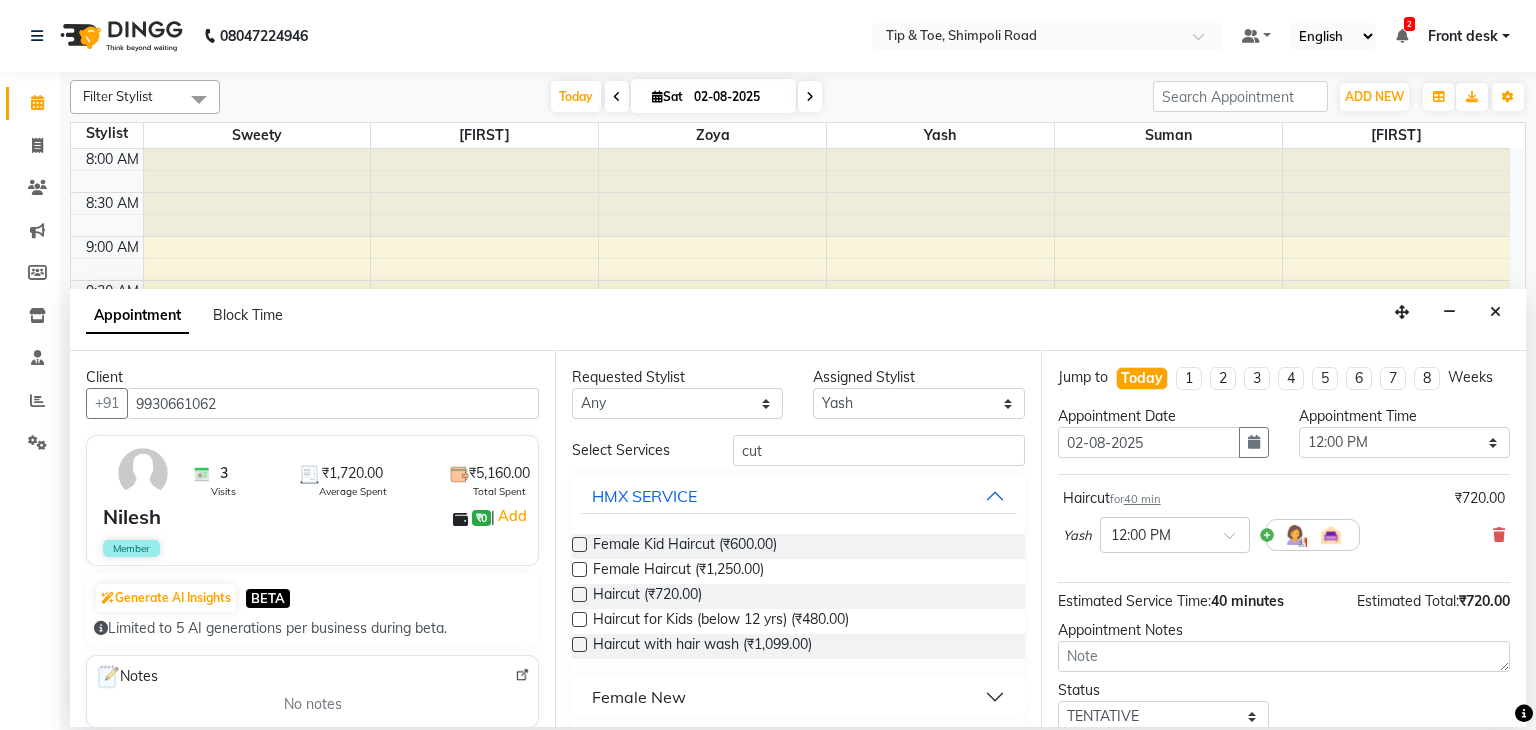click on "Select Services cut    HMX SERVICE Female Kid Haircut (₹600.00) Female Haircut (₹1,250.00) Haircut (₹720.00) Haircut for Kids (below 12 yrs) (₹480.00) Haircut with hair wash (₹1,099.00)    Female New    O.P.I Nail Art    Package services(Don't use)    HAIR    Hair" at bounding box center [797, 539] 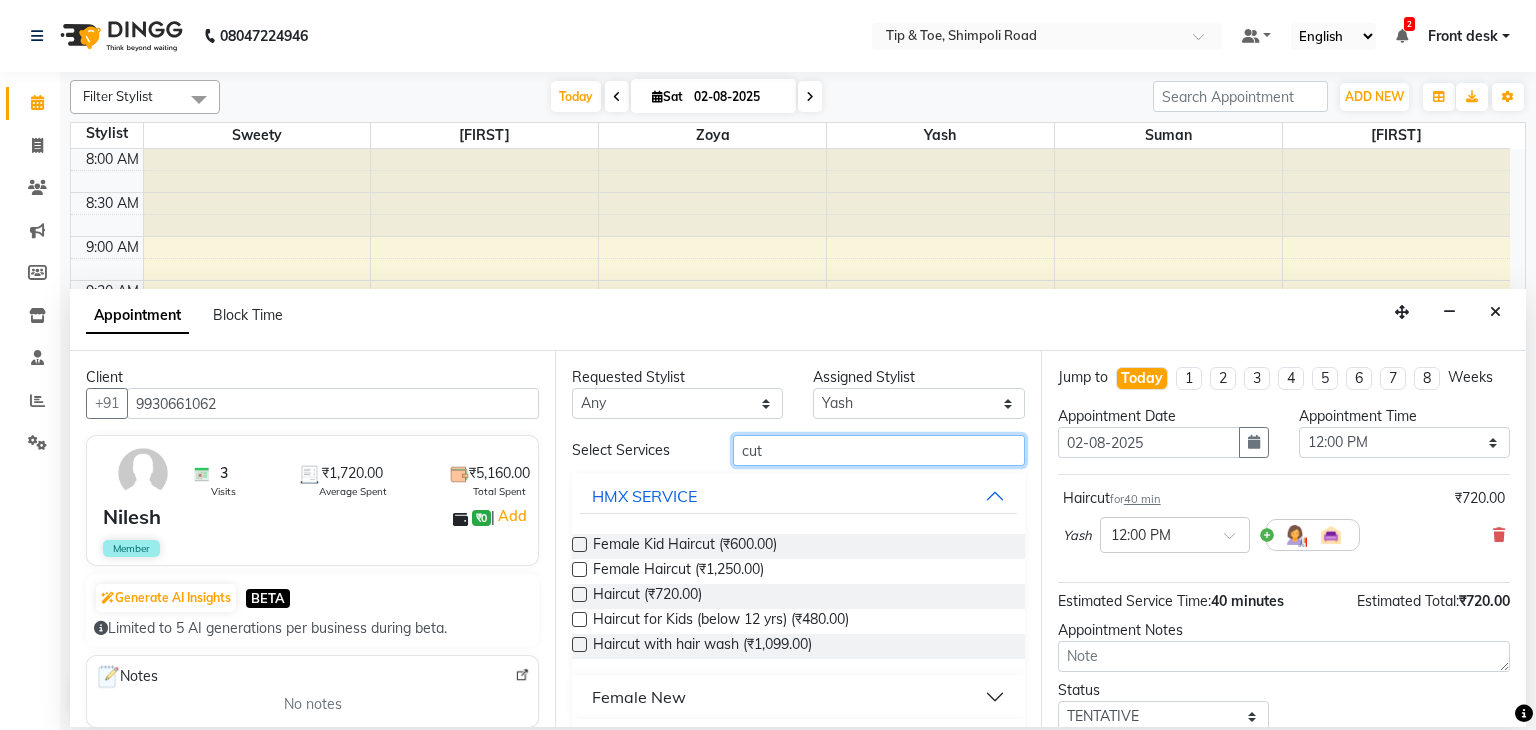click on "cut" at bounding box center (879, 450) 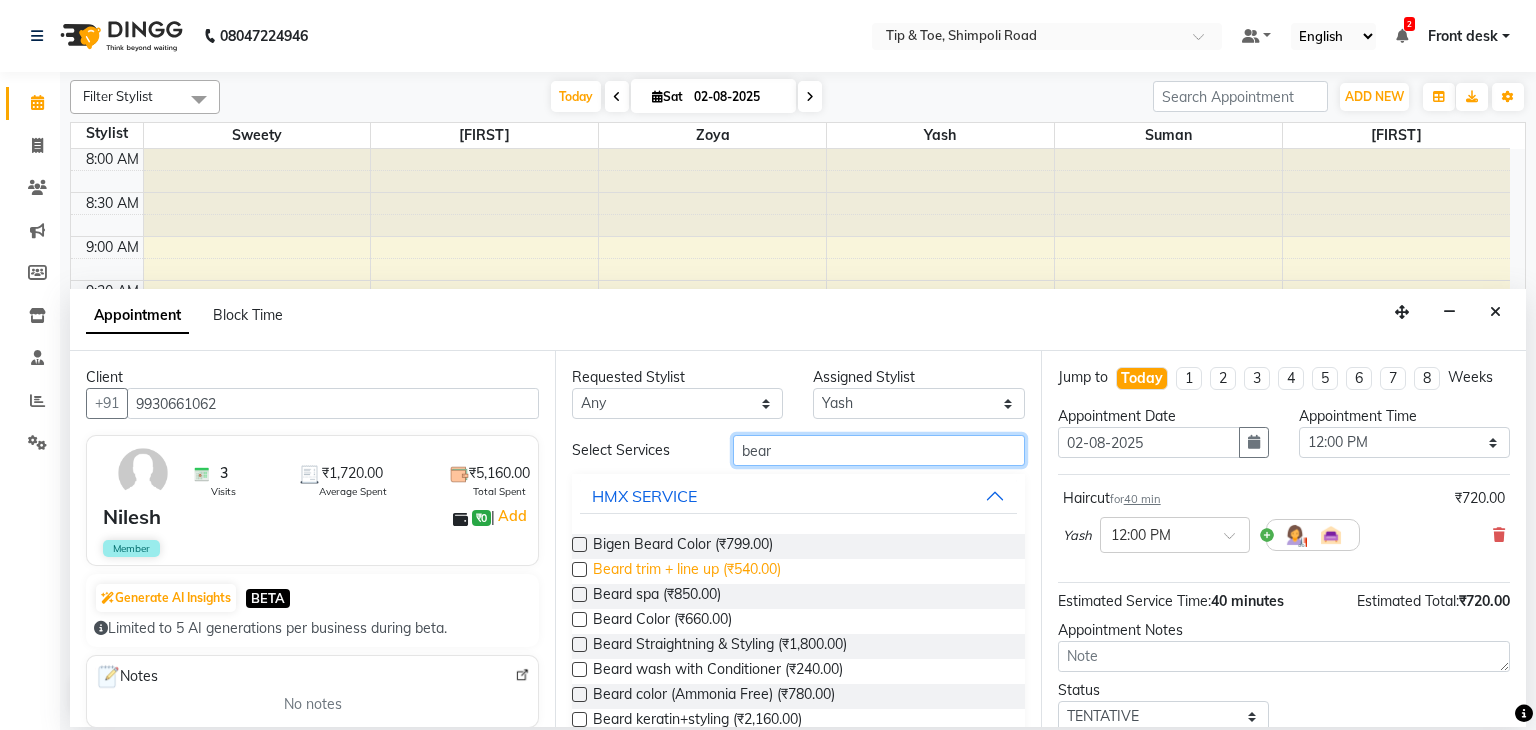 type on "bear" 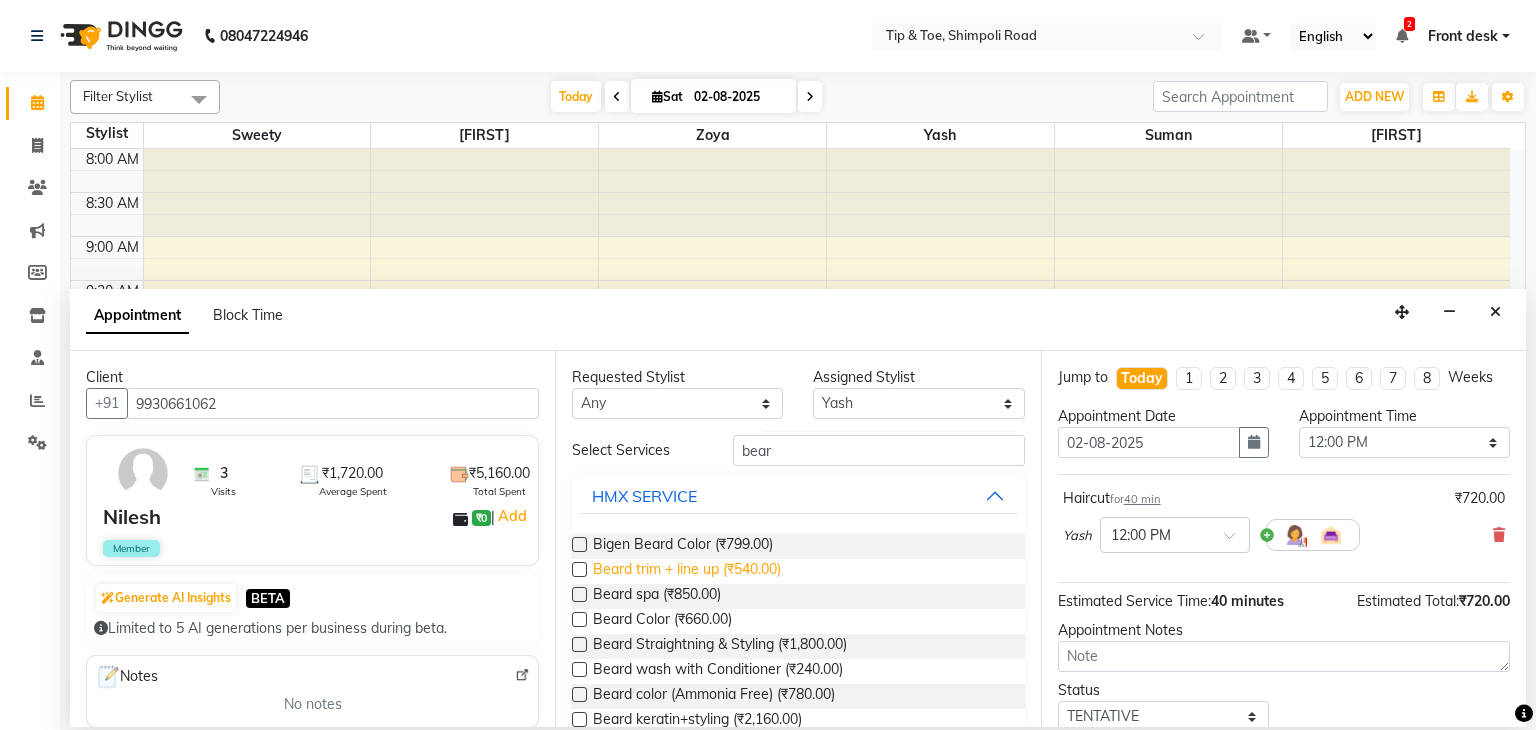 click on "Beard trim + line up (₹540.00)" at bounding box center [687, 571] 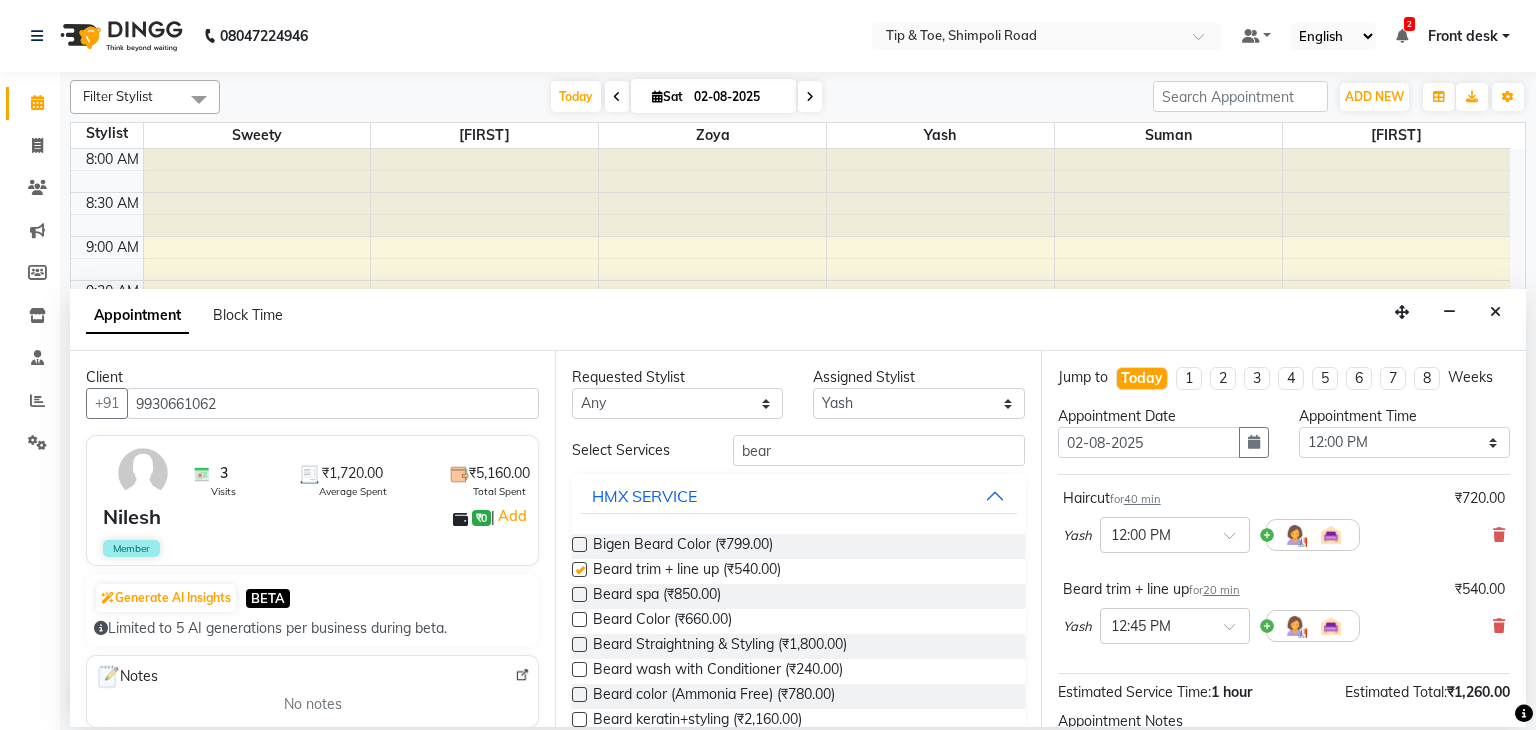 checkbox on "false" 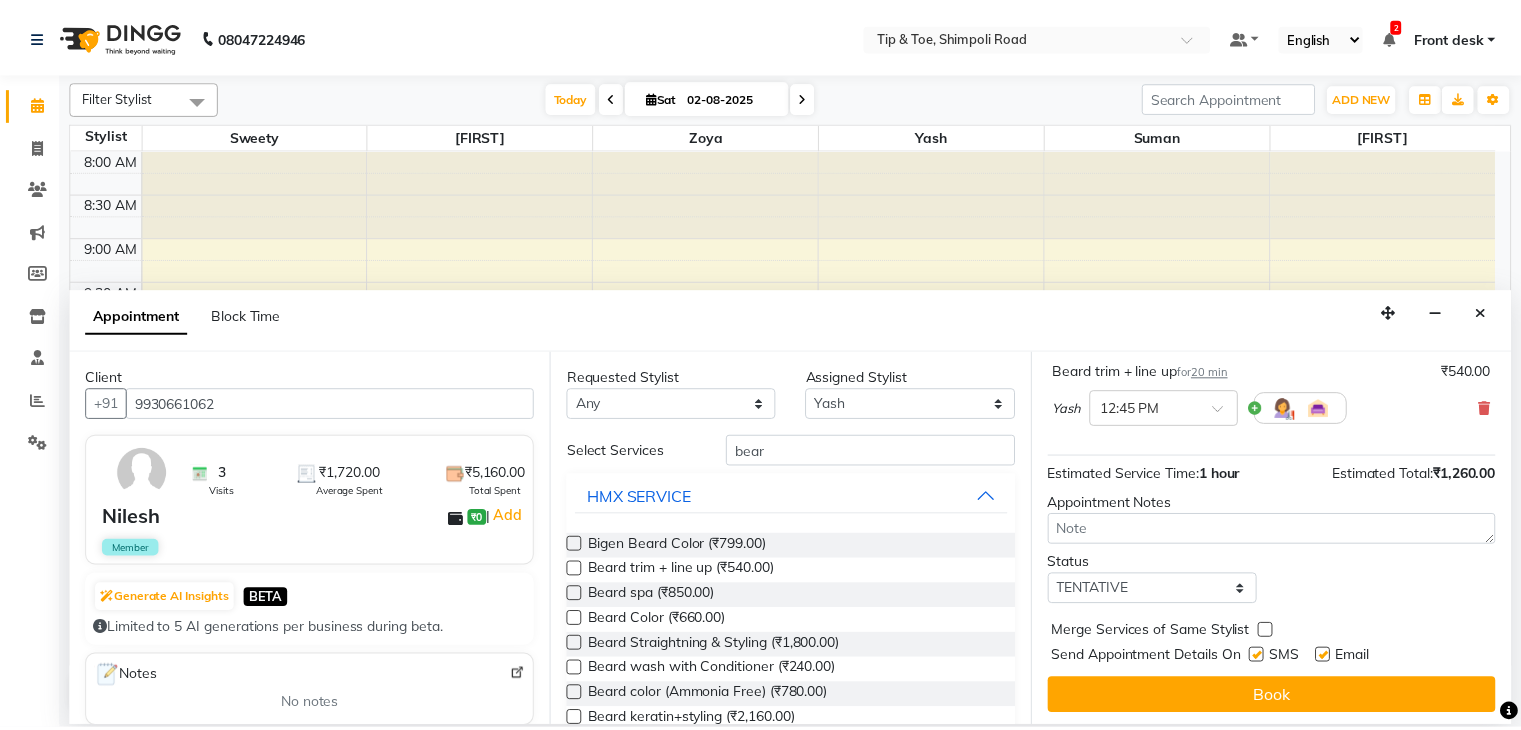 scroll, scrollTop: 220, scrollLeft: 0, axis: vertical 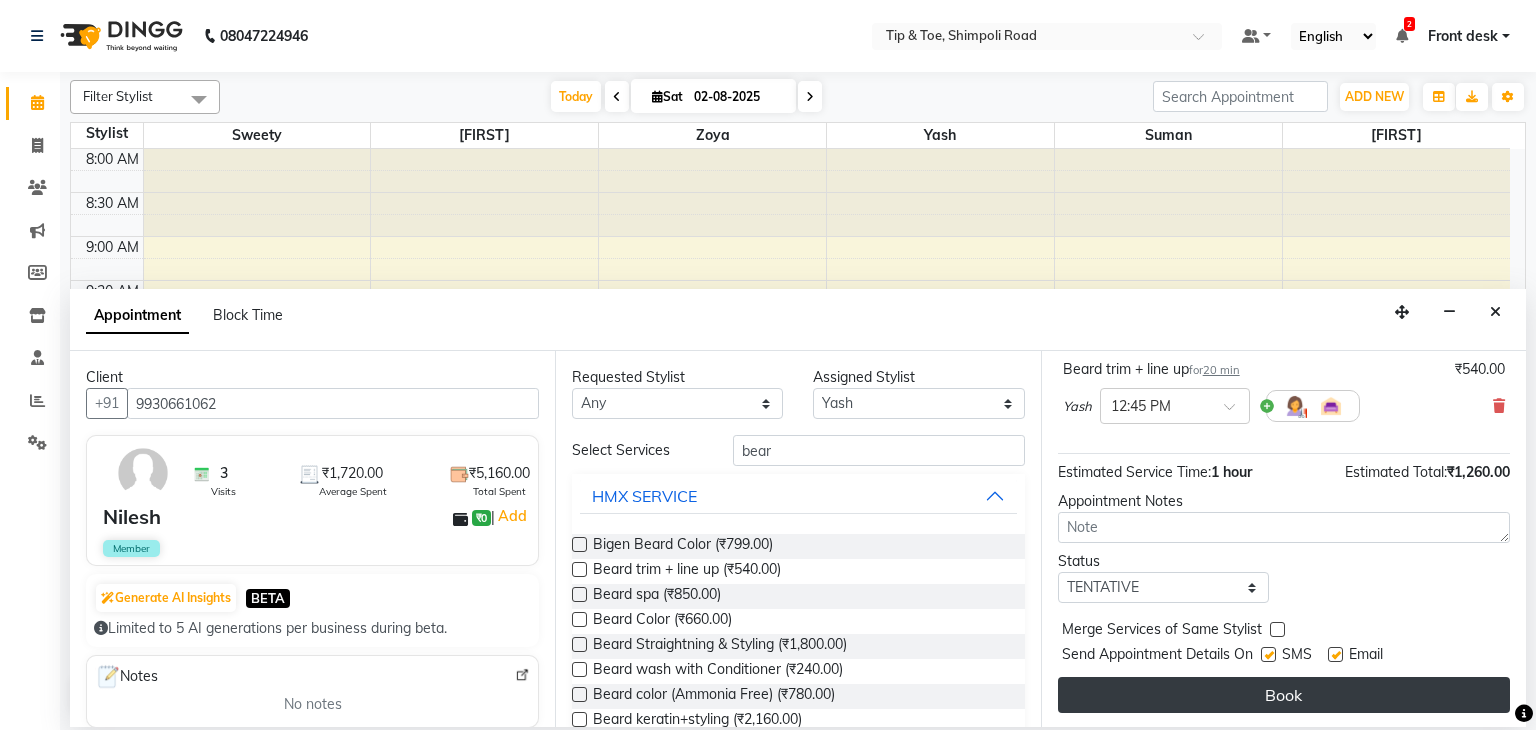 click on "Book" at bounding box center [1284, 695] 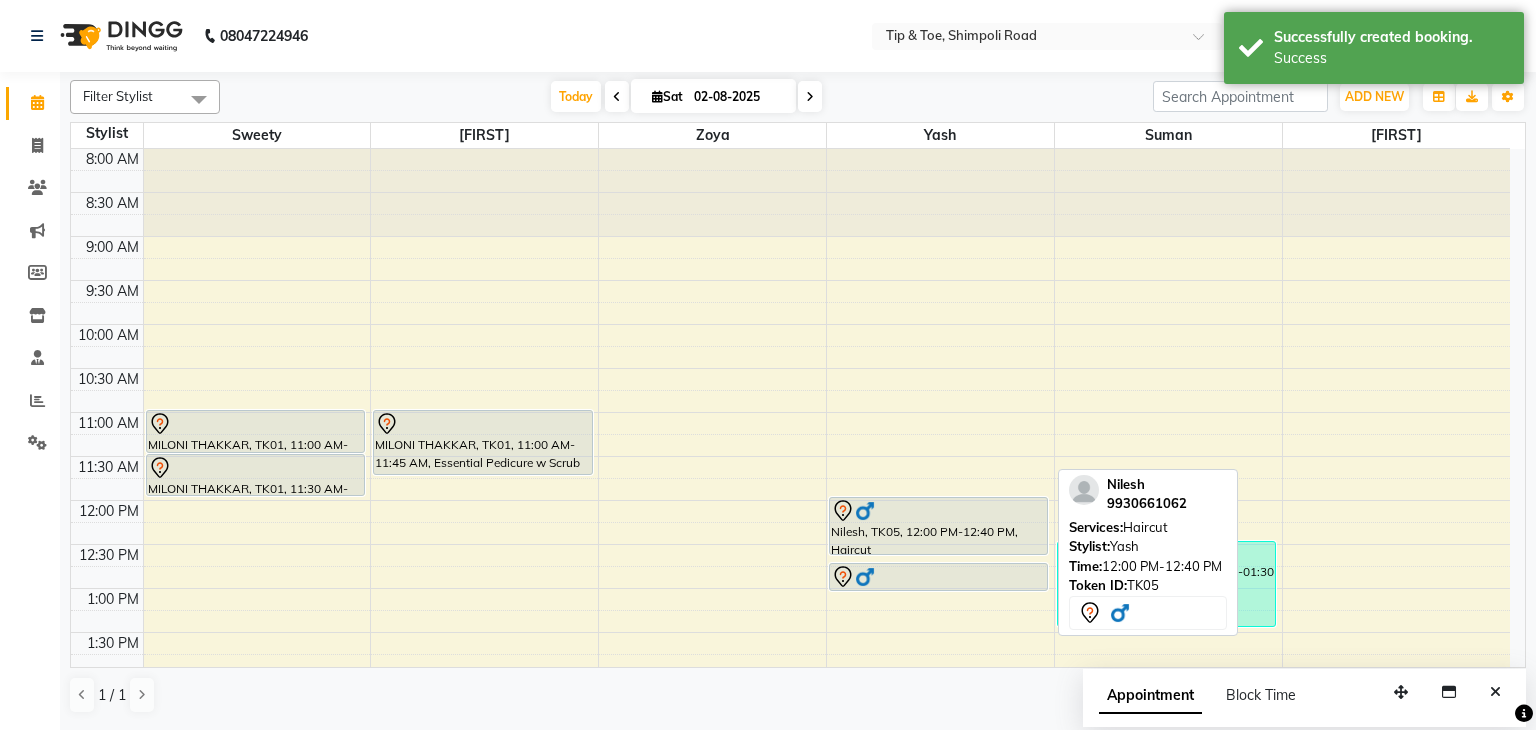 click on "Nilesh, TK05, 12:00 PM-12:40 PM, Haircut" at bounding box center [938, 526] 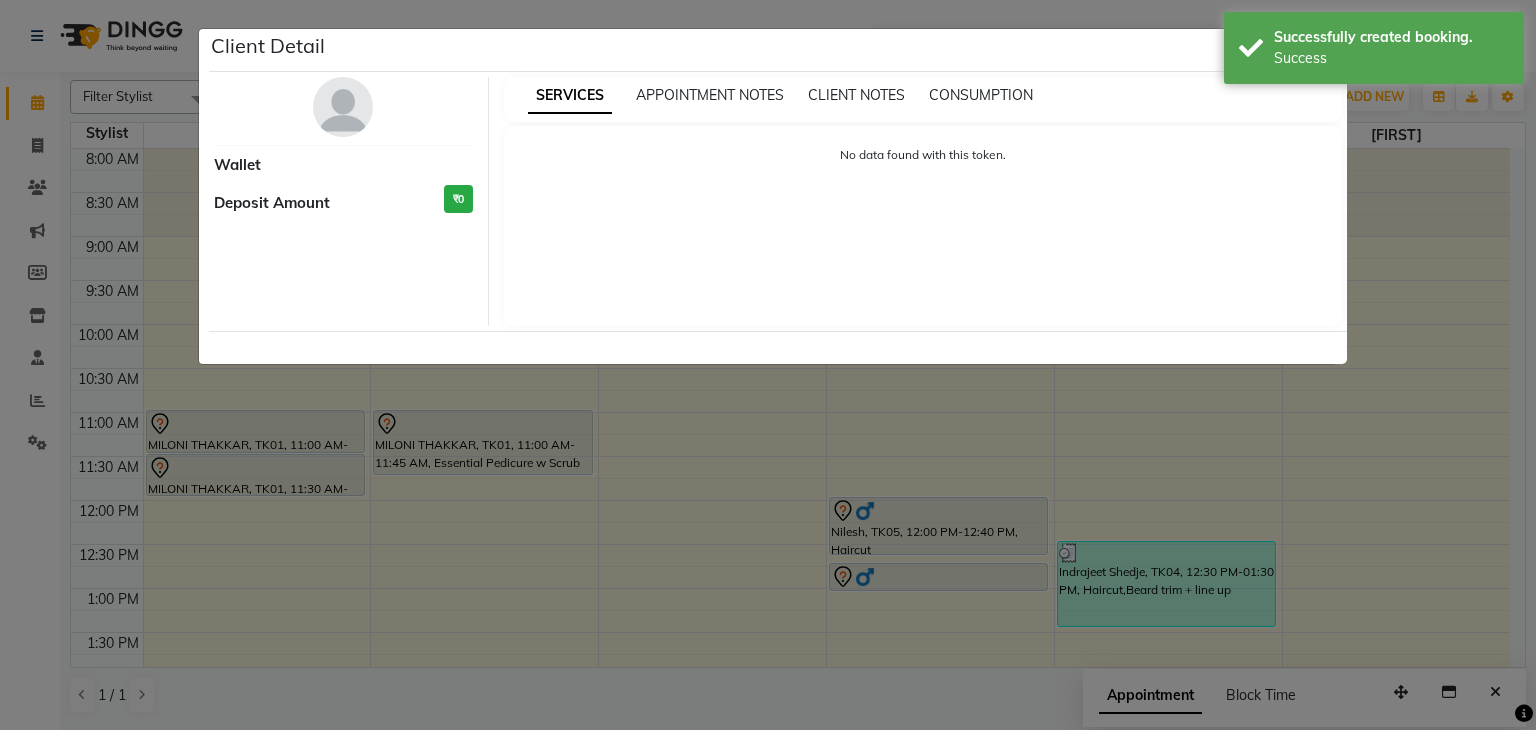 select on "7" 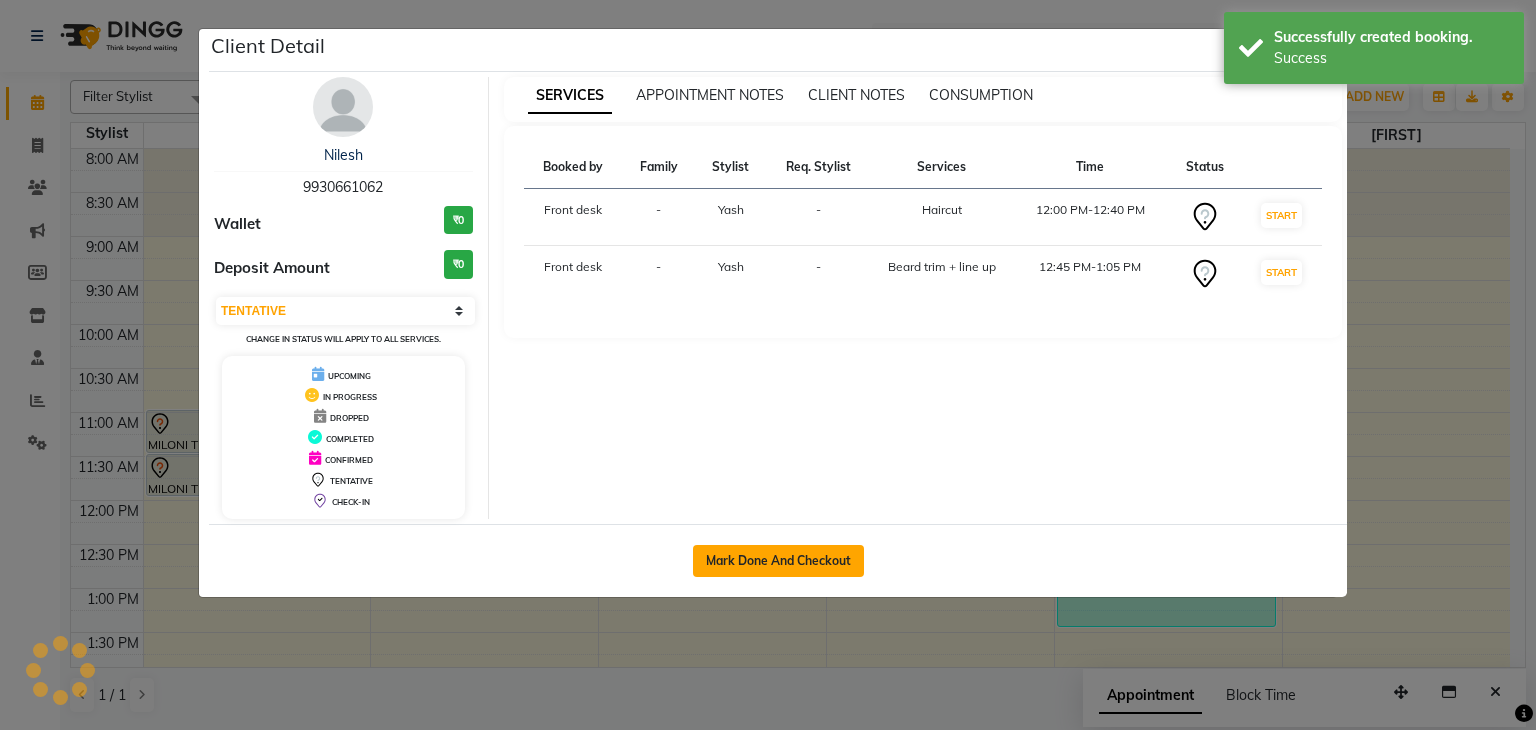 click on "Mark Done And Checkout" 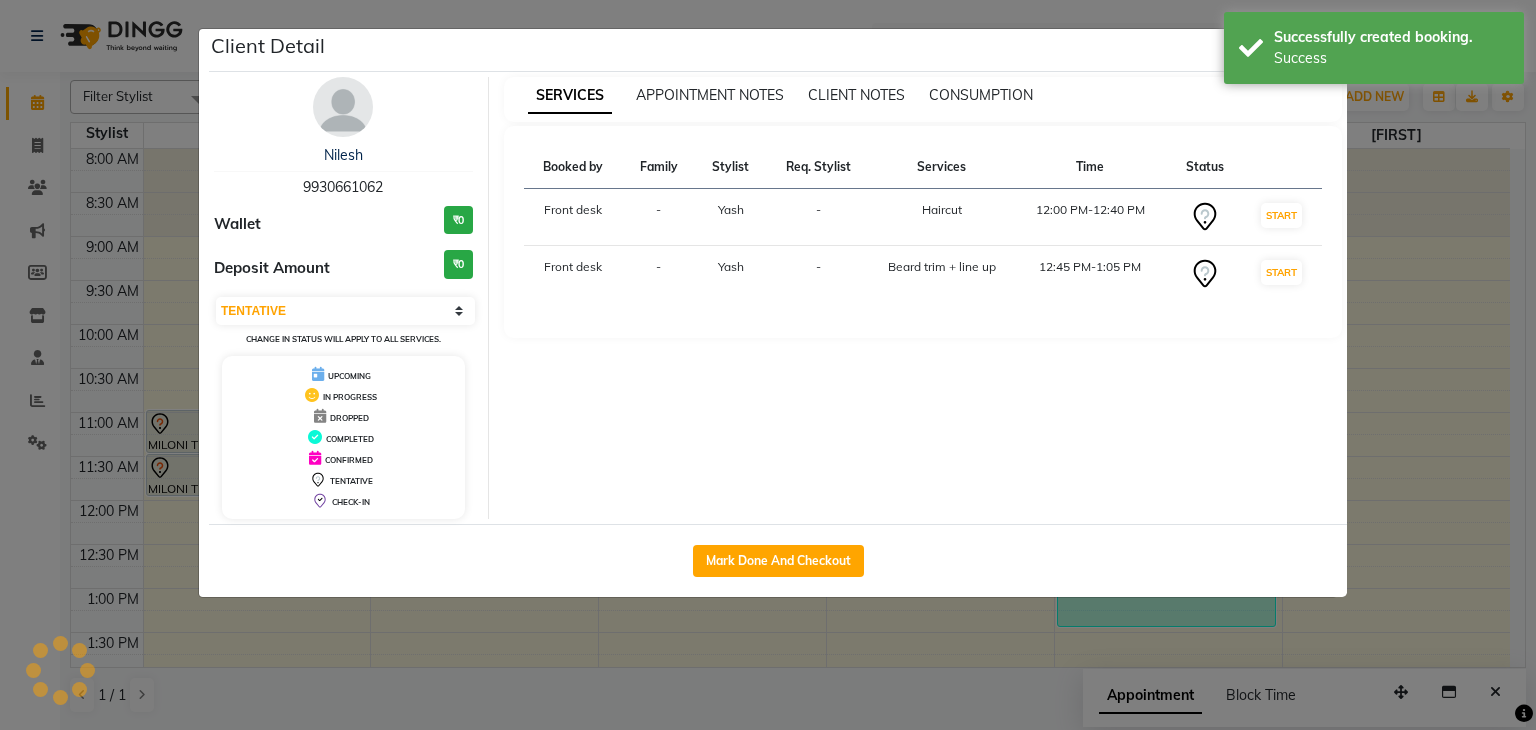 select on "service" 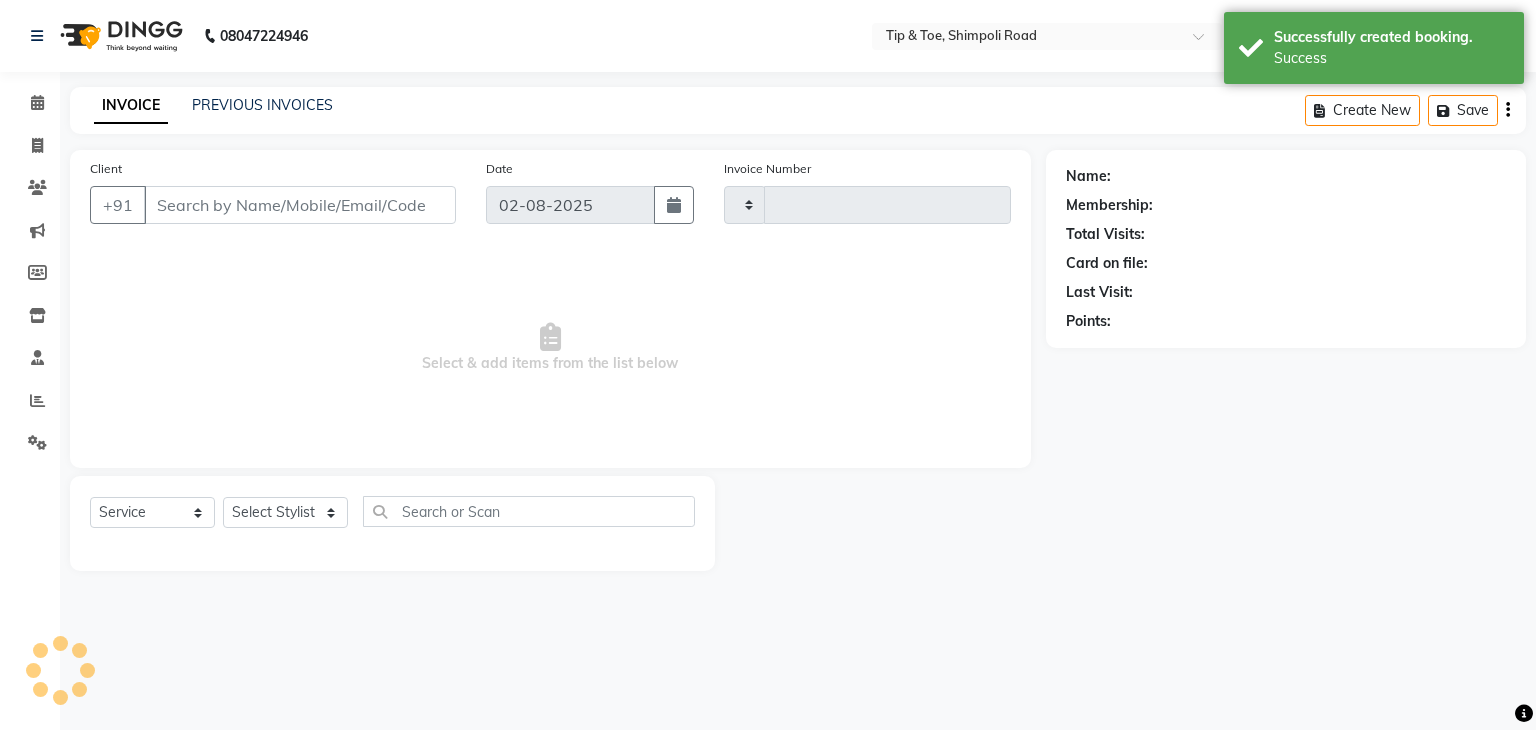 type on "0858" 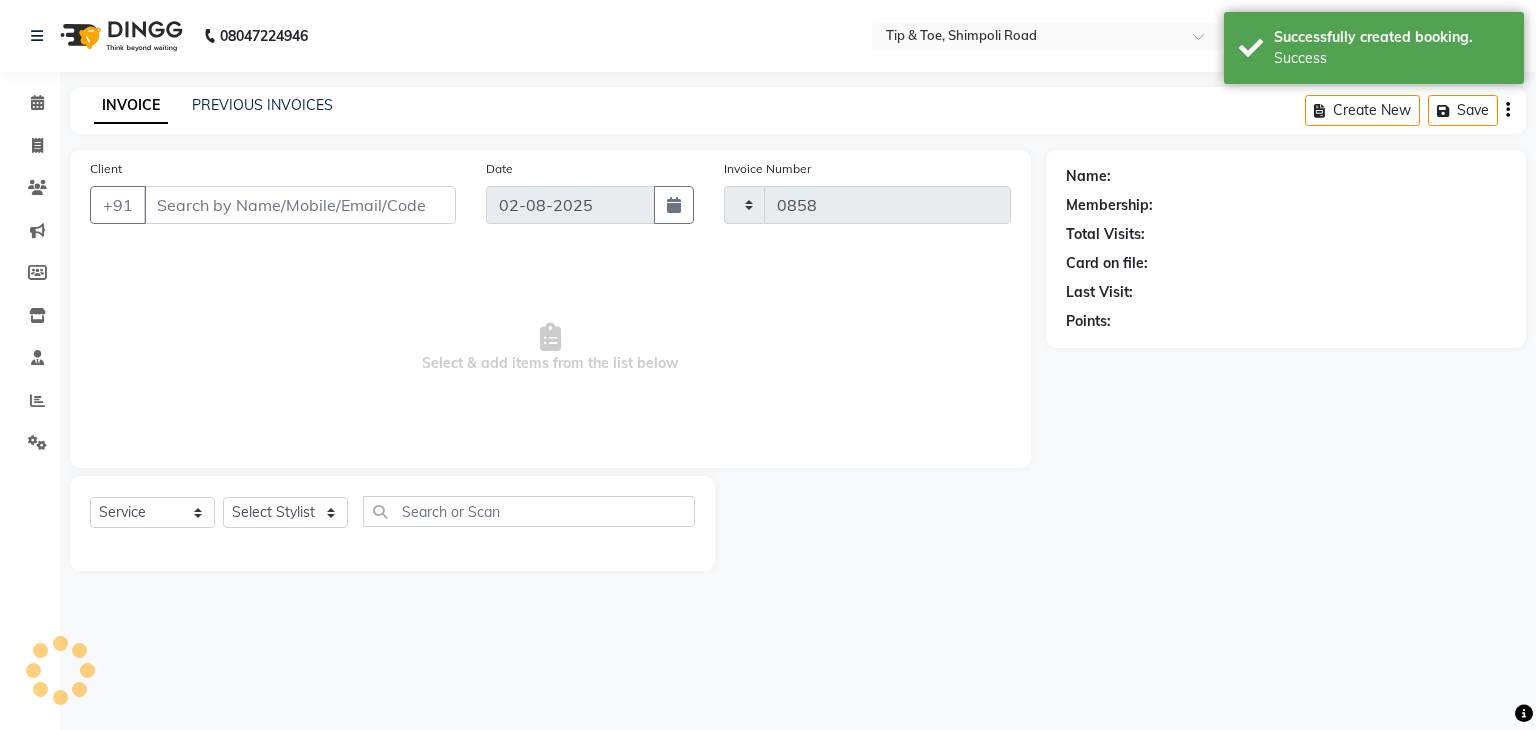 select on "3" 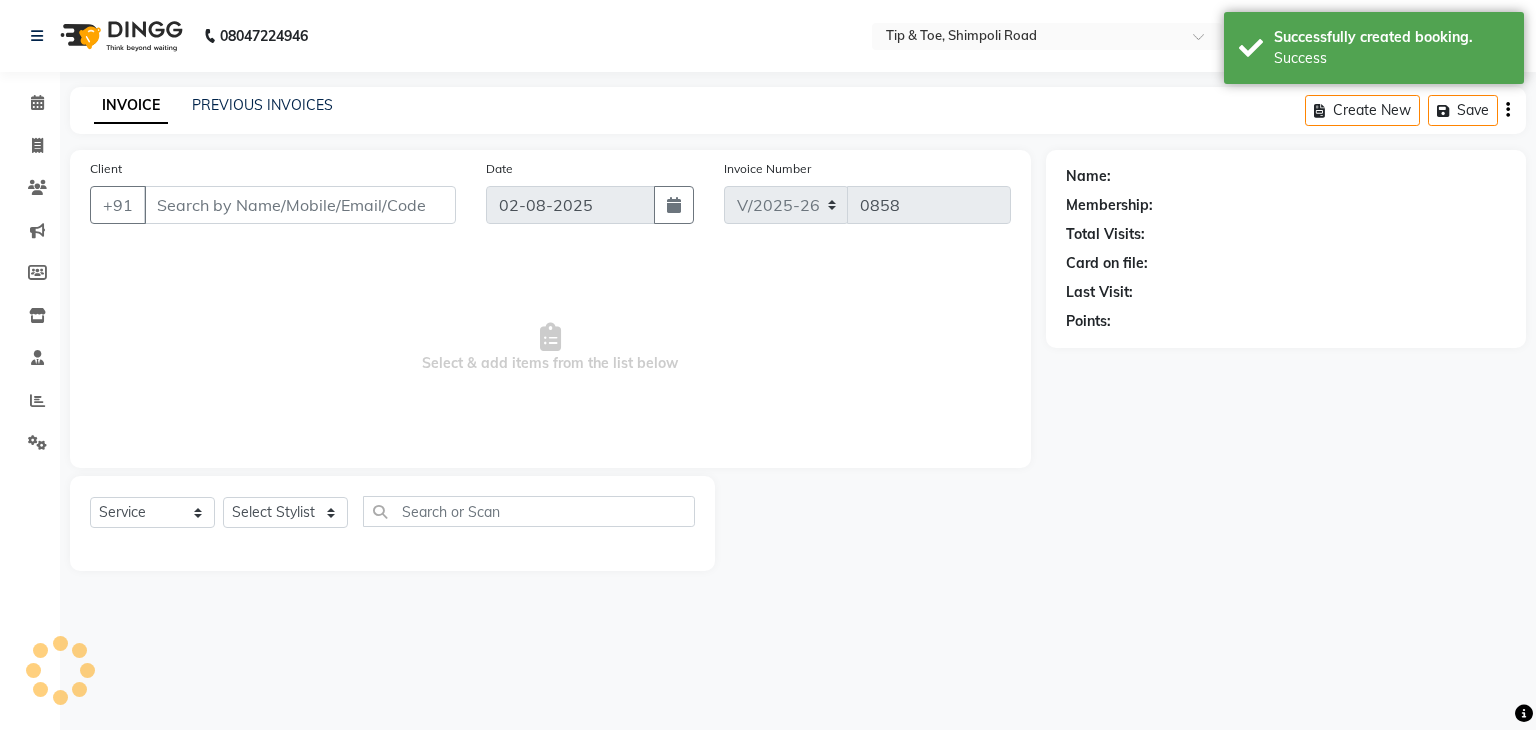type on "9930661062" 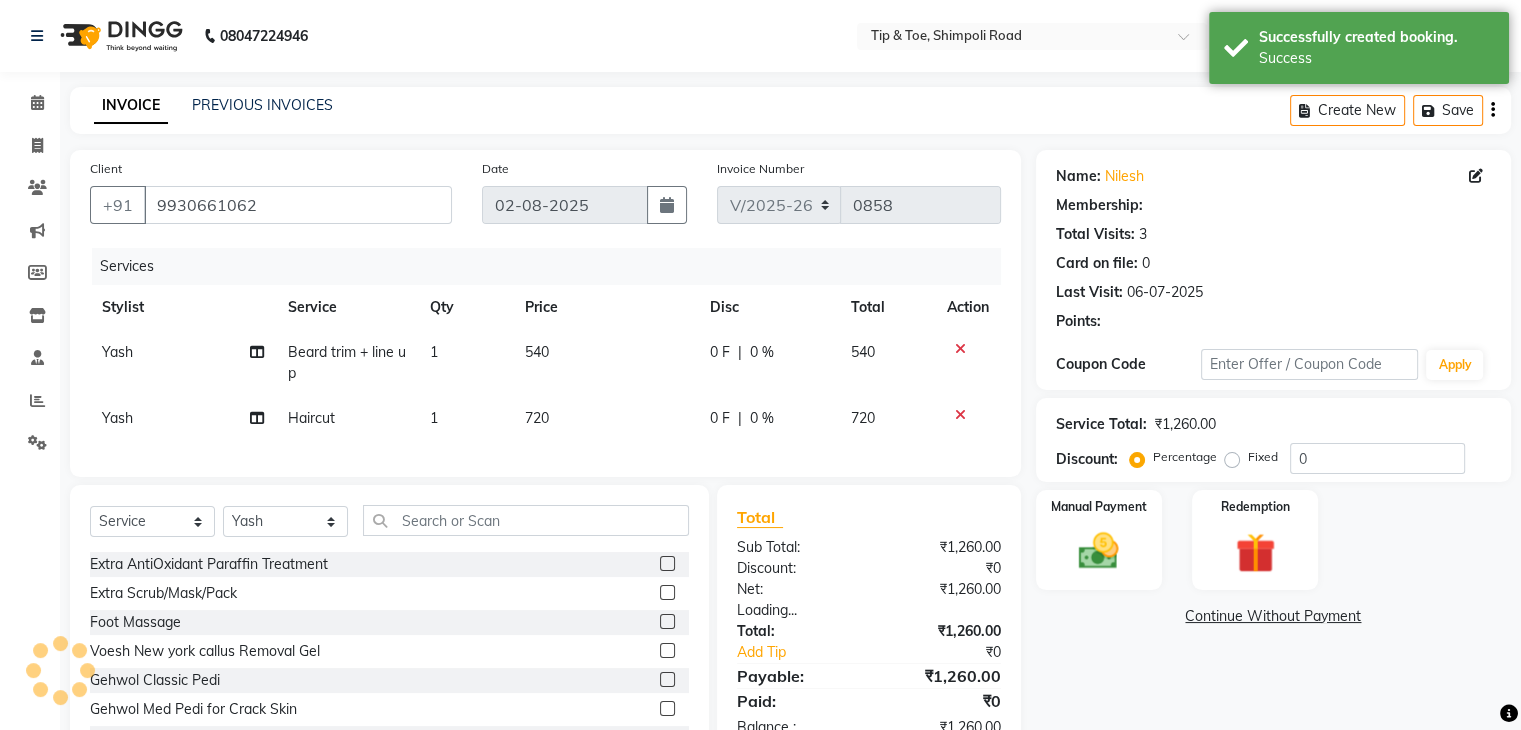 select on "1: Object" 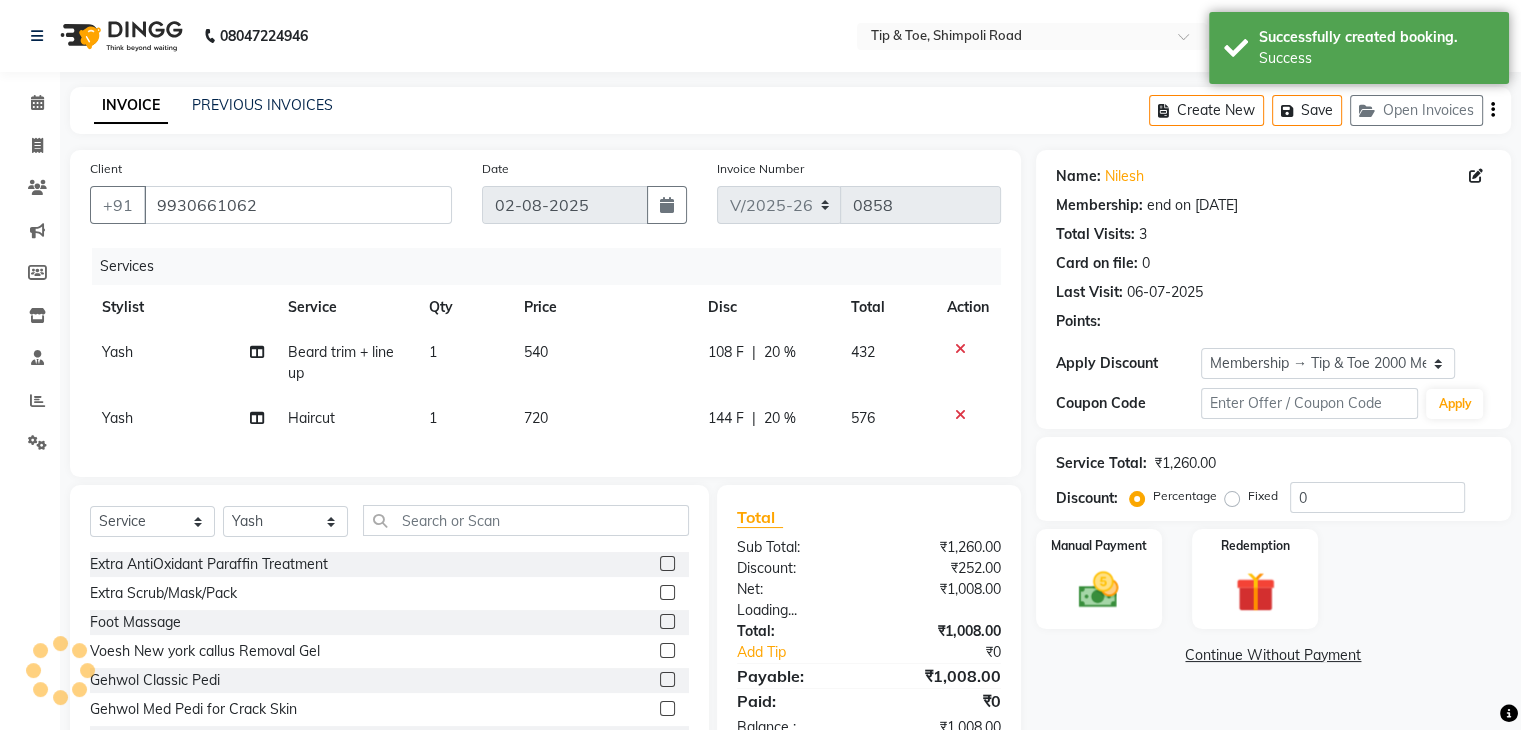 type on "20" 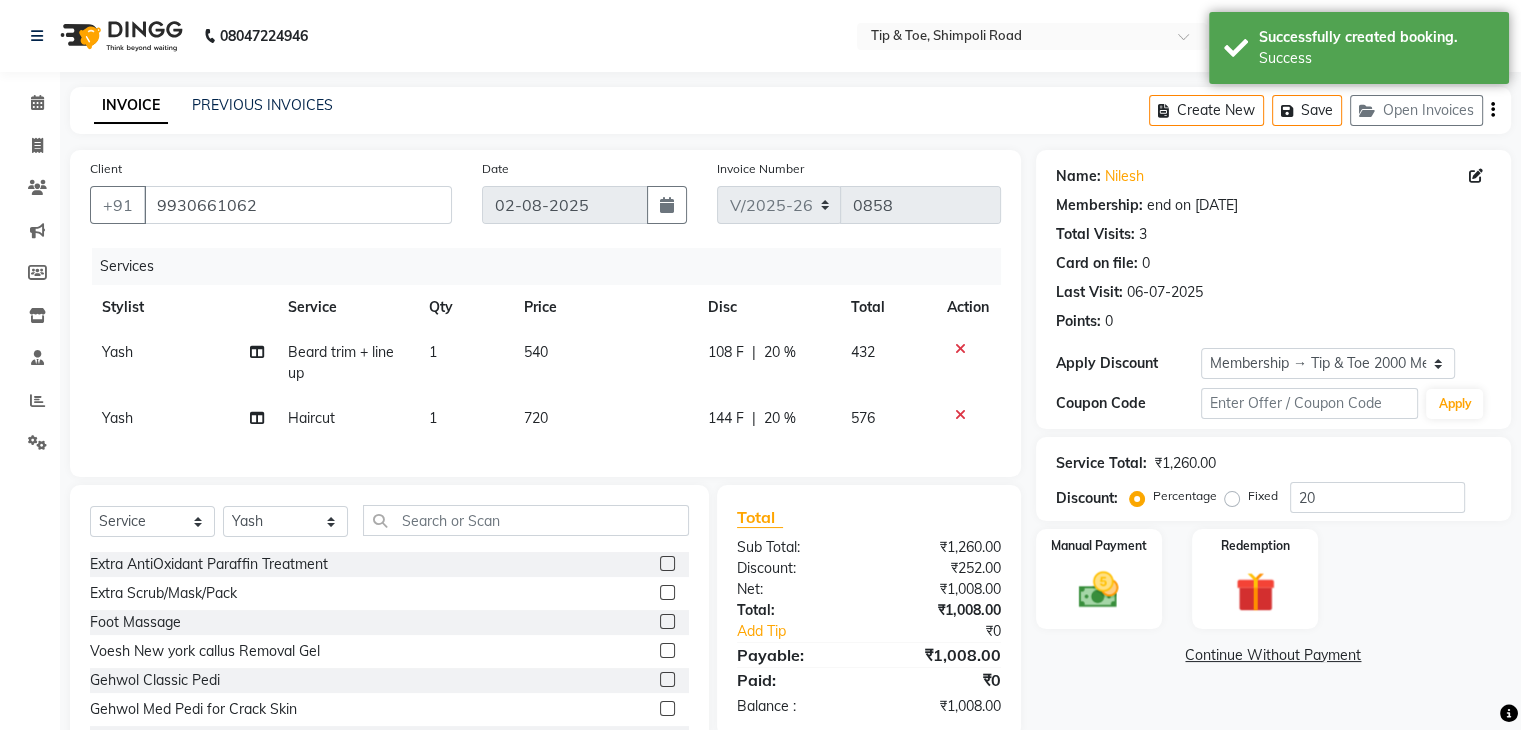 click on "720" 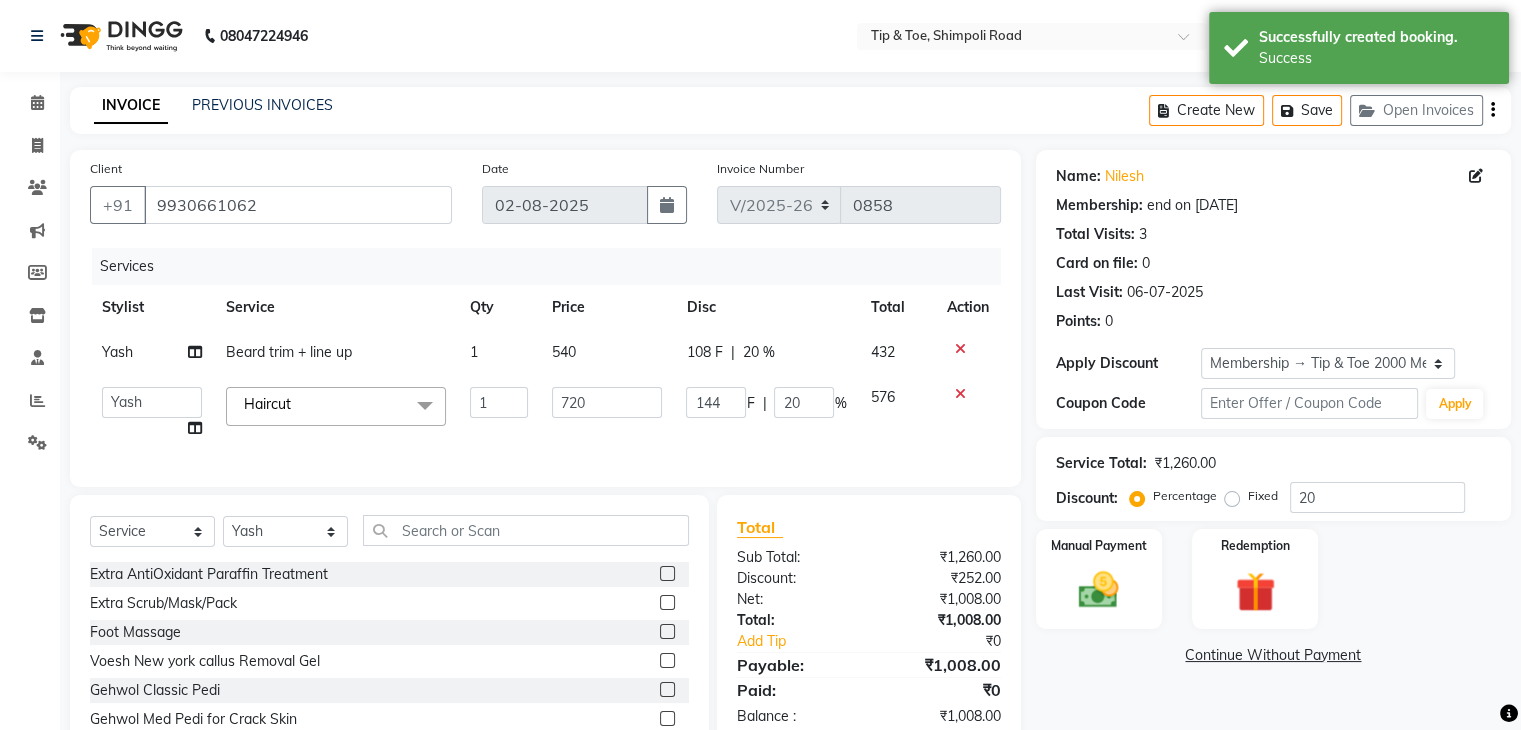 click on "1" 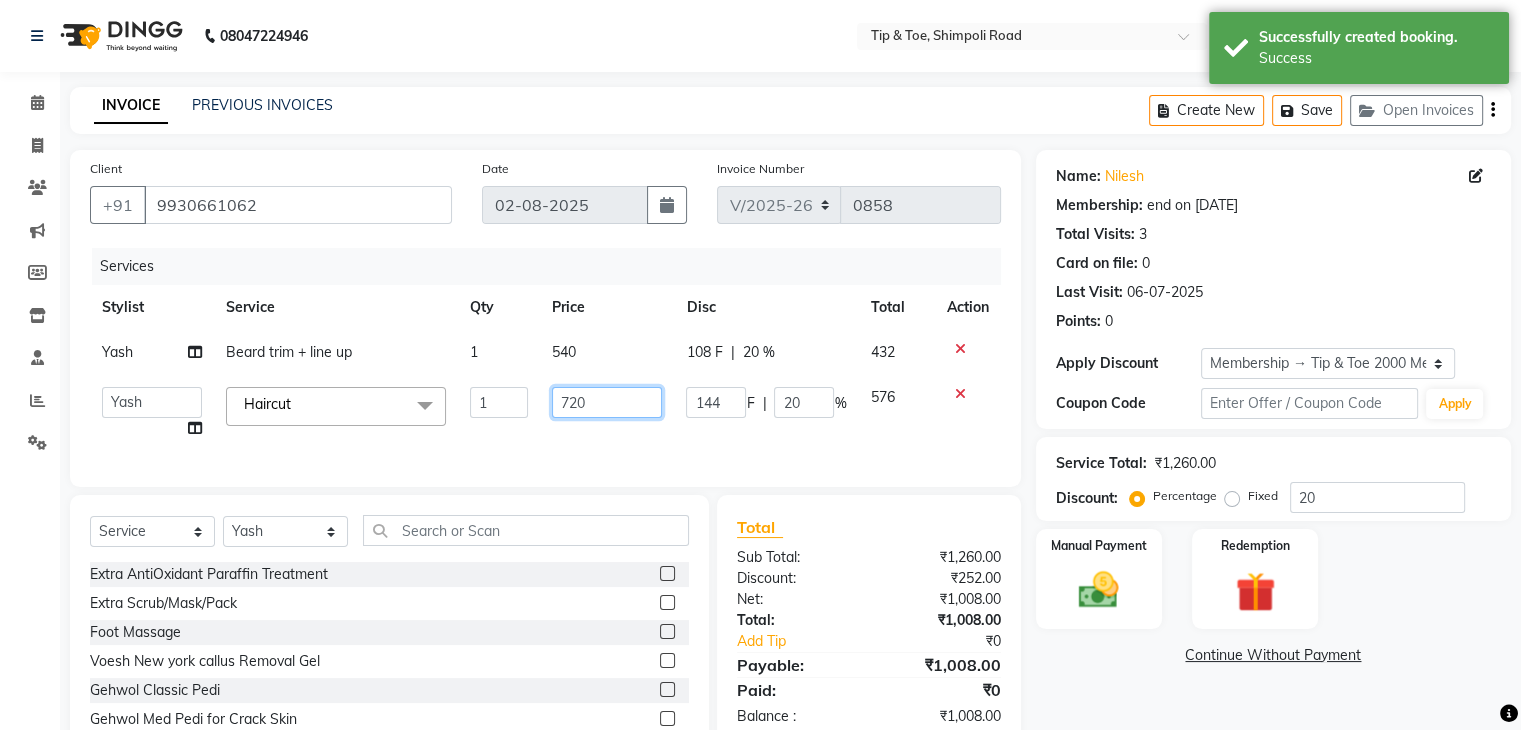 click on "720" 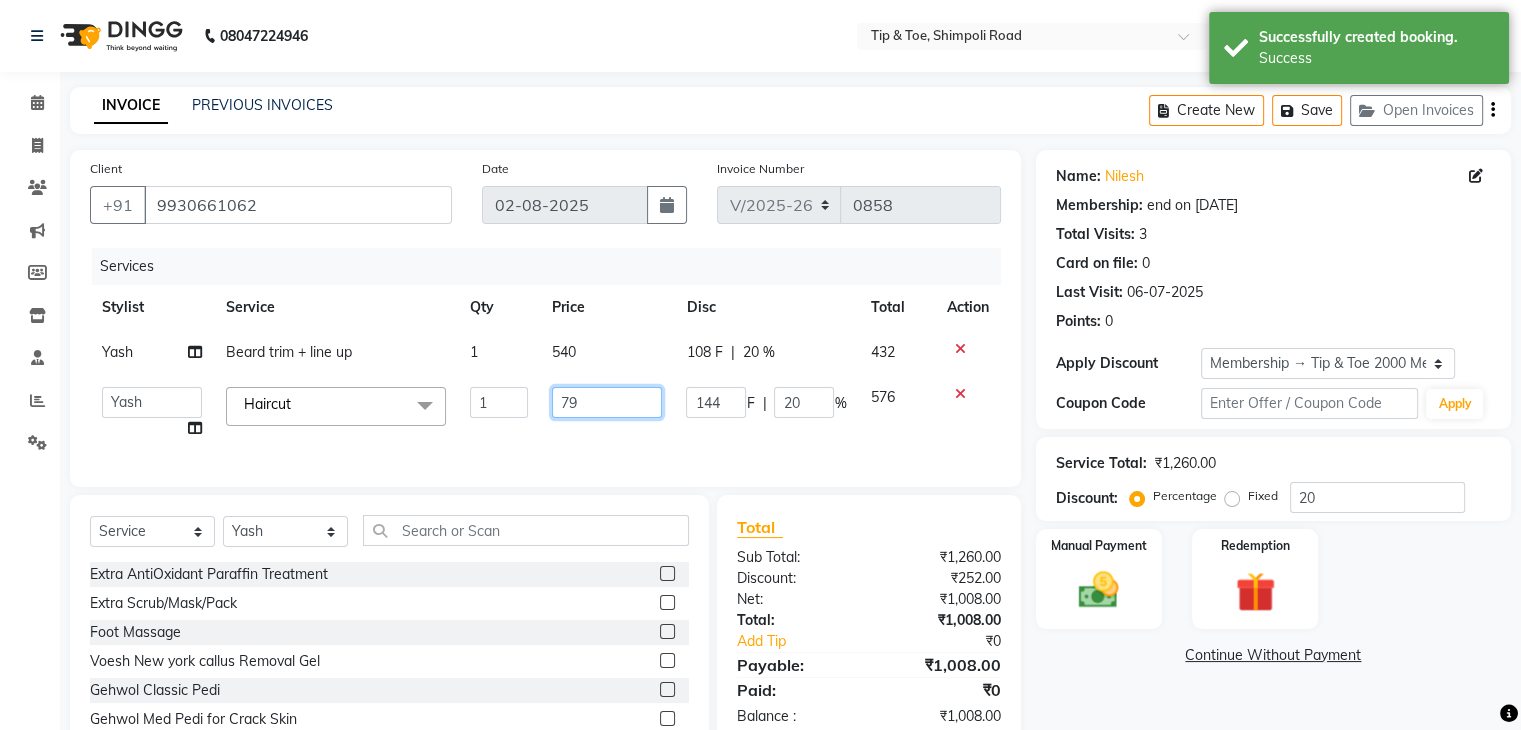 type on "799" 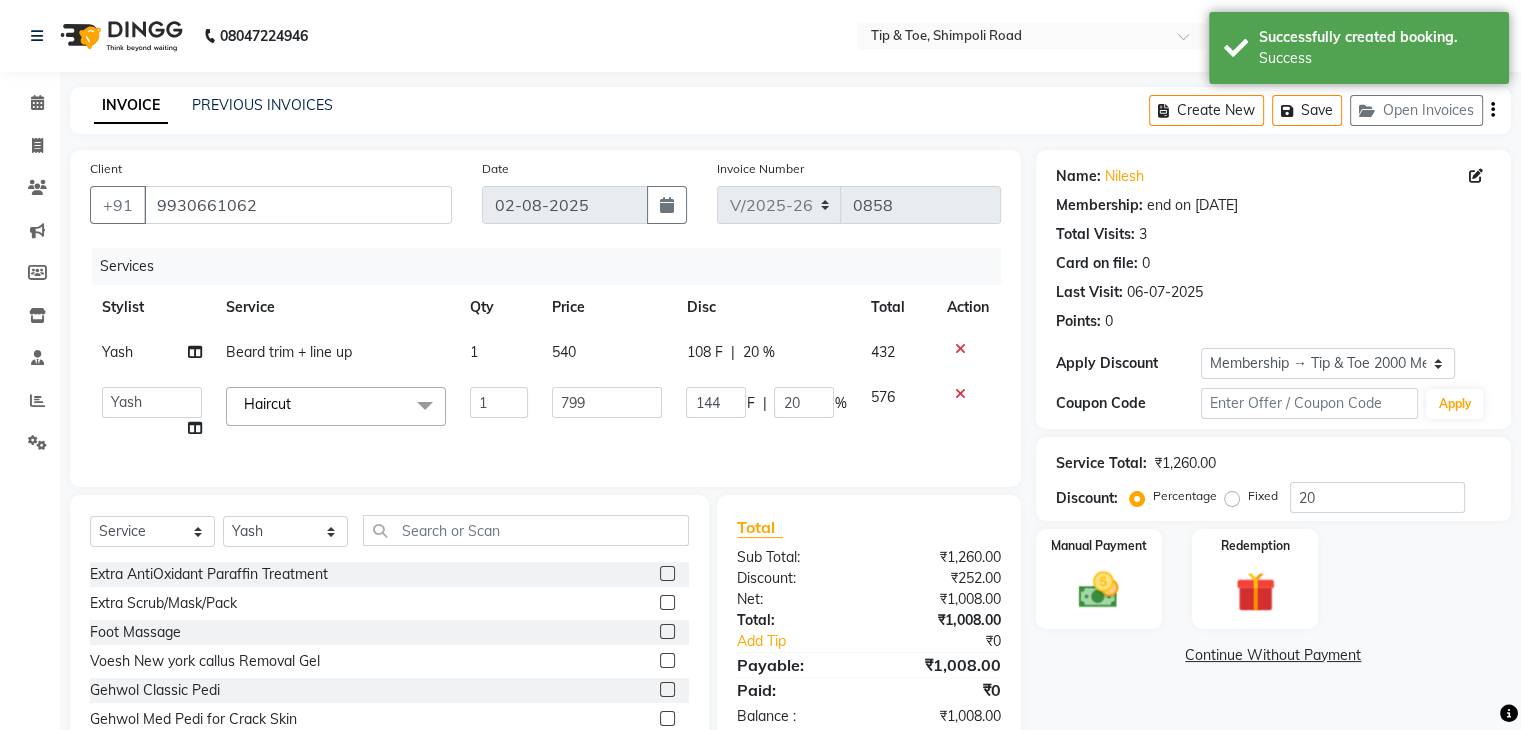 click on "Services Stylist Service Qty Price Disc Total Action Yash Beard trim + line up 1 540 108 F | 20 % 432  Front desk   Madhura   Regan   Suman   Supriya   Sweety   tasmiya    Ujair   Vikarm   Yash   Zoya  Haircut  x Extra AntiOxidant Paraffin Treatment Extra Scrub/Mask/Pack Foot Massage Voesh New york callus Removal Gel Gehwol Classic Pedi Gehwol Med Pedi for Crack Skin Gehwol Med Lipidro Pedi Vedic valley manicure Vedic valley pedicure Essential Manicure w Scrub Essential Pedicure w Scrub T&T Nail Art Set (10 Fingers) T&T Acrylic Single Design T&T Single Nail Design T&T Glitter Color Change Permanent Alga Spa Manicure Eyebrow Lamination Lashes Tinting Eyebrow Tinting Russian Lashes Touch-Up Russian Lashes Extension Waiting charge 1 hr Lashes Removal Single Line Lashes Extension Barbie Lashes Extension Lashes Touch-Up O.P.I Ombre Gel Nail Set O.P.I Ombre Acrylic Nail Set O.P.I French Acrylic Nail Set O.P.I Natural Acrylic Nail Set O.P.I French Gel Nail Set O.P.I Natural Gel Nail Set O.P.I Gel Overlays D-TAN 1 F" 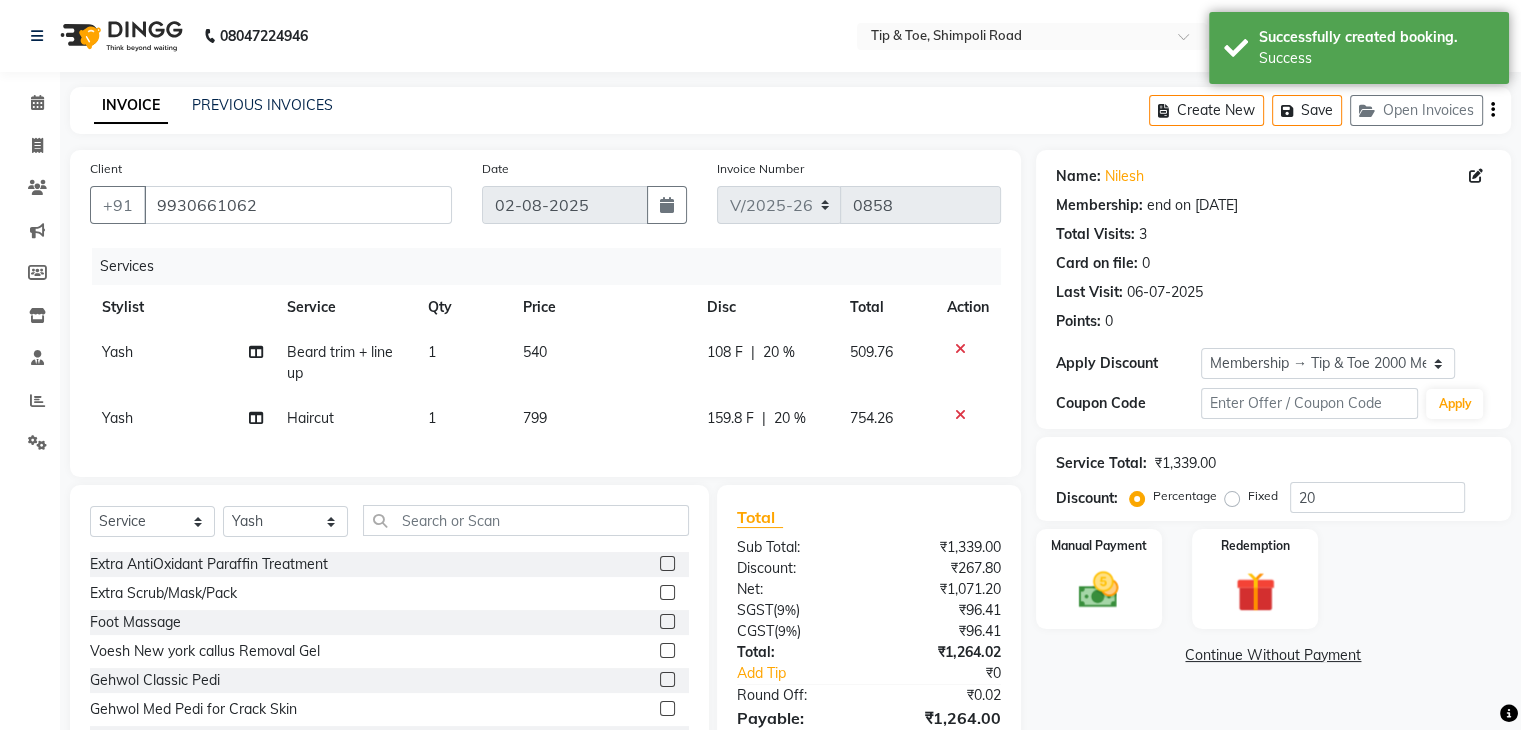 scroll, scrollTop: 116, scrollLeft: 0, axis: vertical 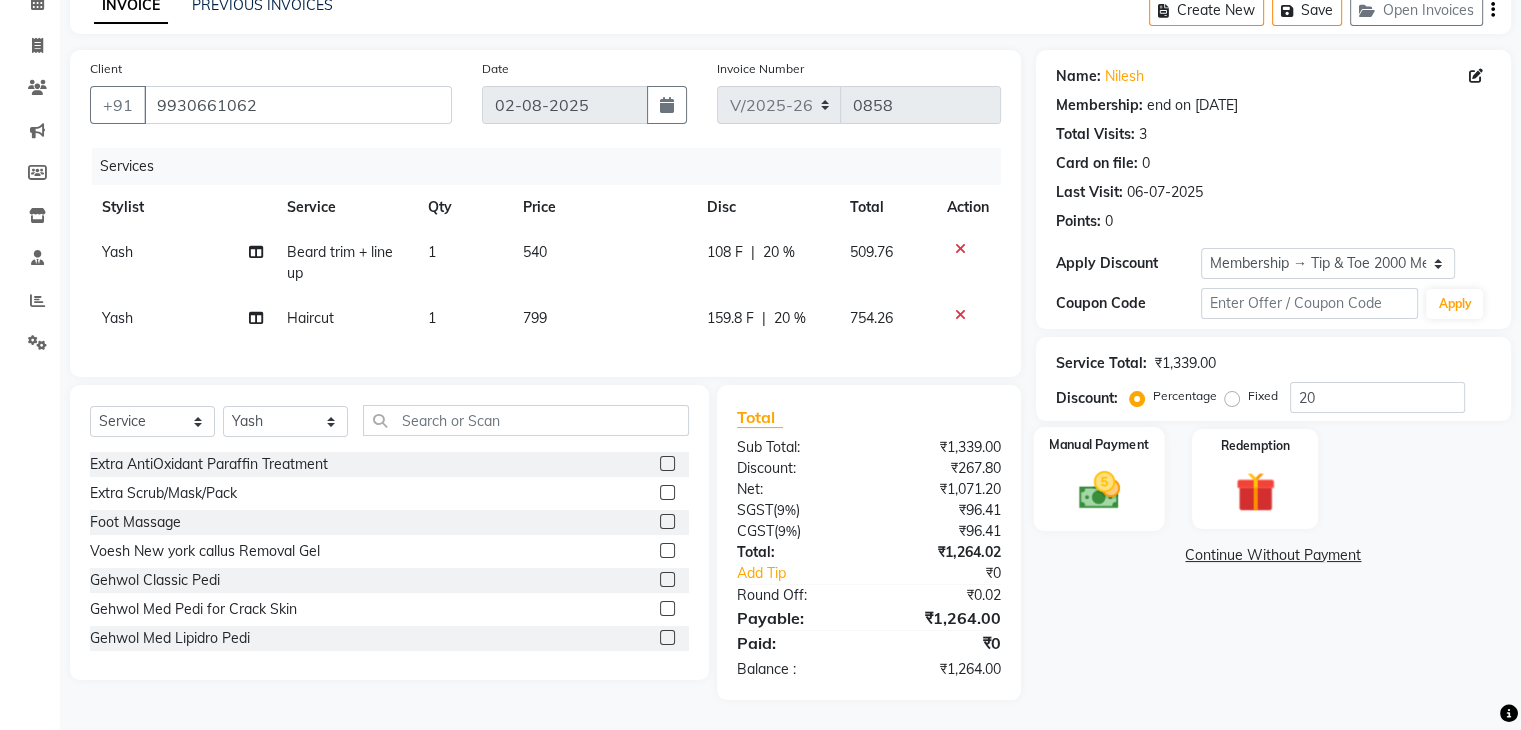 click 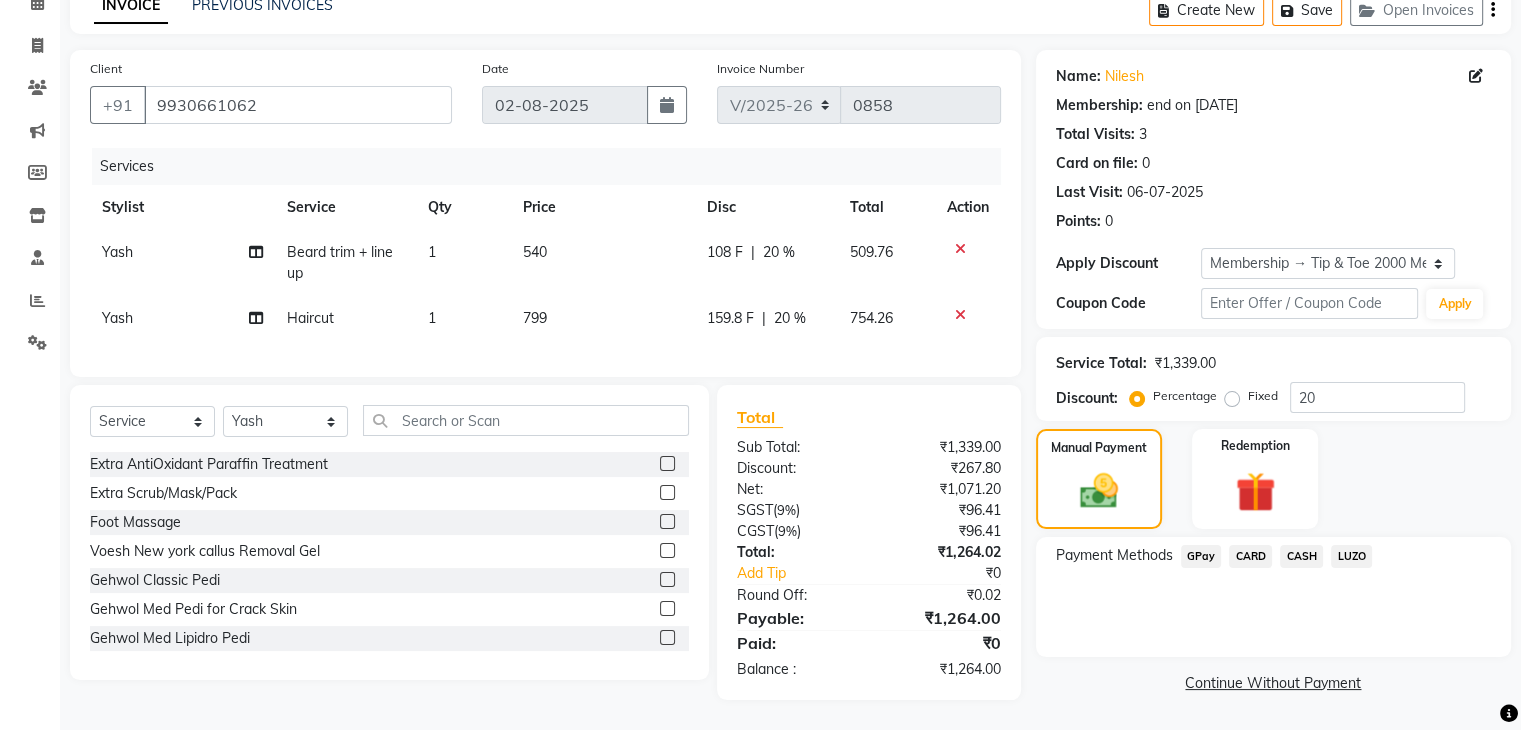 click on "CARD" 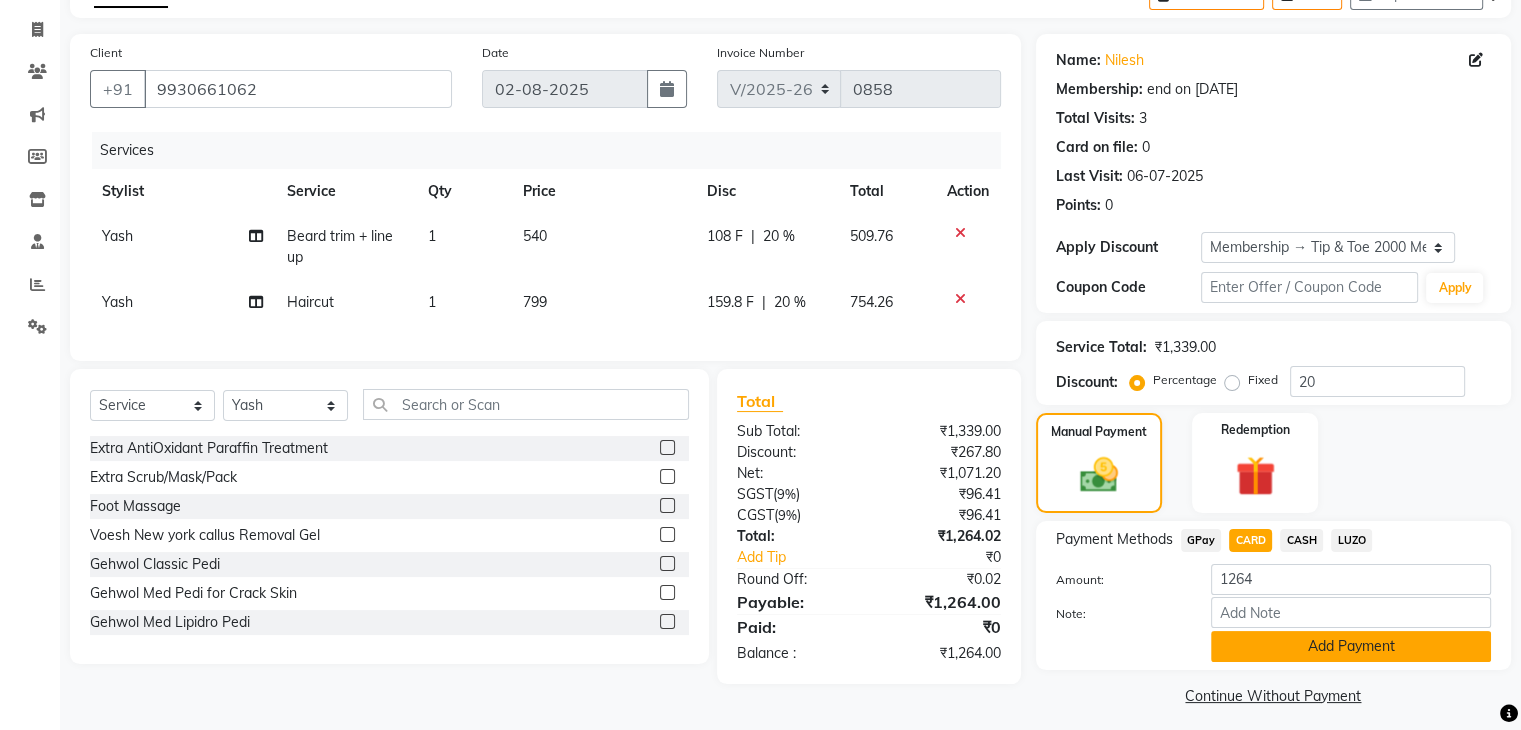 click on "Add Payment" 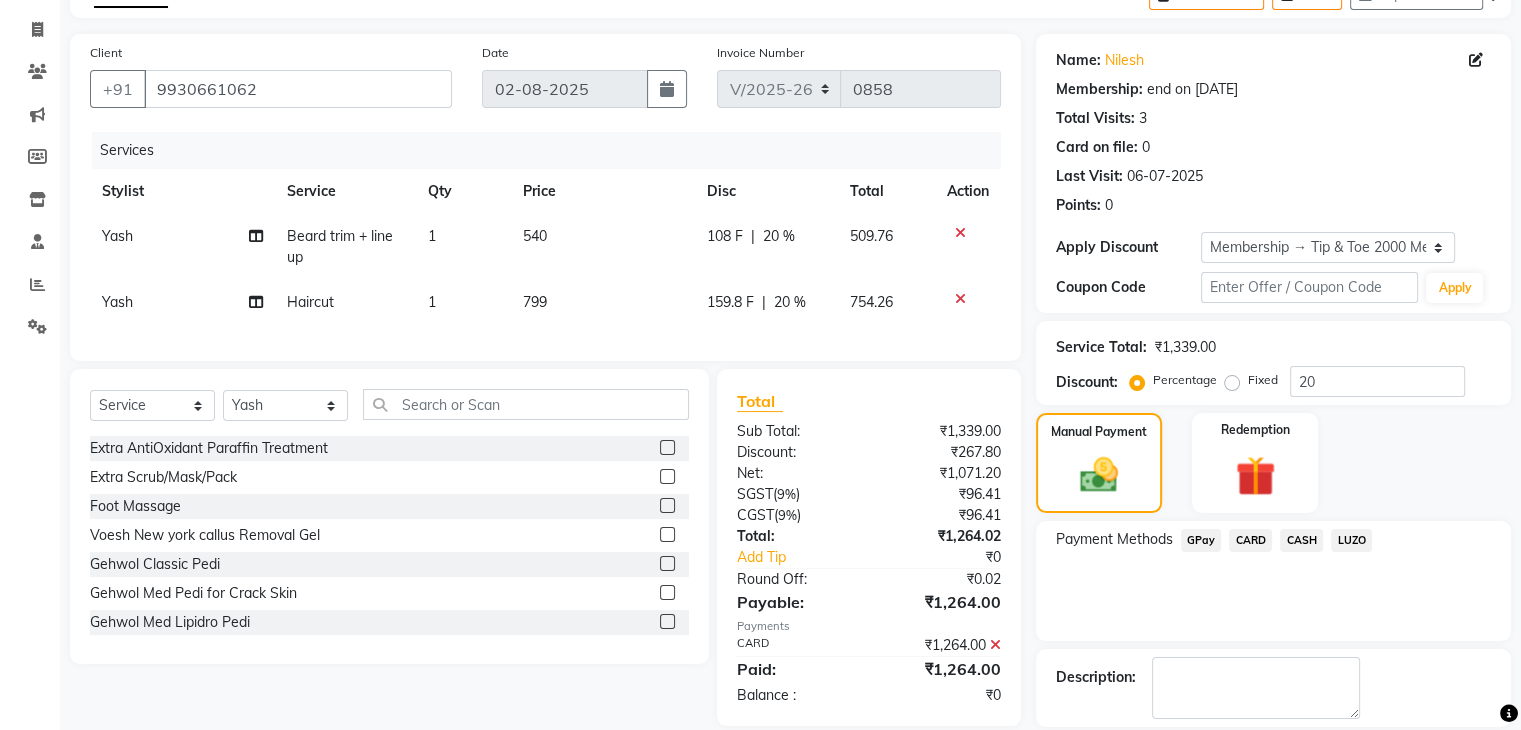 scroll, scrollTop: 209, scrollLeft: 0, axis: vertical 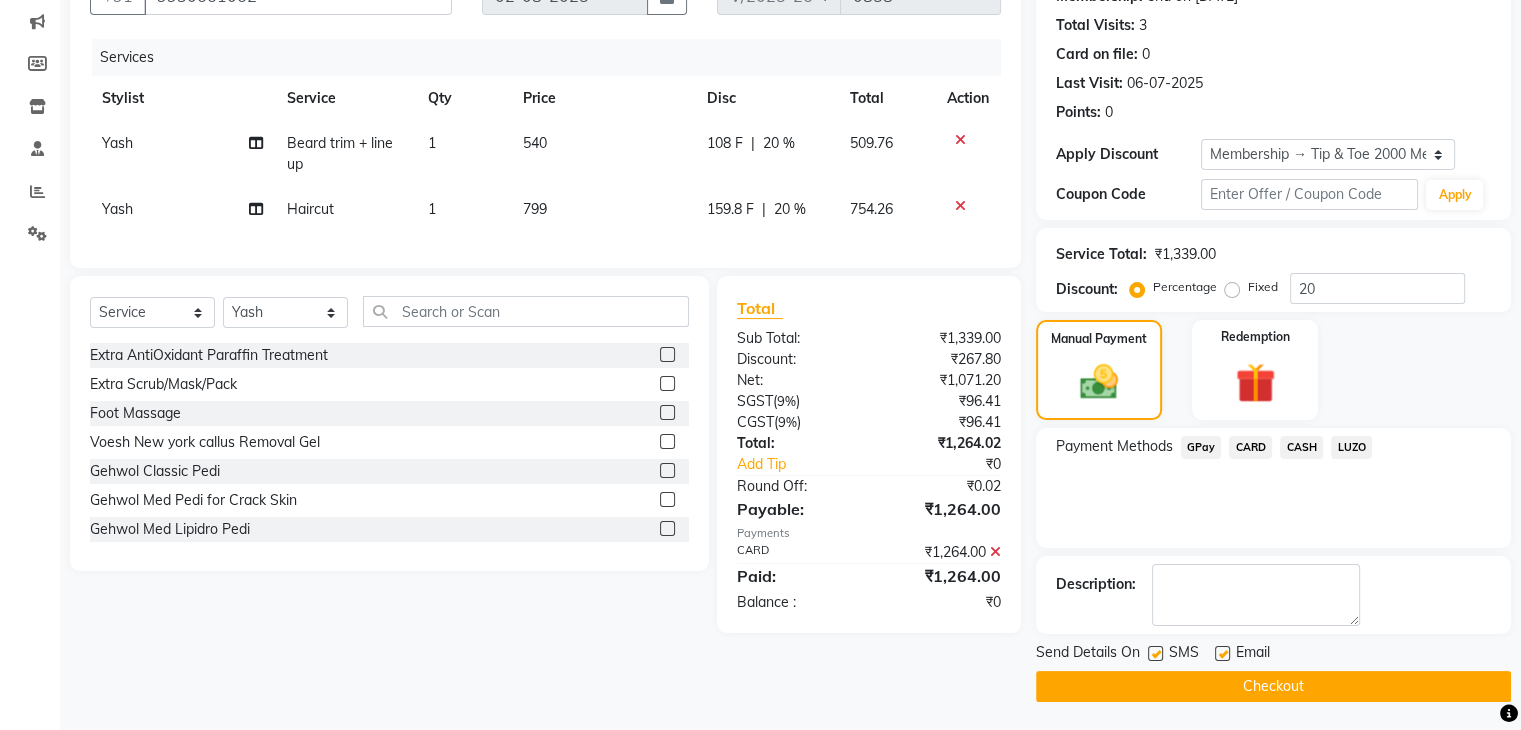 click on "Checkout" 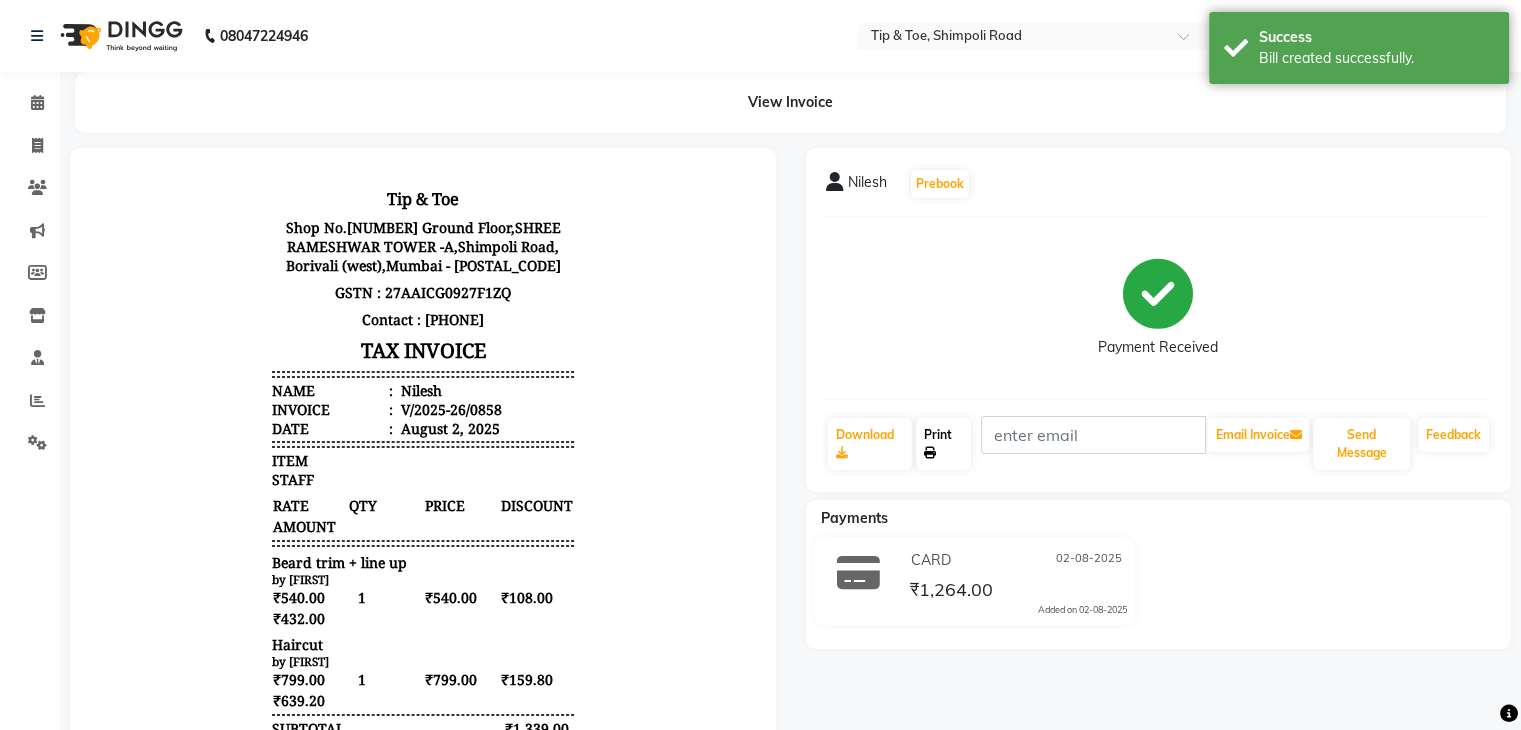 scroll, scrollTop: 0, scrollLeft: 0, axis: both 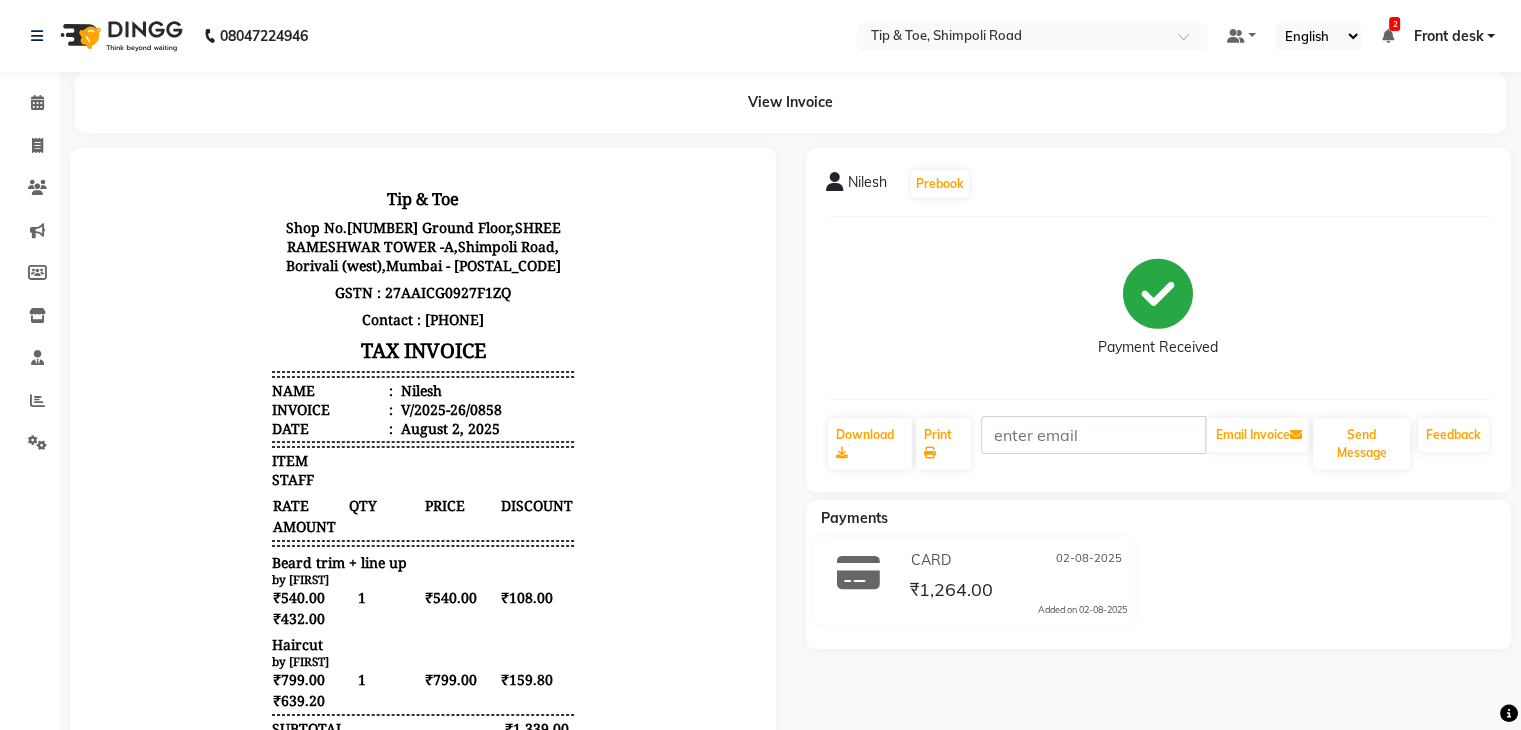 click on "Calendar" 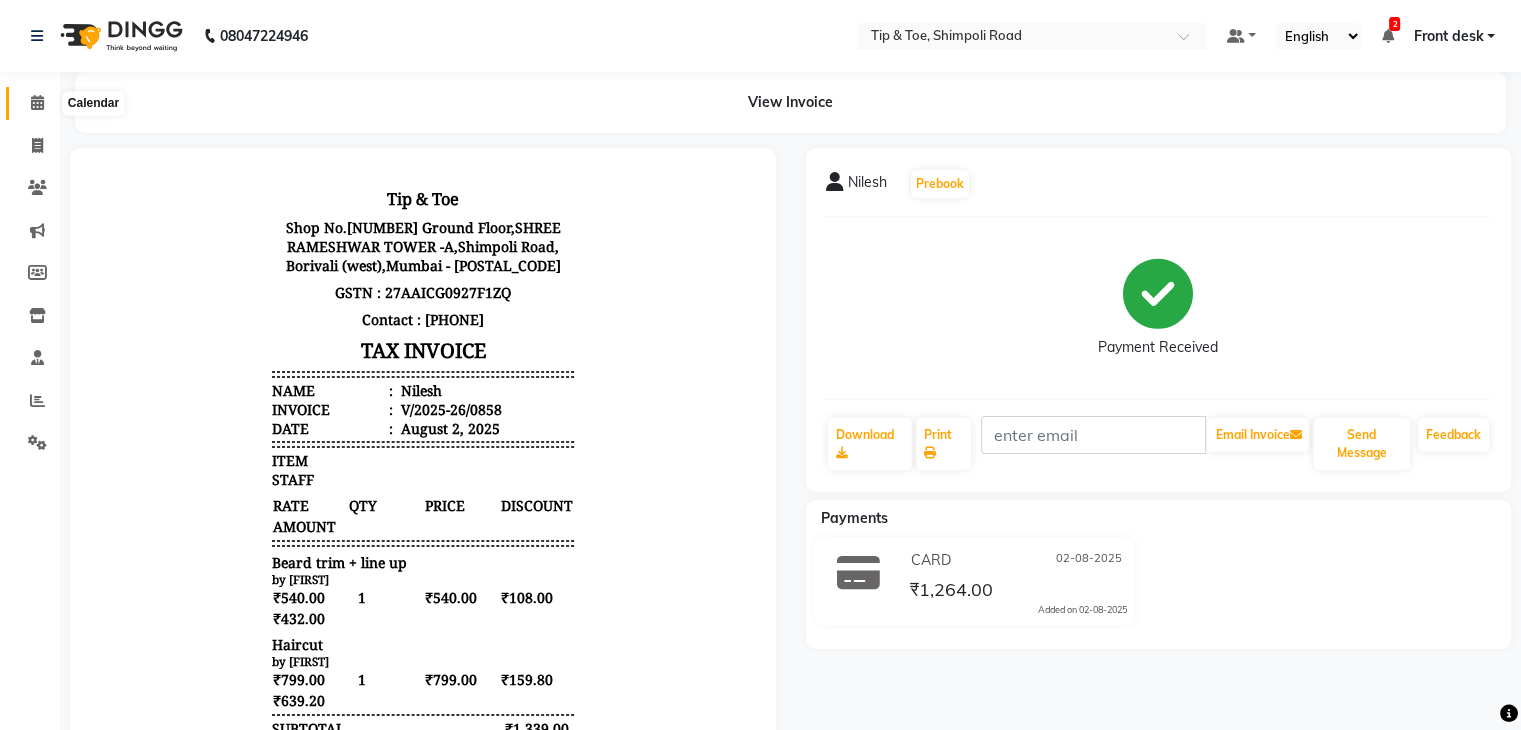 click 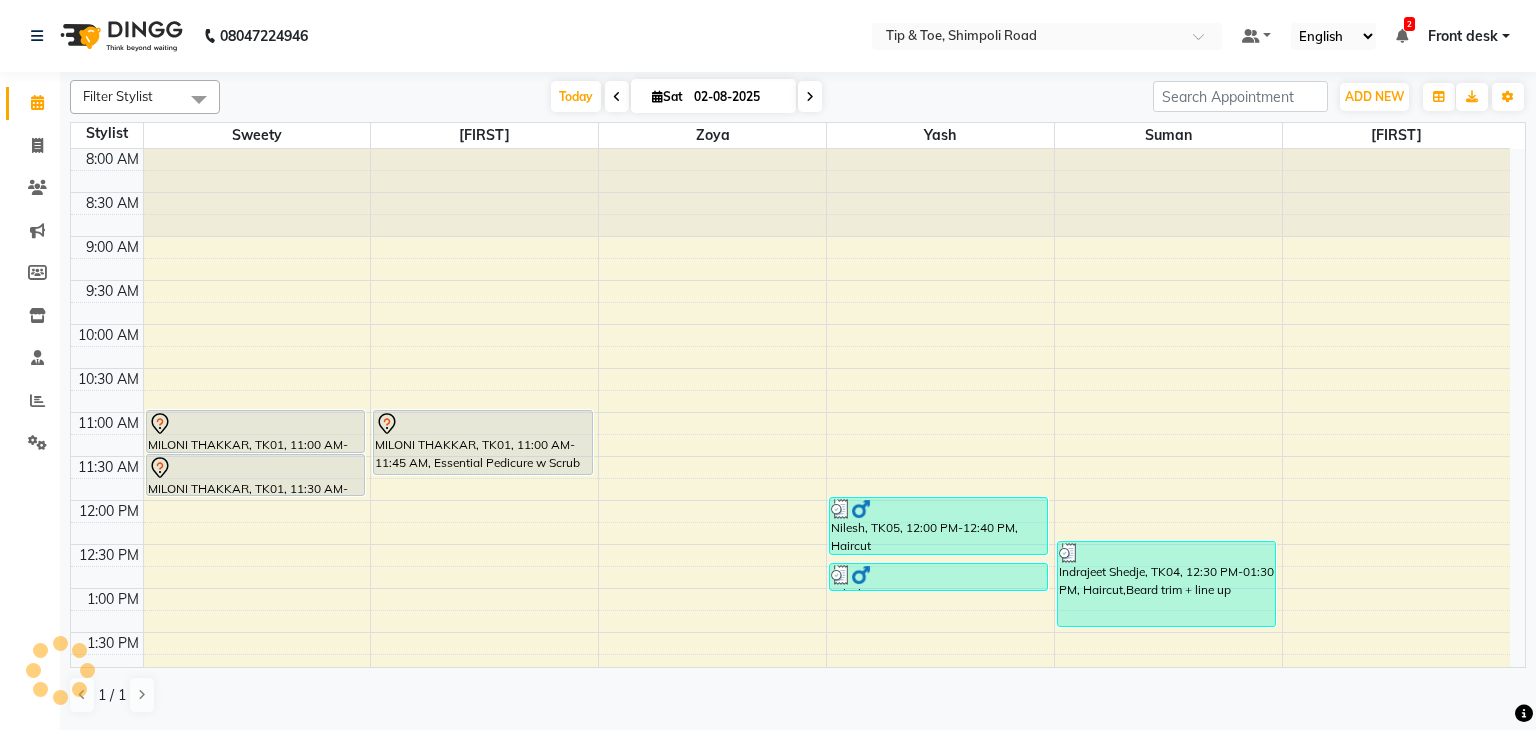 scroll, scrollTop: 0, scrollLeft: 0, axis: both 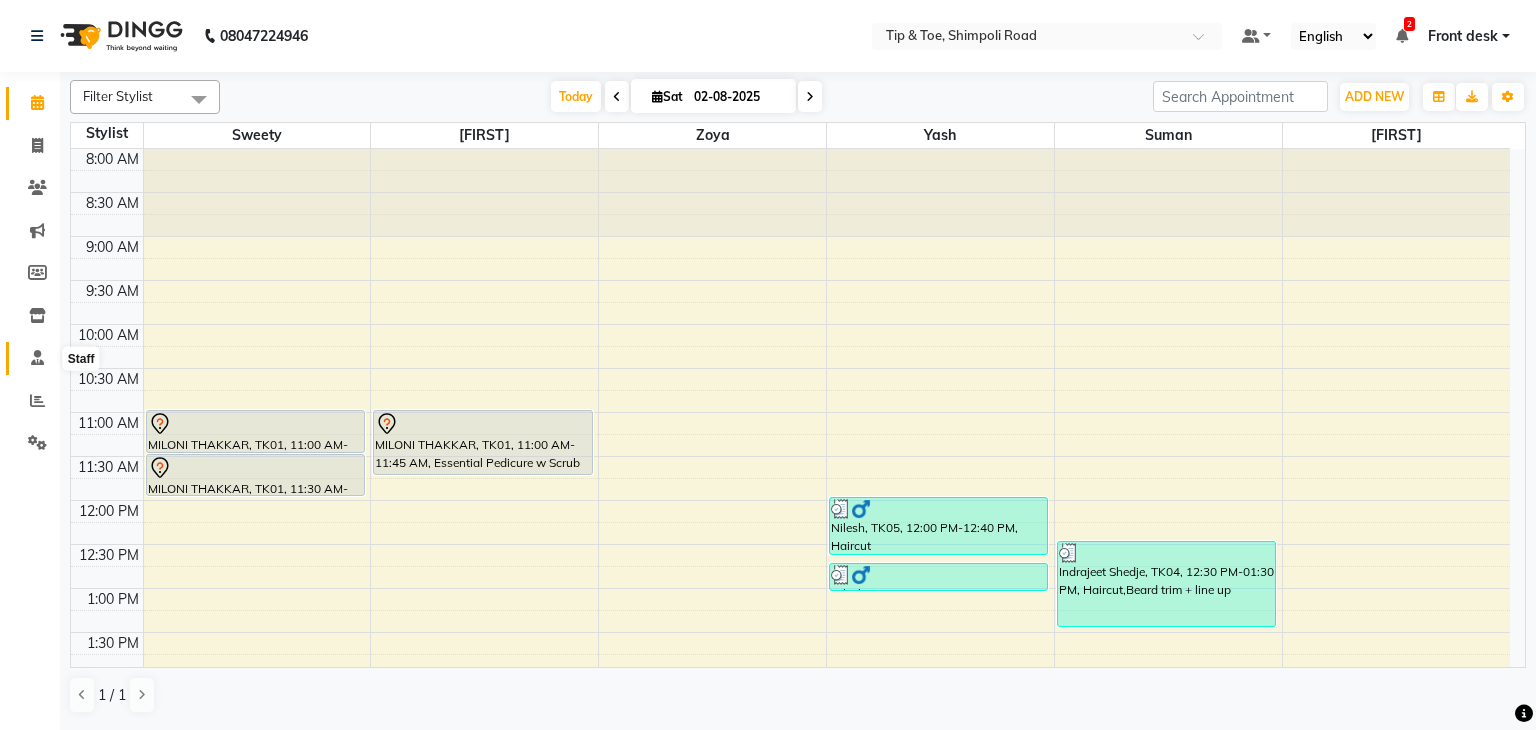 click 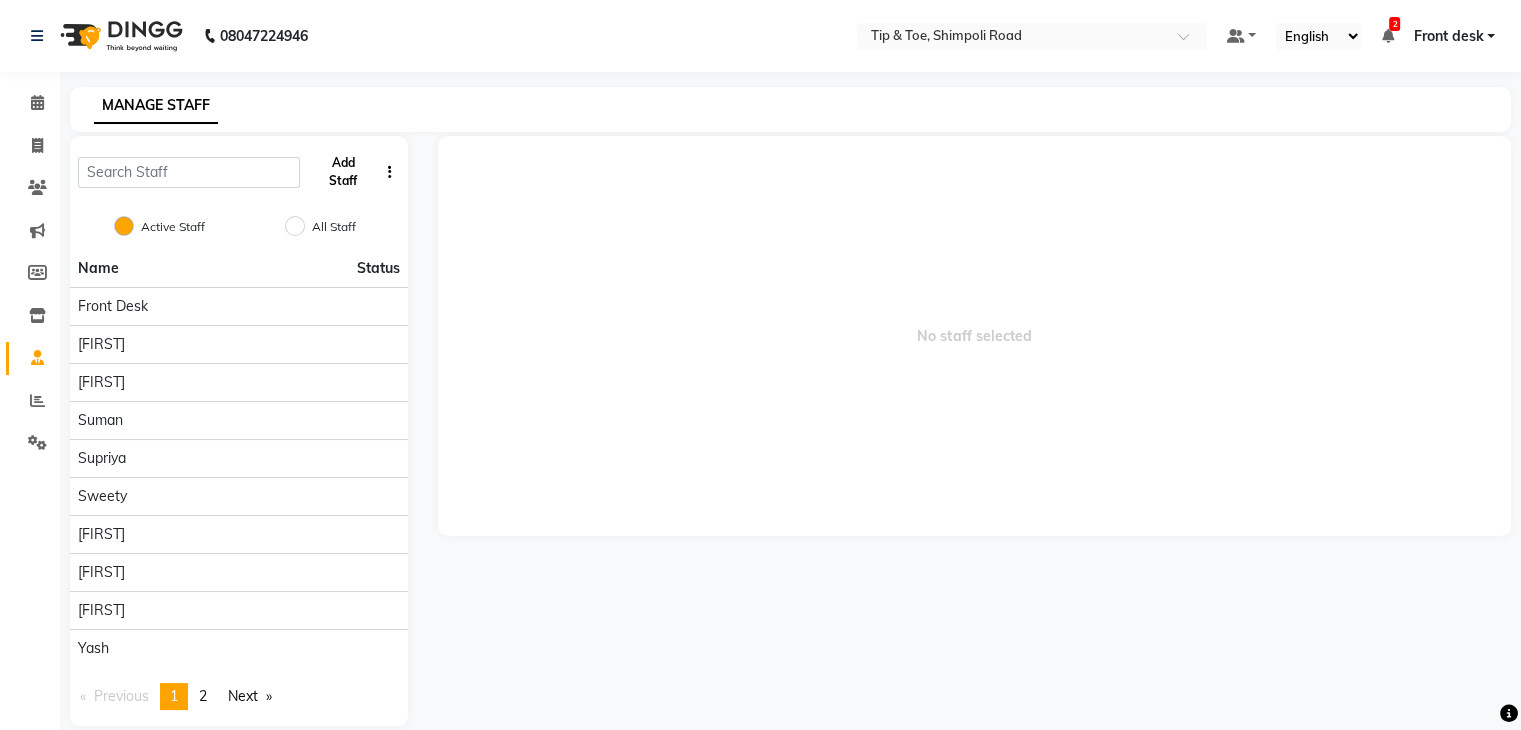 click on "Add Staff" 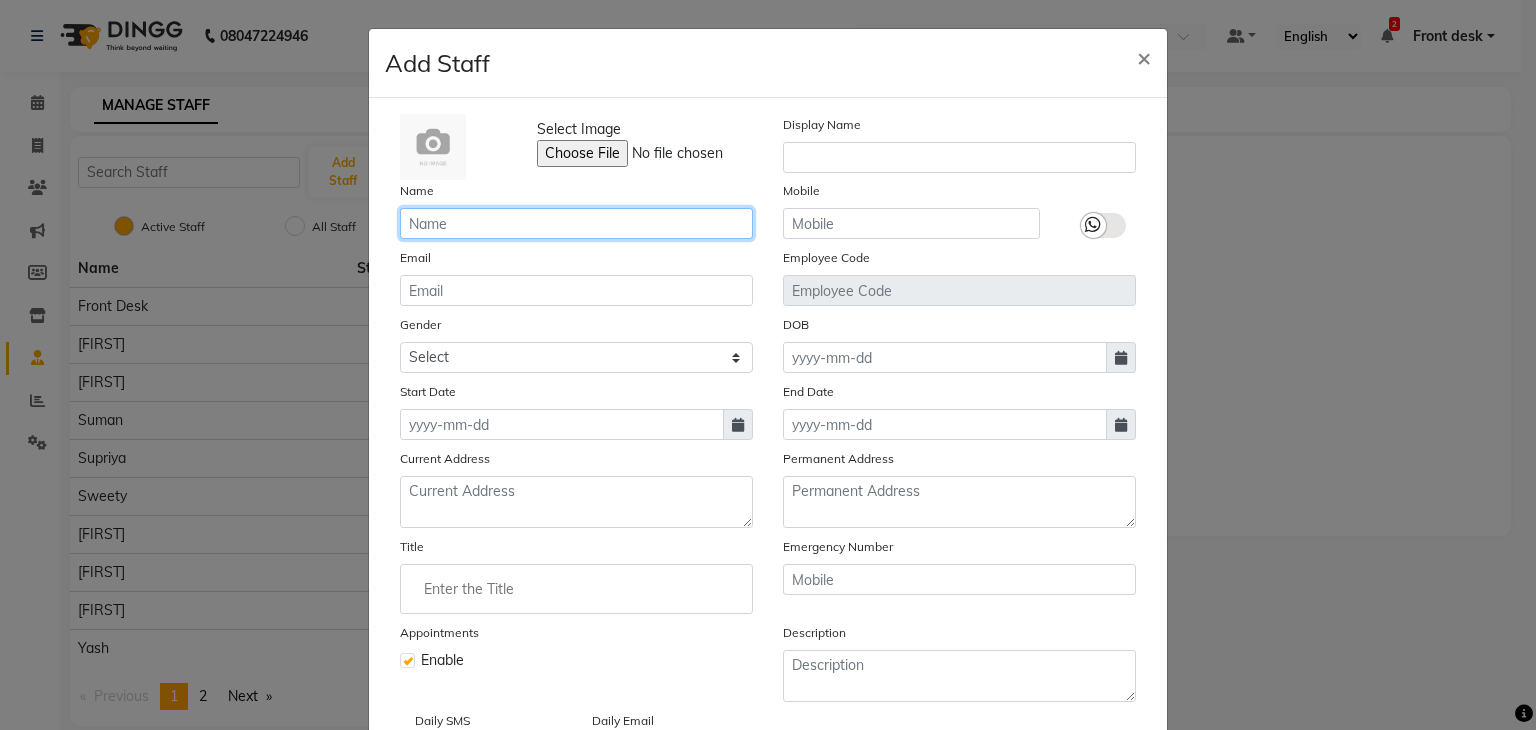 click 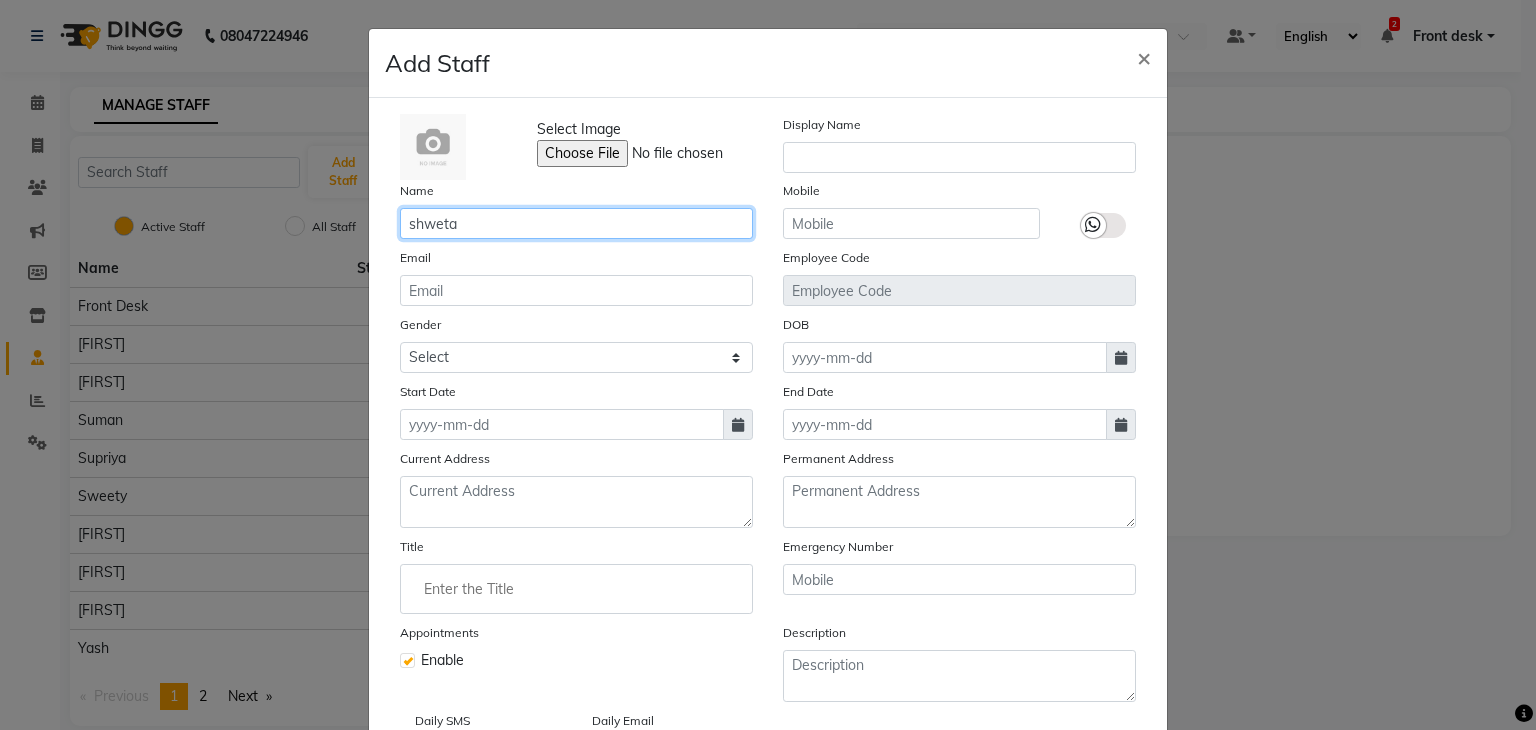 type on "shweta" 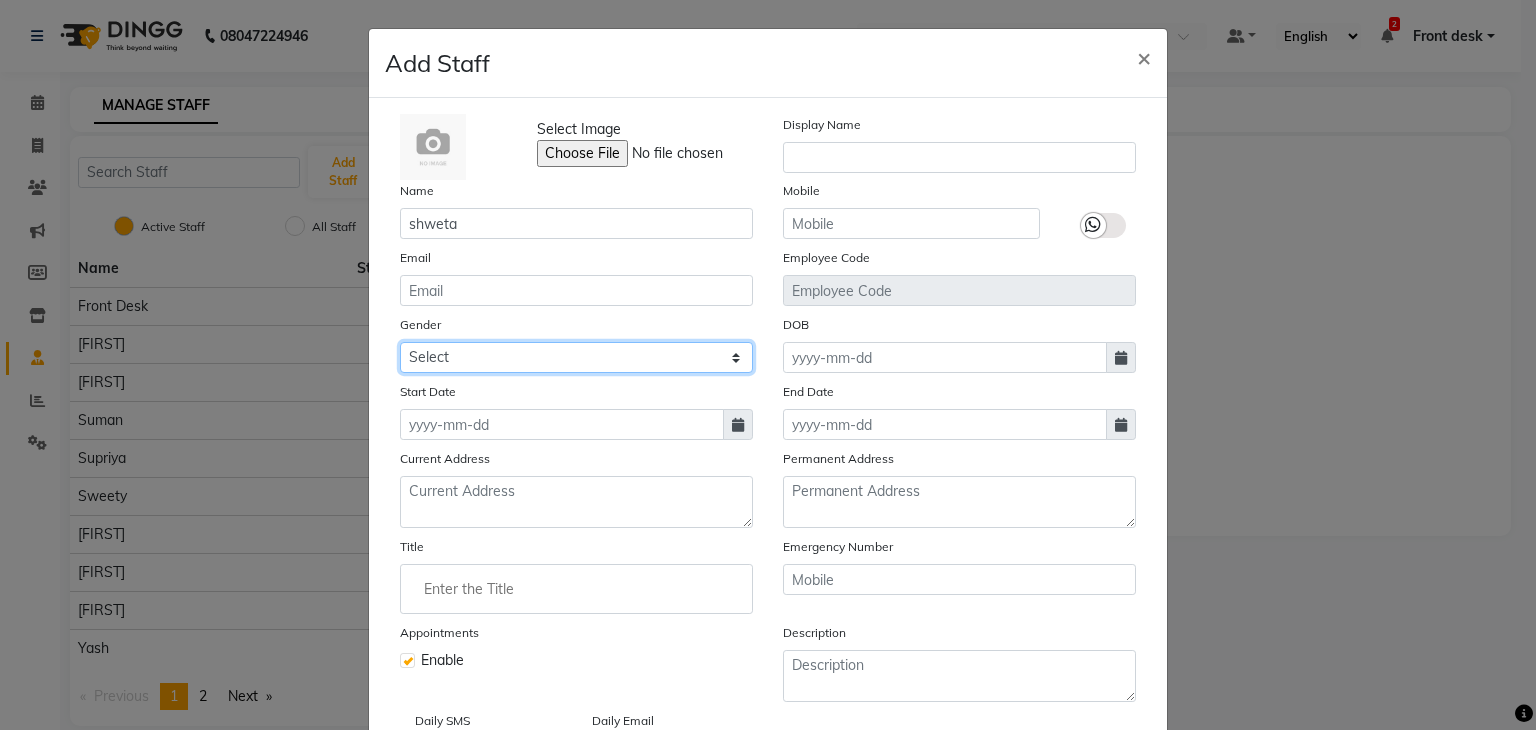 click on "Select Male Female Other Prefer Not To Say" 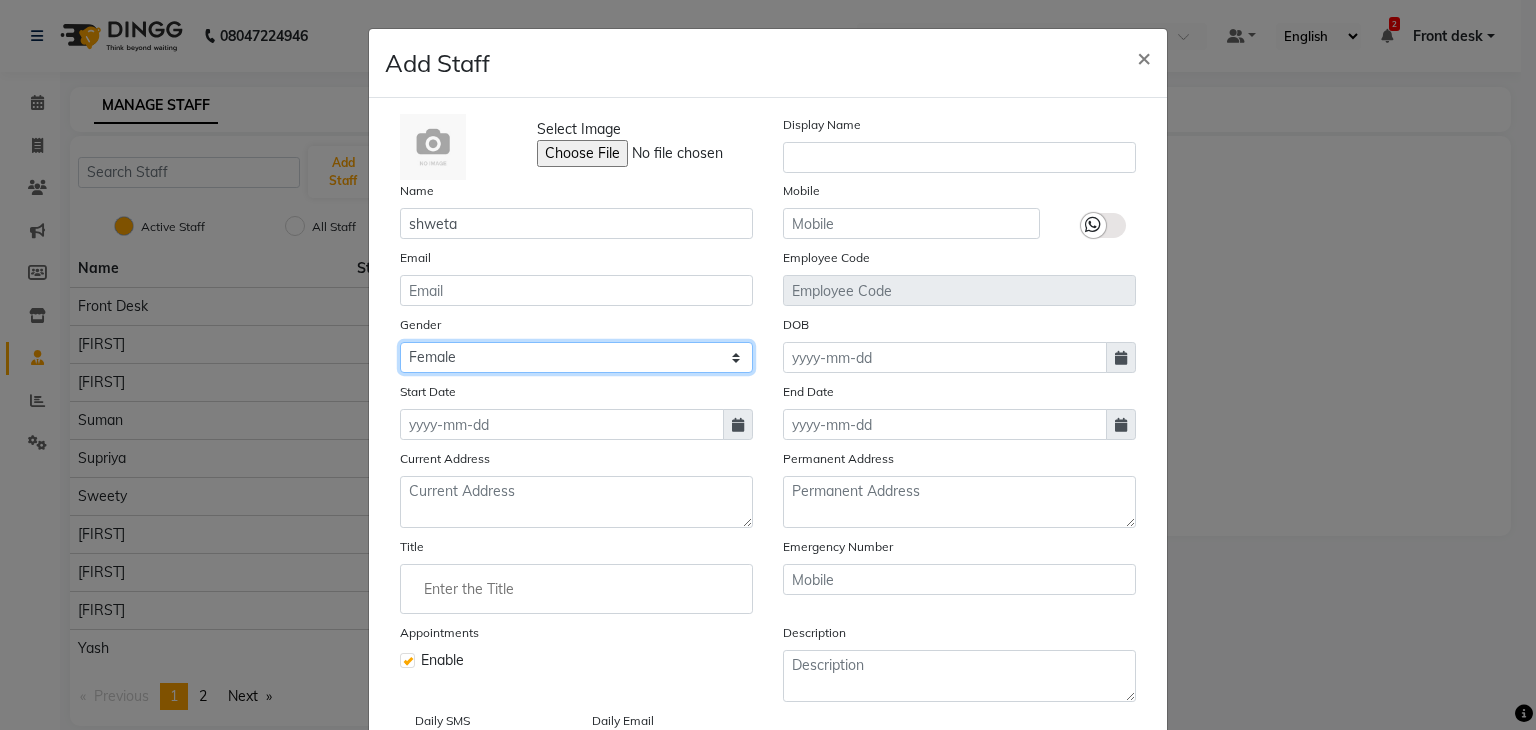 click on "Select Male Female Other Prefer Not To Say" 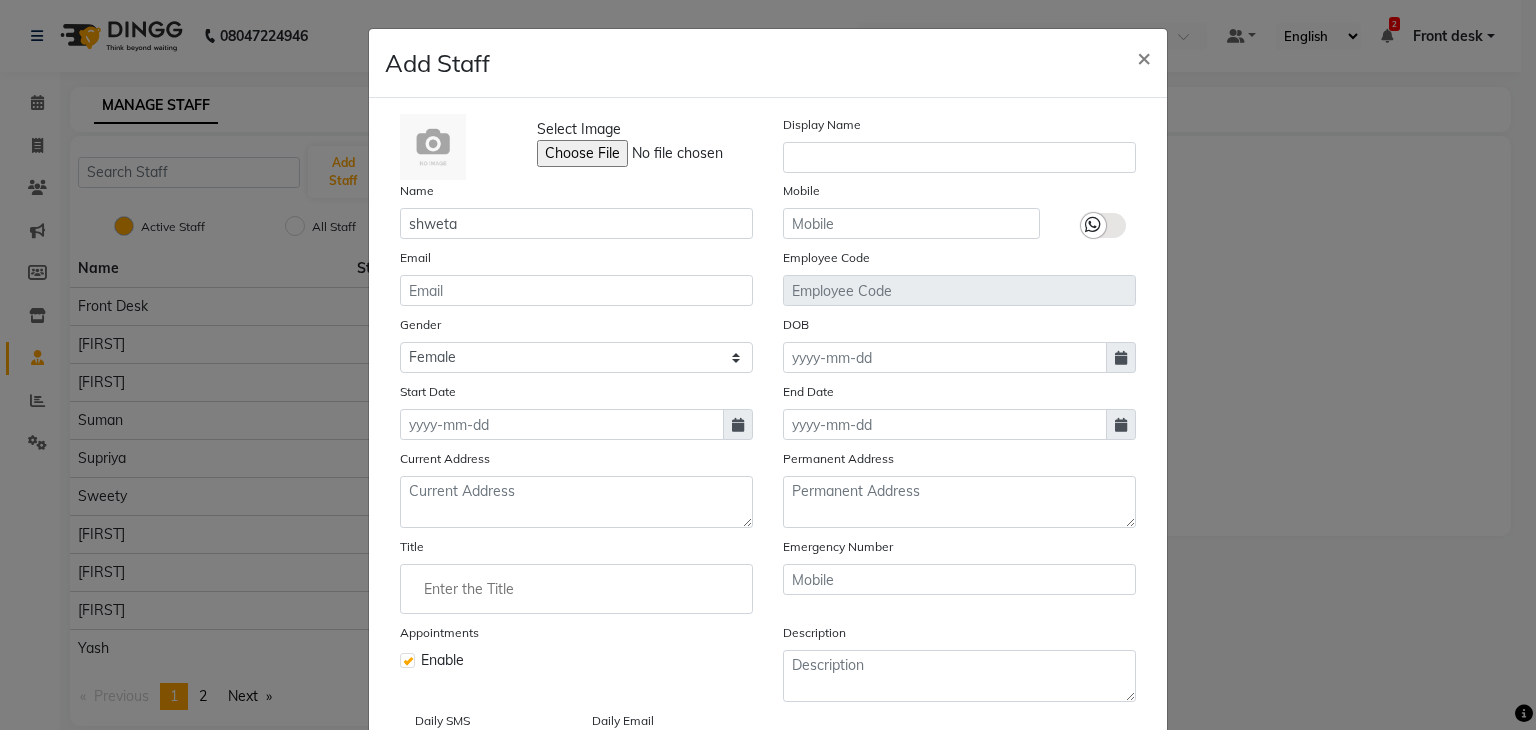 click on "Select Image  Display Name Name [FIRST] Mobile Email Employee Code Gender Select Male Female Other Prefer Not To Say DOB Start Date End Date Current Address Permanent Address Title Emergency Number Appointments Enable Description Daily SMS Daily Email" 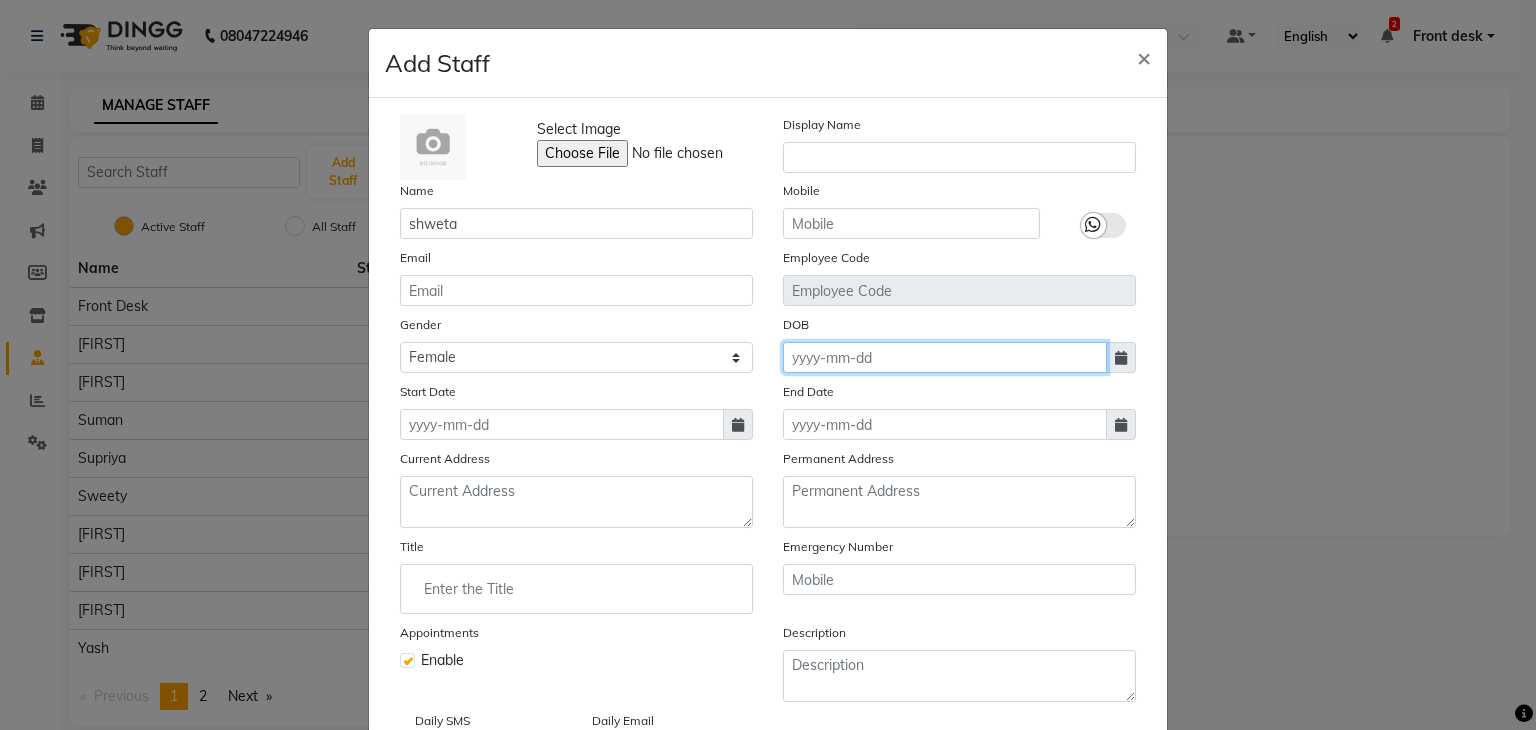click 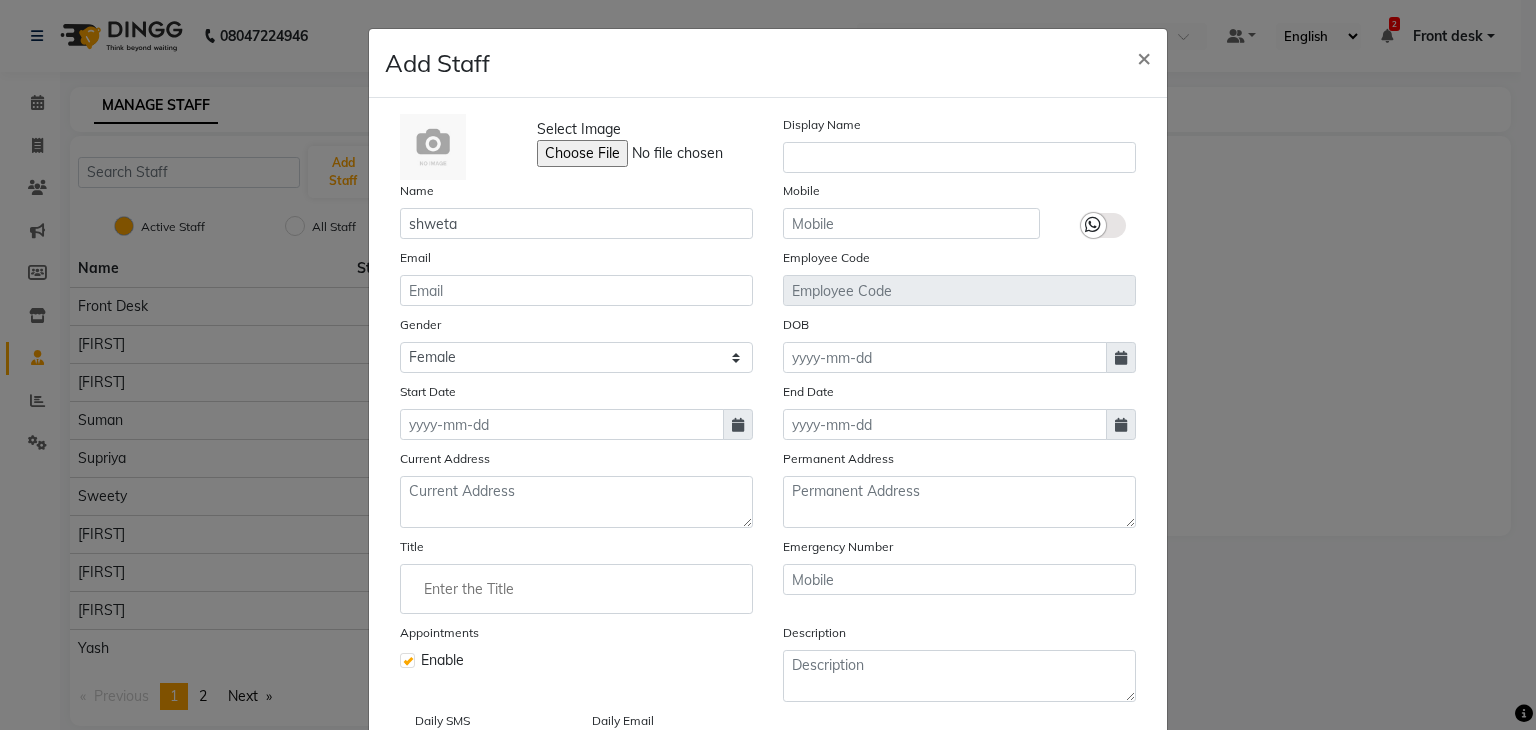 select on "8" 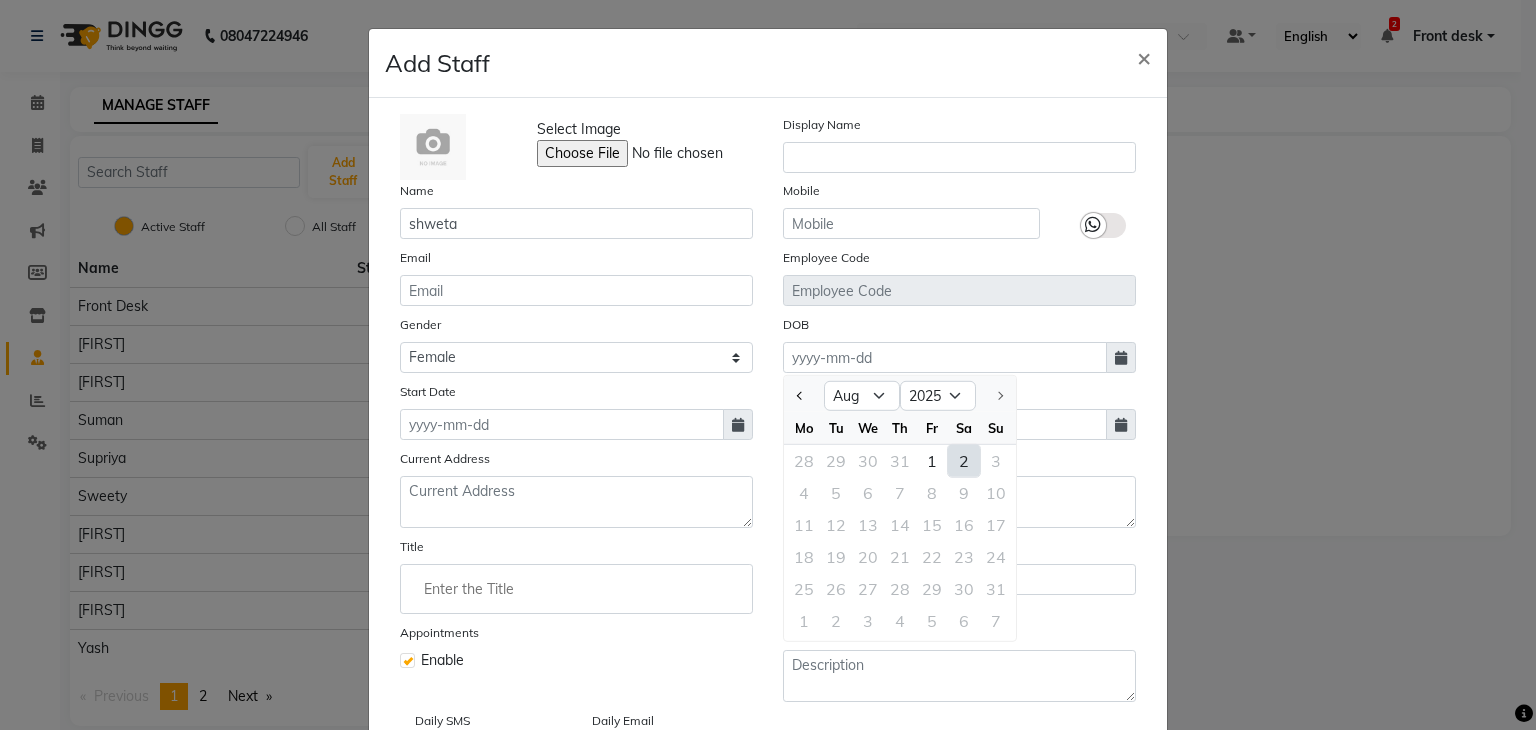 click 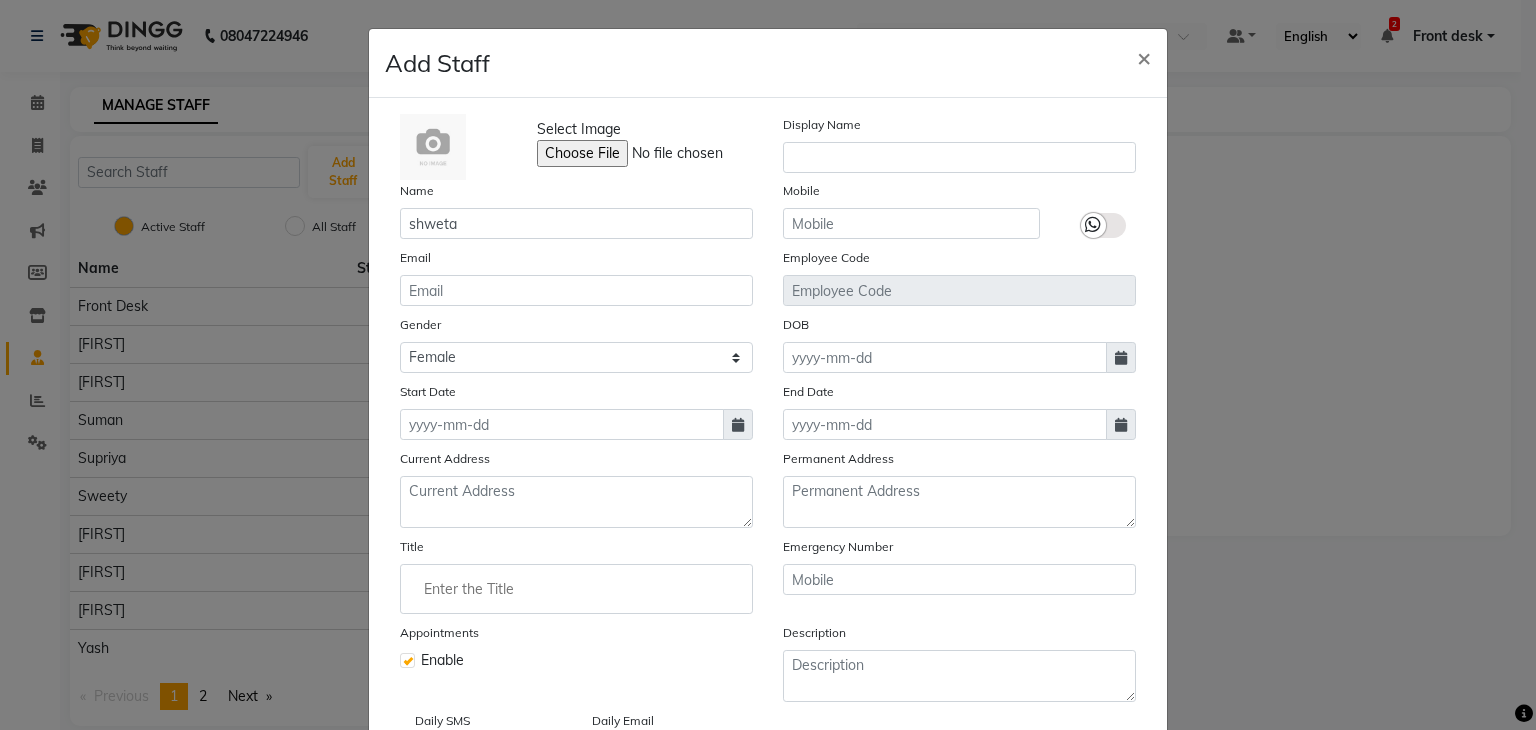 click 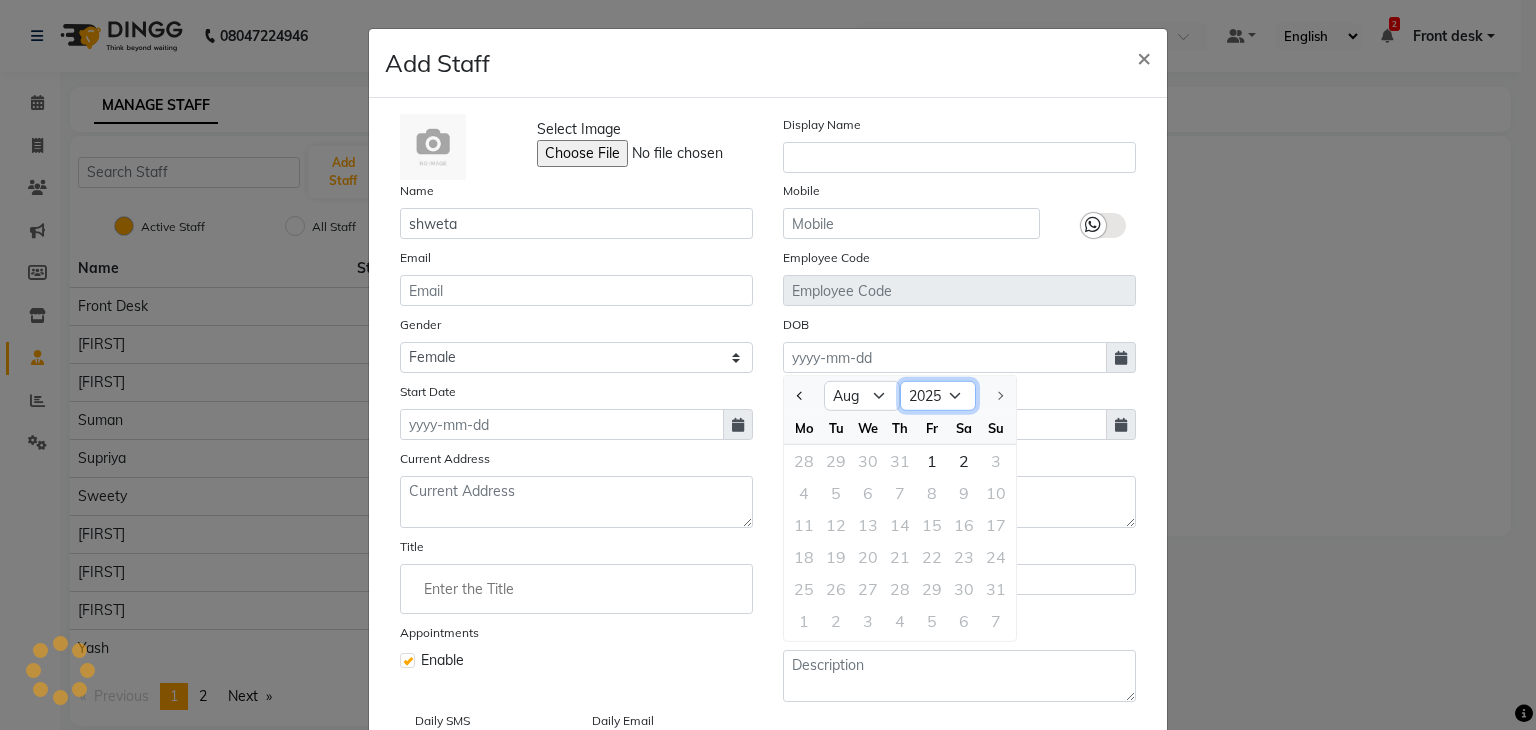 click on "1920 1921 1922 1923 1924 1925 1926 1927 1928 1929 1930 1931 1932 1933 1934 1935 1936 1937 1938 1939 1940 1941 1942 1943 1944 1945 1946 1947 1948 1949 1950 1951 1952 1953 1954 1955 1956 1957 1958 1959 1960 1961 1962 1963 1964 1965 1966 1967 1968 1969 1970 1971 1972 1973 1974 1975 1976 1977 1978 1979 1980 1981 1982 1983 1984 1985 1986 1987 1988 1989 1990 1991 1992 1993 1994 1995 1996 1997 1998 1999 2000 2001 2002 2003 2004 2005 2006 2007 2008 2009 2010 2011 2012 2013 2014 2015 2016 2017 2018 2019 2020 2021 2022 2023 2024 2025" 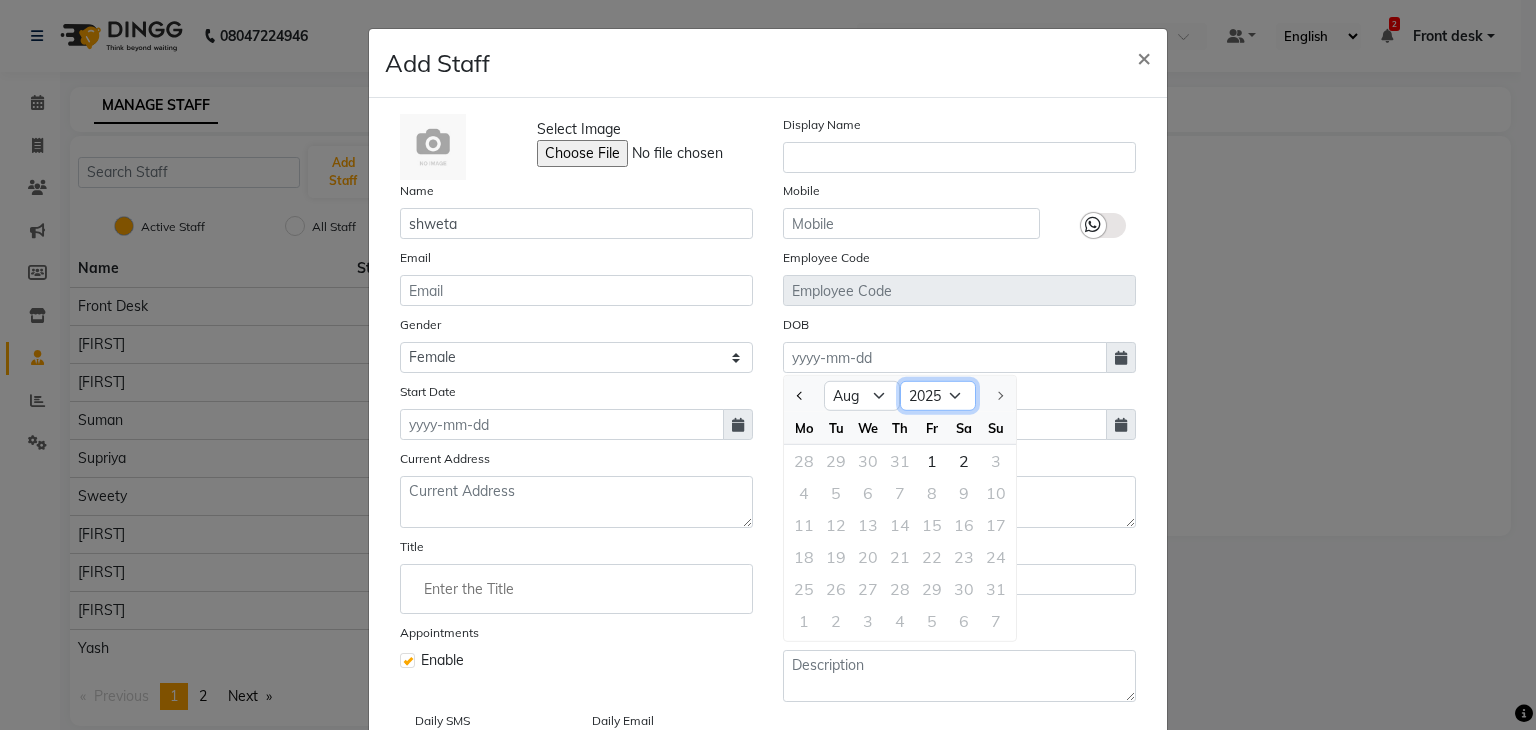 select on "1990" 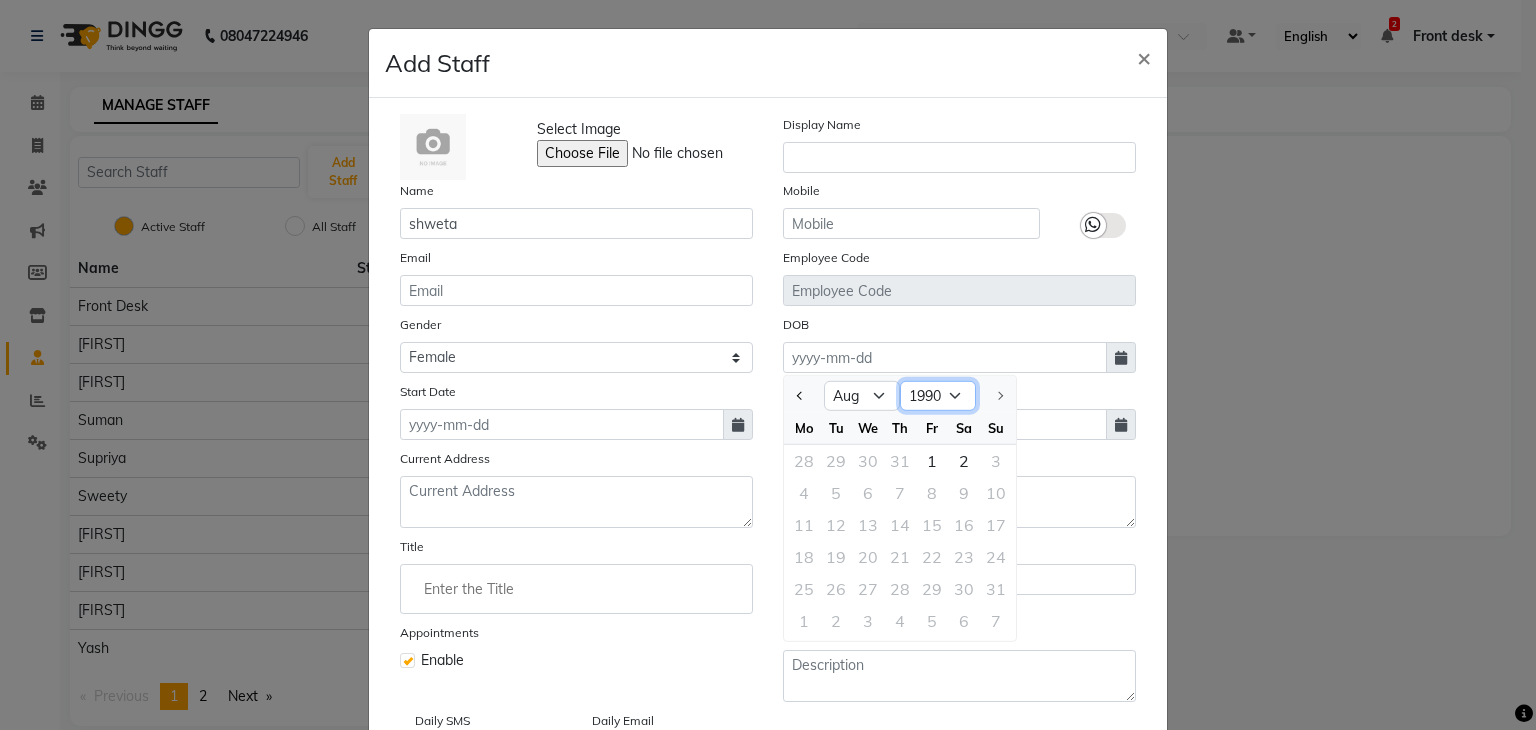 click on "1920 1921 1922 1923 1924 1925 1926 1927 1928 1929 1930 1931 1932 1933 1934 1935 1936 1937 1938 1939 1940 1941 1942 1943 1944 1945 1946 1947 1948 1949 1950 1951 1952 1953 1954 1955 1956 1957 1958 1959 1960 1961 1962 1963 1964 1965 1966 1967 1968 1969 1970 1971 1972 1973 1974 1975 1976 1977 1978 1979 1980 1981 1982 1983 1984 1985 1986 1987 1988 1989 1990 1991 1992 1993 1994 1995 1996 1997 1998 1999 2000 2001 2002 2003 2004 2005 2006 2007 2008 2009 2010 2011 2012 2013 2014 2015 2016 2017 2018 2019 2020 2021 2022 2023 2024 2025" 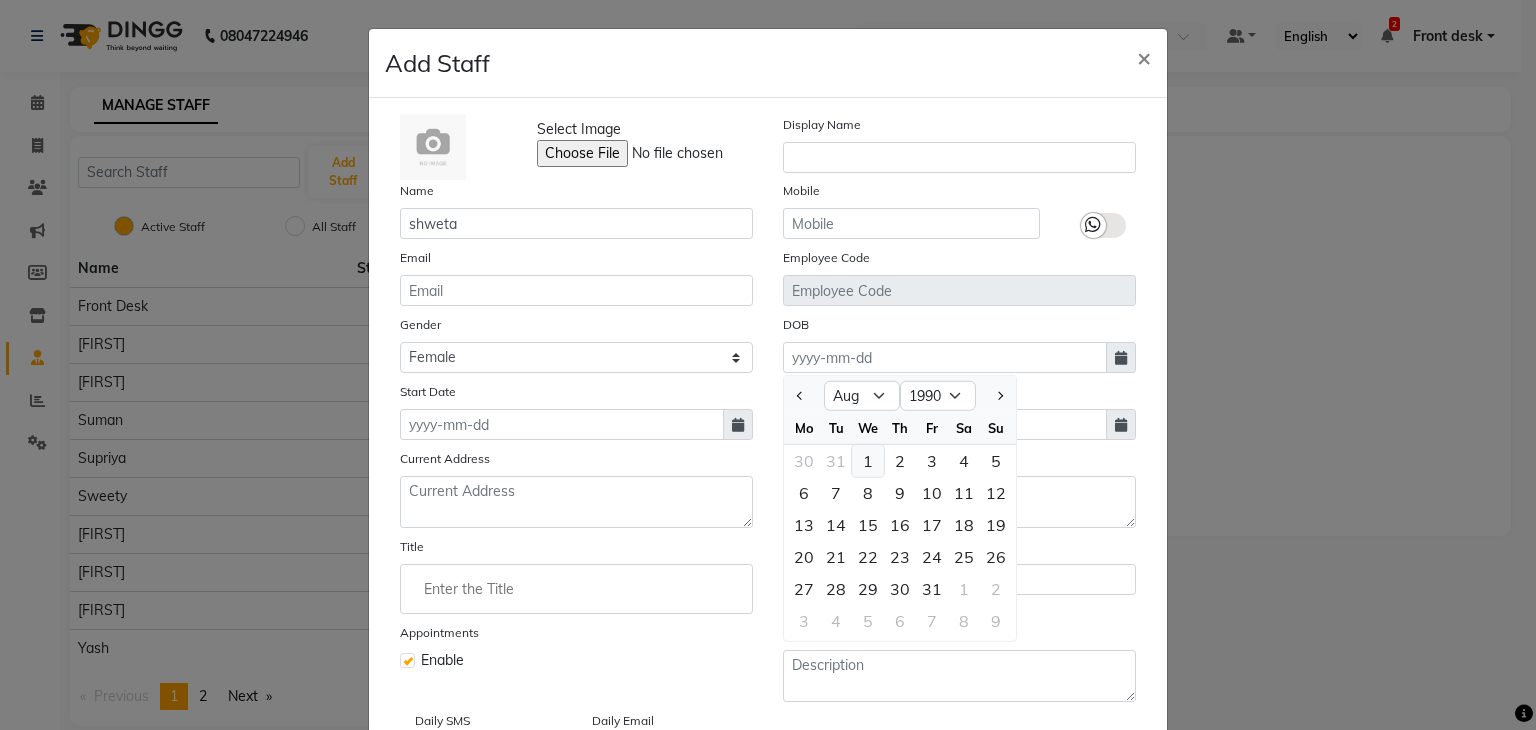 click on "1" 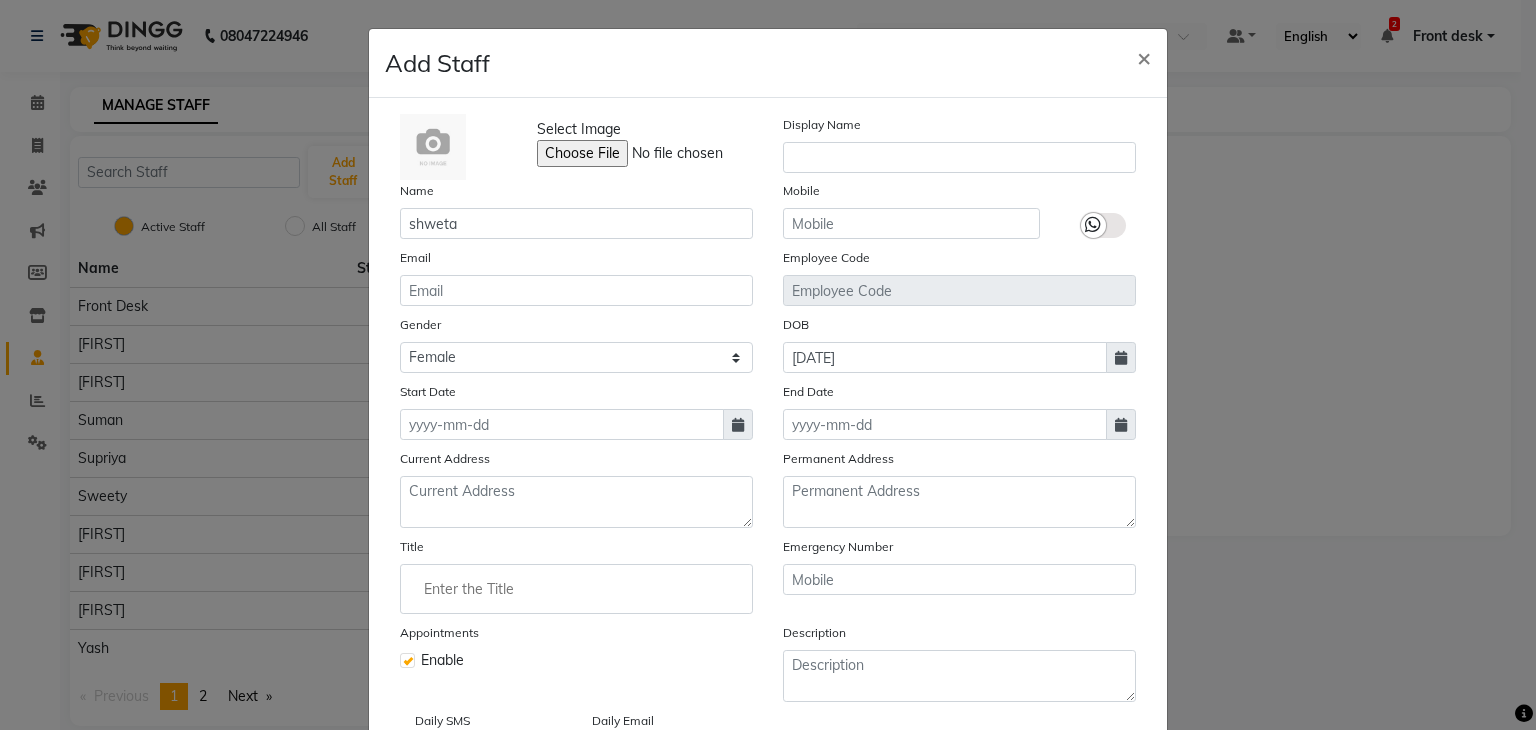 click 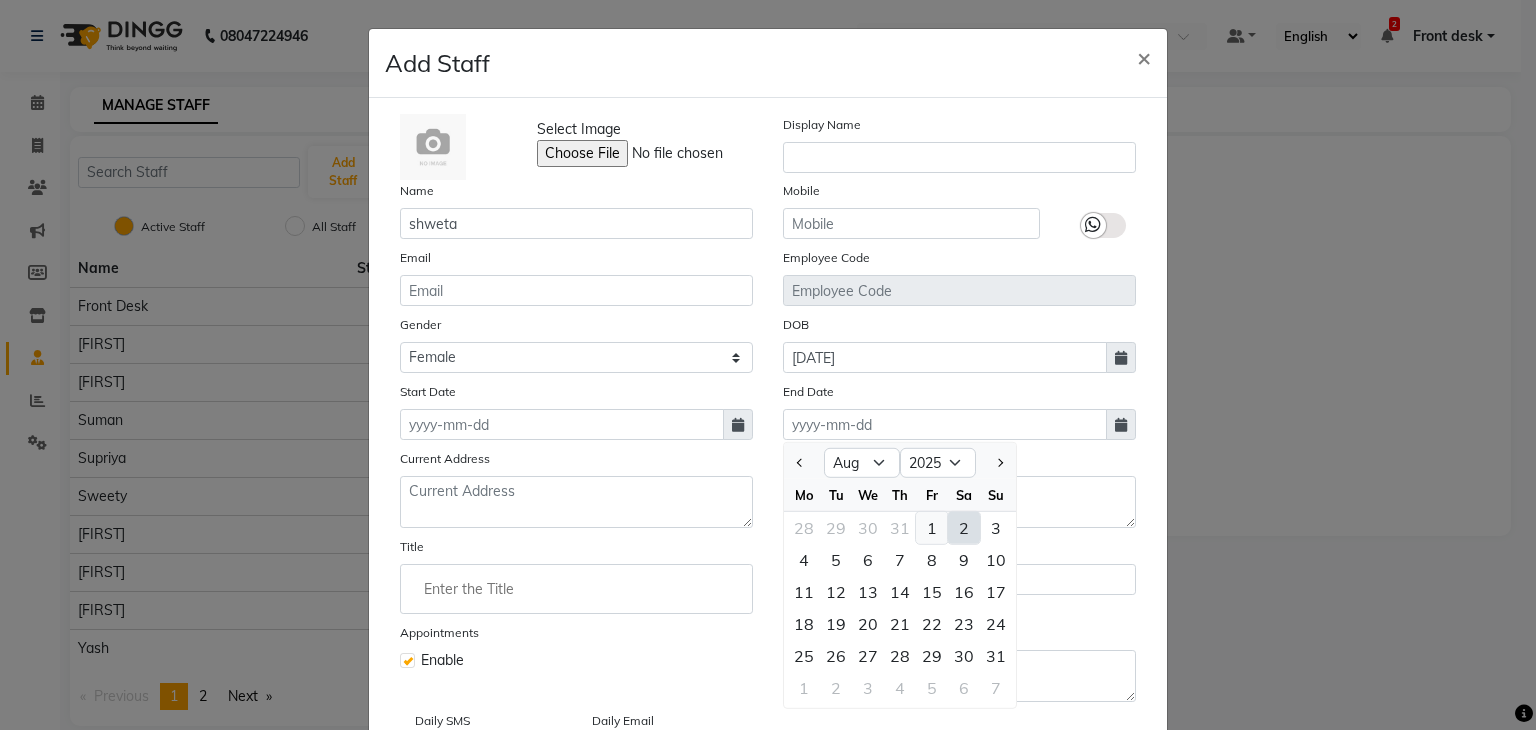 click on "1" 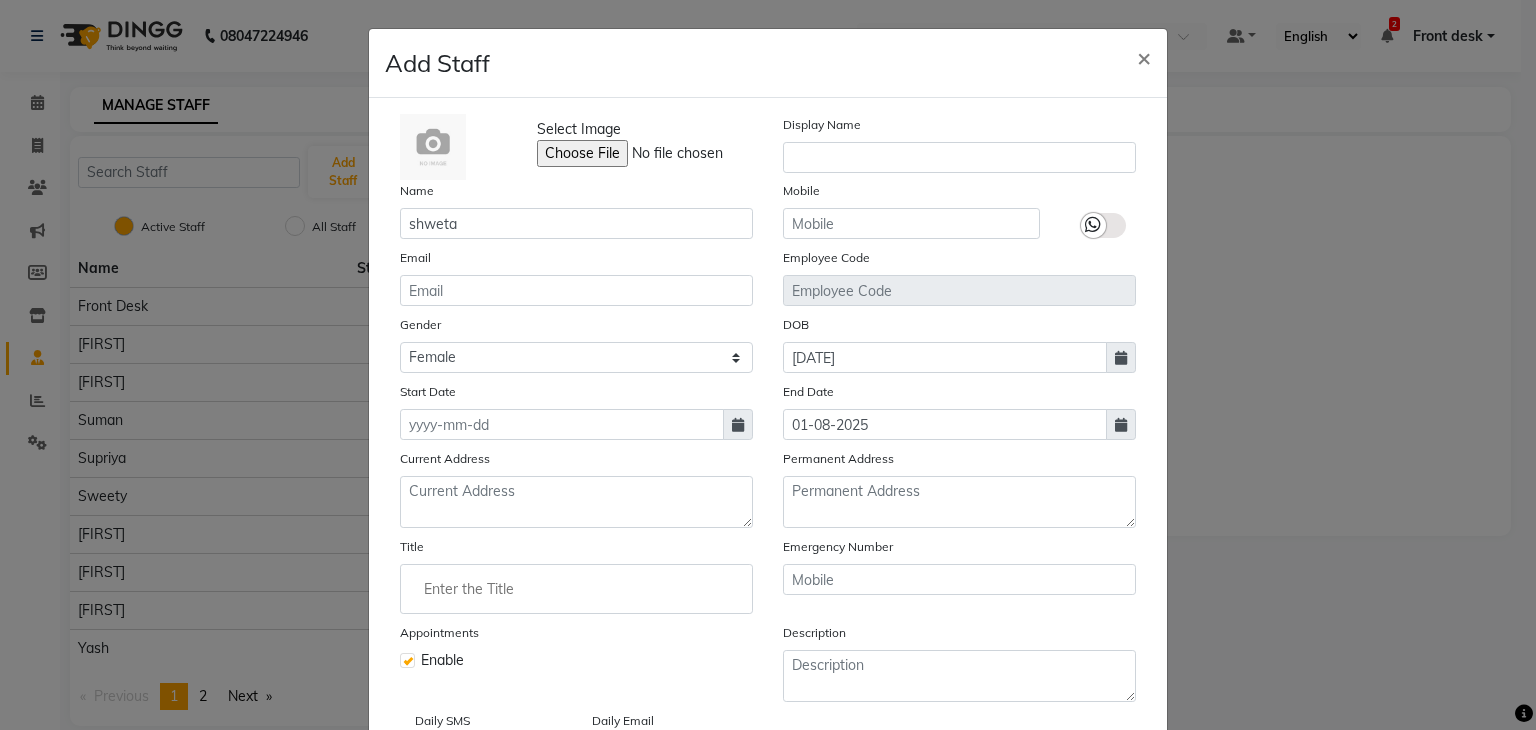 click 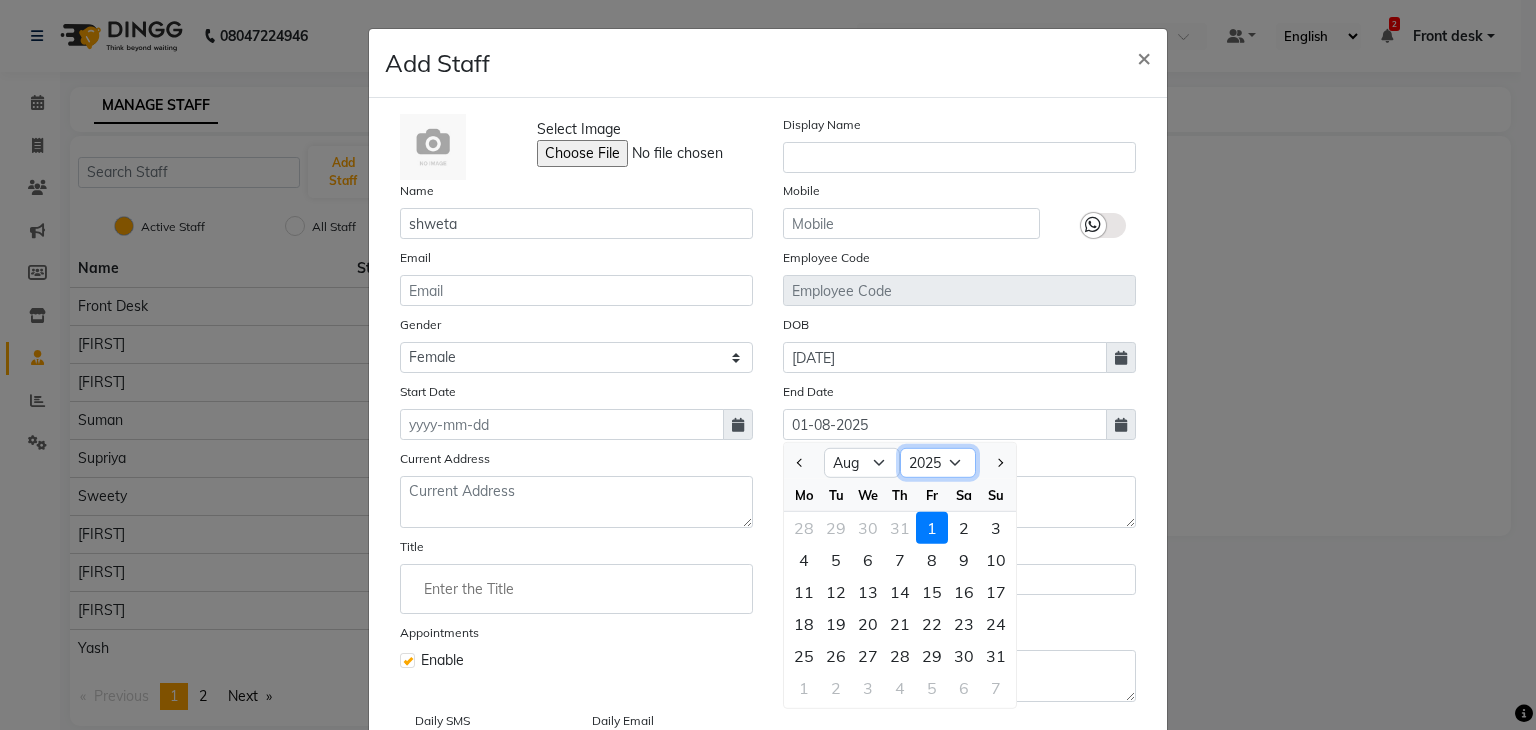 click on "2015 2016 2017 2018 2019 2020 2021 2022 2023 2024 2025 2026 2027 2028 2029 2030 2031 2032 2033 2034 2035" 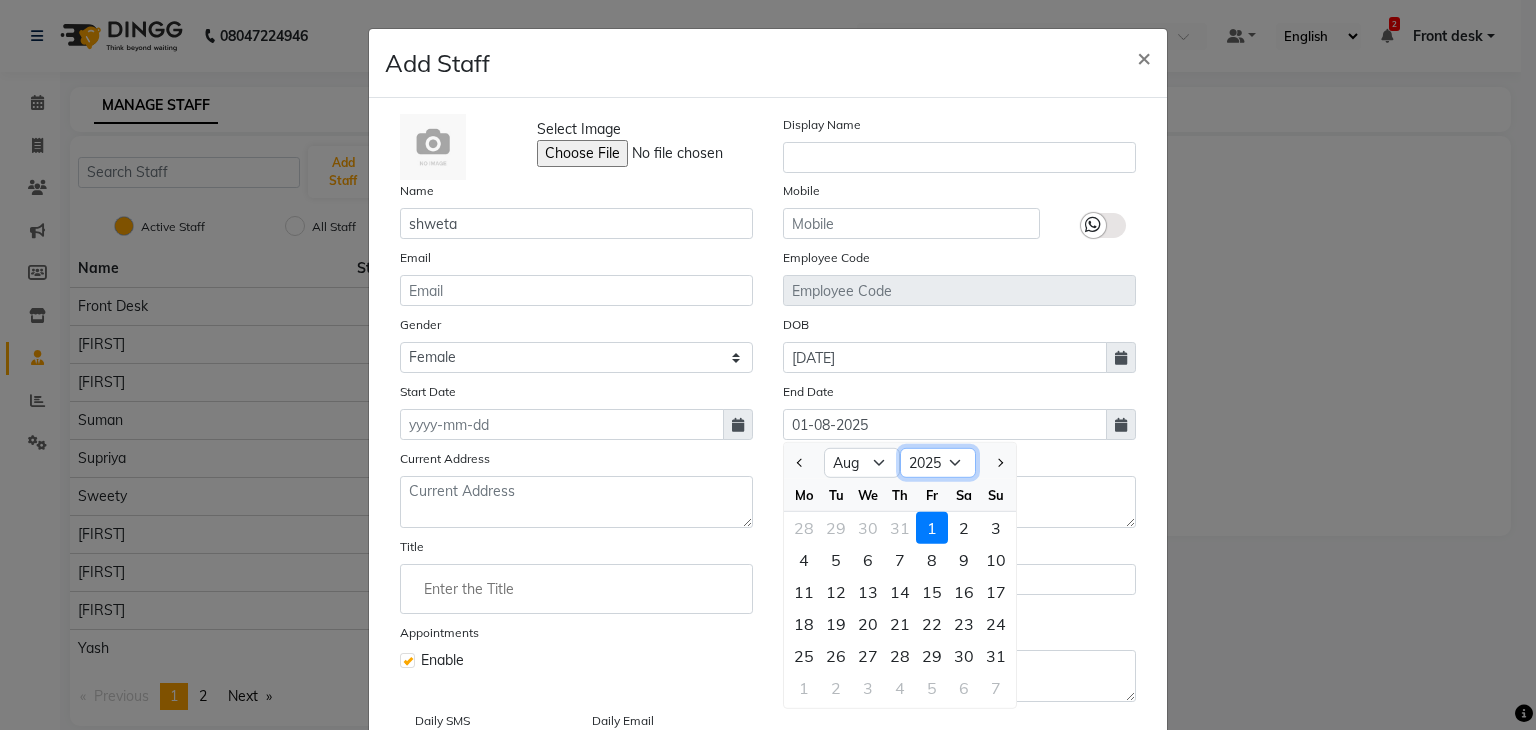 select on "2034" 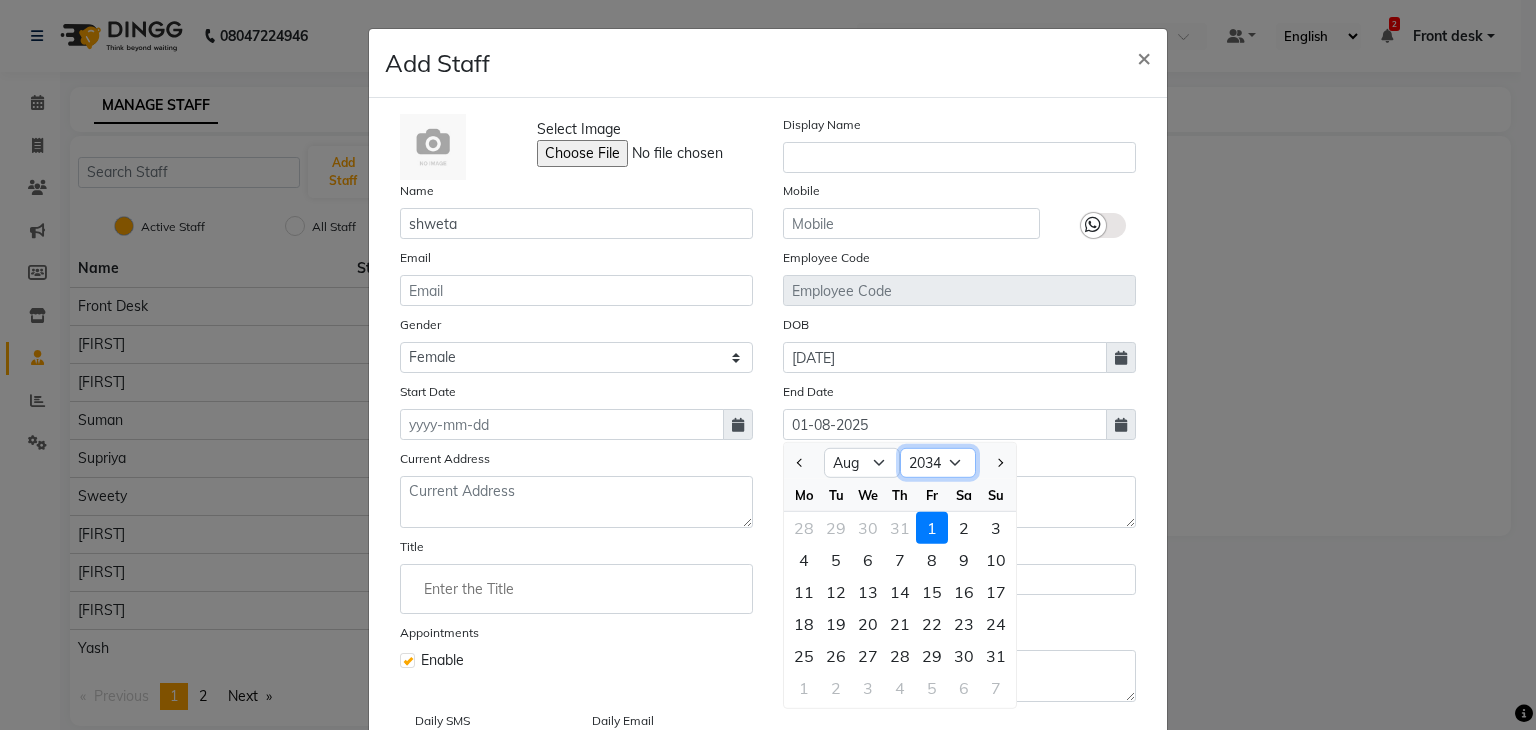 click on "2015 2016 2017 2018 2019 2020 2021 2022 2023 2024 2025 2026 2027 2028 2029 2030 2031 2032 2033 2034 2035" 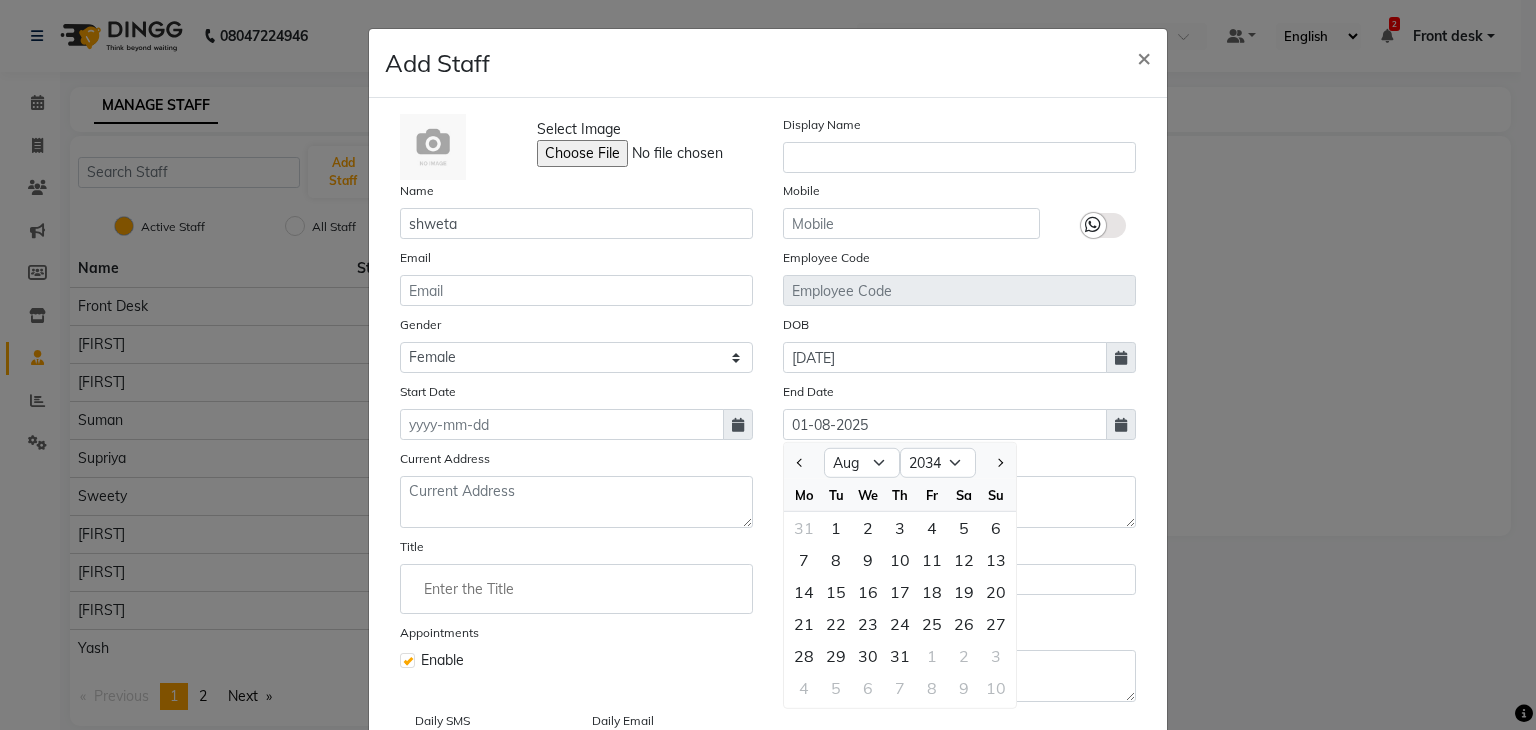 click on "Add Staff × Select Image  Display Name Name [FIRST] Mobile Email Employee Code Gender Select Male Female Other Prefer Not To Say DOB 01-08-1990 Start Date End Date 01-08-2025 Jan Feb Mar Apr May Jun Jul Aug Sep Oct Nov Dec 2024 2025 2026 2027 2028 2029 2030 2031 2032 2033 2034 2035 2036 2037 2038 2039 2040 2041 2042 2043 2044 Mo Tu We Th Fr Sa Su 31 1 2 3 4 5 6 7 8 9 10 11 12 13 14 15 16 17 18 19 20 21 22 23 24 25 26 27 28 29 30 31 1 2 3 4 5 6 7 8 9 10 Current Address Permanent Address Title Emergency Number Appointments Enable Description Daily SMS Daily Email  Cancel   Save" 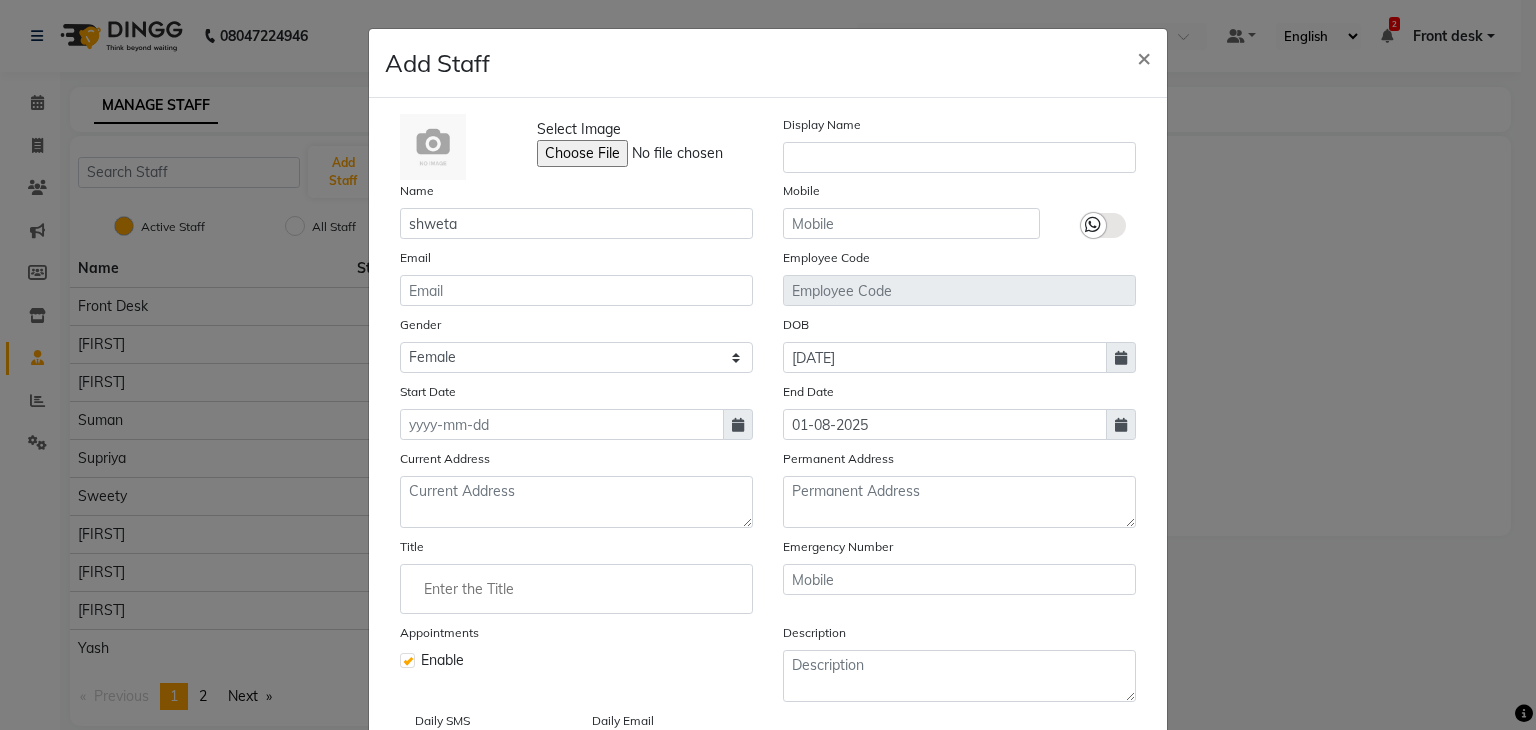 click 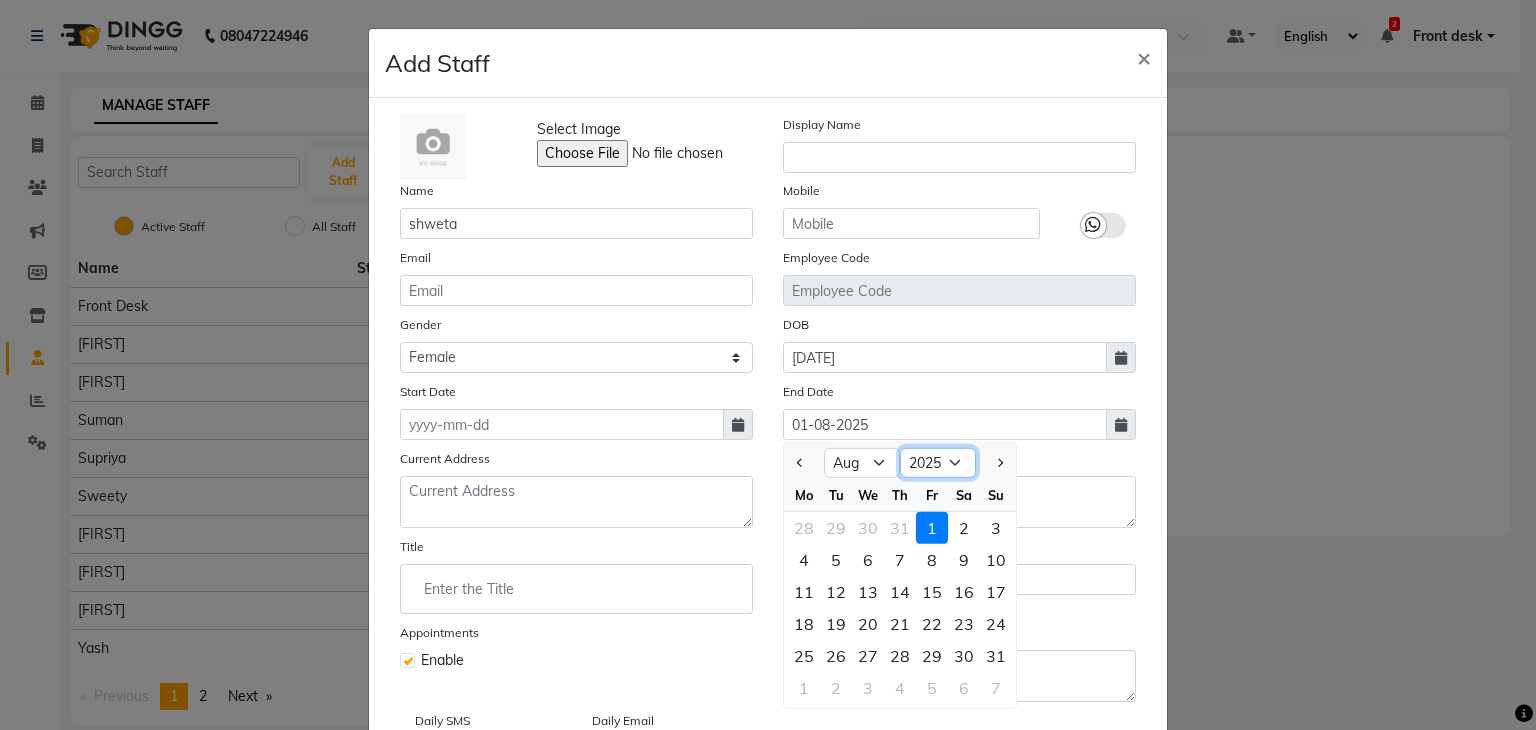 click on "2015 2016 2017 2018 2019 2020 2021 2022 2023 2024 2025 2026 2027 2028 2029 2030 2031 2032 2033 2034 2035" 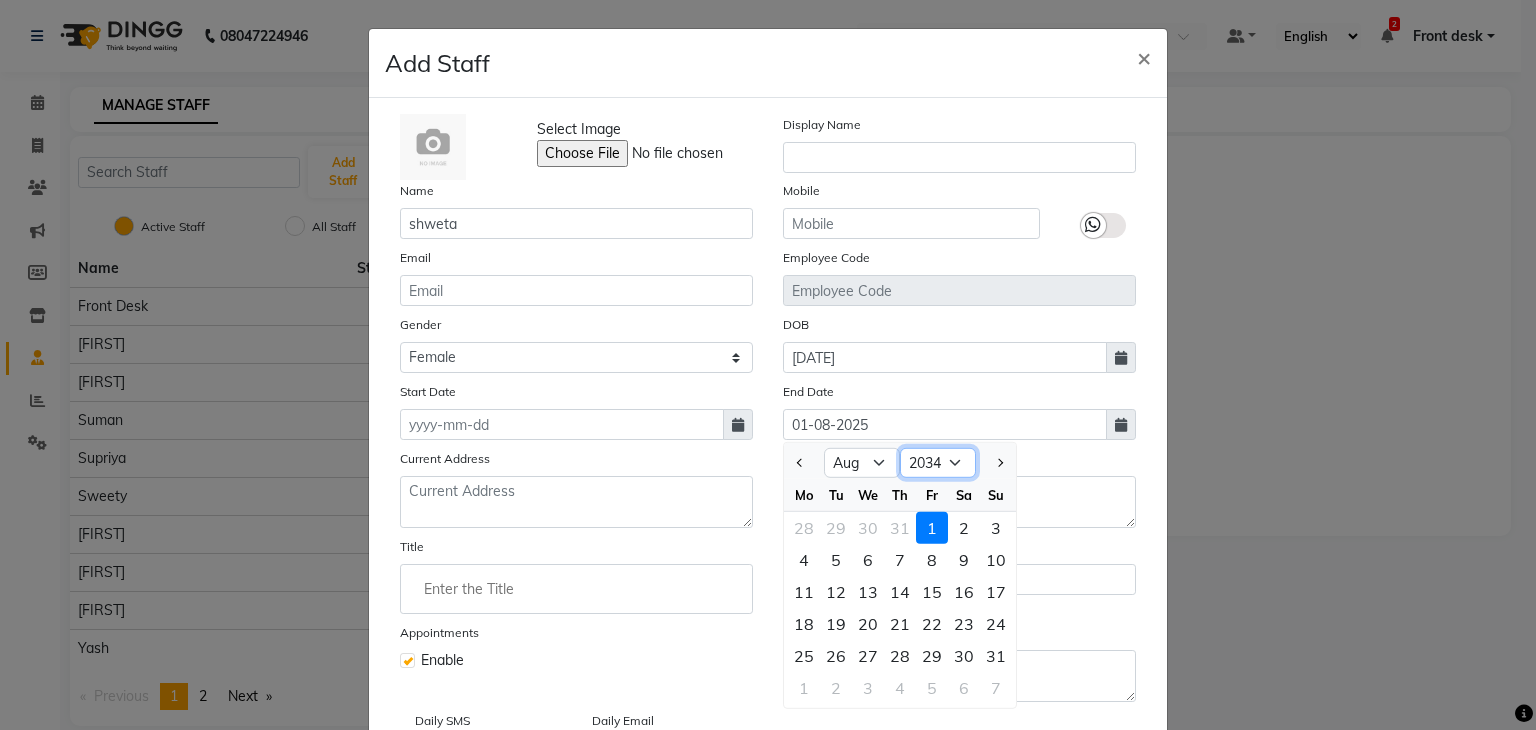 click on "2015 2016 2017 2018 2019 2020 2021 2022 2023 2024 2025 2026 2027 2028 2029 2030 2031 2032 2033 2034 2035" 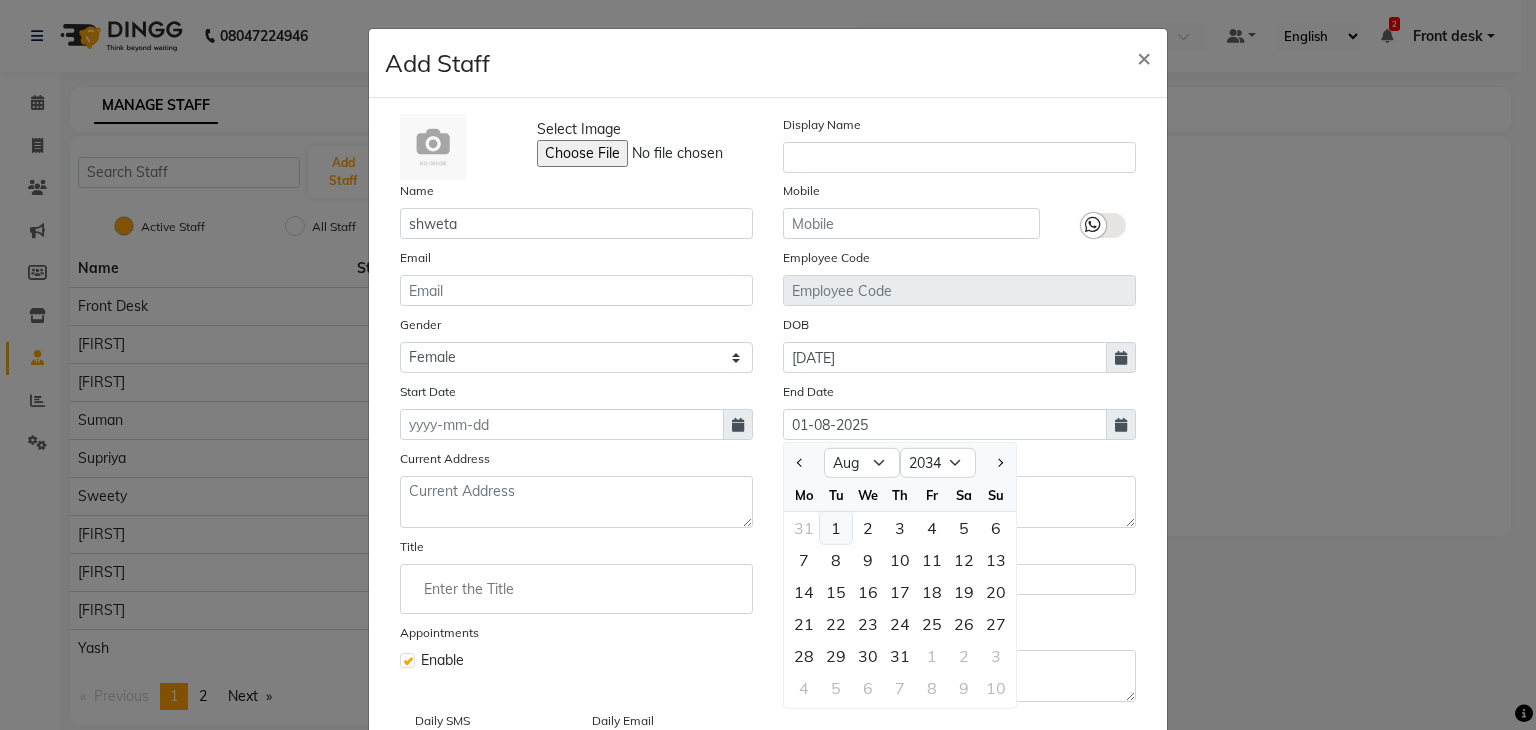 click on "1" 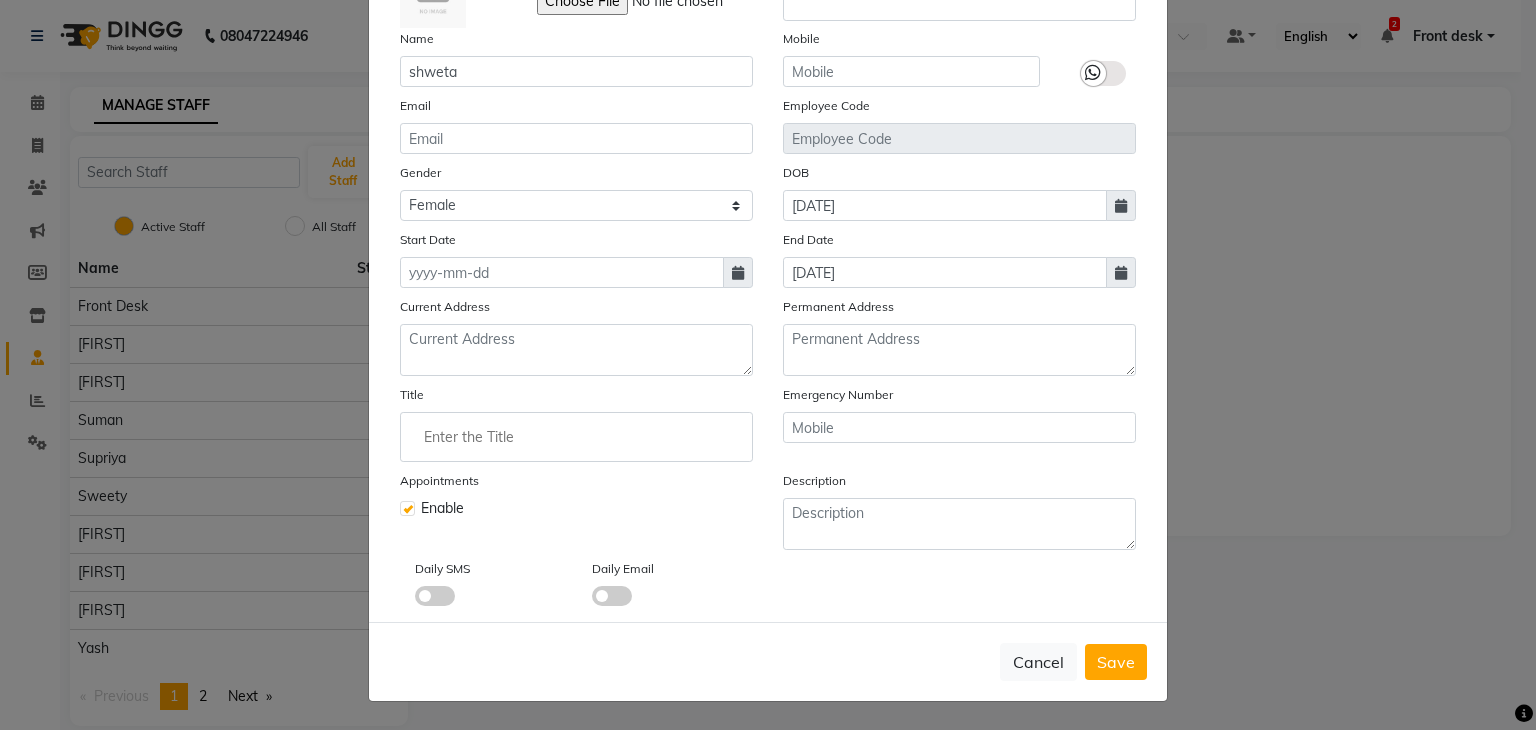 scroll, scrollTop: 160, scrollLeft: 0, axis: vertical 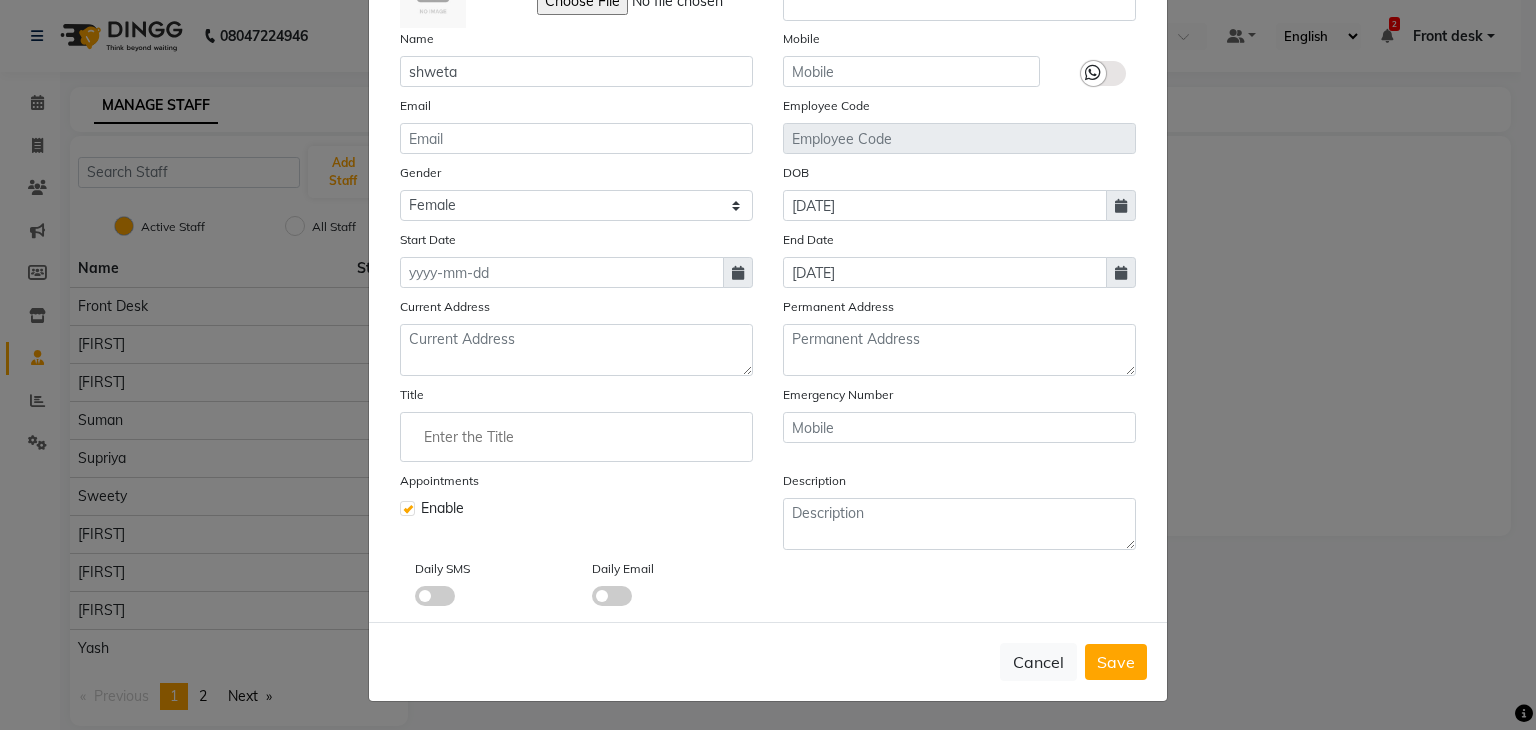click 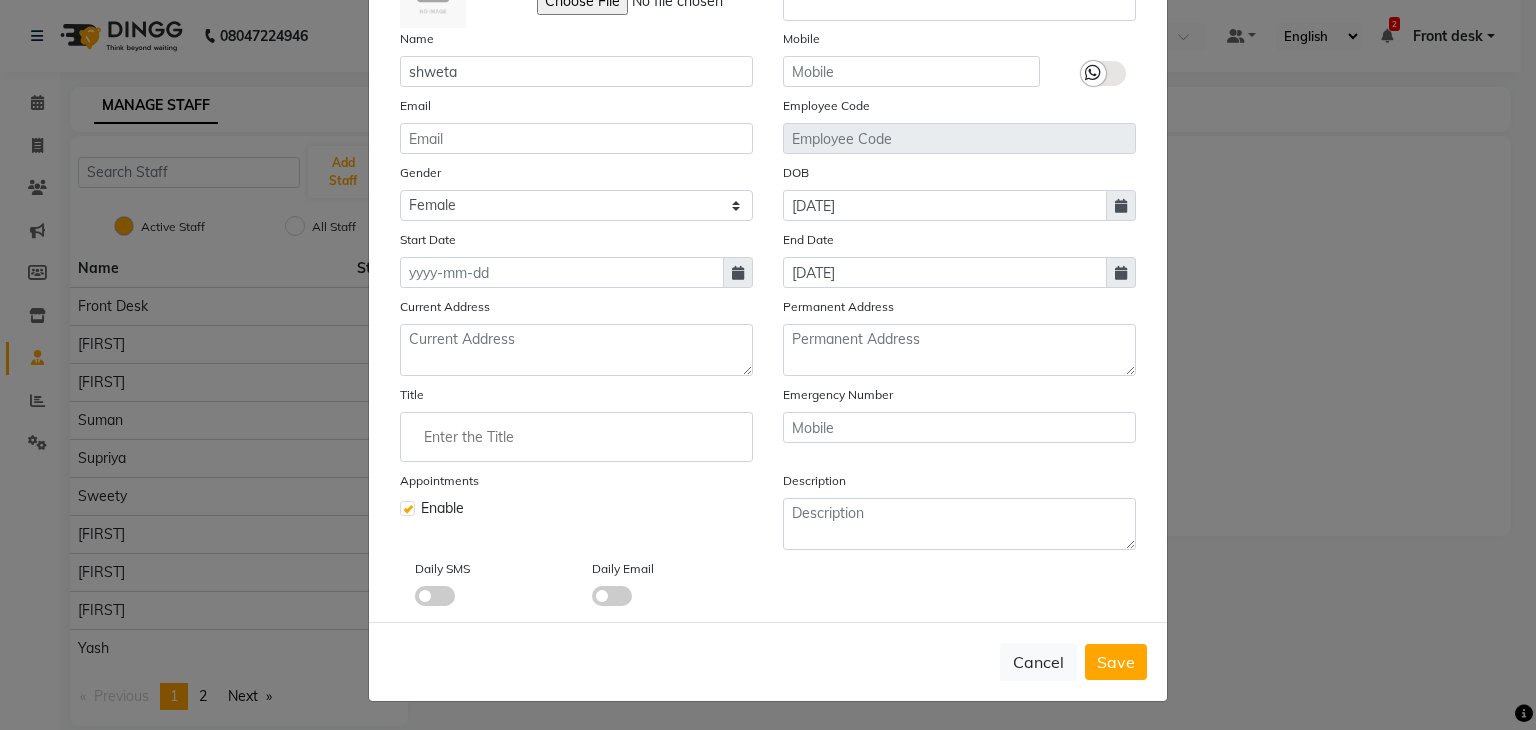click 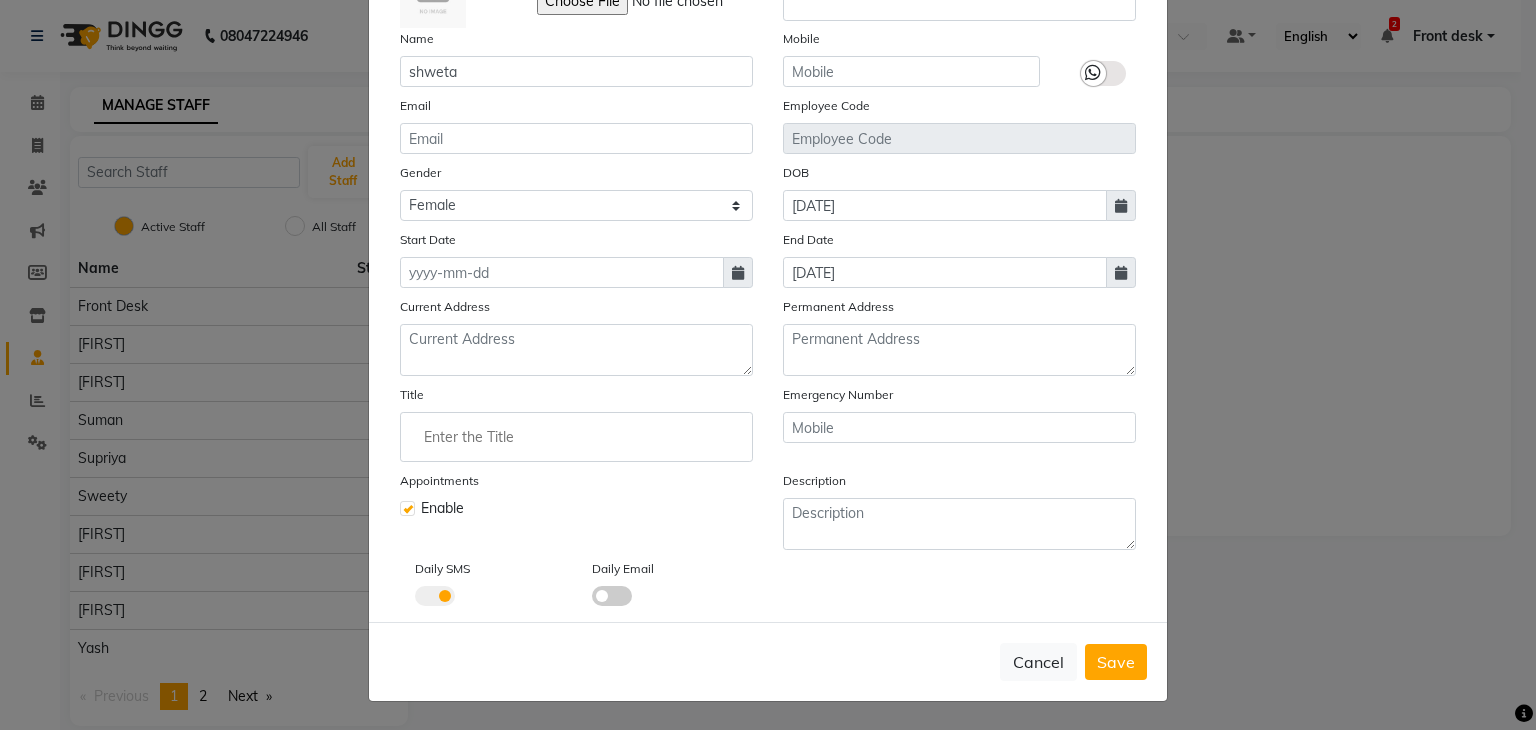 click on "Daily Email" 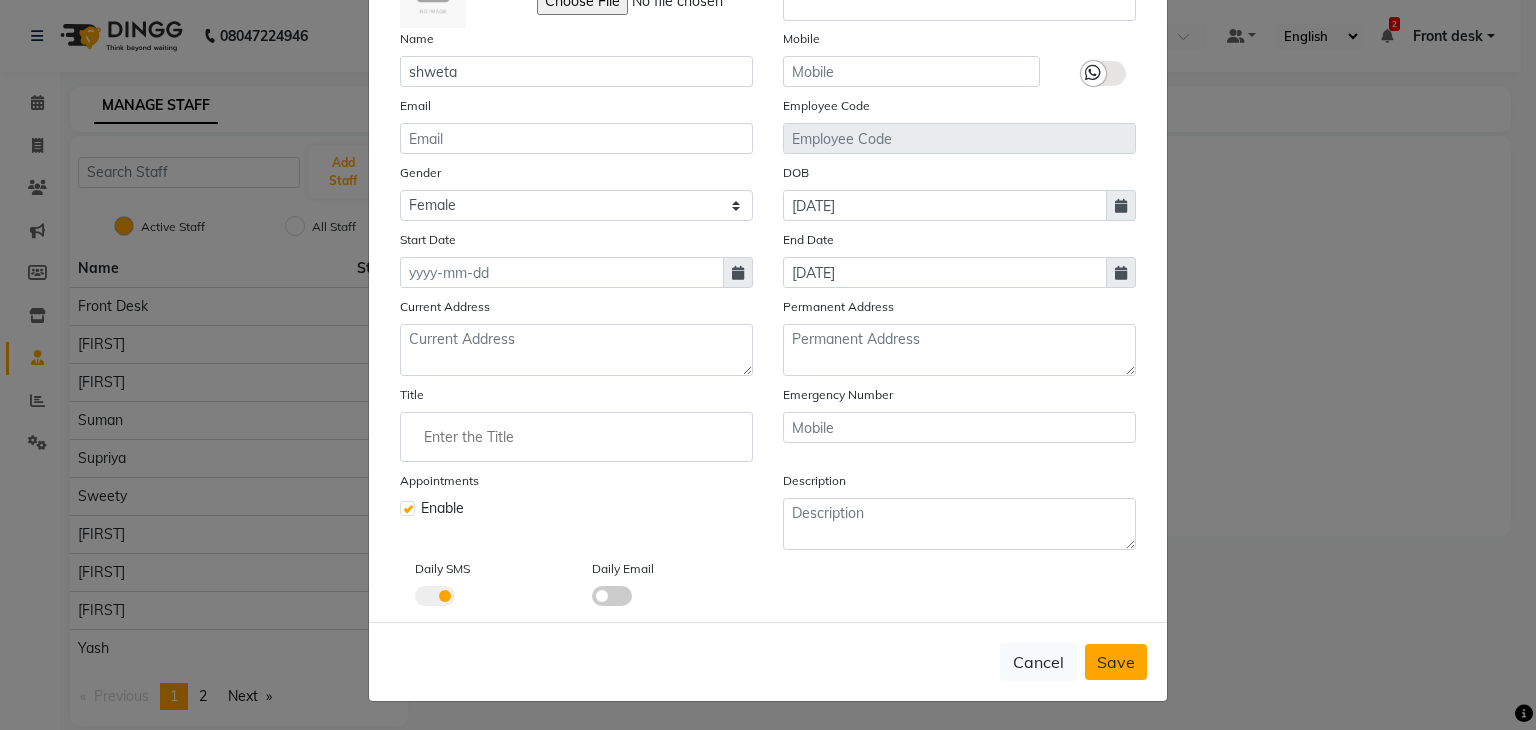 click on "Save" at bounding box center (1116, 662) 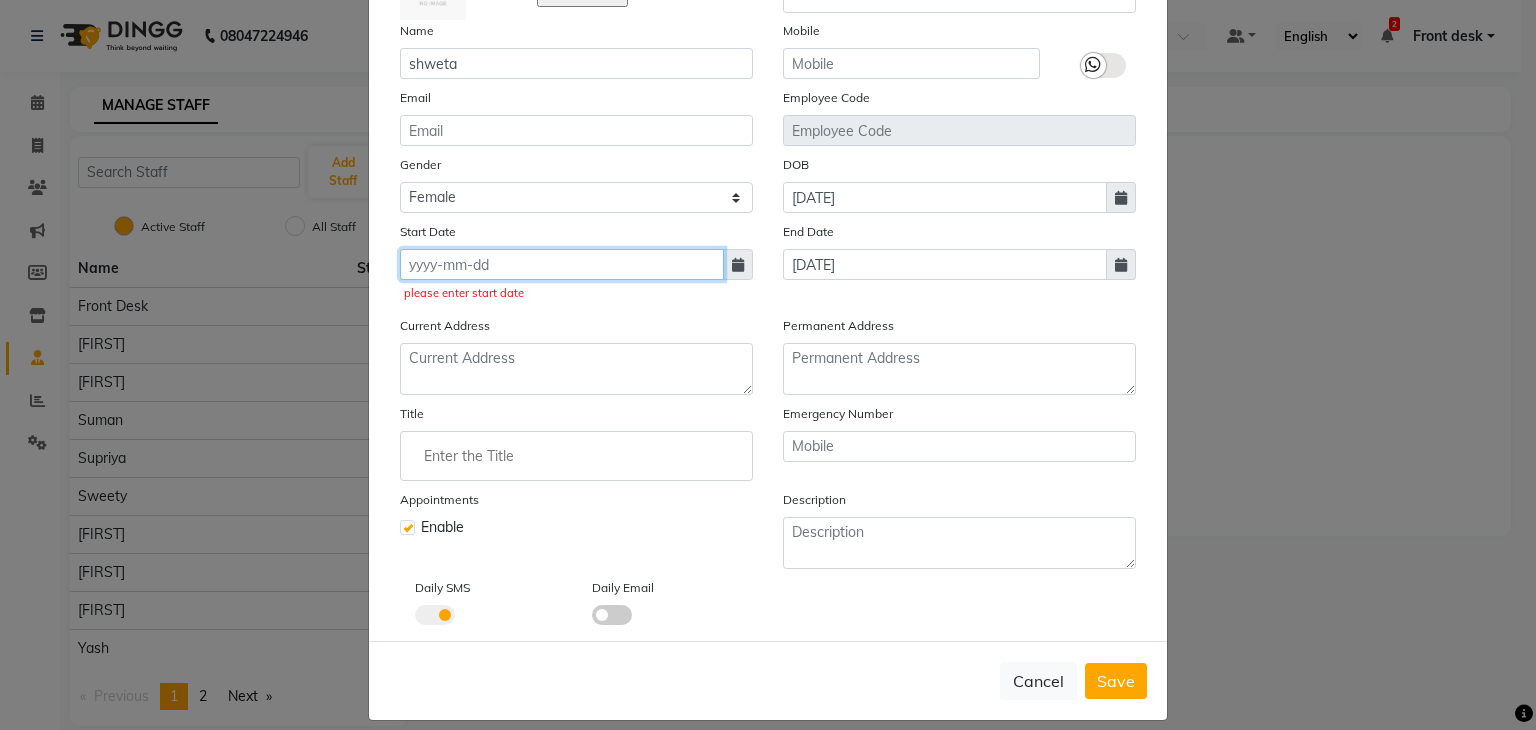 click 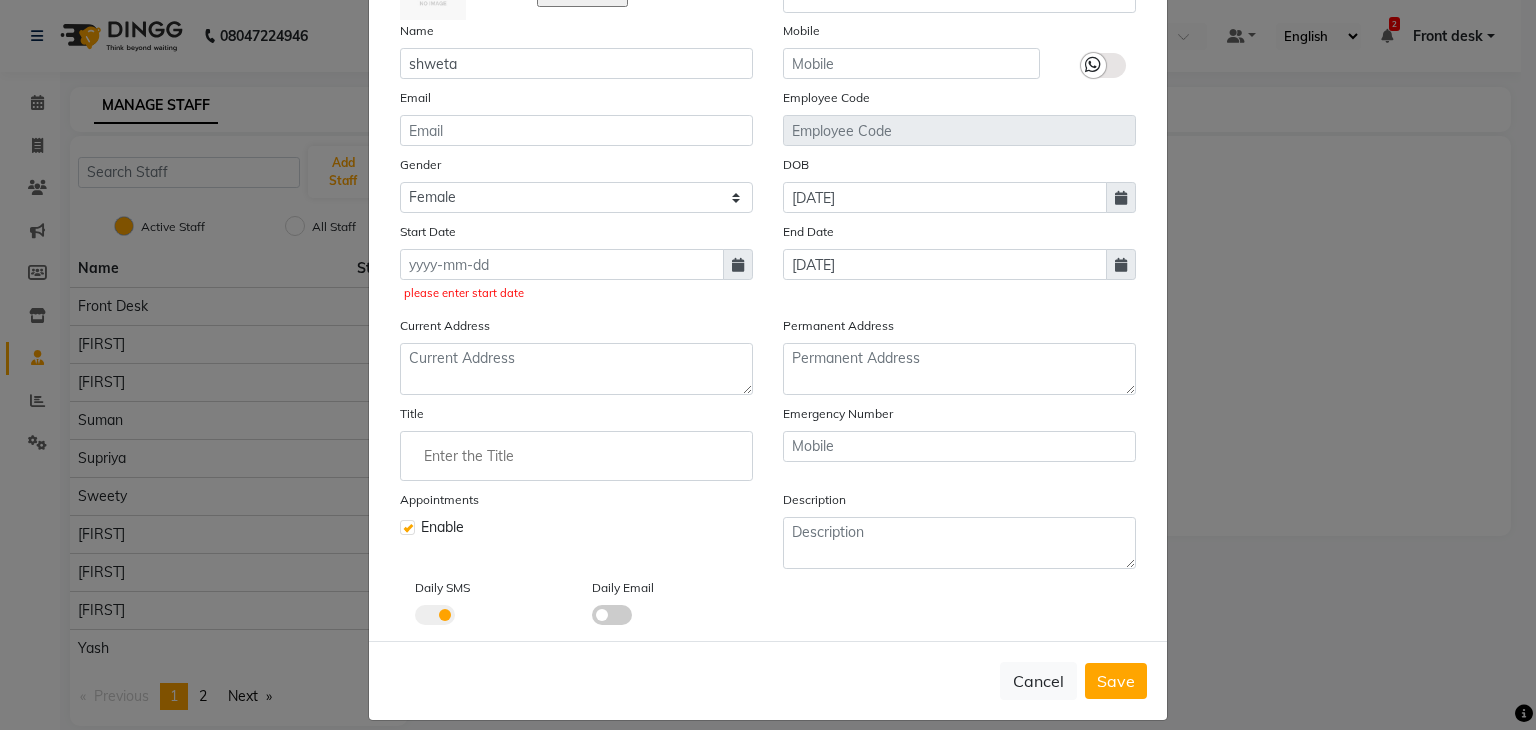 select on "8" 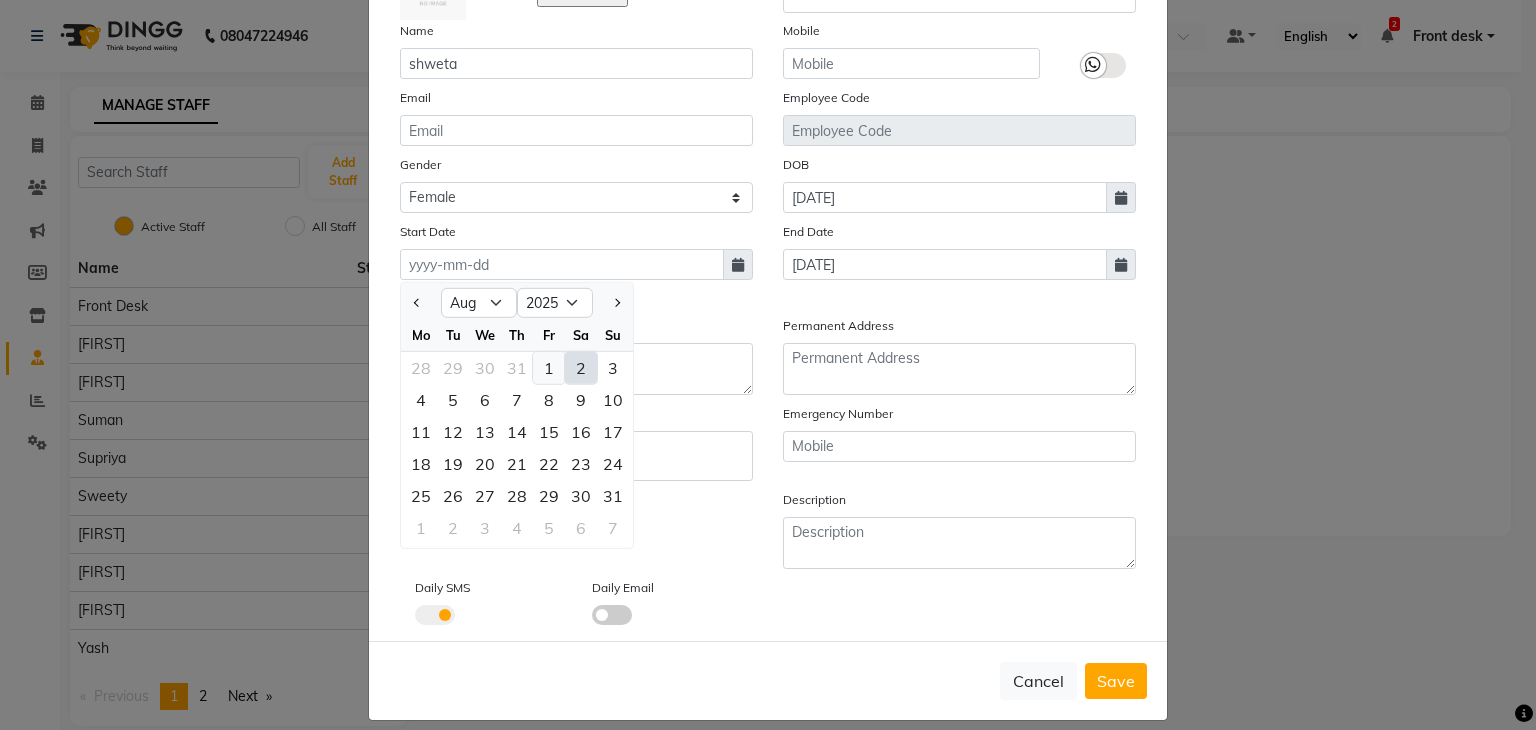 click on "1" 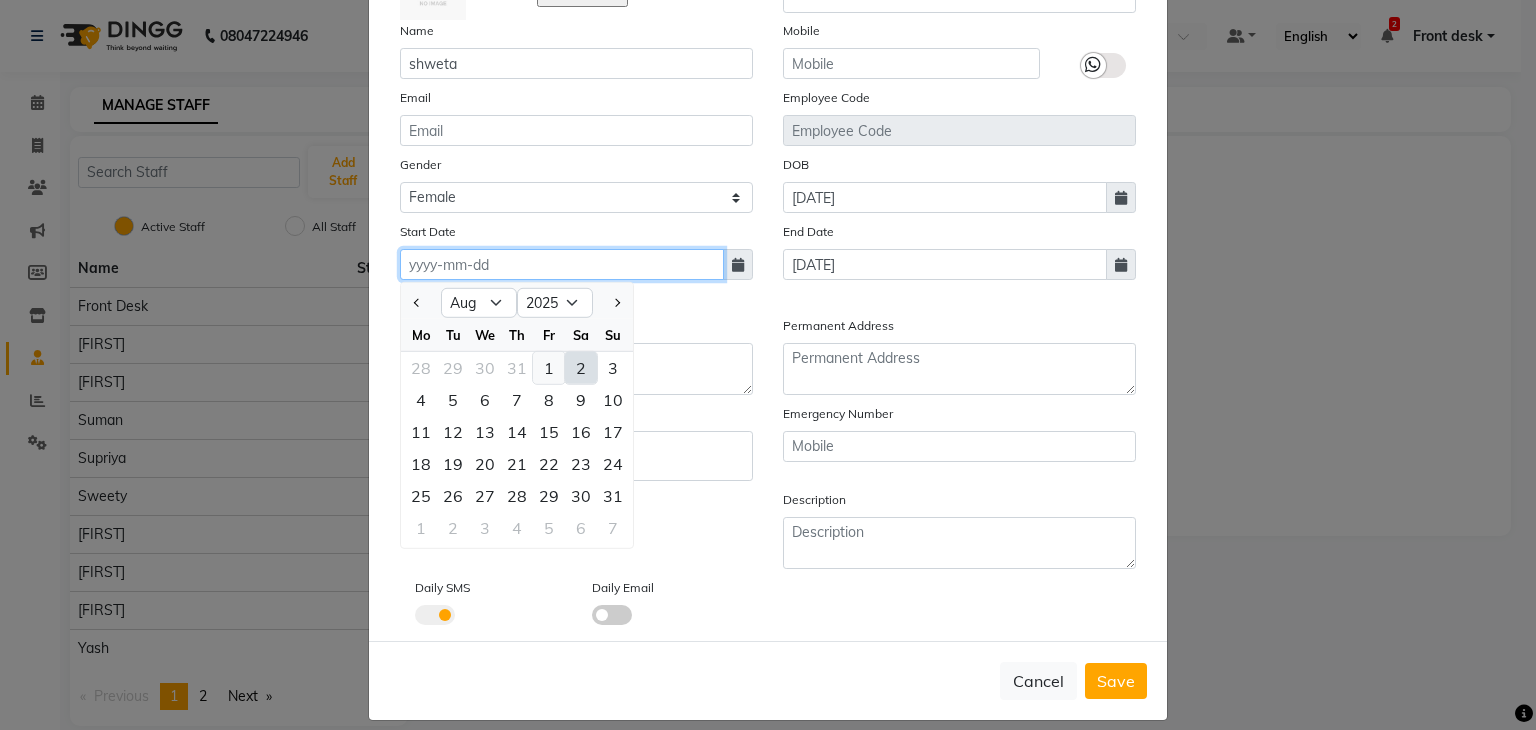 type on "01-08-2025" 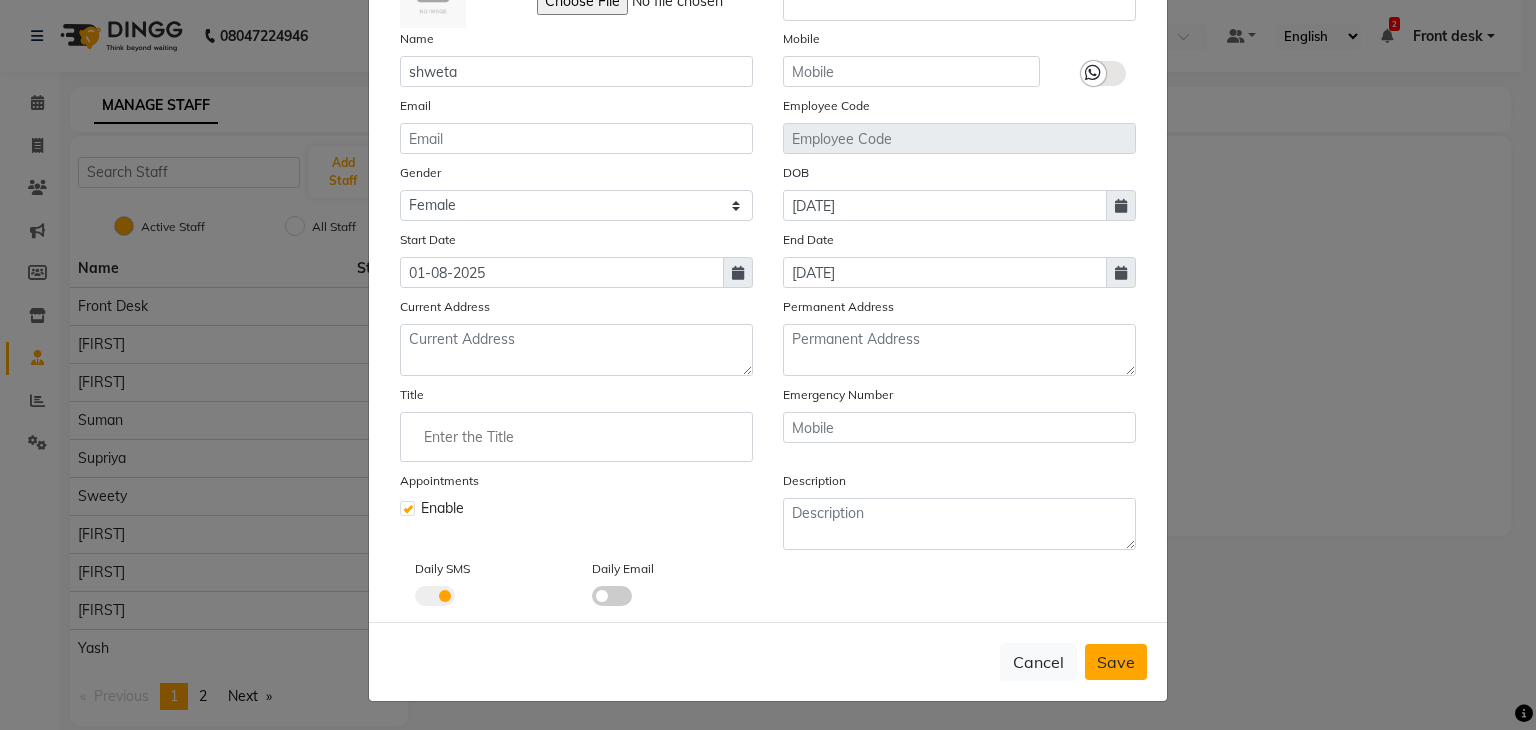 click on "Save" at bounding box center [1116, 662] 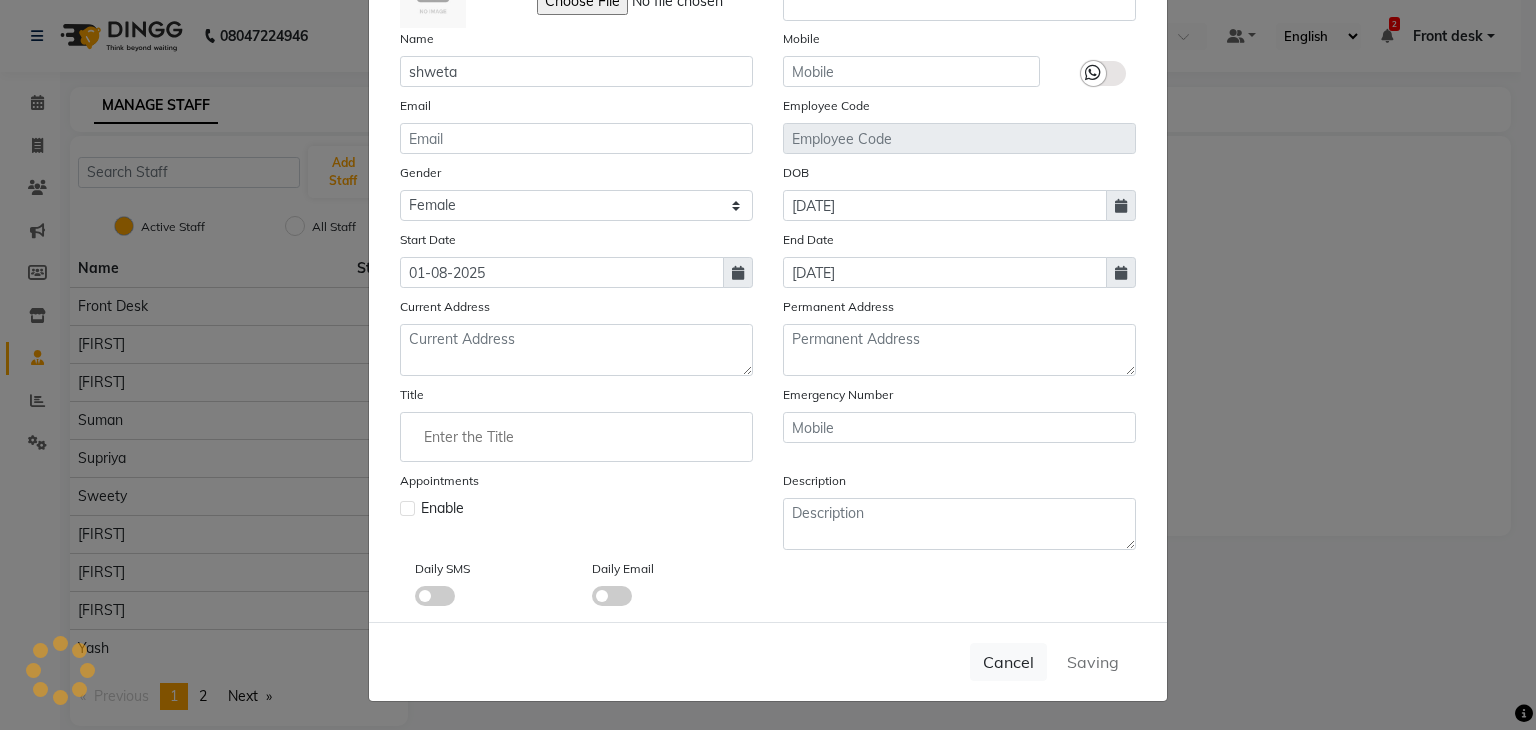 type 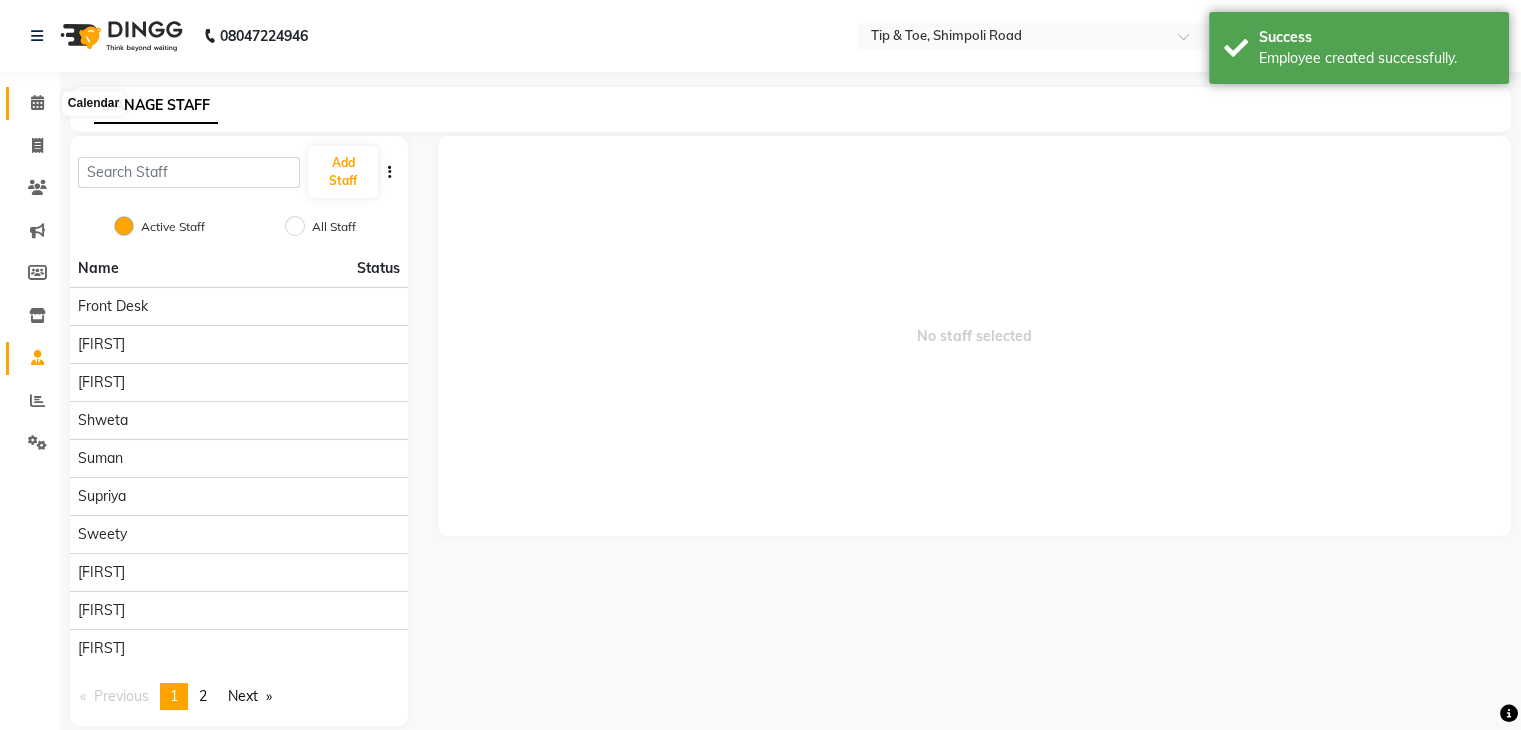 click 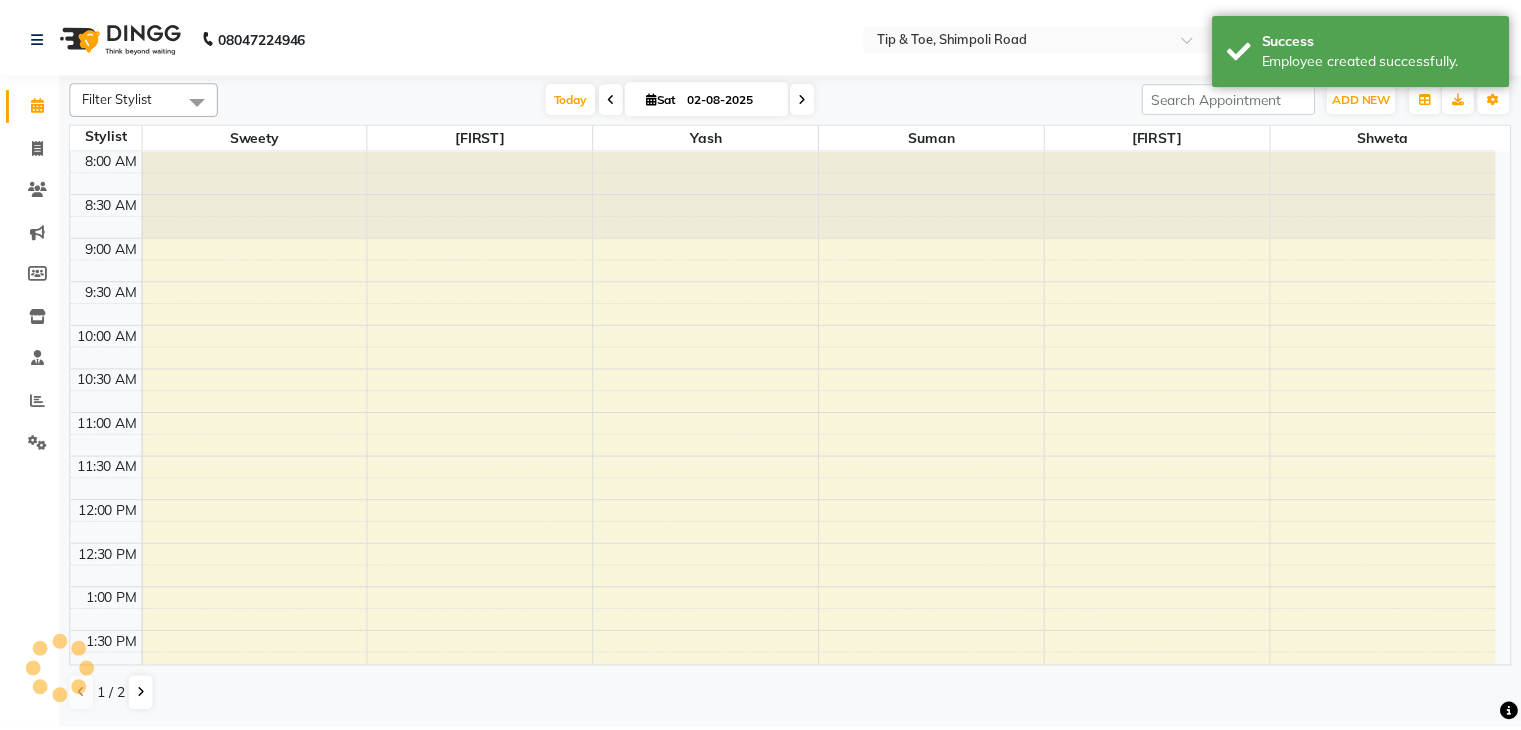 scroll, scrollTop: 0, scrollLeft: 0, axis: both 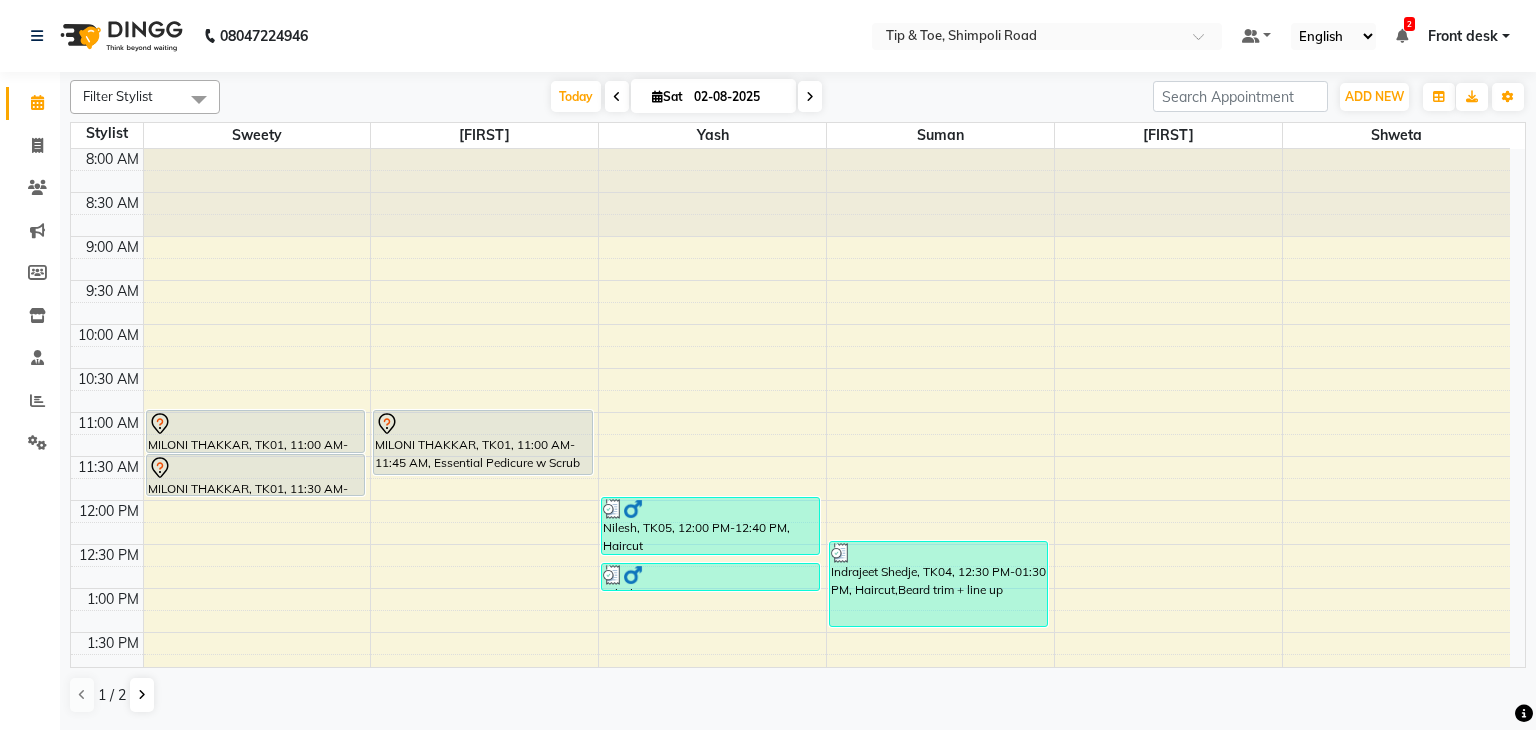 click on "1 / 2" at bounding box center (120, 695) 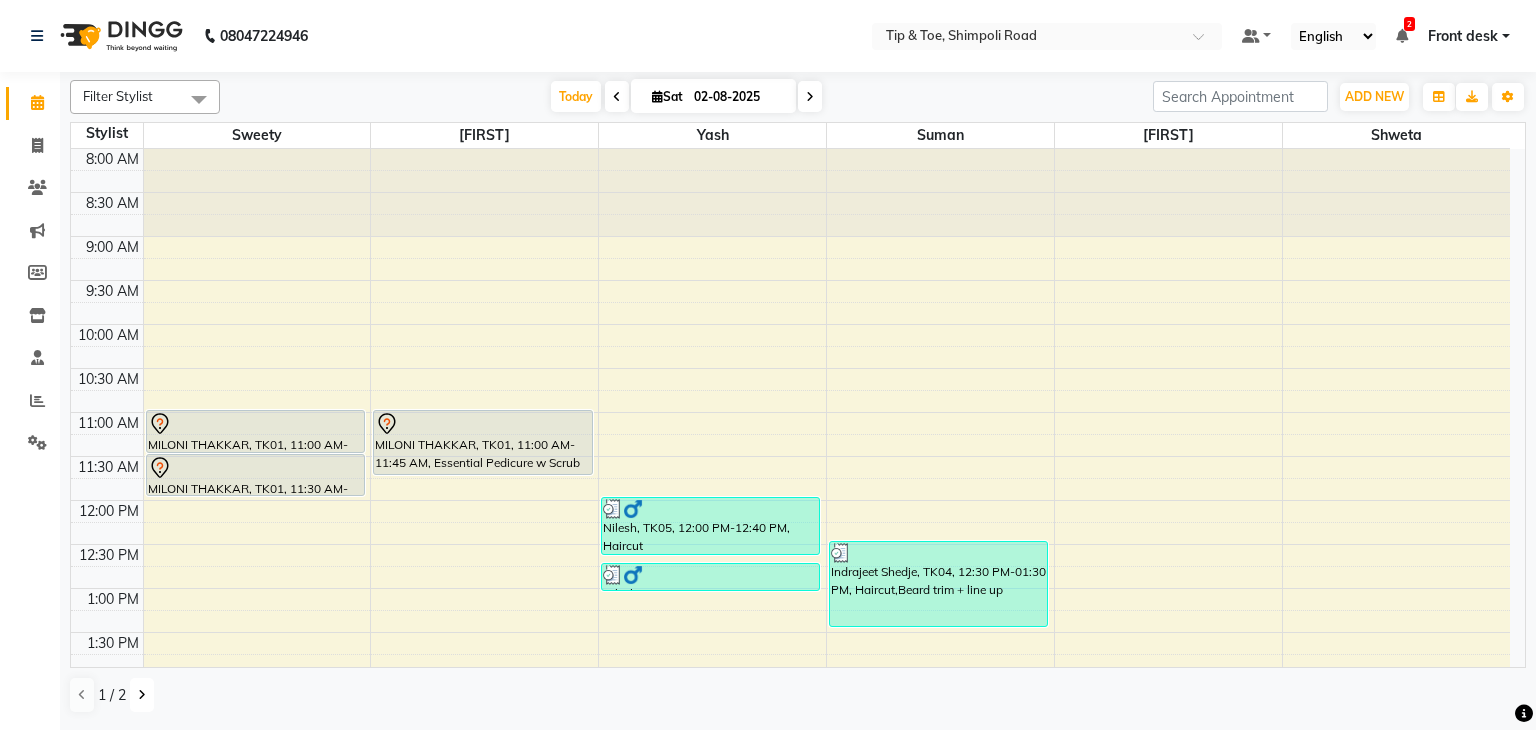 click at bounding box center [142, 695] 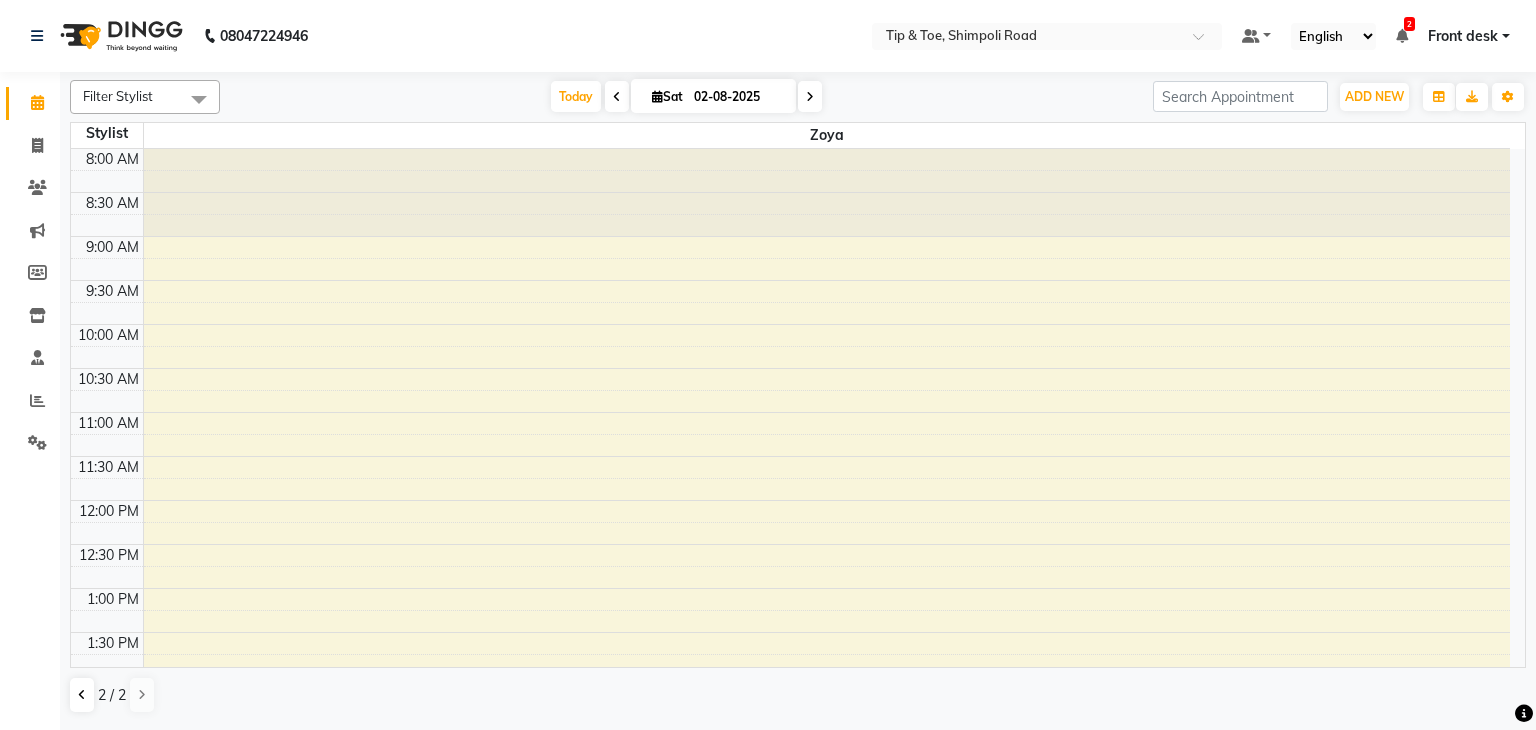click on "2 / 2" at bounding box center (120, 695) 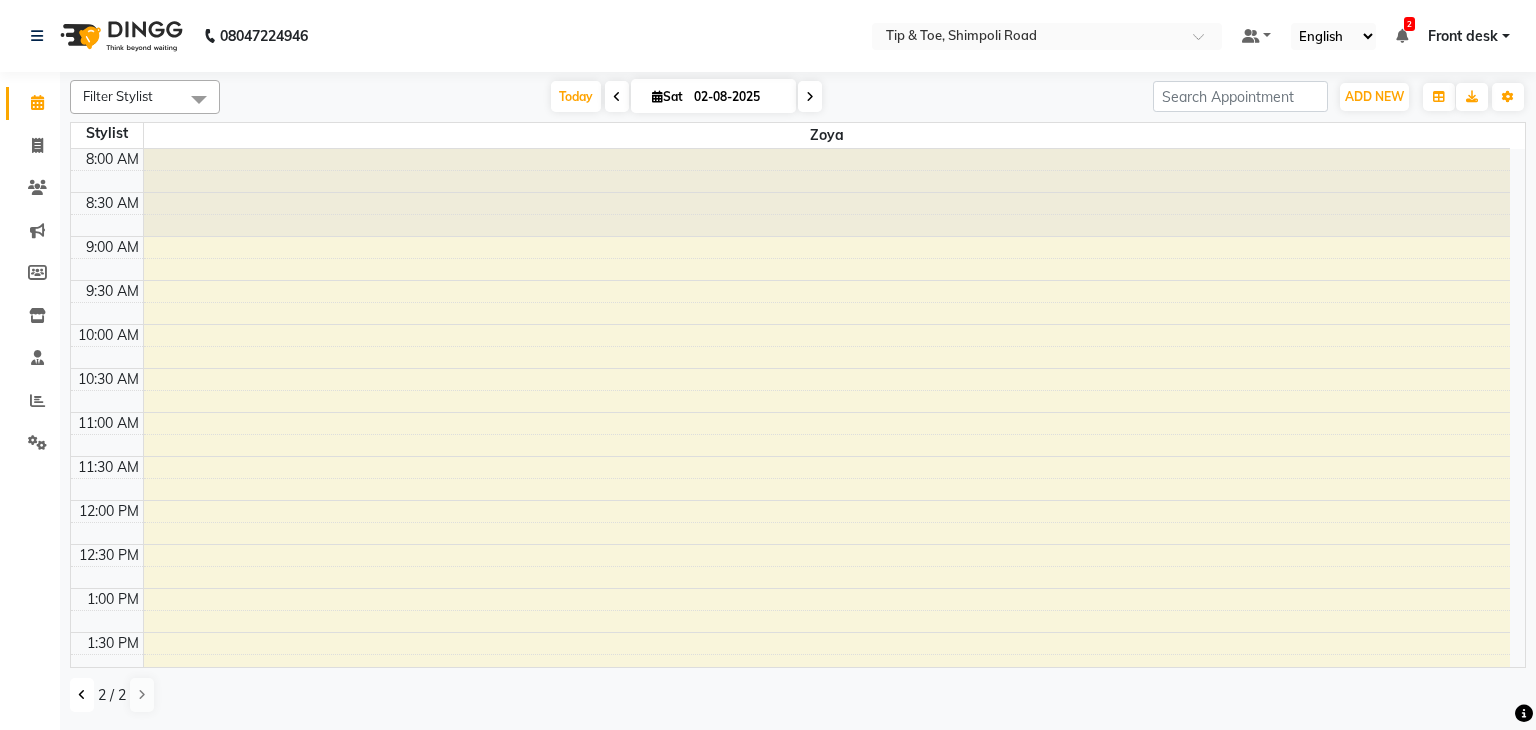 click at bounding box center [82, 695] 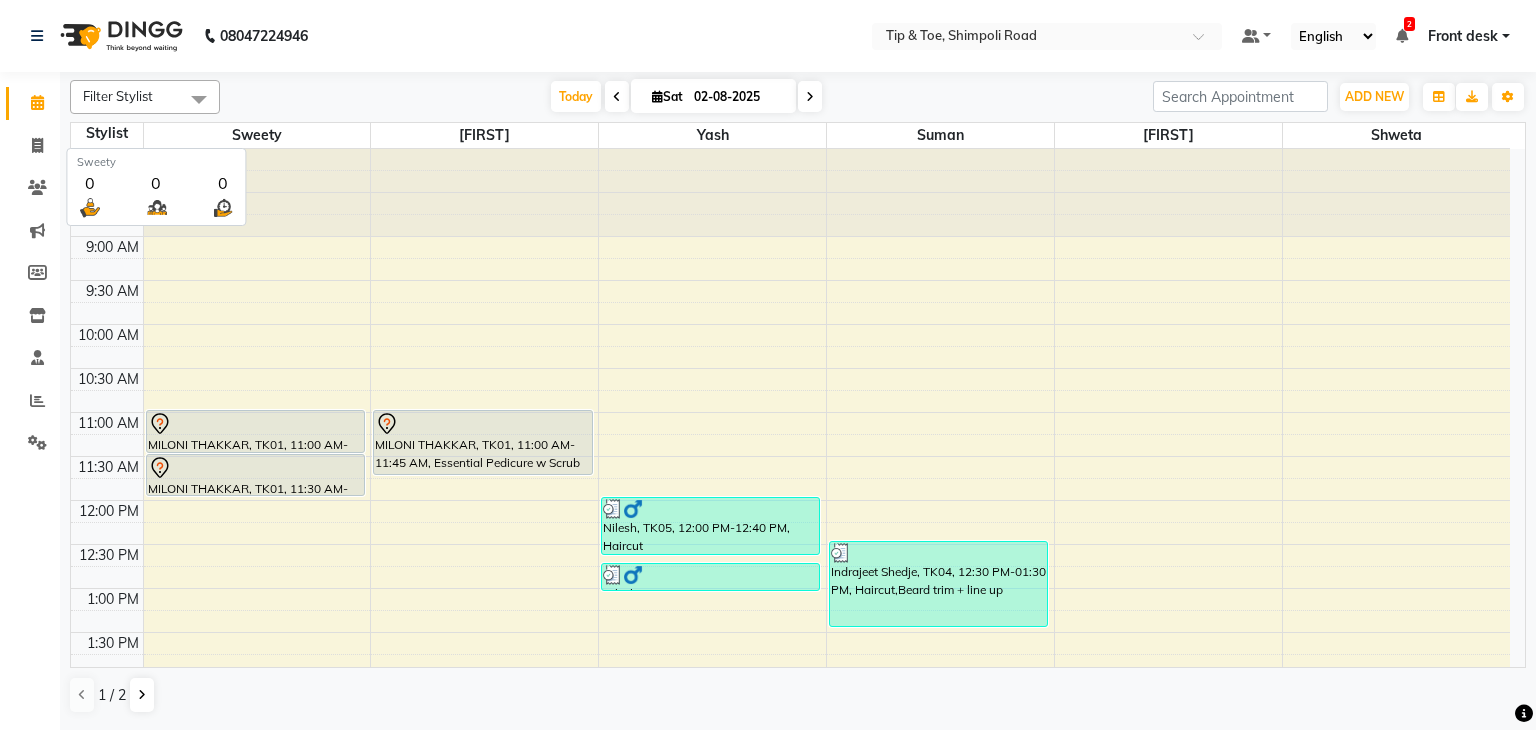 drag, startPoint x: 368, startPoint y: 125, endPoint x: 303, endPoint y: 130, distance: 65.192024 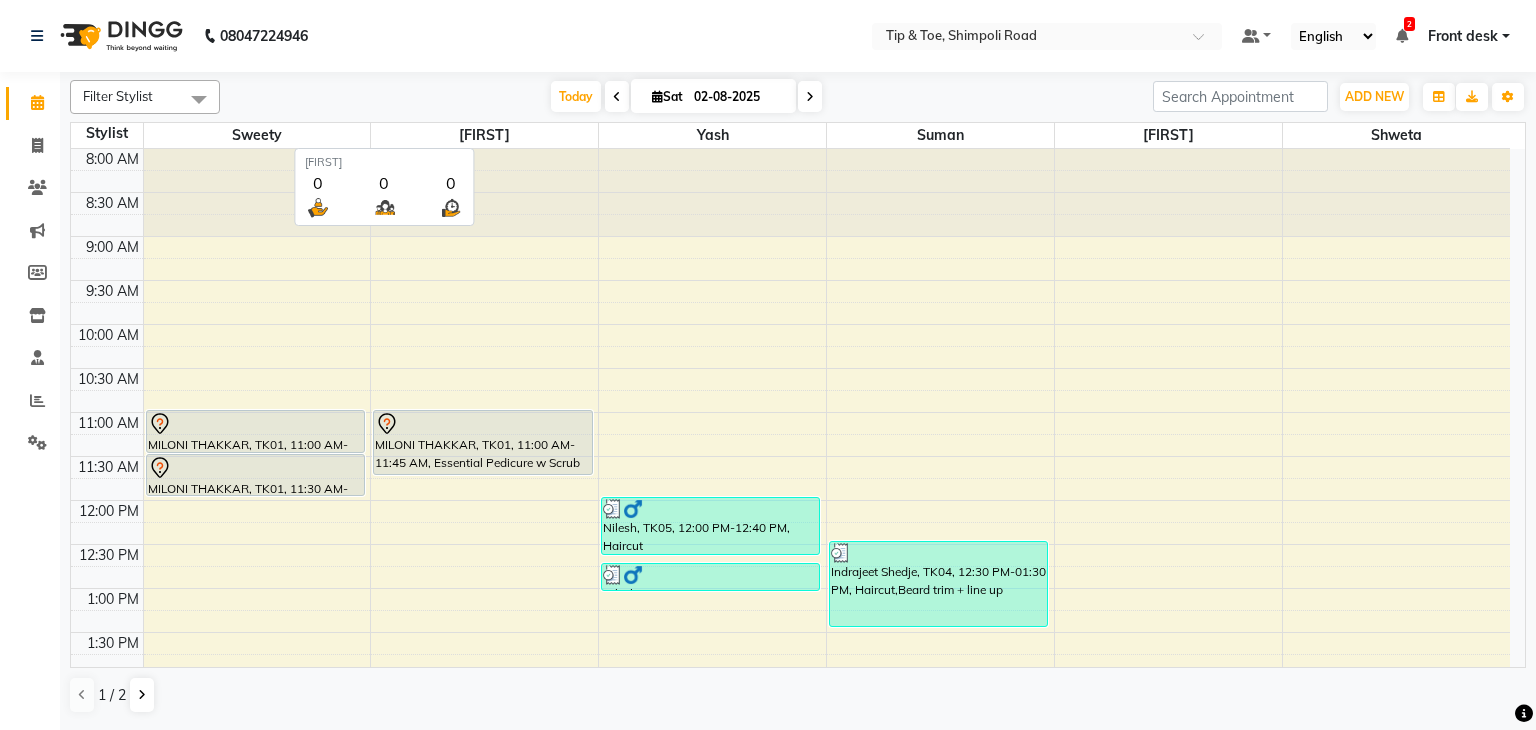 drag, startPoint x: 592, startPoint y: 133, endPoint x: 562, endPoint y: 141, distance: 31.04835 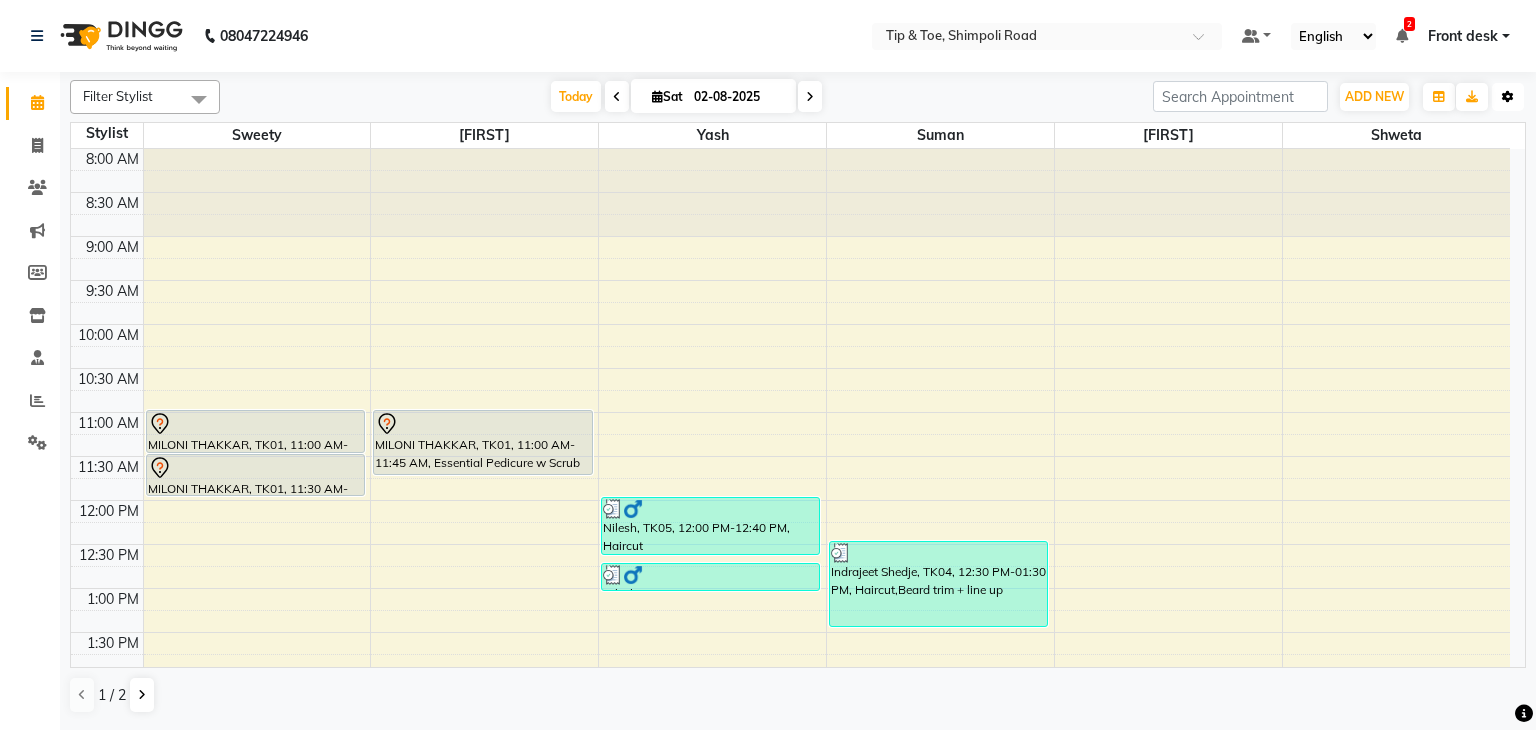 click at bounding box center [1508, 97] 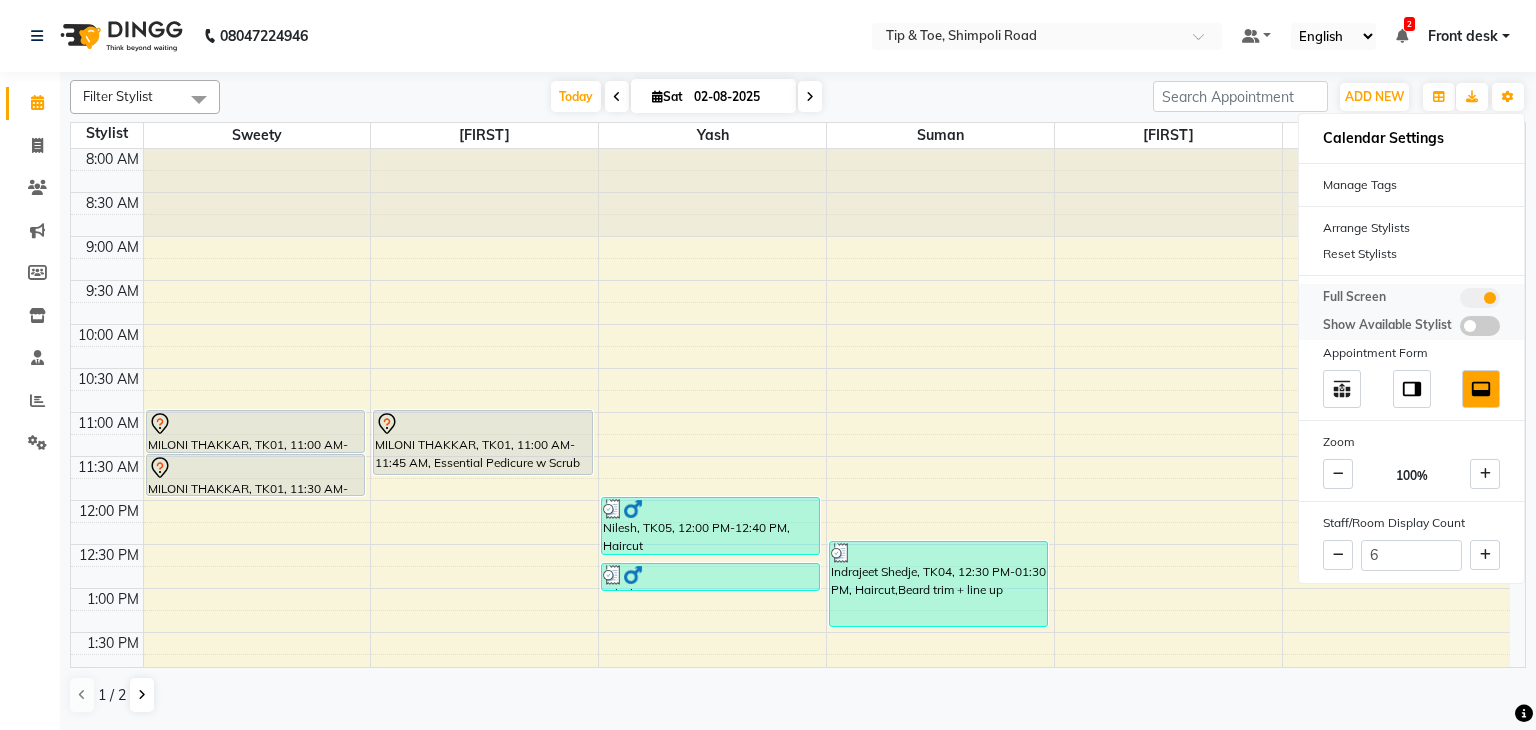 click at bounding box center (1480, 298) 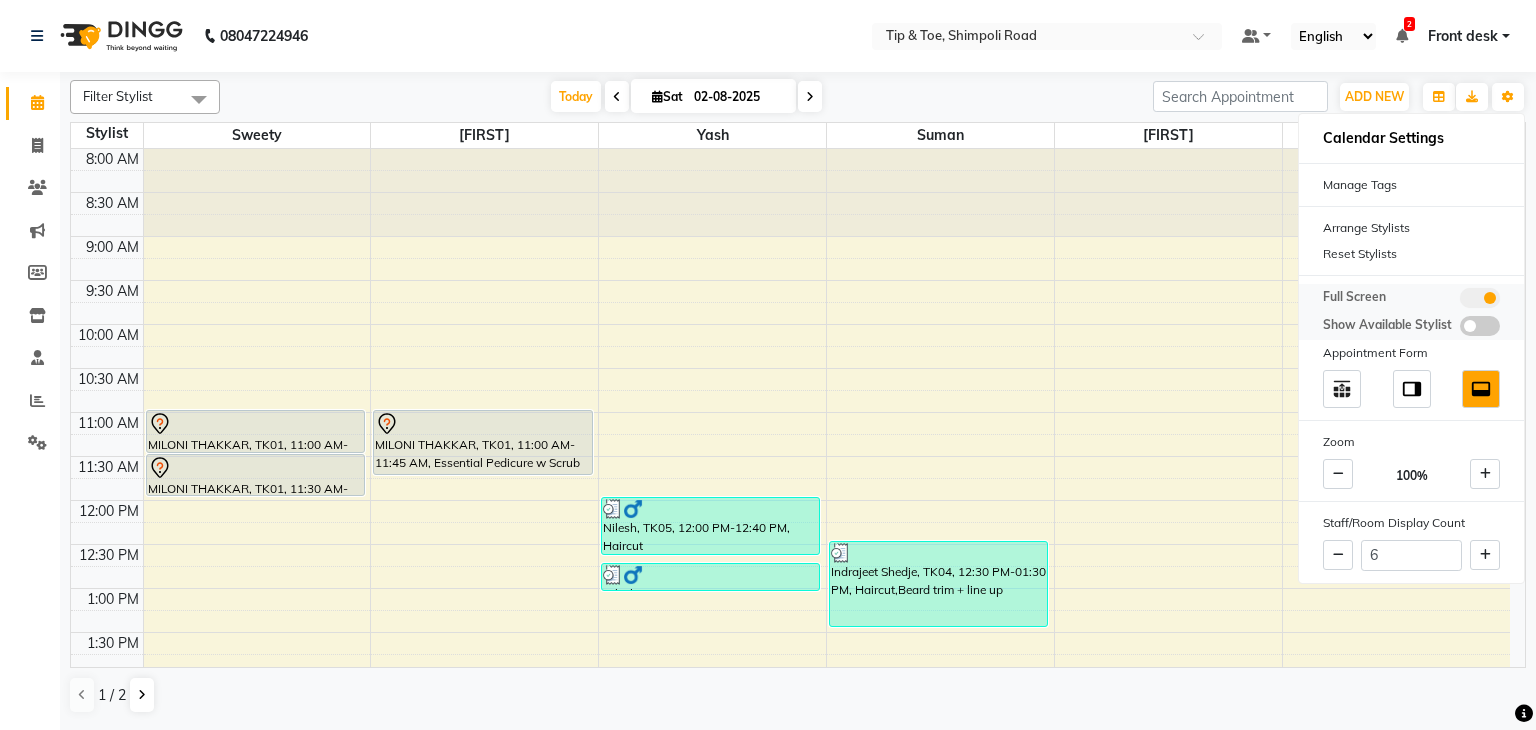 click at bounding box center [1460, 301] 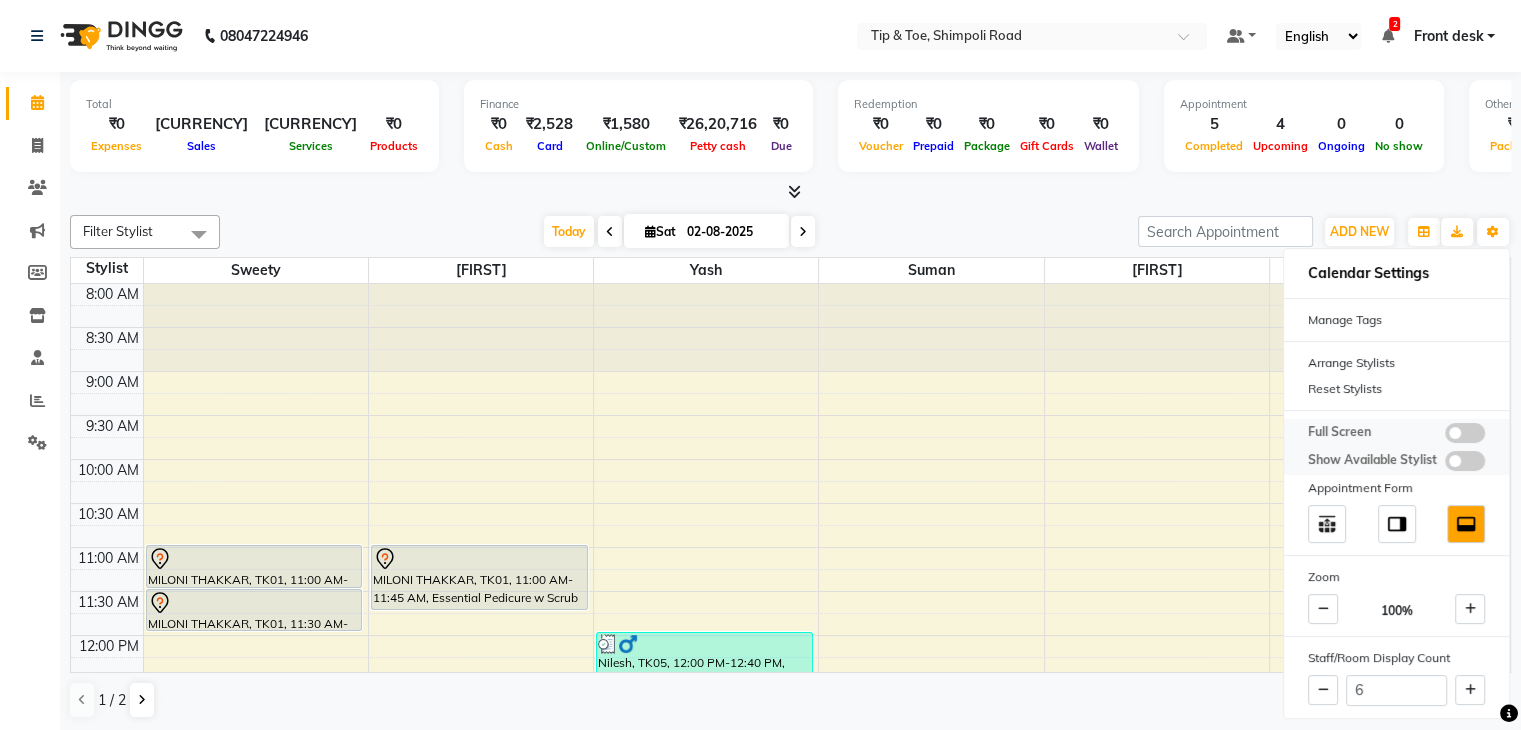 click at bounding box center [1465, 461] 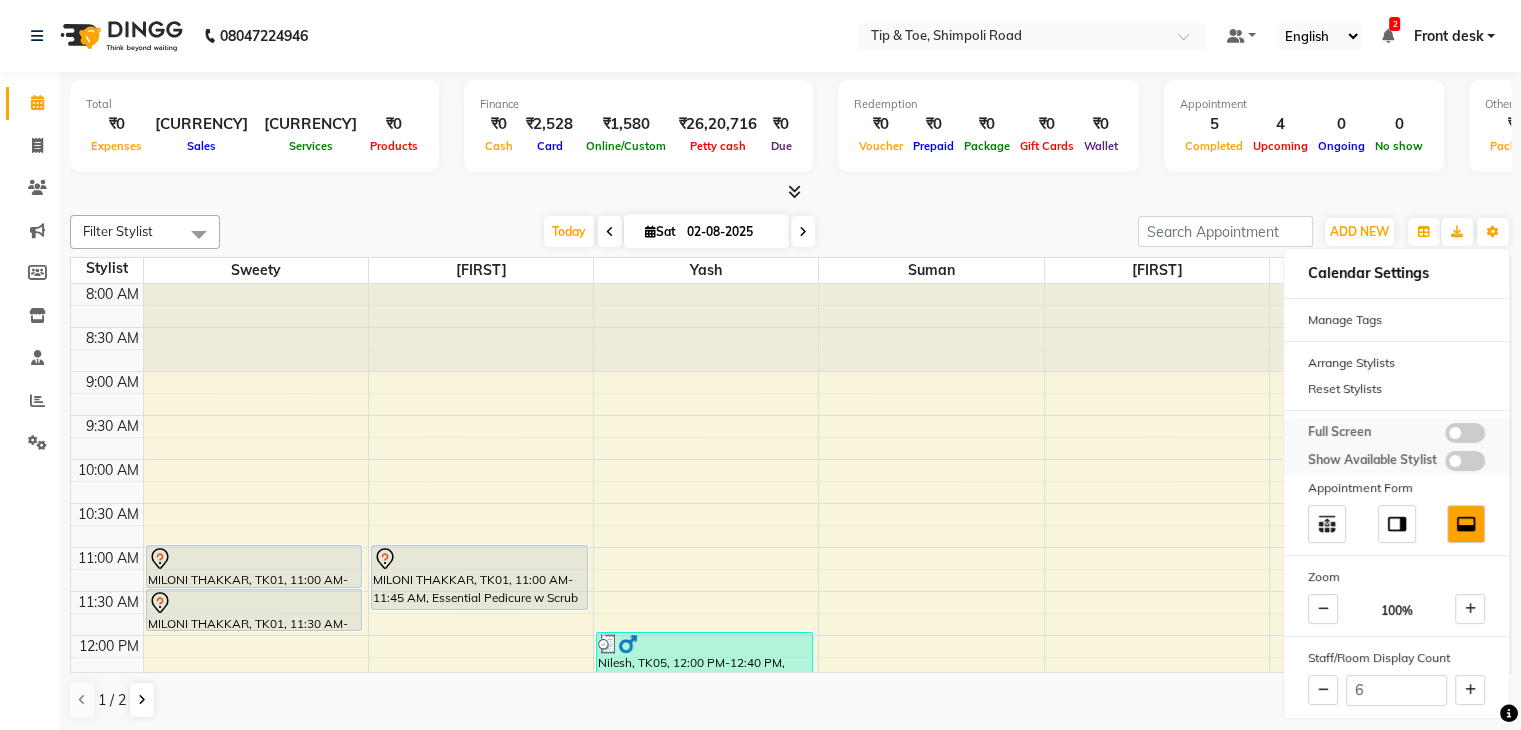 click at bounding box center (1445, 464) 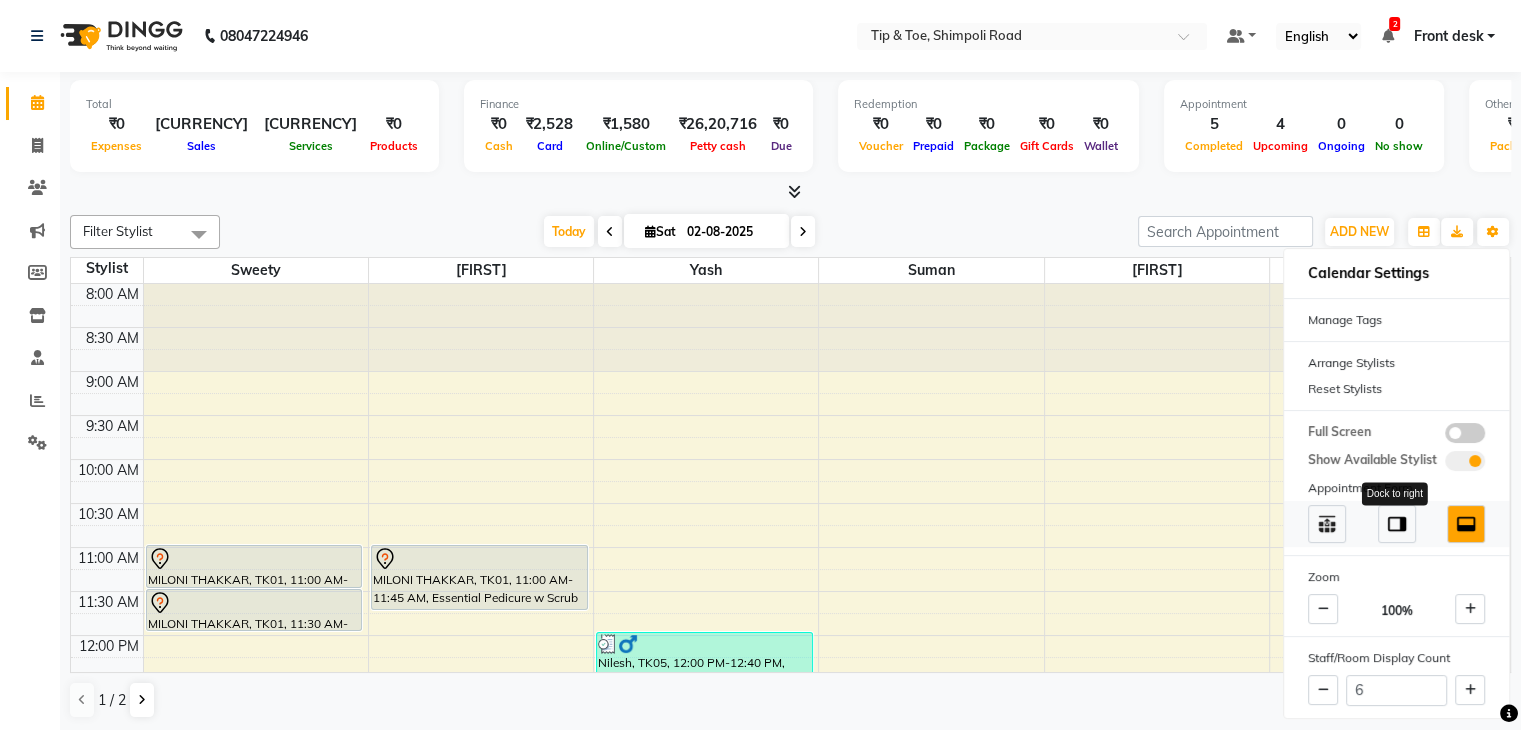 click at bounding box center [1397, 524] 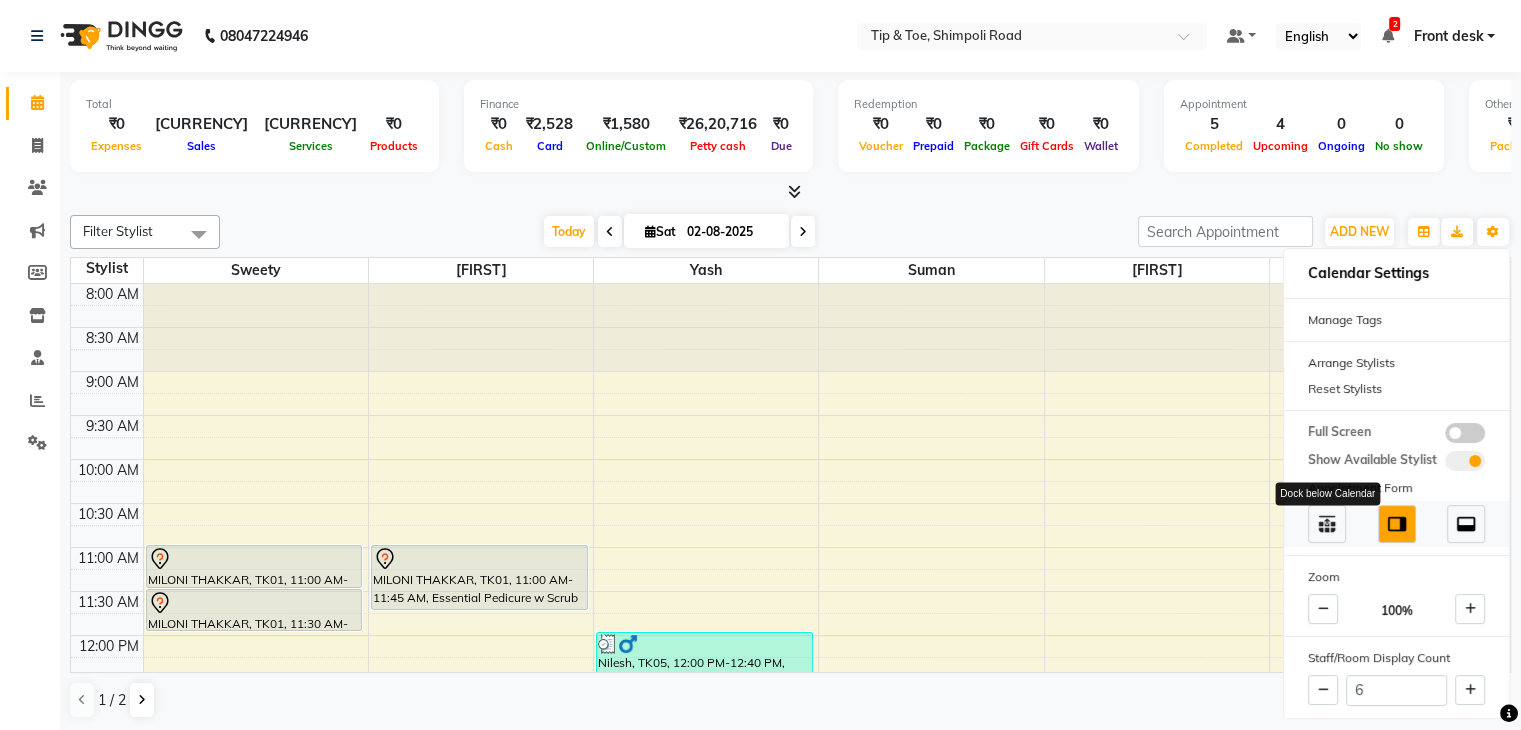 click at bounding box center (1327, 524) 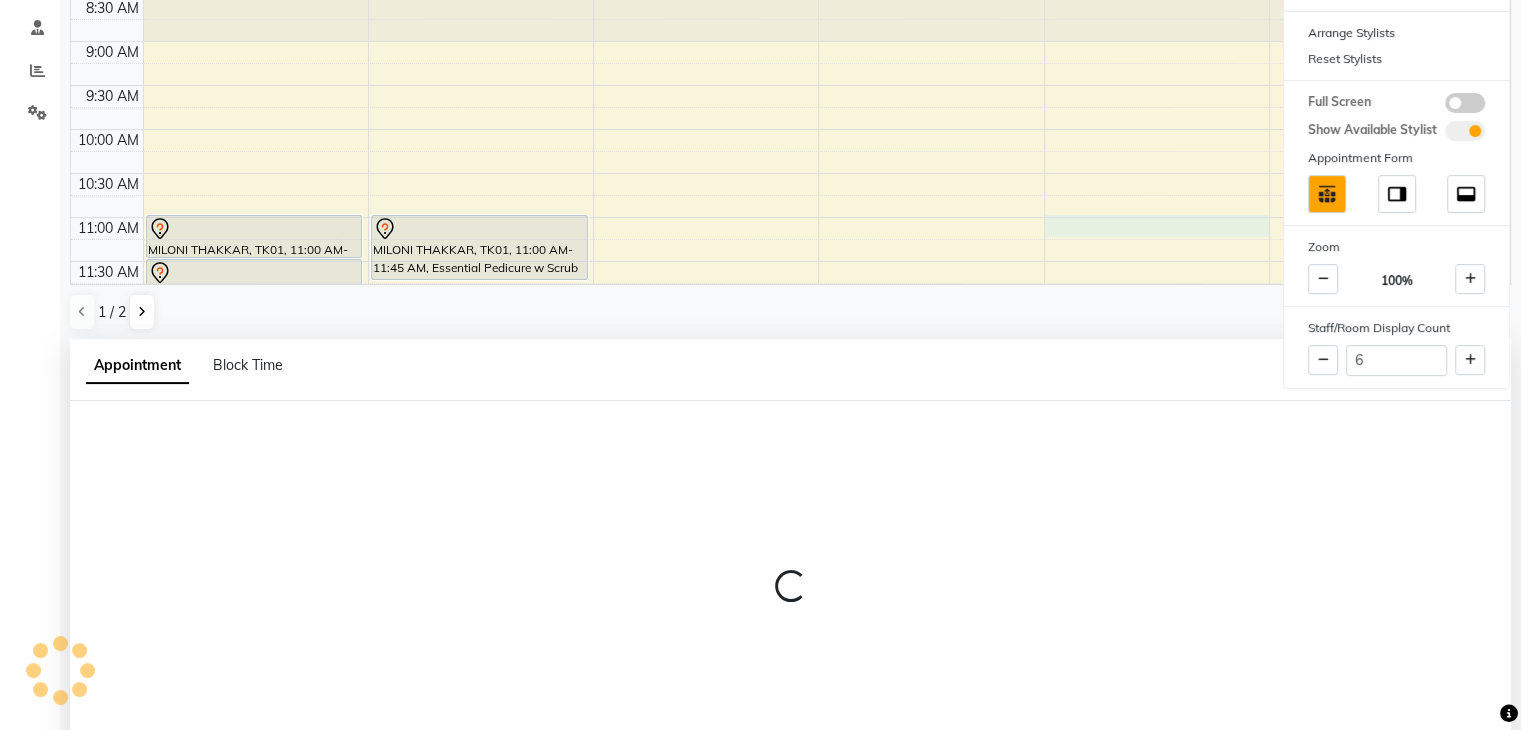 scroll, scrollTop: 393, scrollLeft: 0, axis: vertical 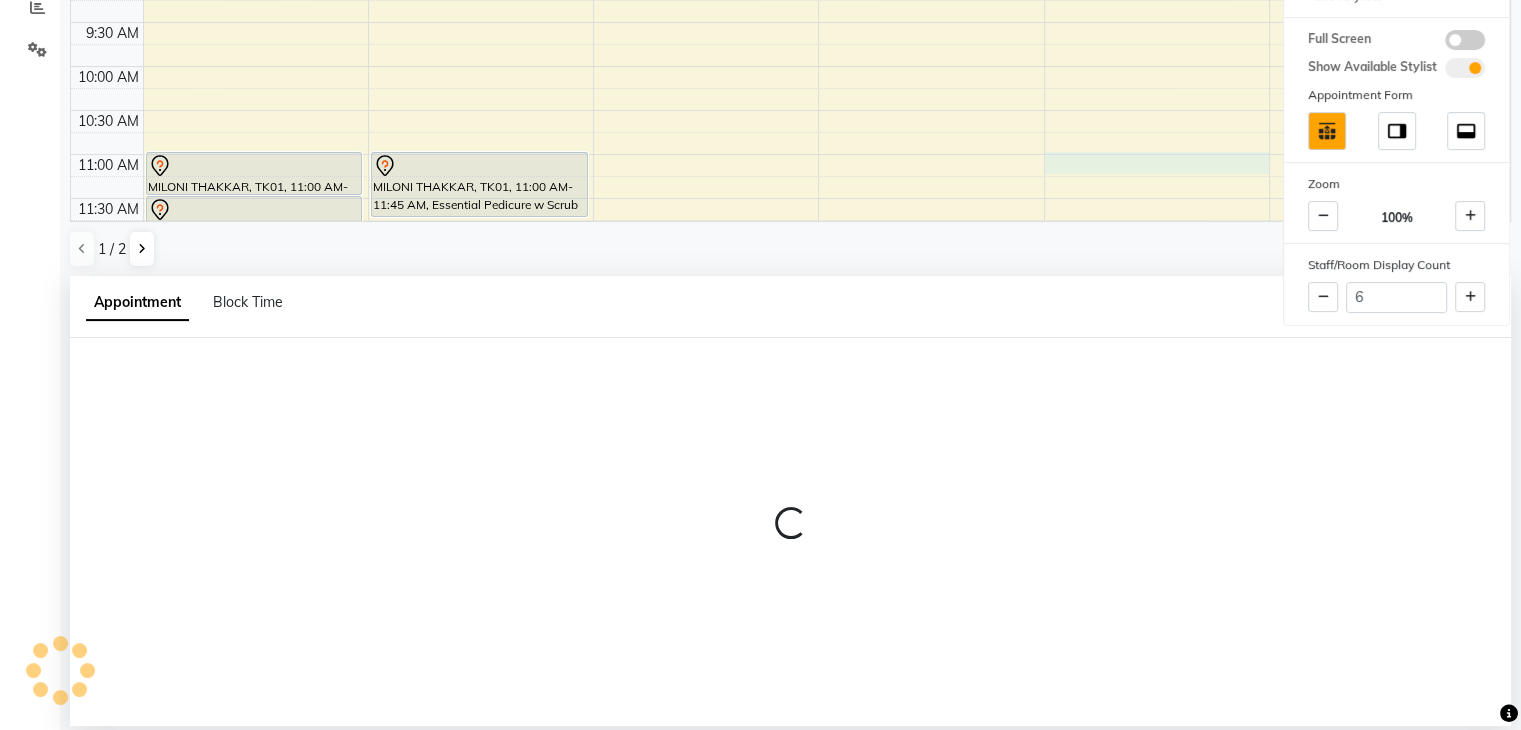 select on "83790" 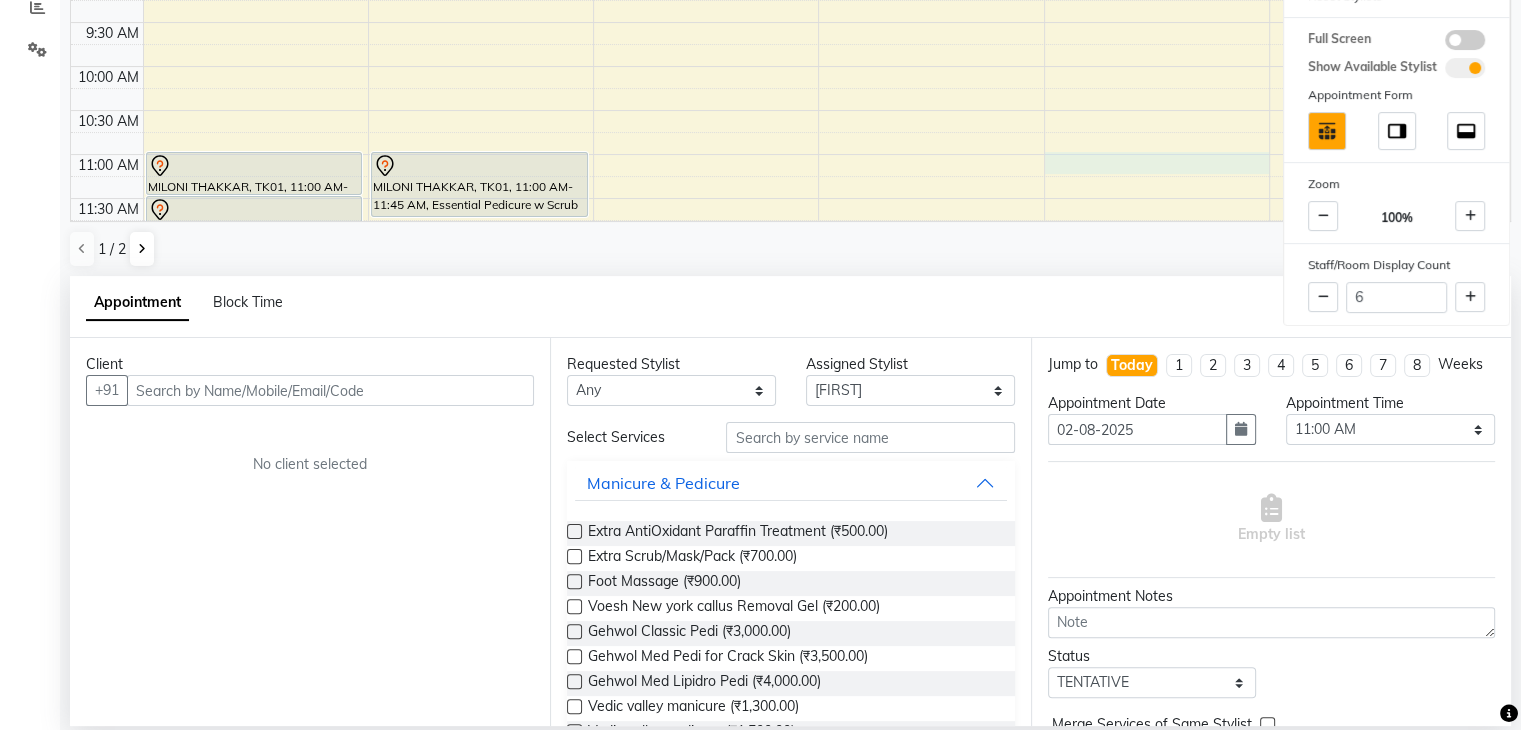 scroll, scrollTop: 0, scrollLeft: 0, axis: both 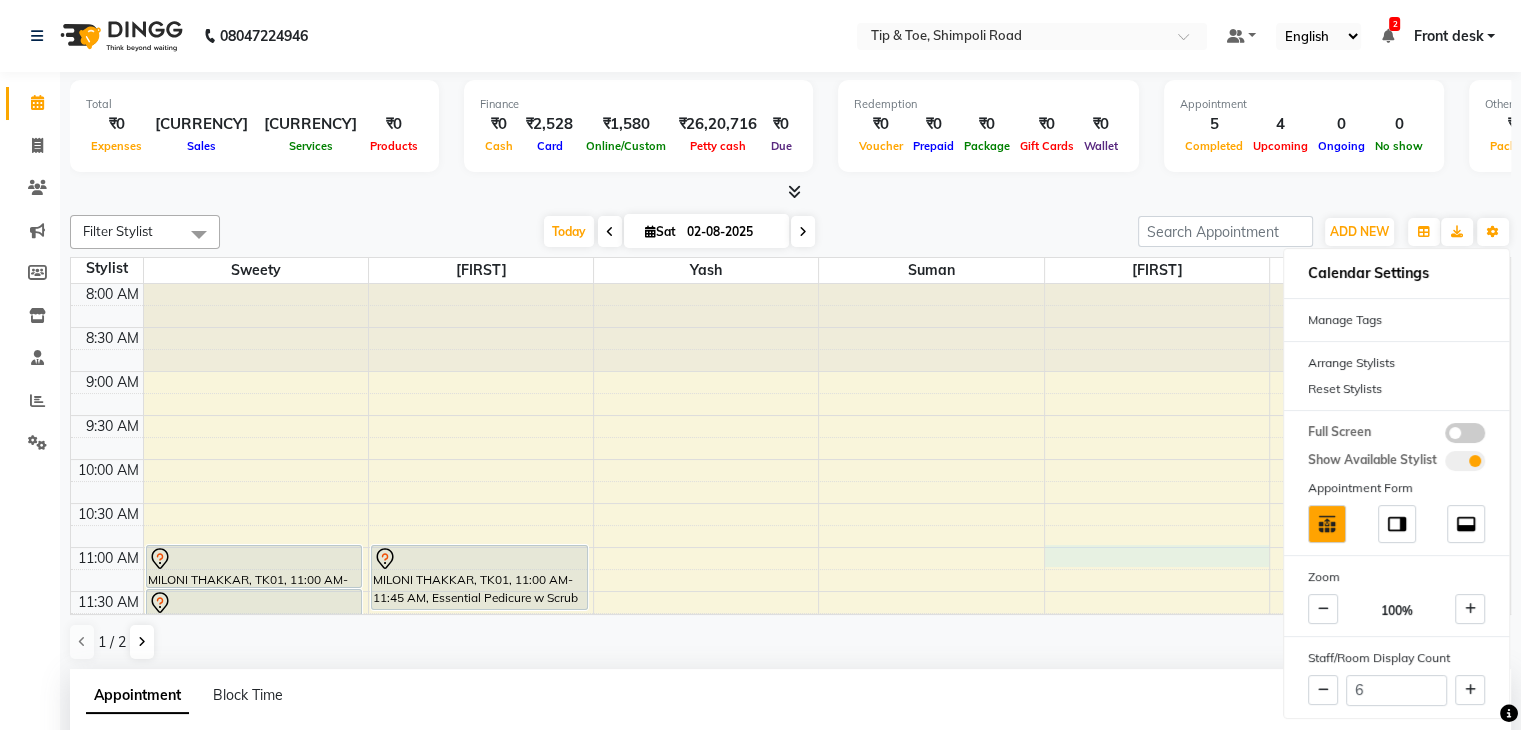 click on "MILONI THAKKAR, TK01, 11:00 AM-11:30 AM, O.P.I Permanent Gel Polish" 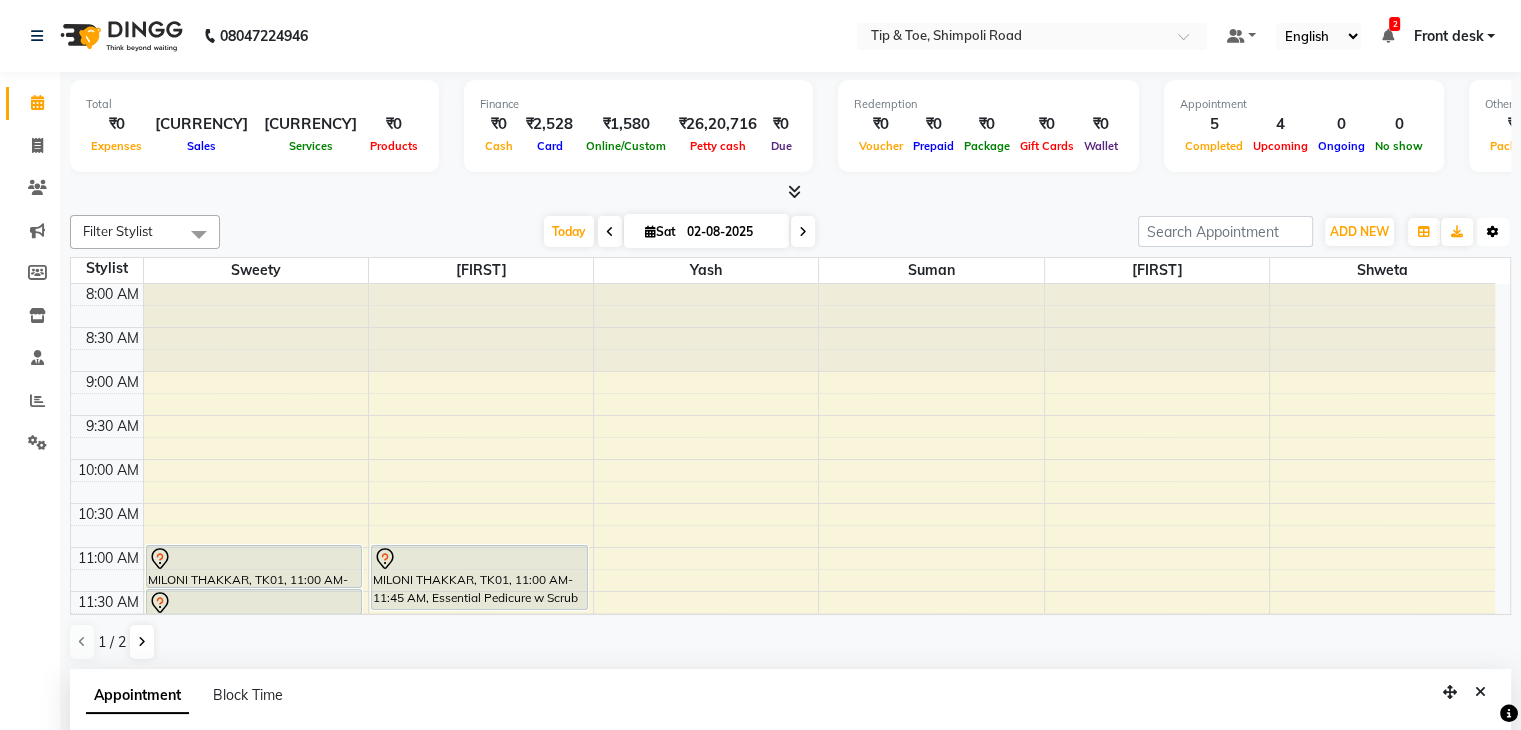 click on "Toggle Dropdown" at bounding box center [1493, 232] 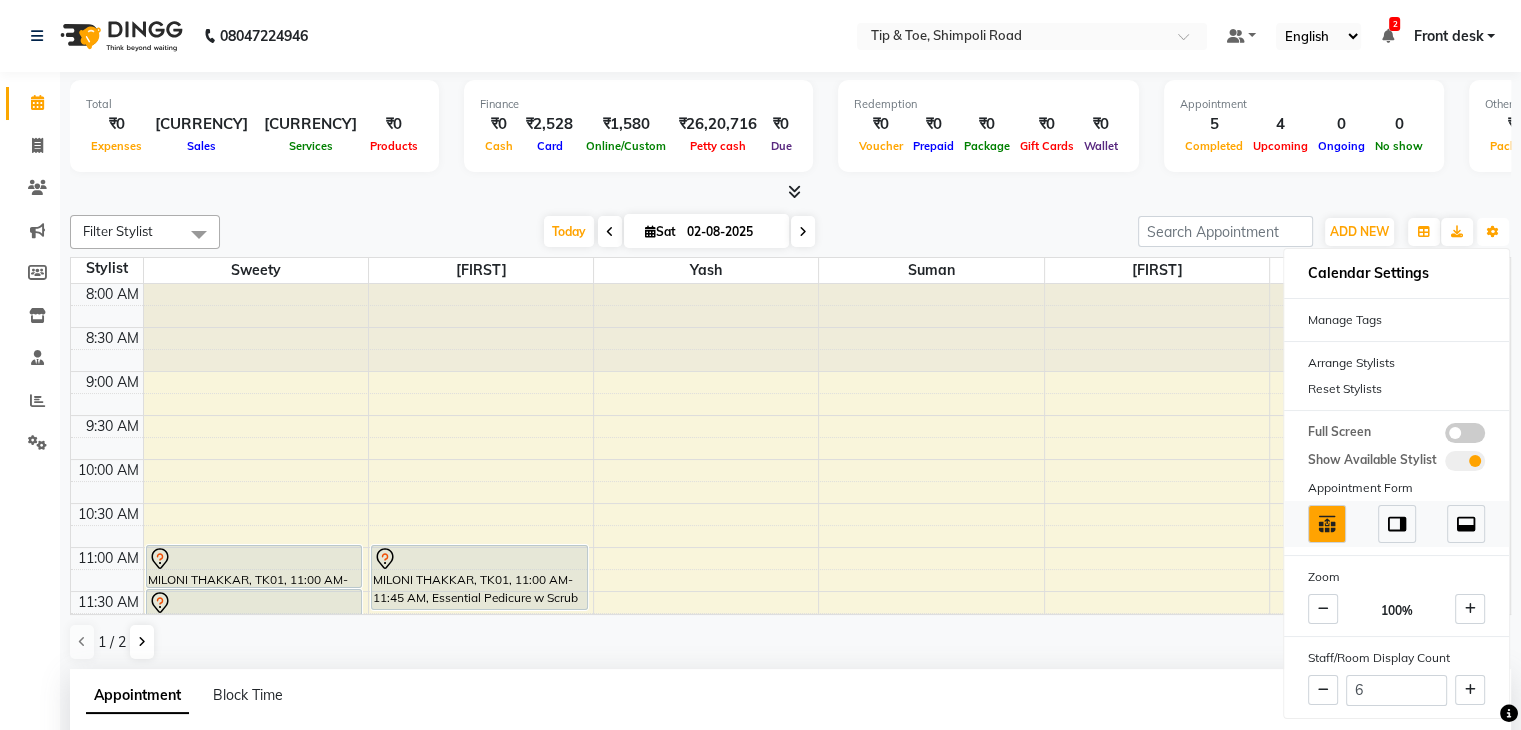 scroll, scrollTop: 200, scrollLeft: 0, axis: vertical 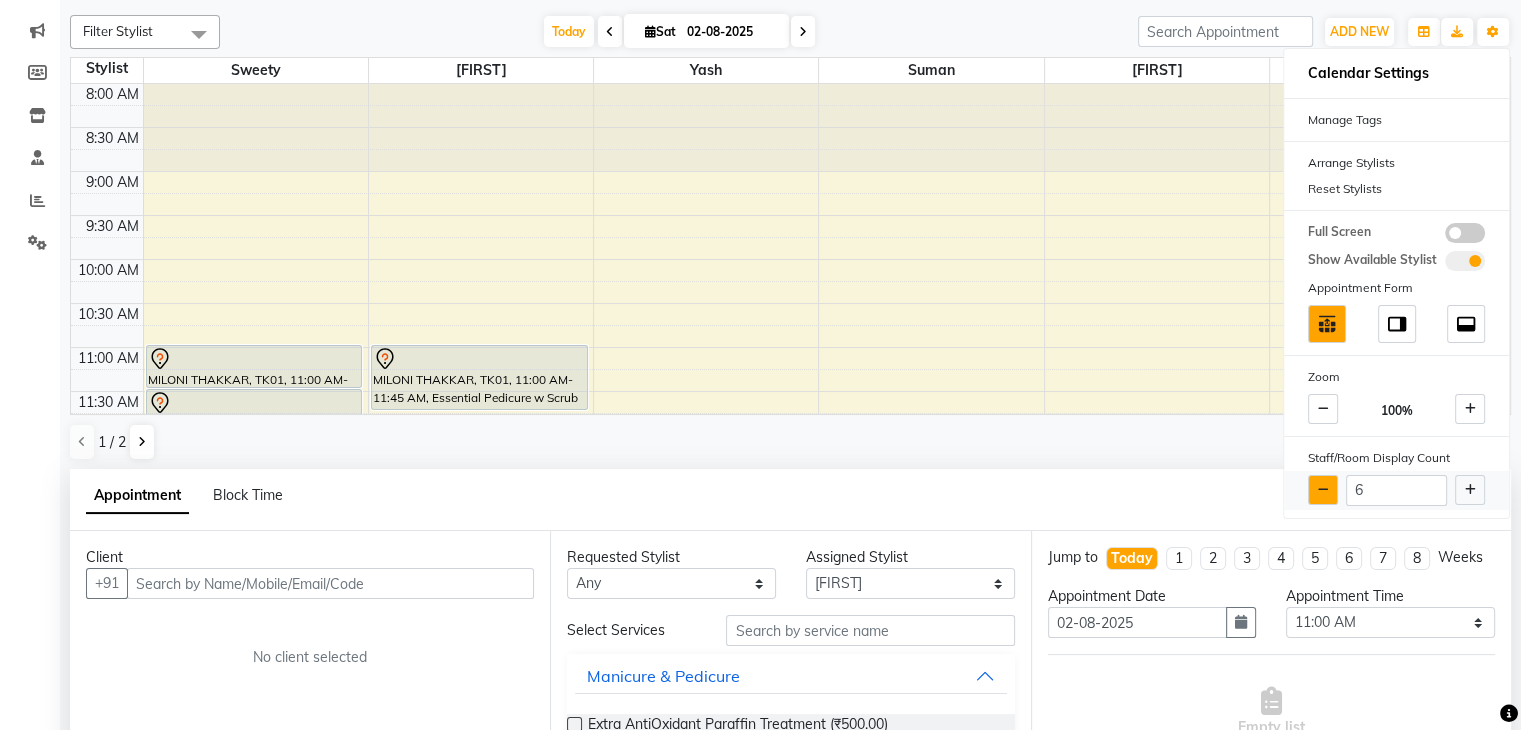 click at bounding box center (1323, 490) 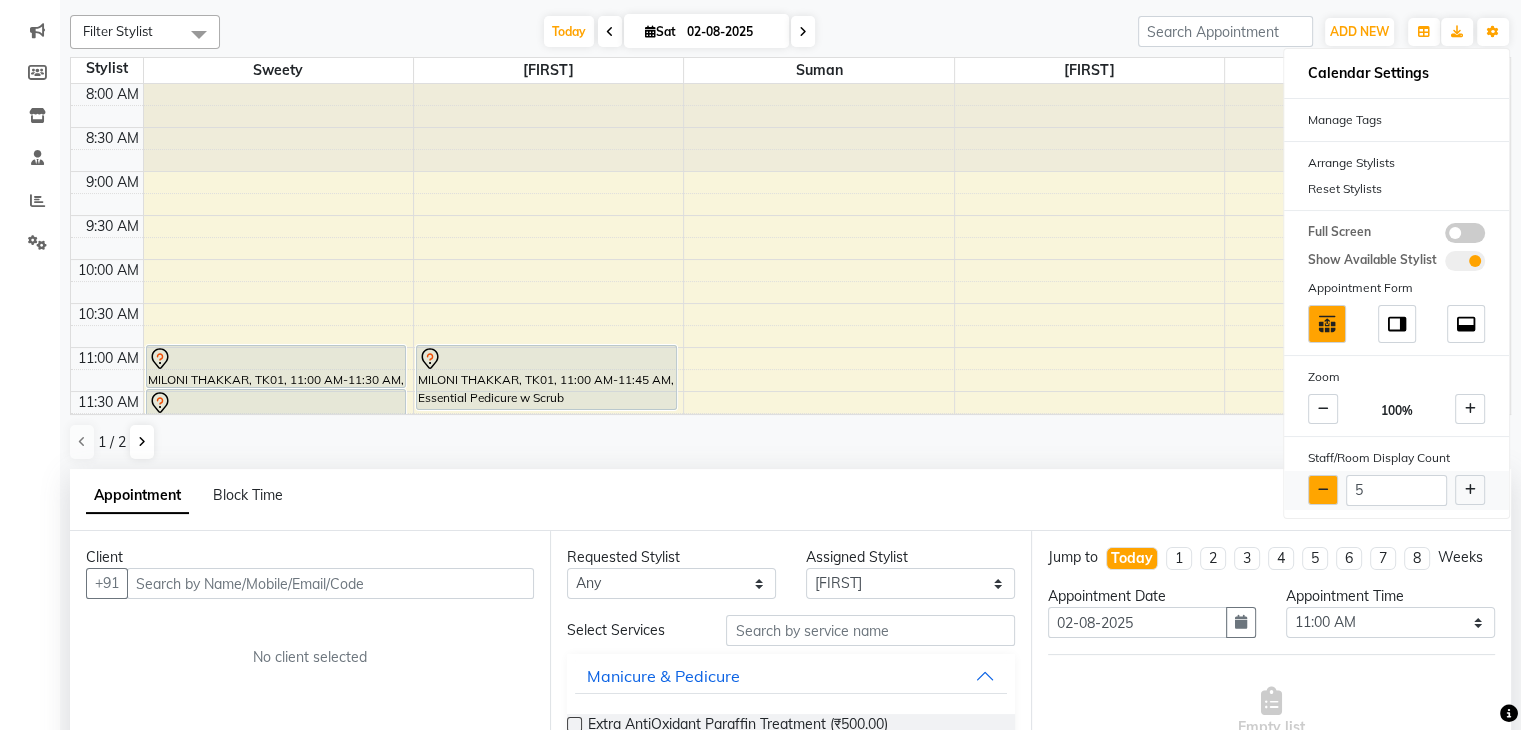 click at bounding box center [1323, 490] 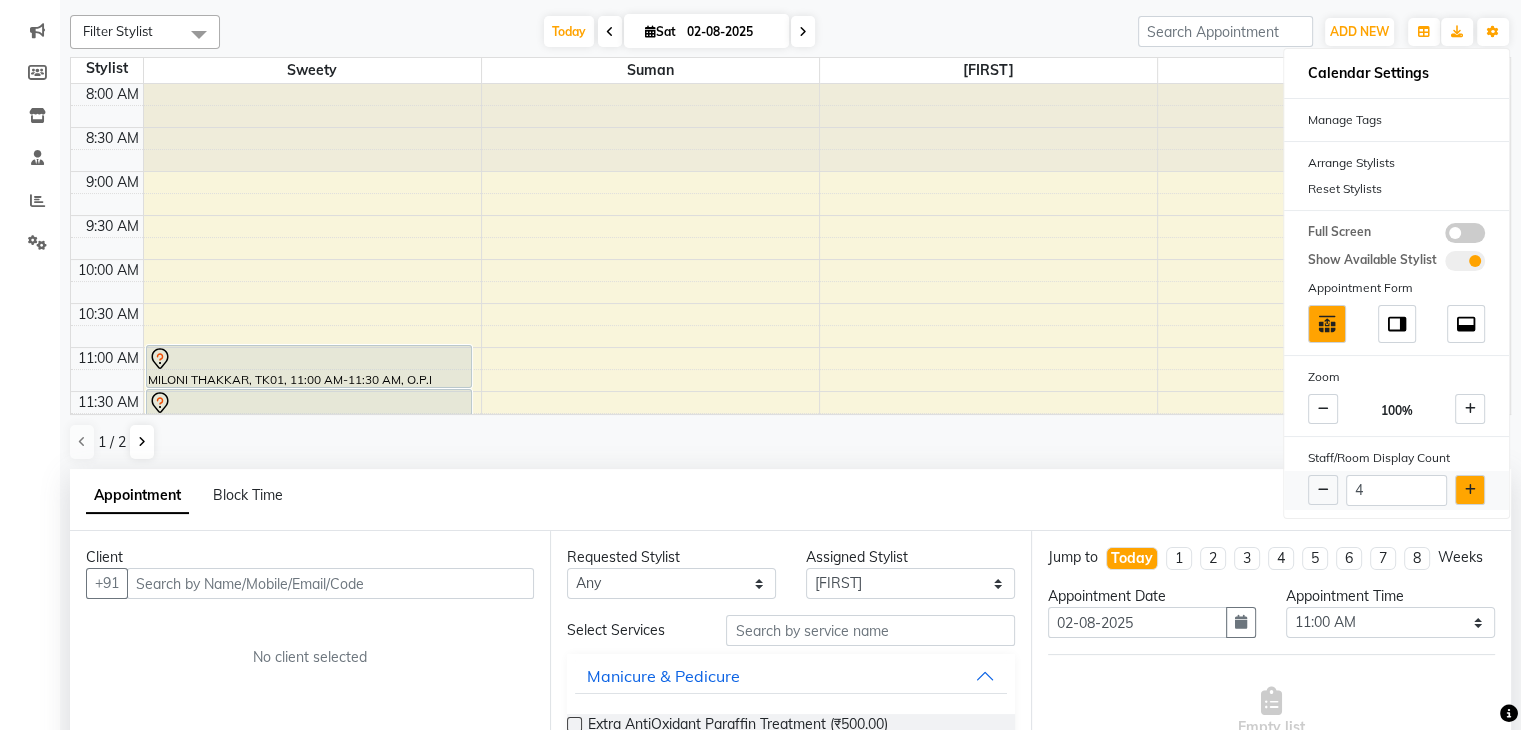 click at bounding box center (1470, 490) 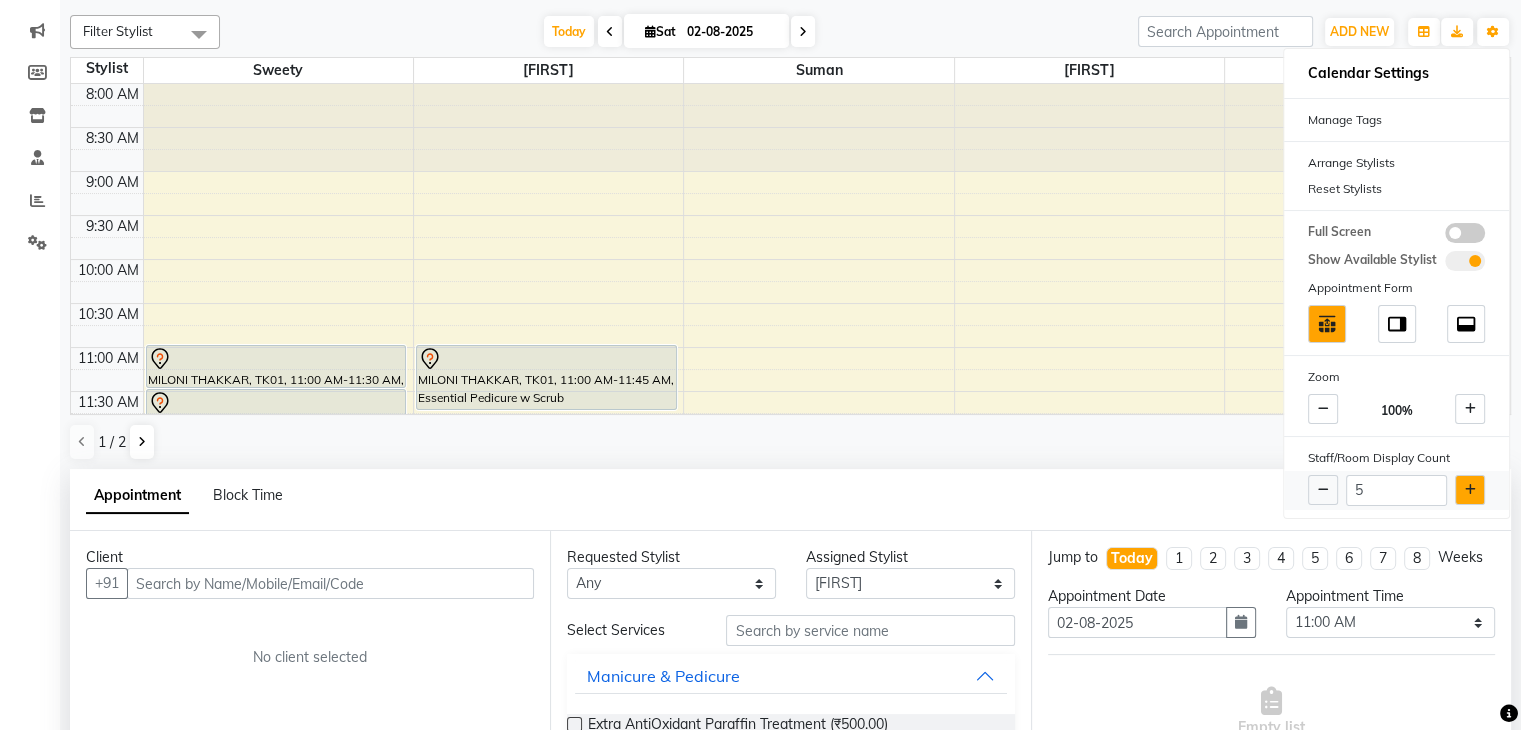 click at bounding box center (1470, 490) 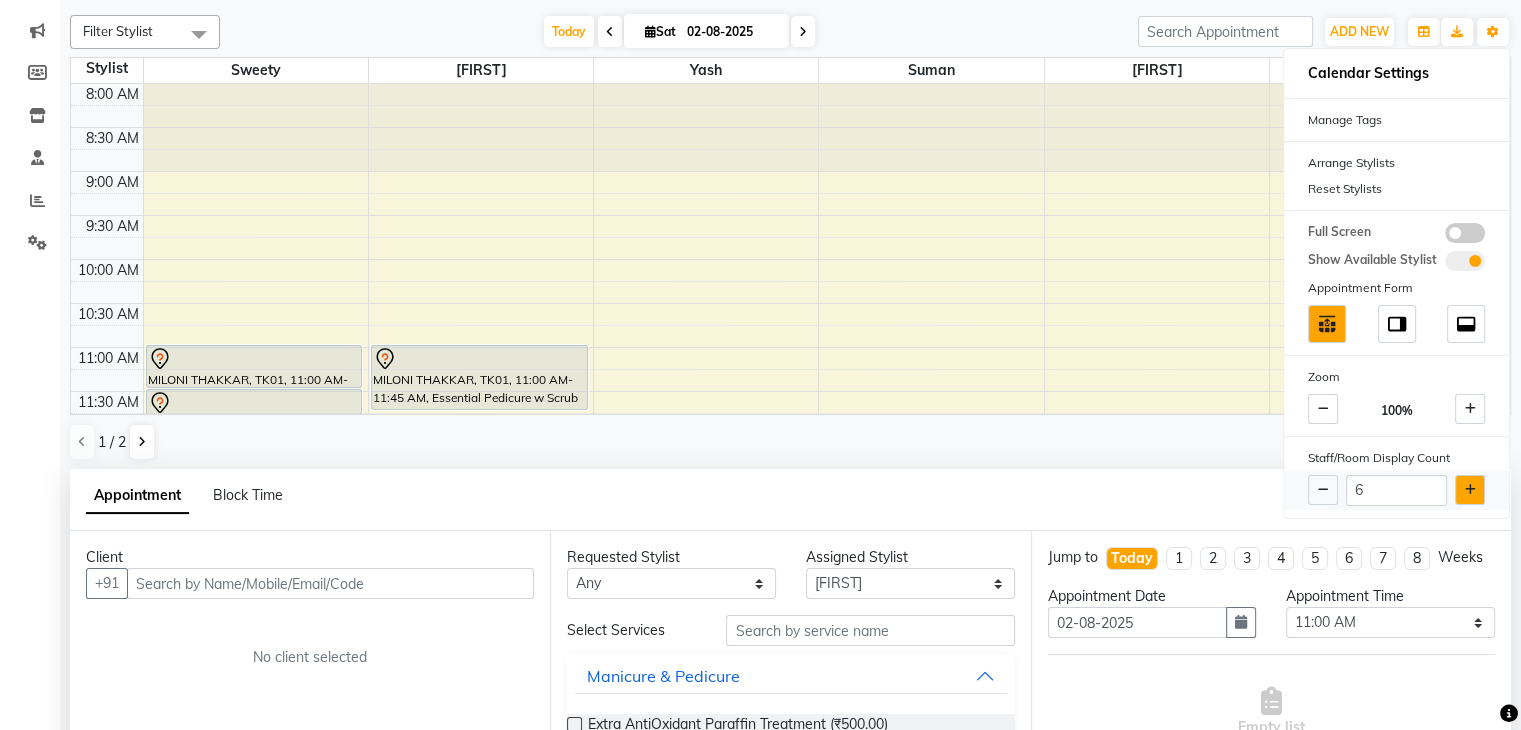 click at bounding box center [1470, 490] 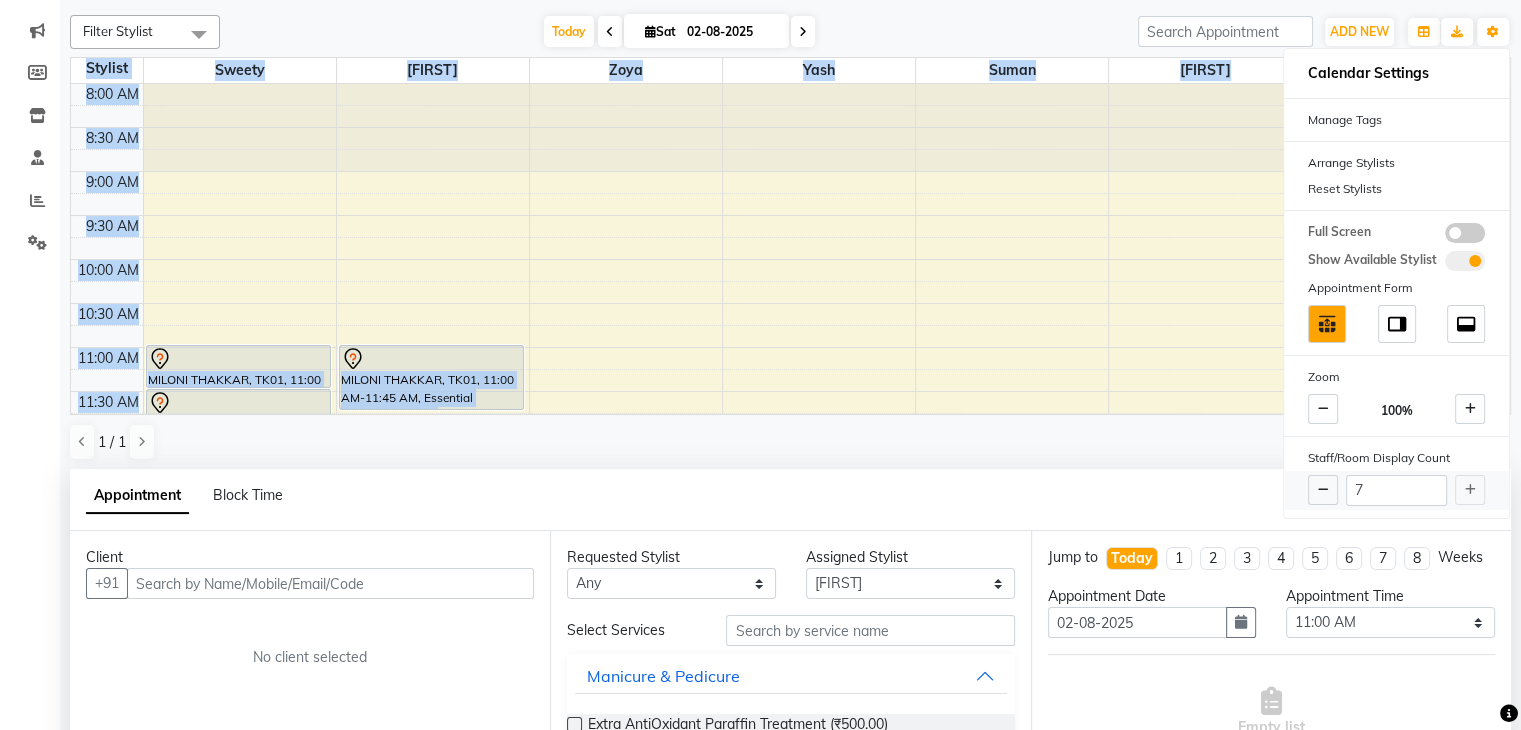 click on "7" at bounding box center [1396, 490] 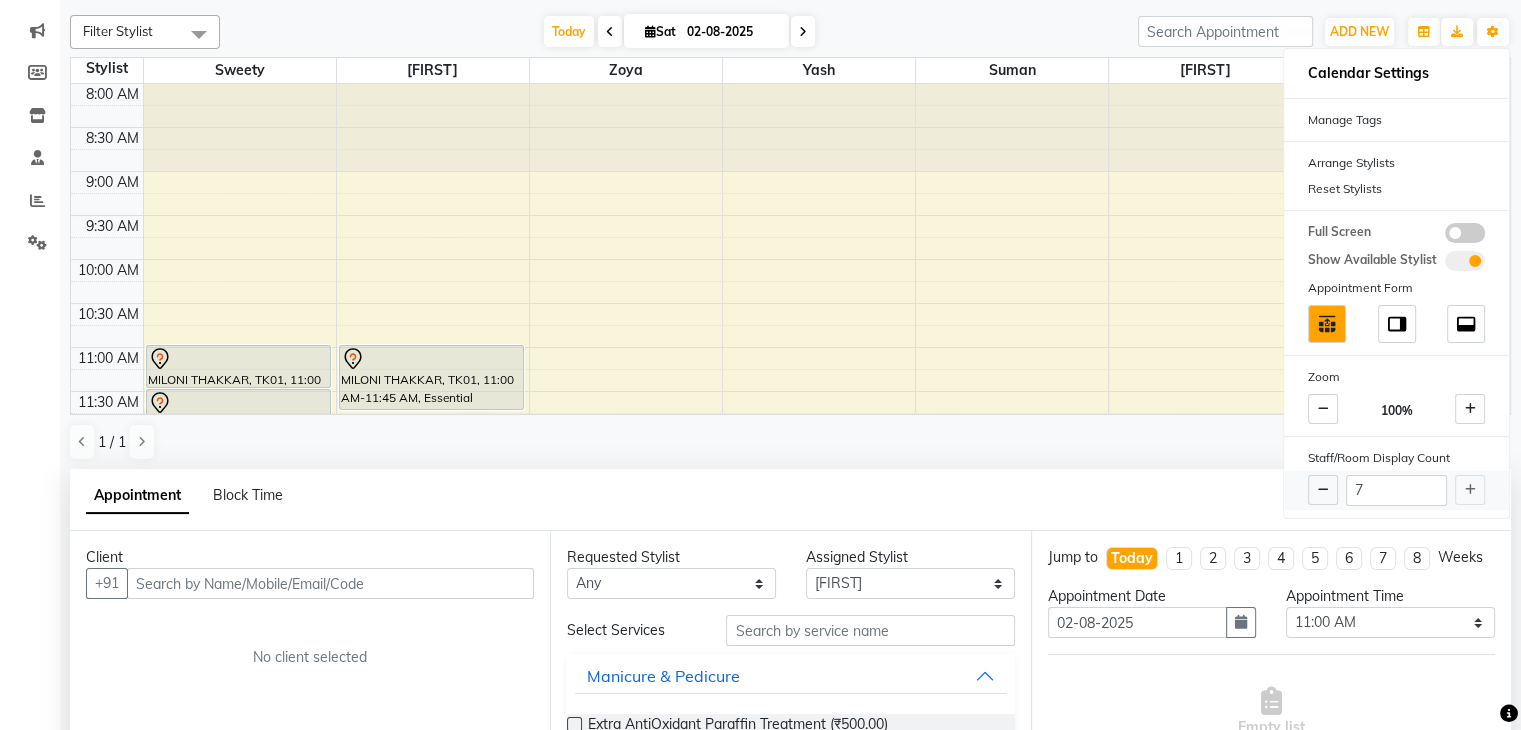 click on "7" at bounding box center (1396, 490) 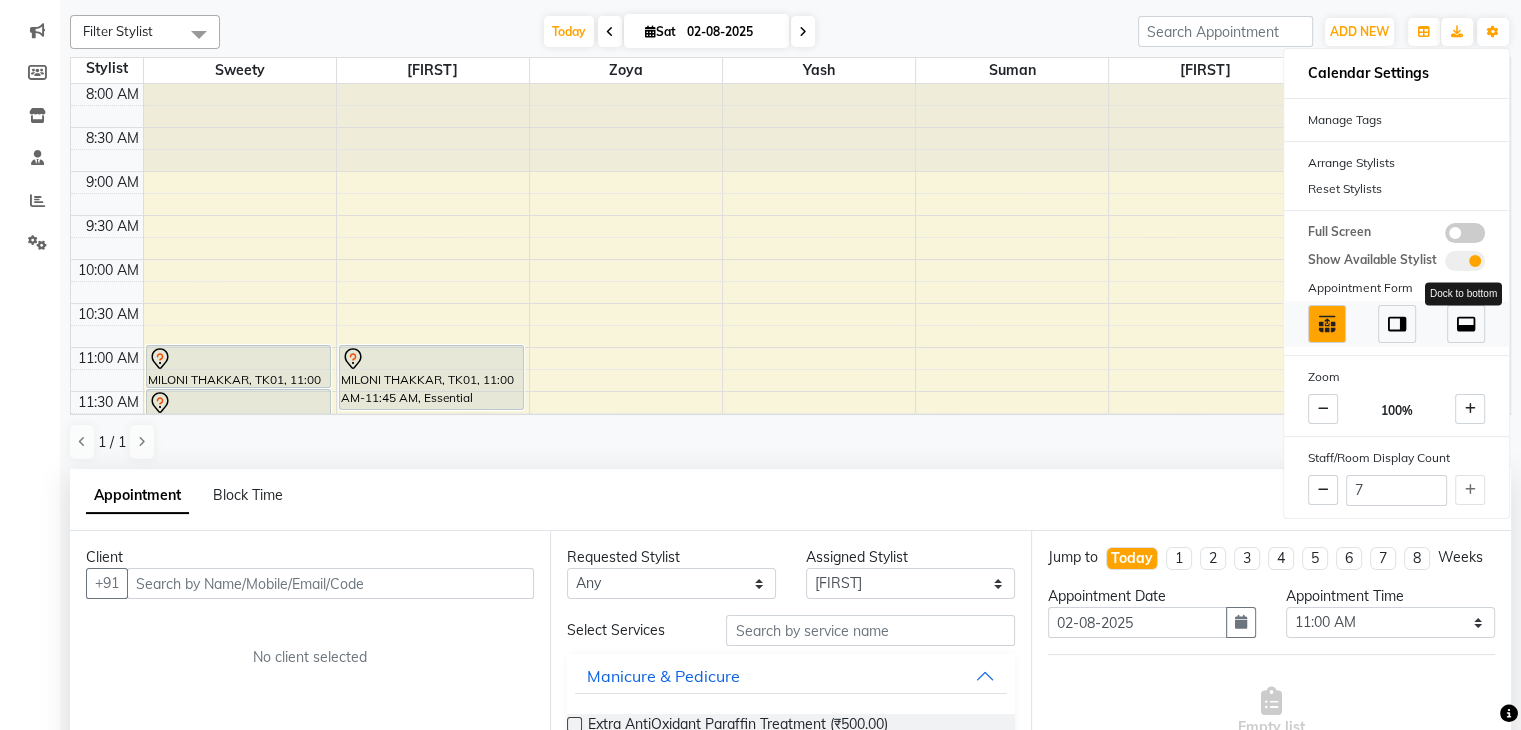 click at bounding box center [1466, 324] 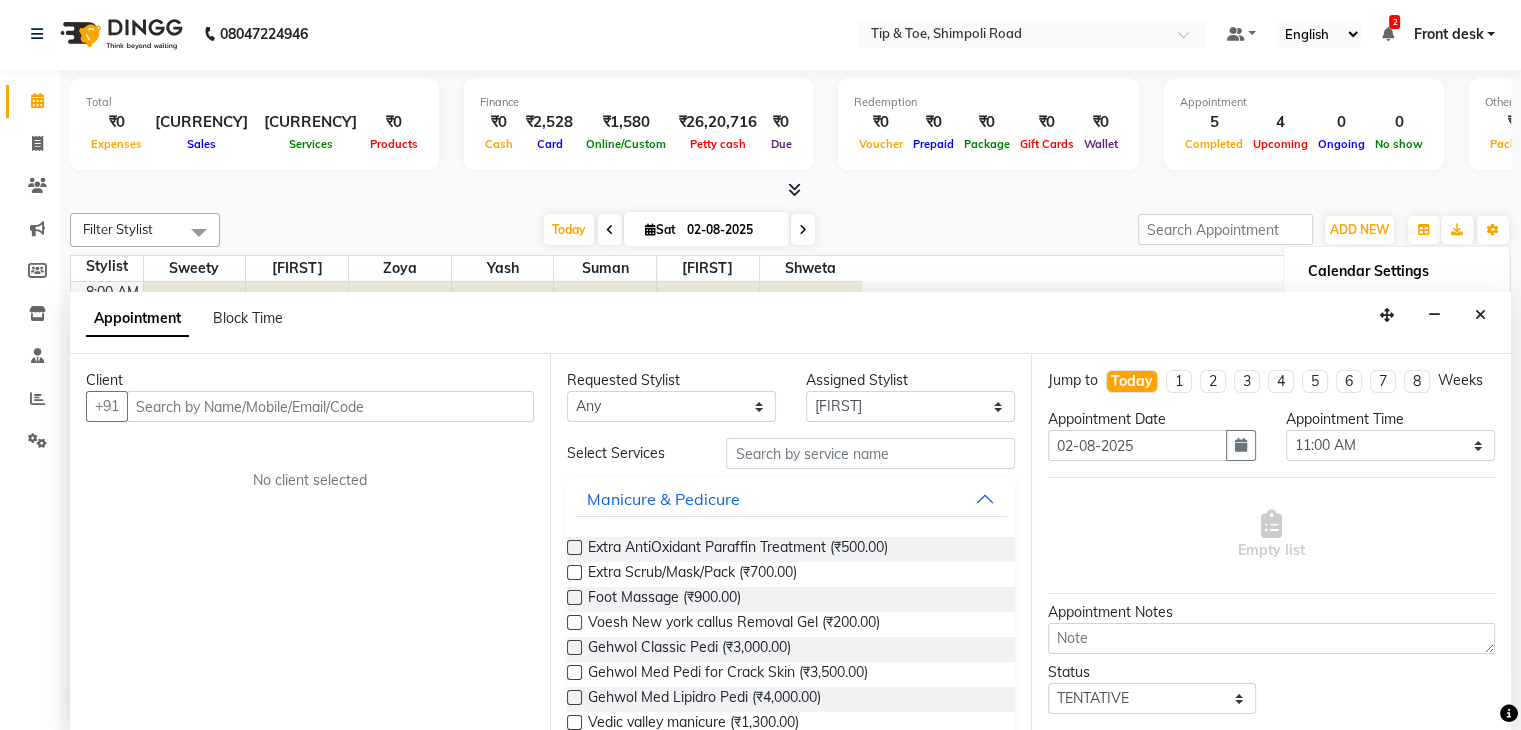 scroll, scrollTop: 1, scrollLeft: 0, axis: vertical 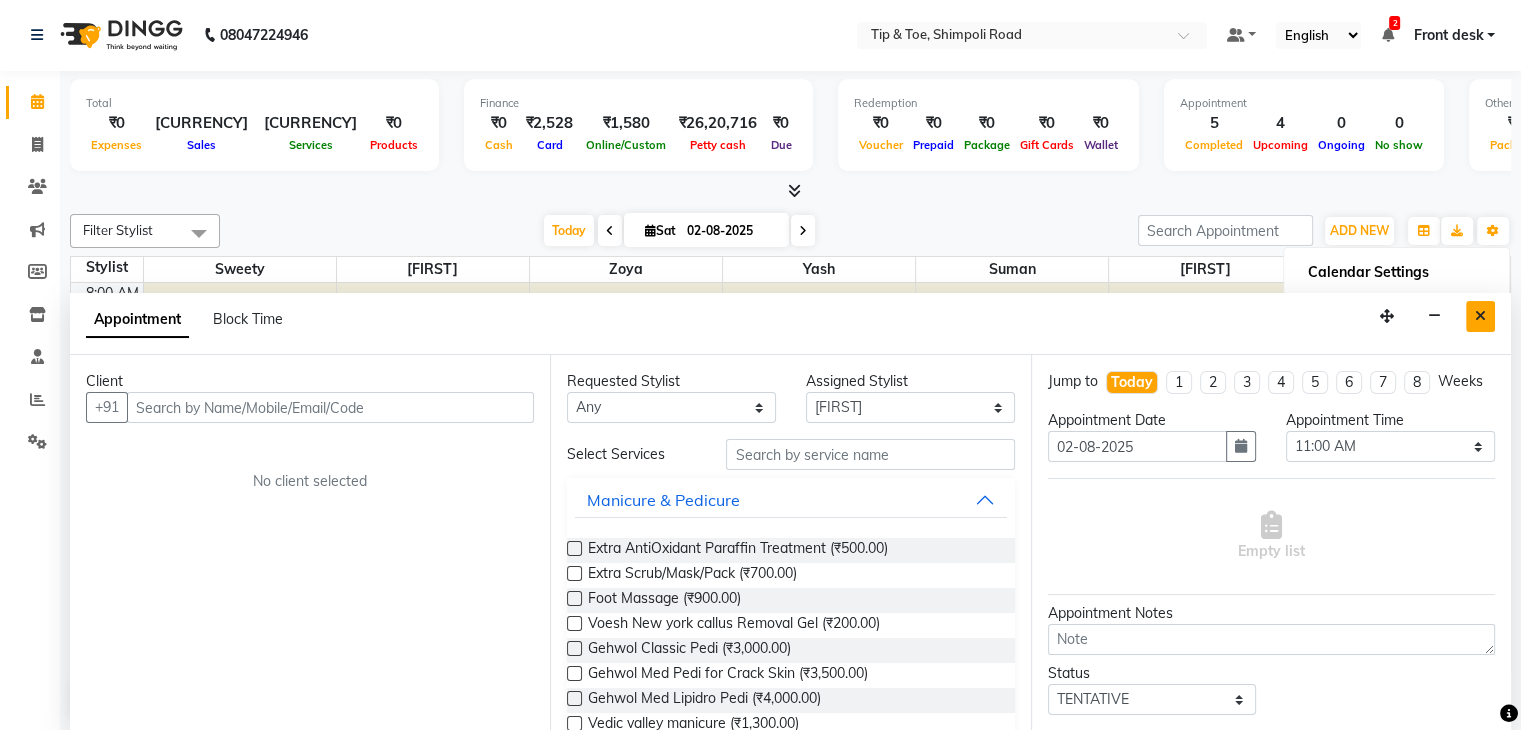 click at bounding box center [1480, 316] 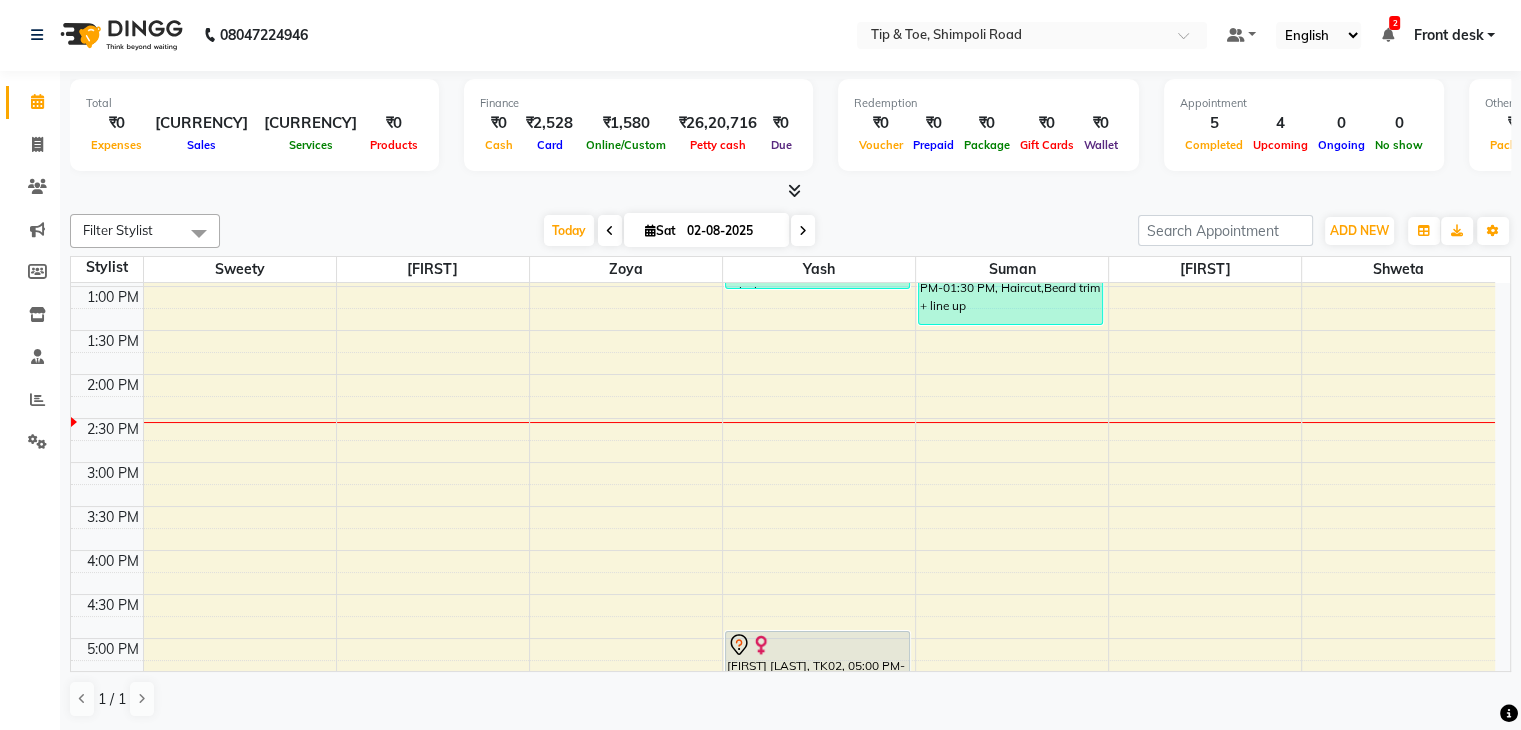 scroll, scrollTop: 400, scrollLeft: 0, axis: vertical 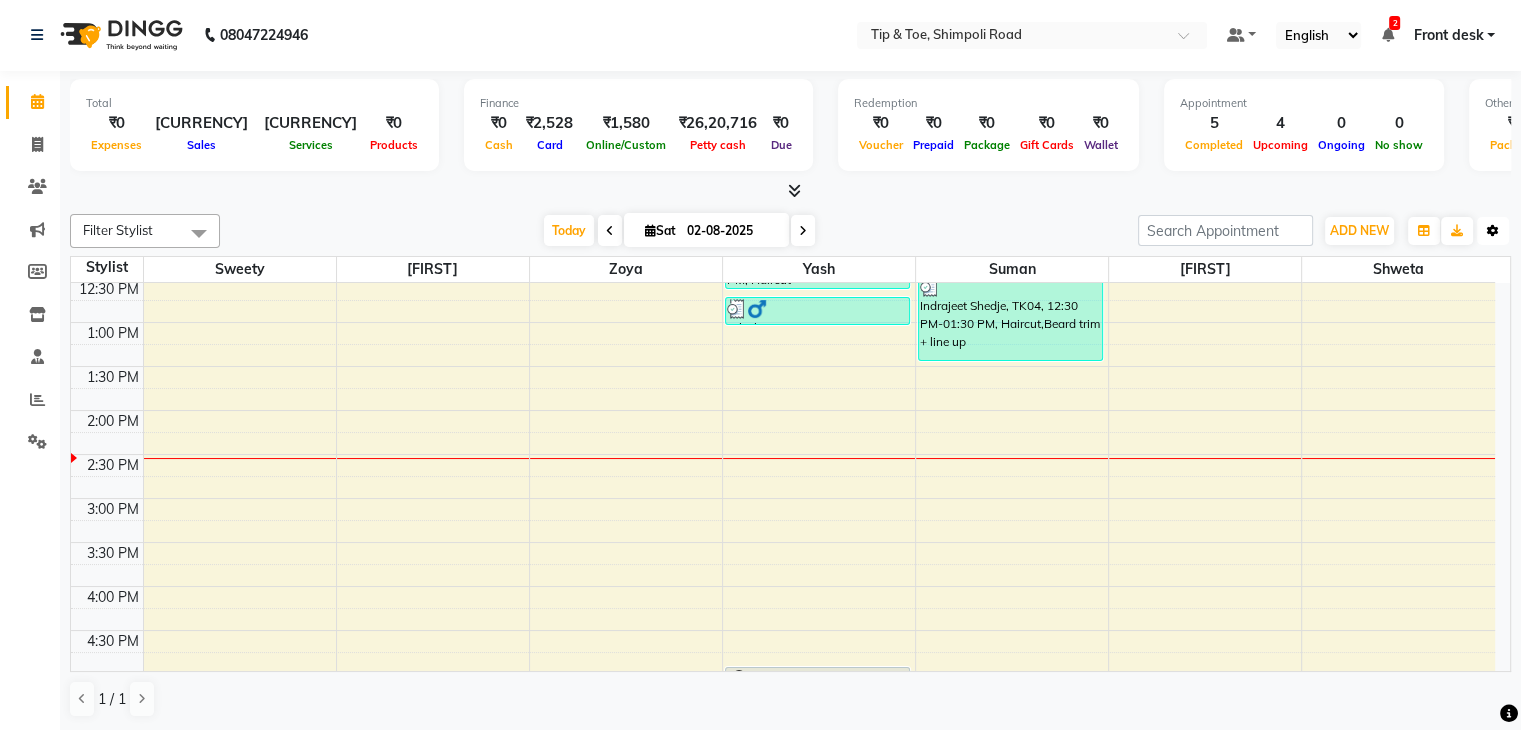 click at bounding box center [1493, 231] 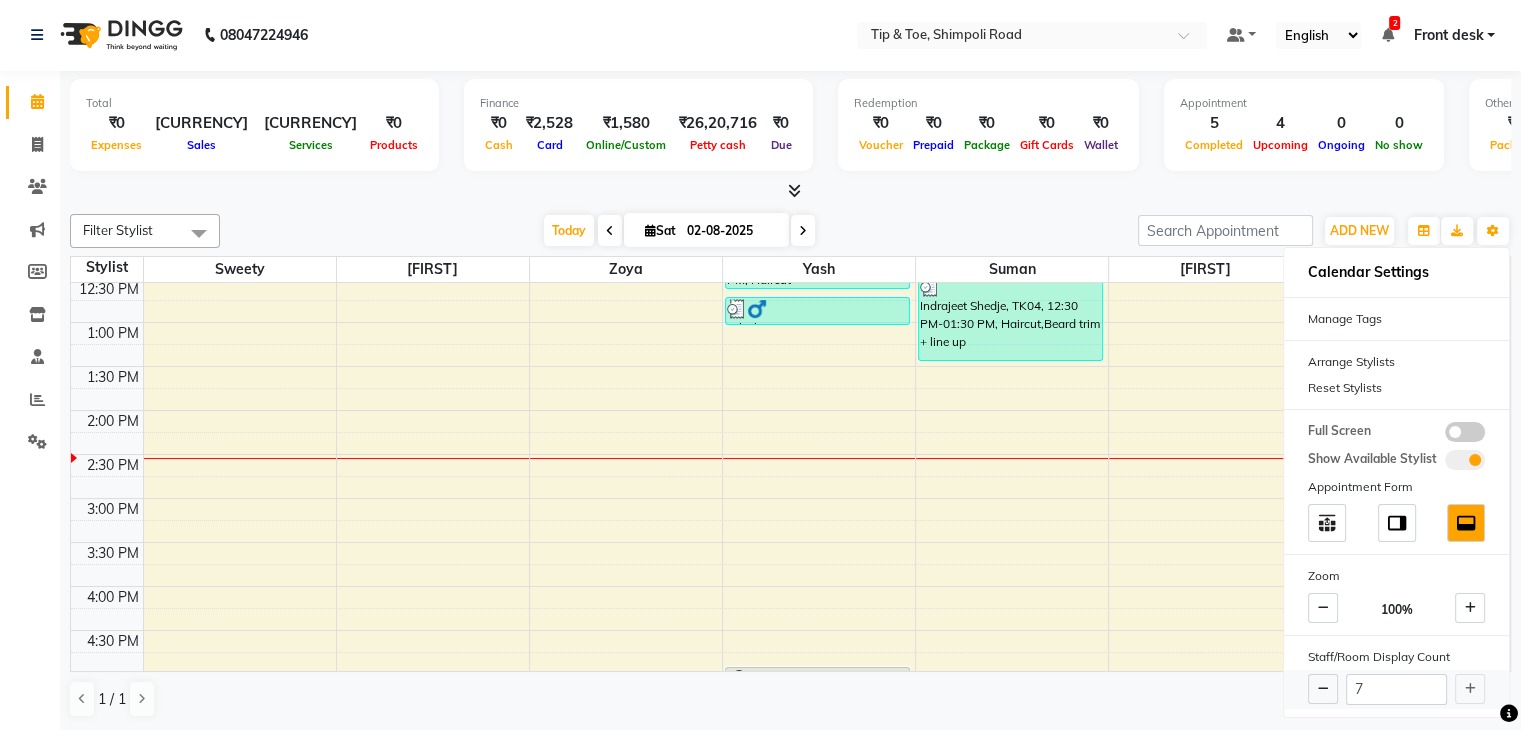 click on "7" at bounding box center (1396, 689) 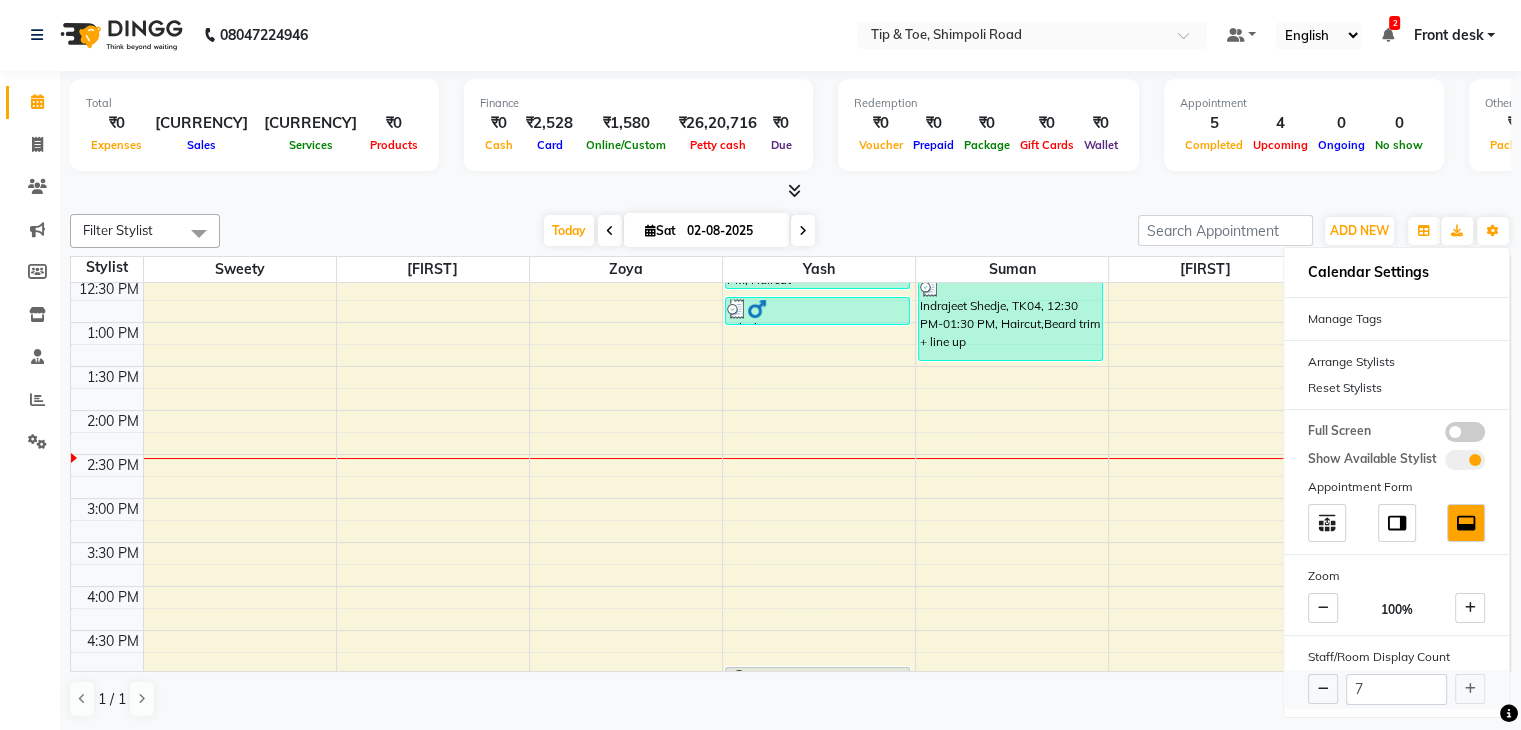 click on "7" at bounding box center (1396, 689) 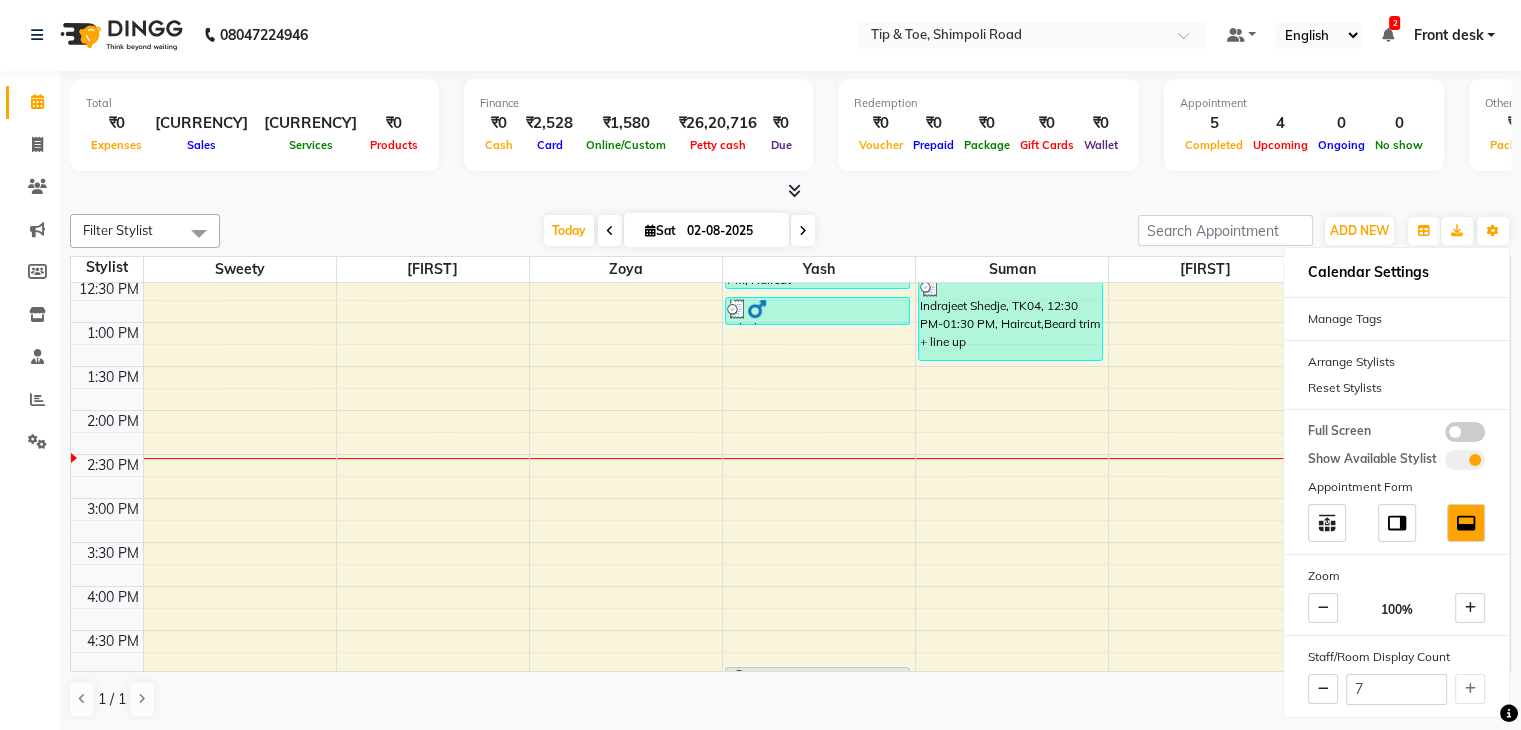 click on "MILONI THAKKAR, TK01, 11:00 AM-11:30 AM, O.P.I Permanent Gel Polish" 